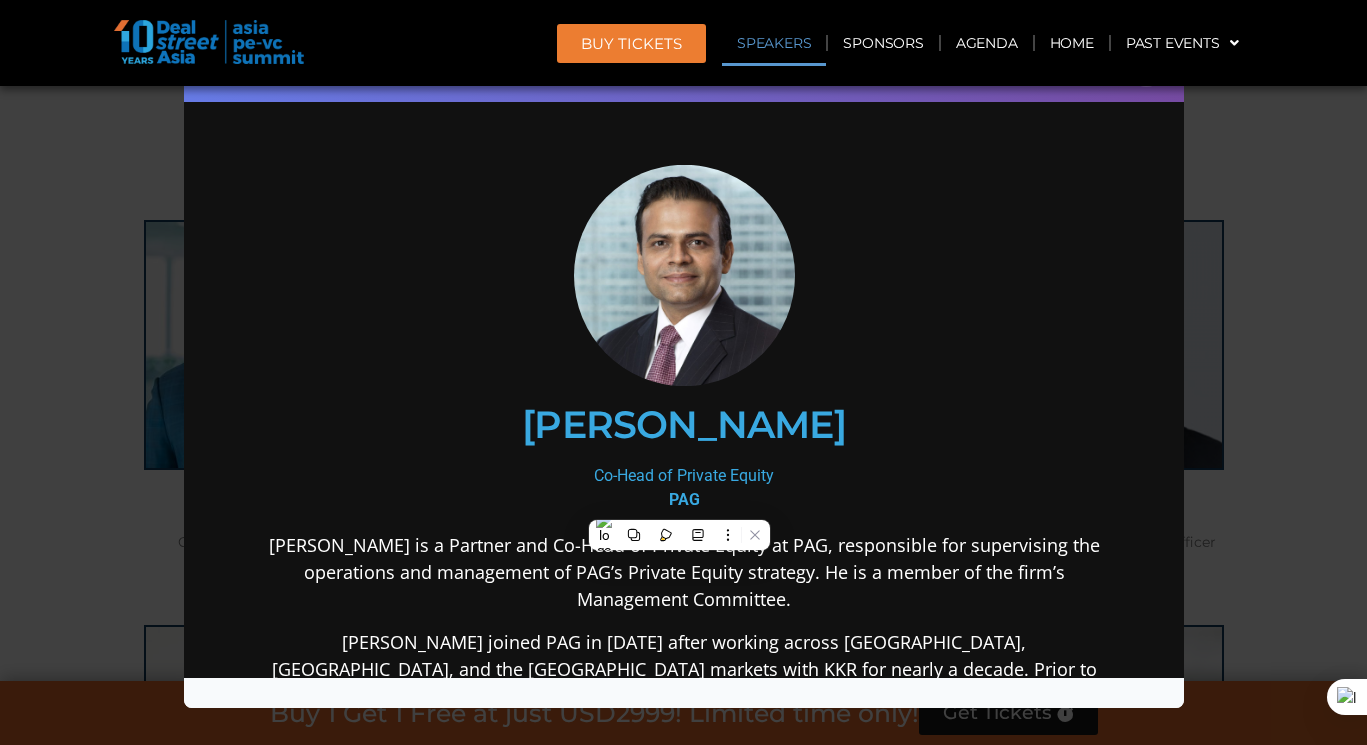 scroll, scrollTop: 0, scrollLeft: 0, axis: both 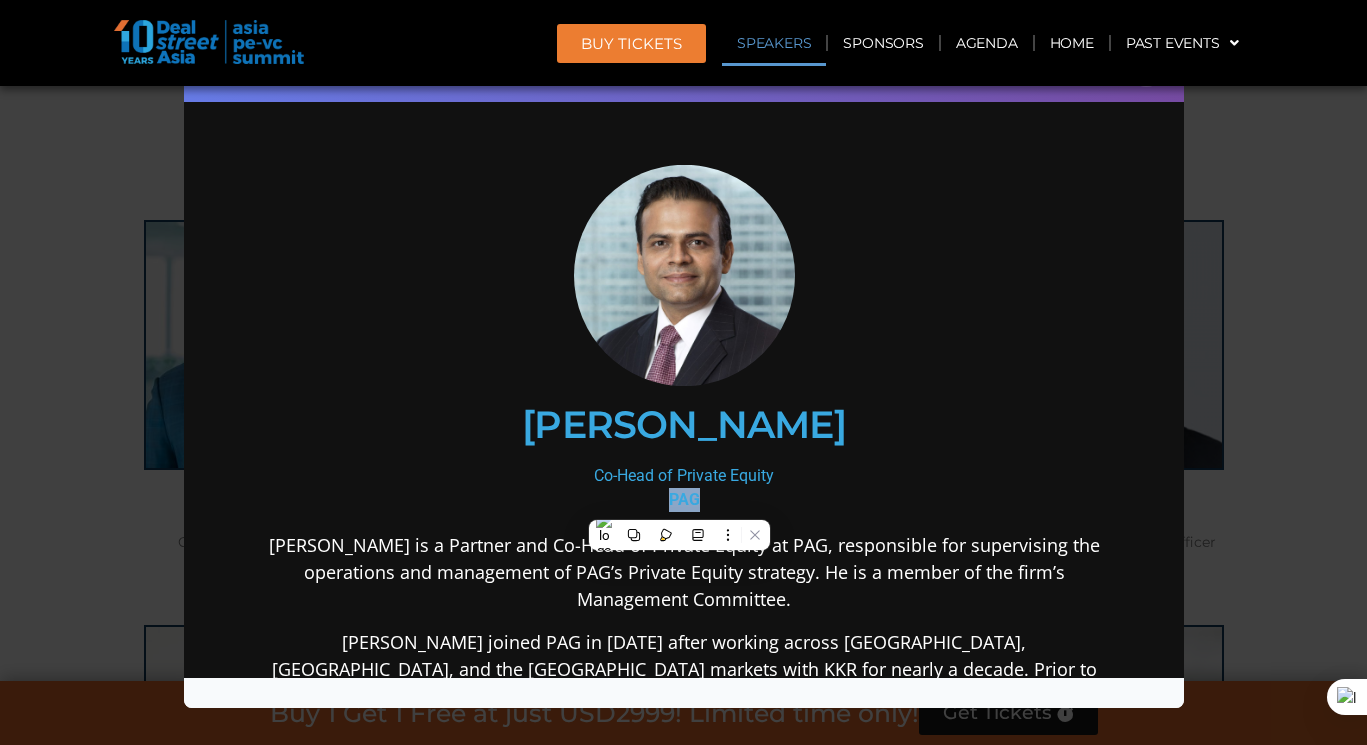 copy on "PAG" 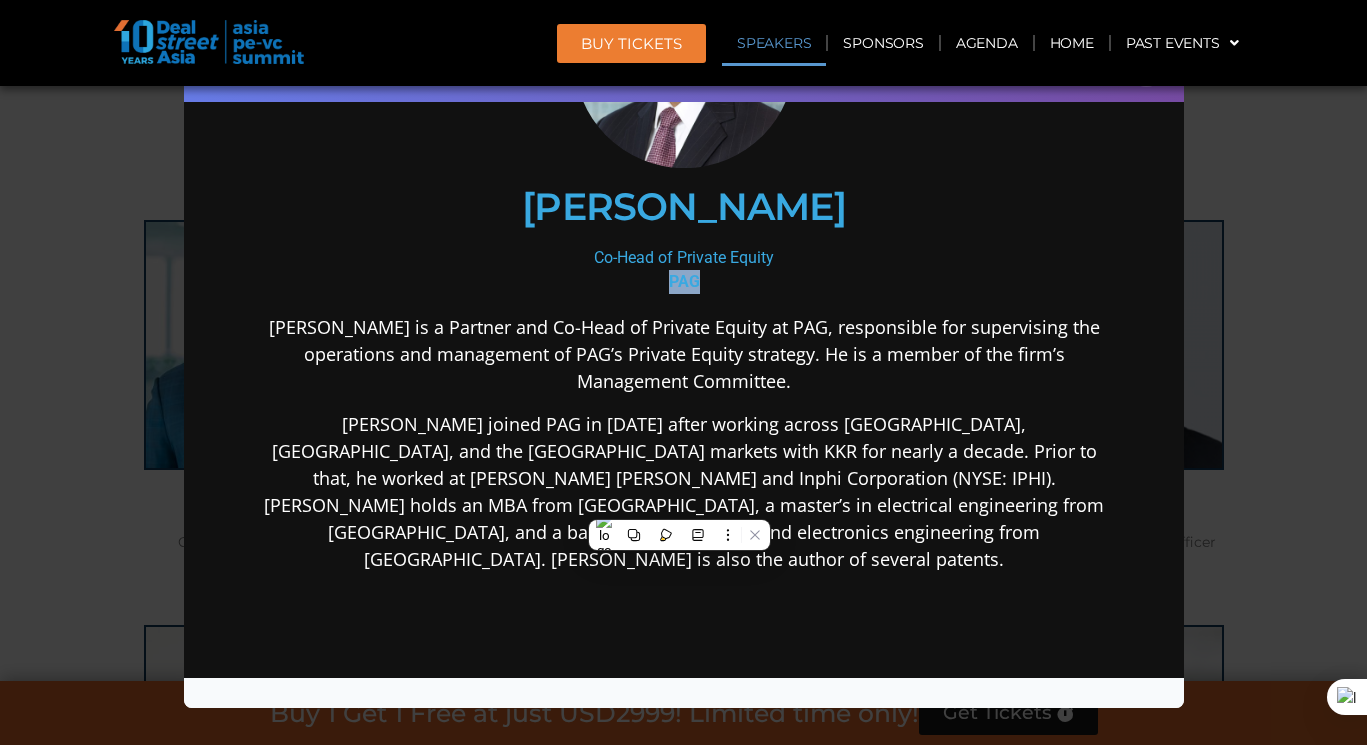 scroll, scrollTop: 0, scrollLeft: 0, axis: both 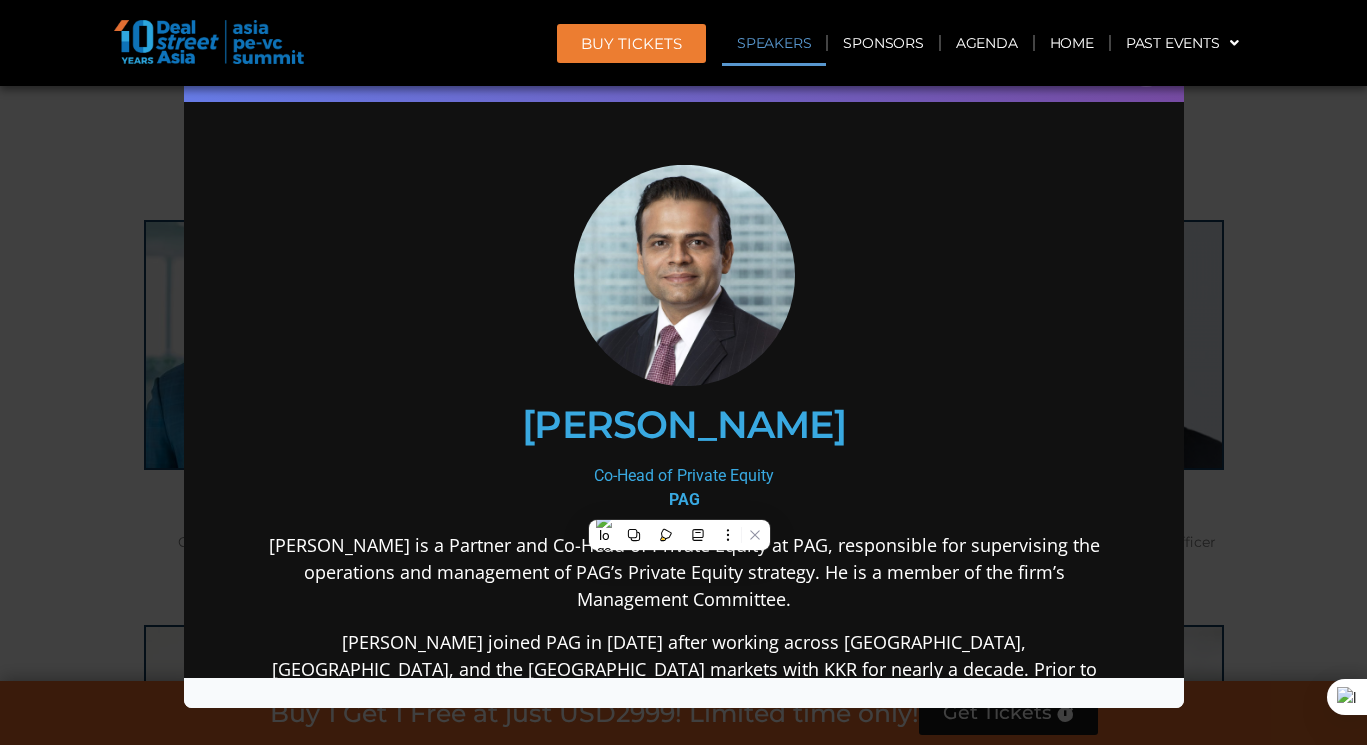 click on "[PERSON_NAME]" at bounding box center [683, 425] 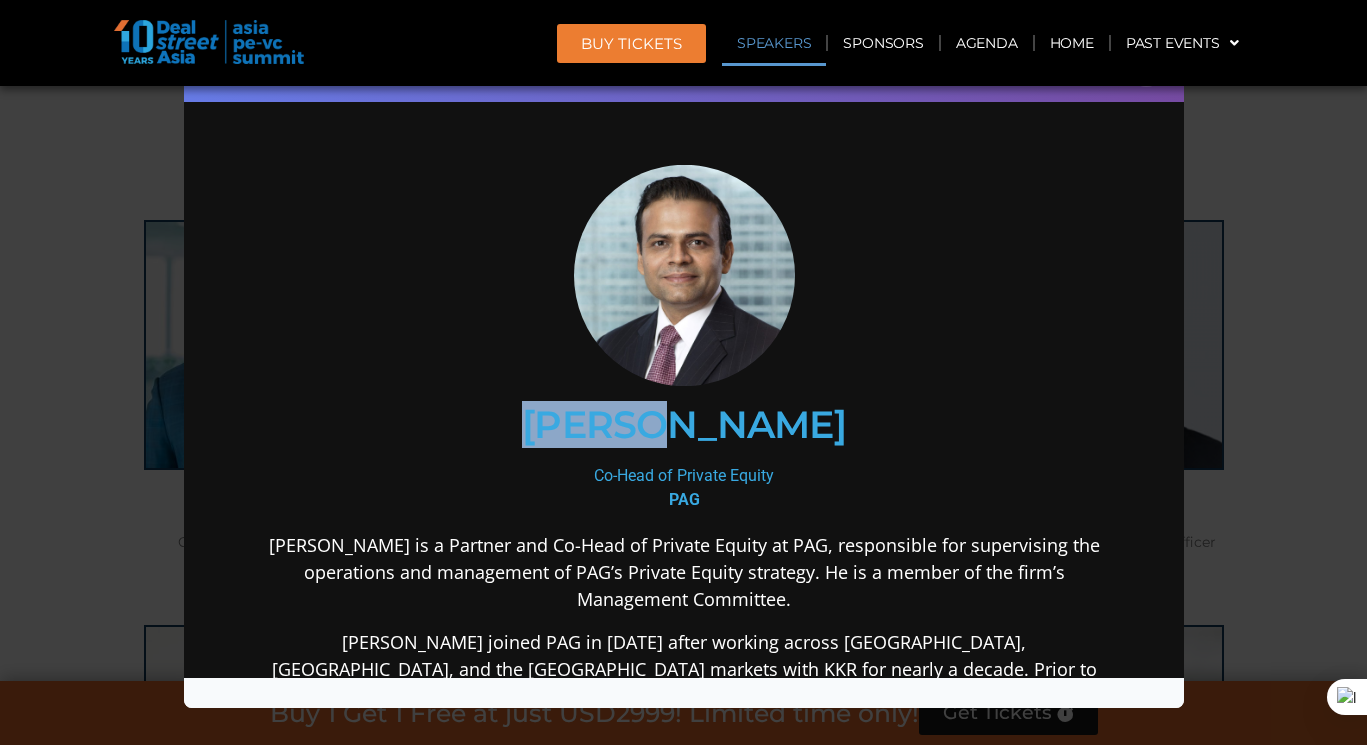 click on "[PERSON_NAME]" at bounding box center (683, 425) 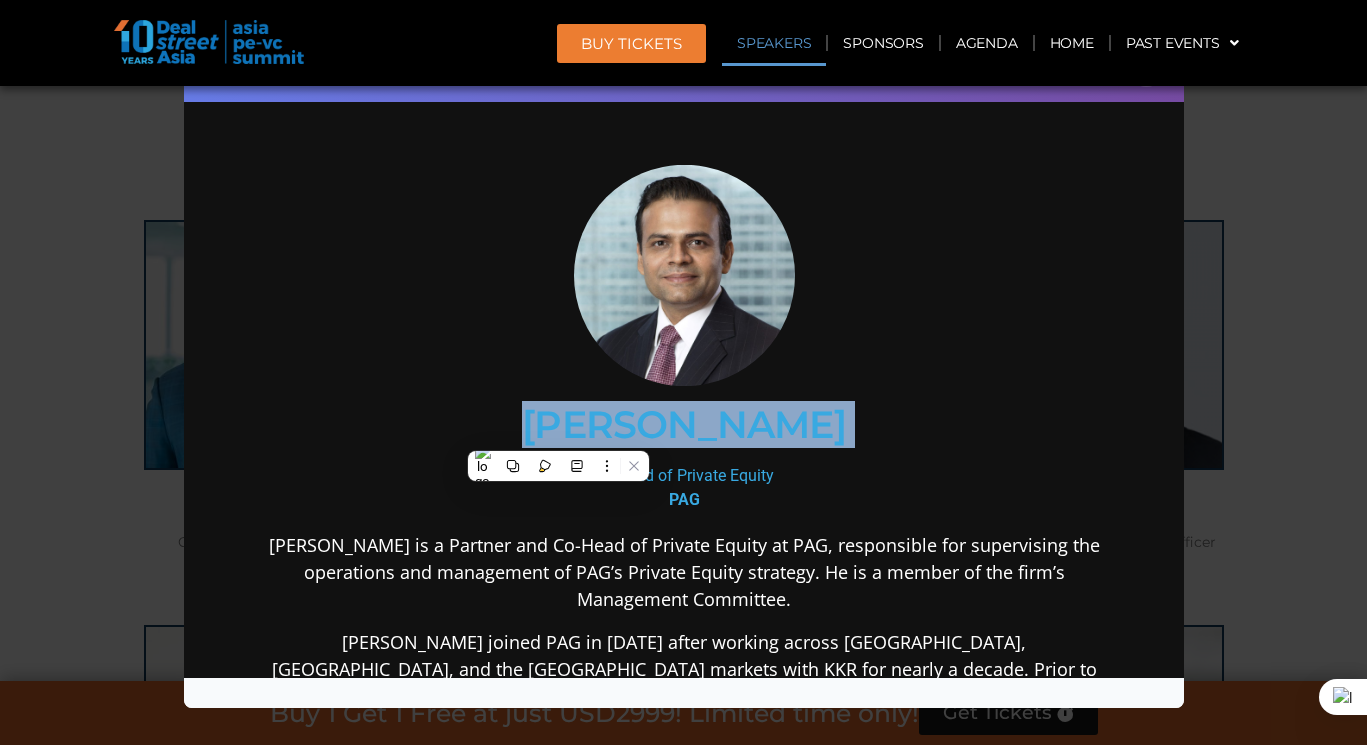 click on "[PERSON_NAME]" at bounding box center (683, 425) 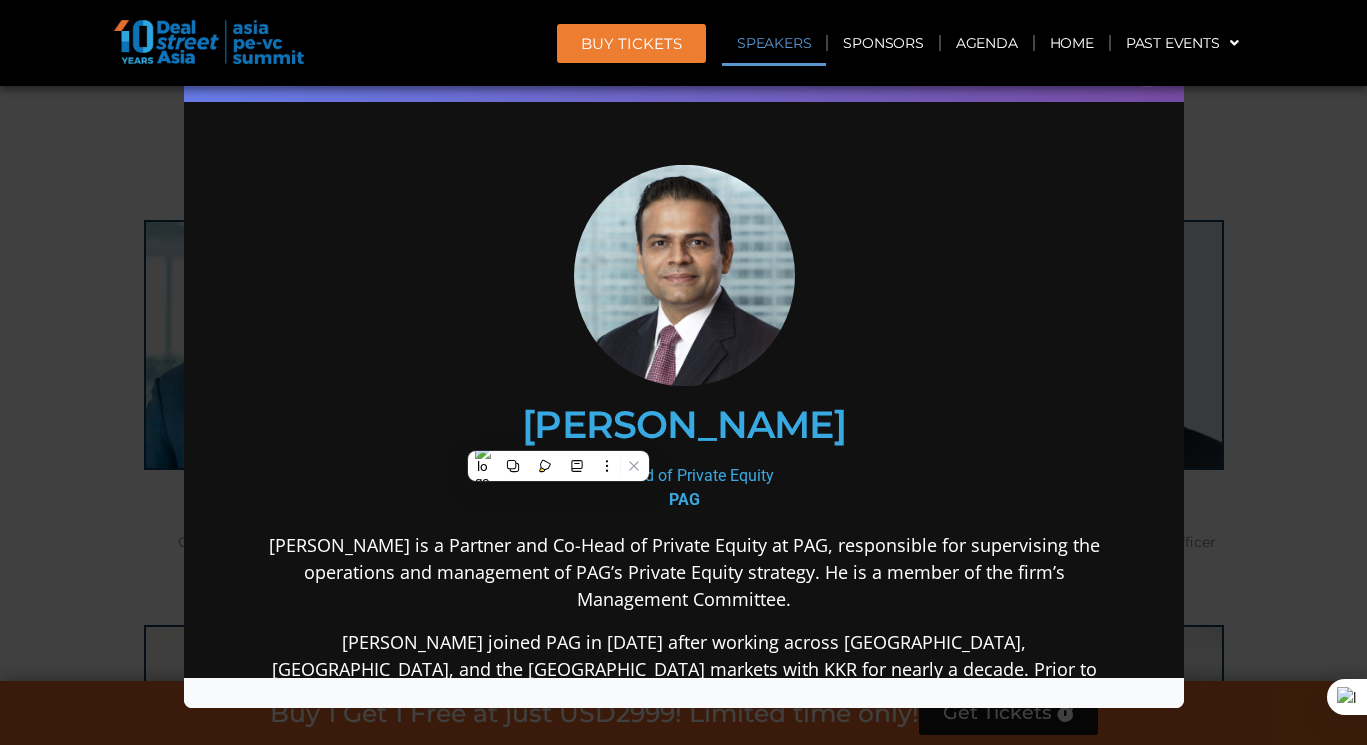 click on "Co-Head of Private Equity
PAG" at bounding box center (683, 488) 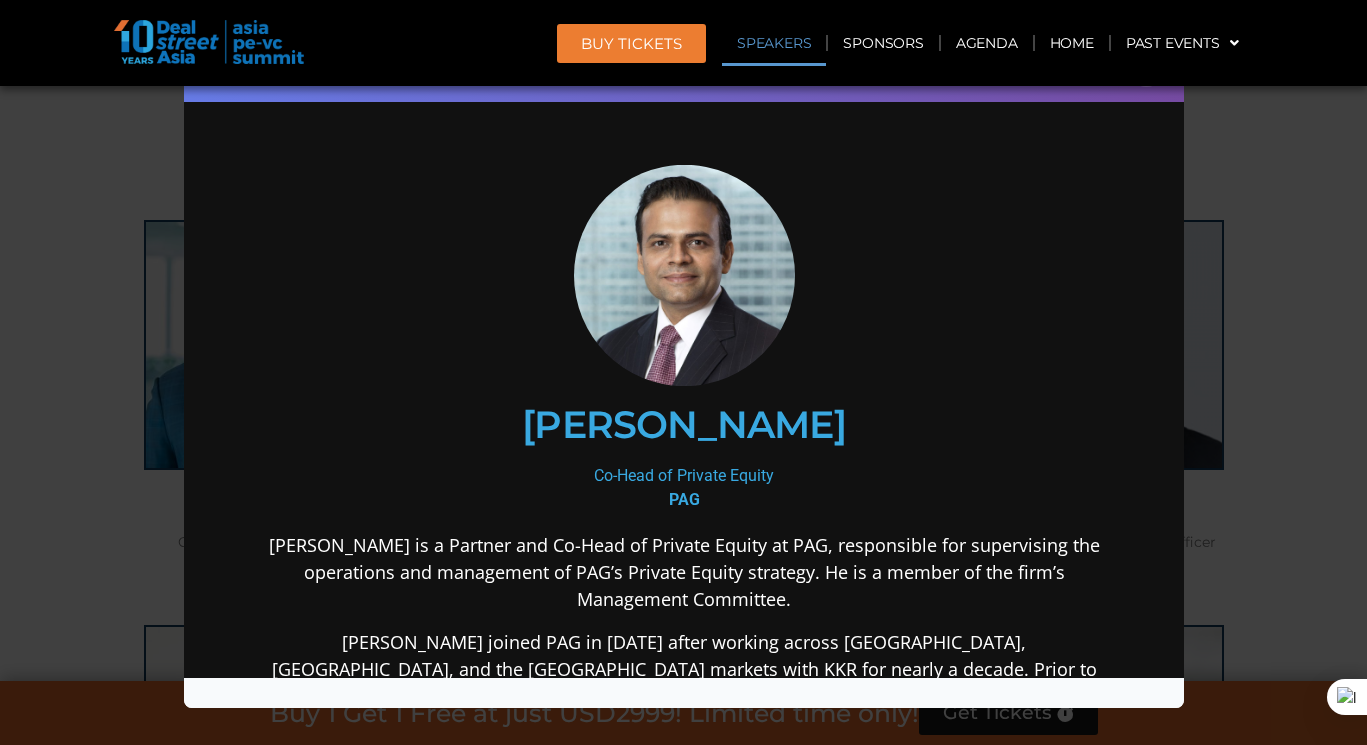 click on "Co-Head of Private Equity
PAG" at bounding box center [683, 488] 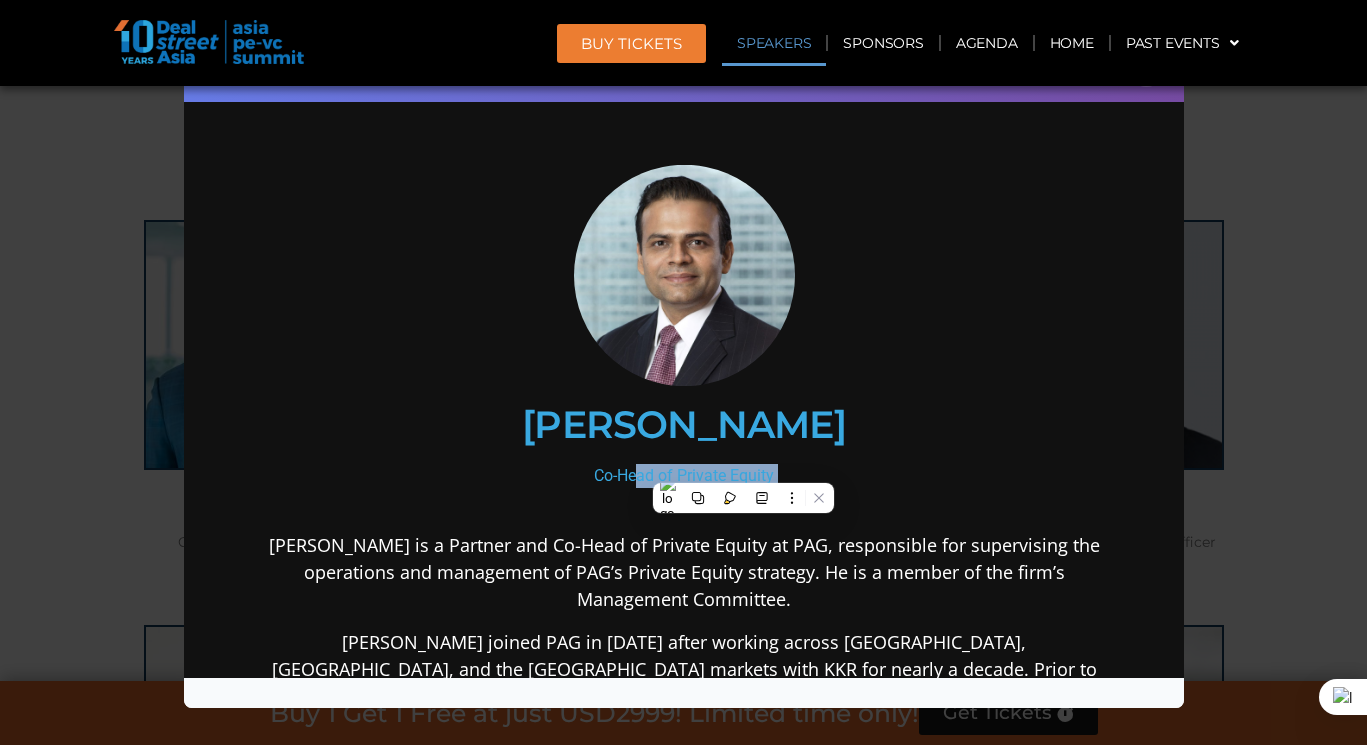 click on "Co-Head of Private Equity
PAG" at bounding box center [683, 488] 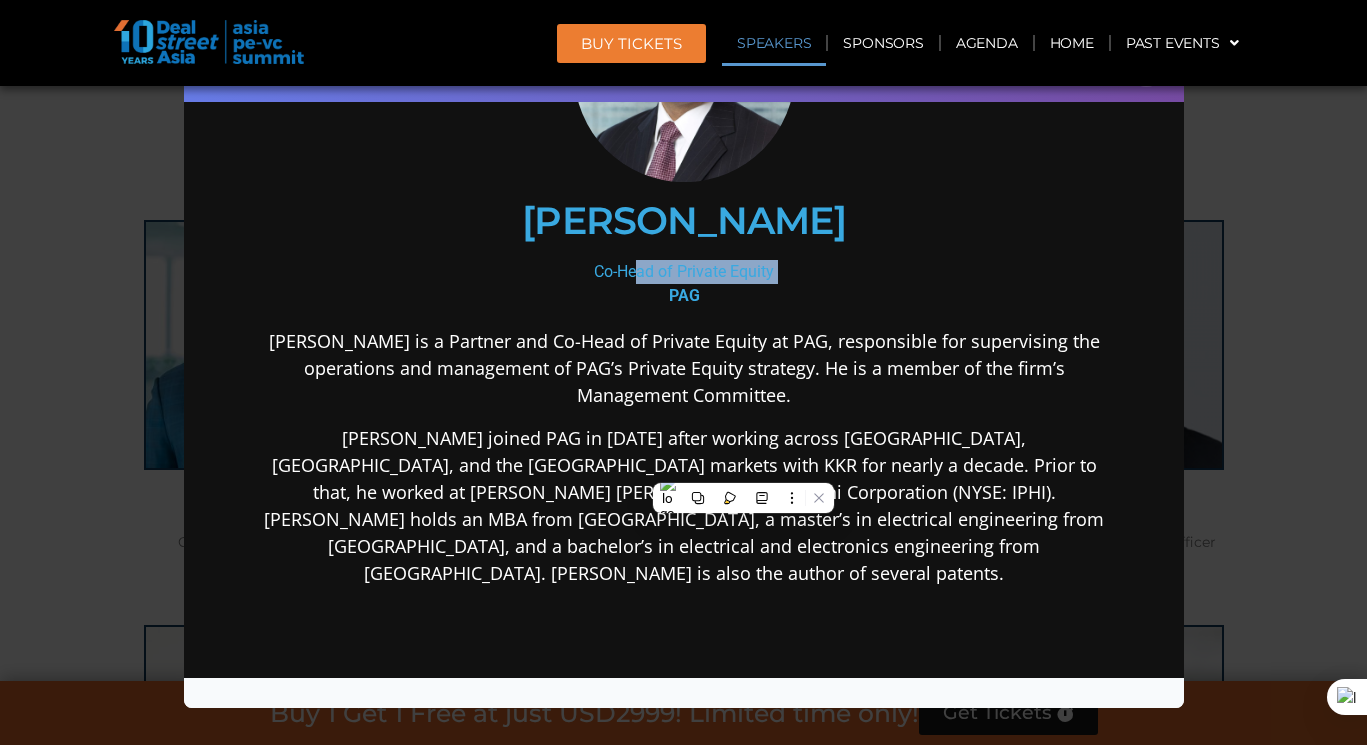 scroll, scrollTop: 471, scrollLeft: 0, axis: vertical 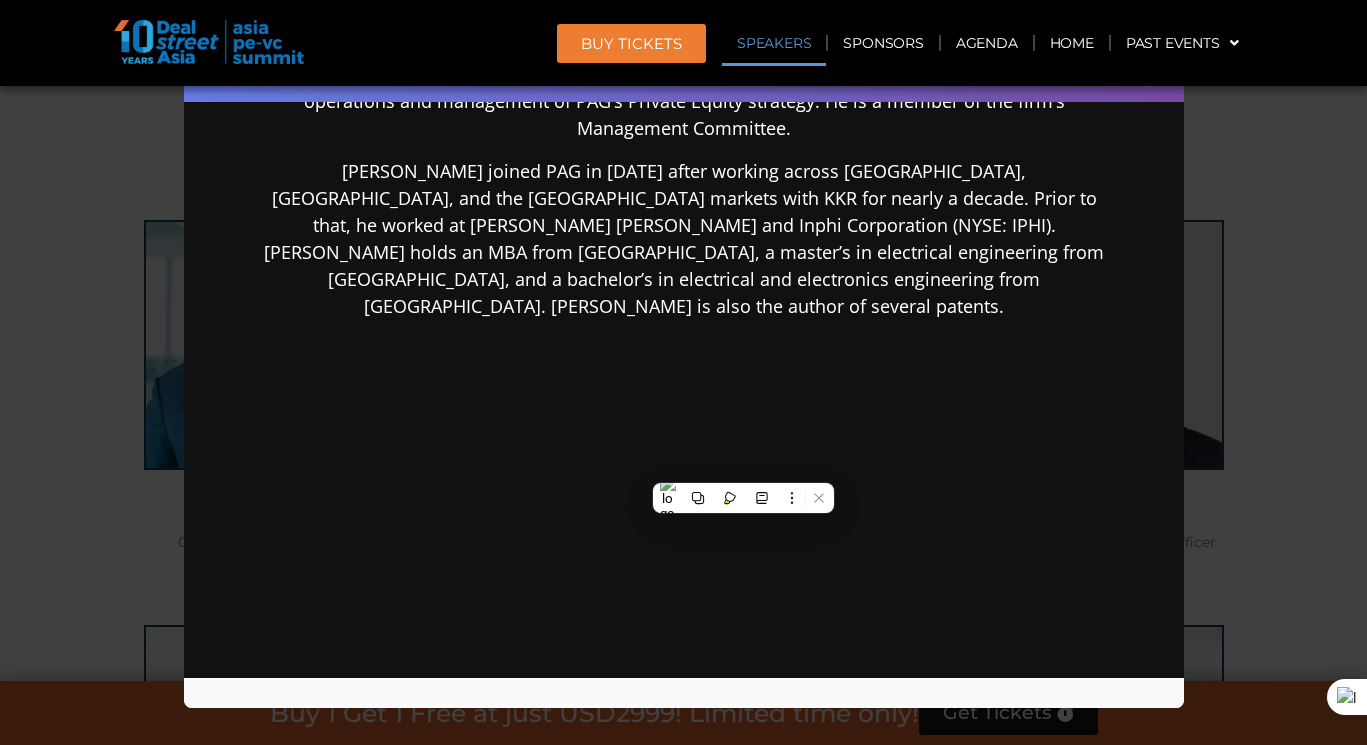 copy on "Co-Head of Private Equity" 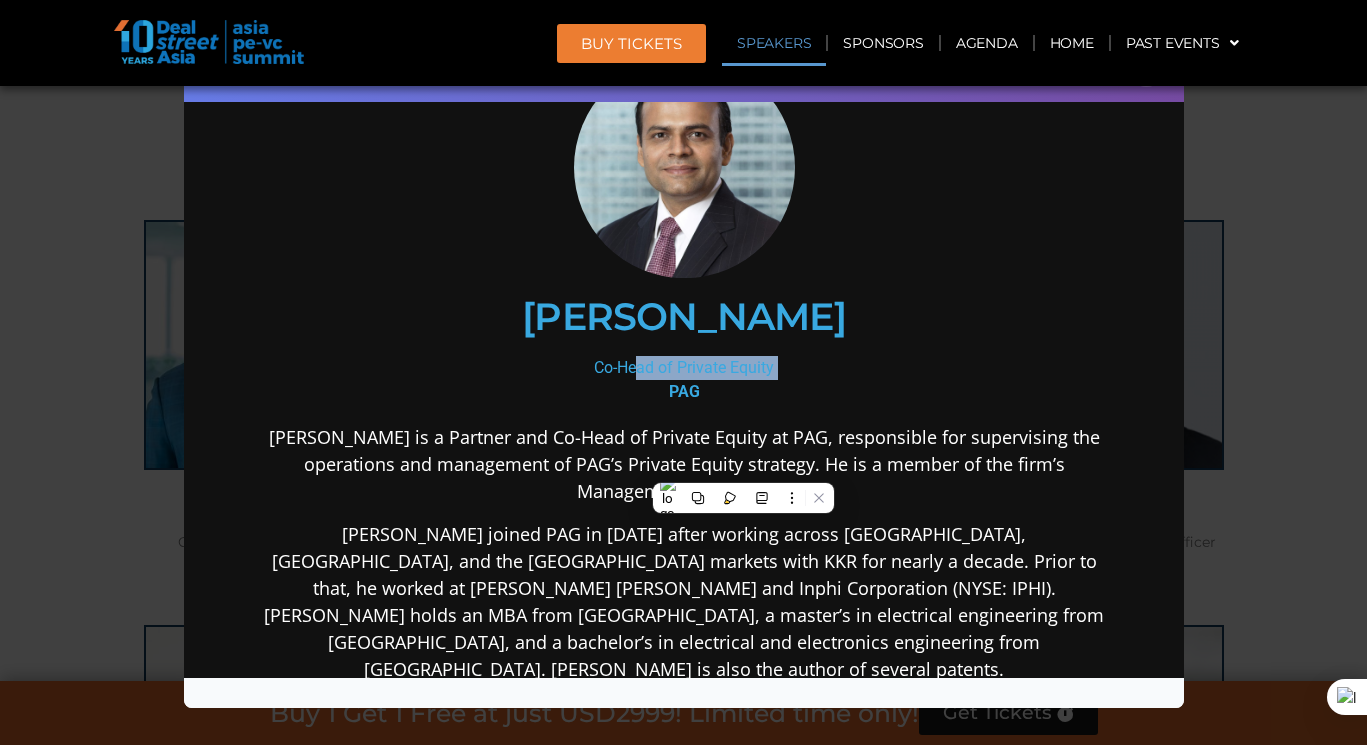 scroll, scrollTop: 0, scrollLeft: 0, axis: both 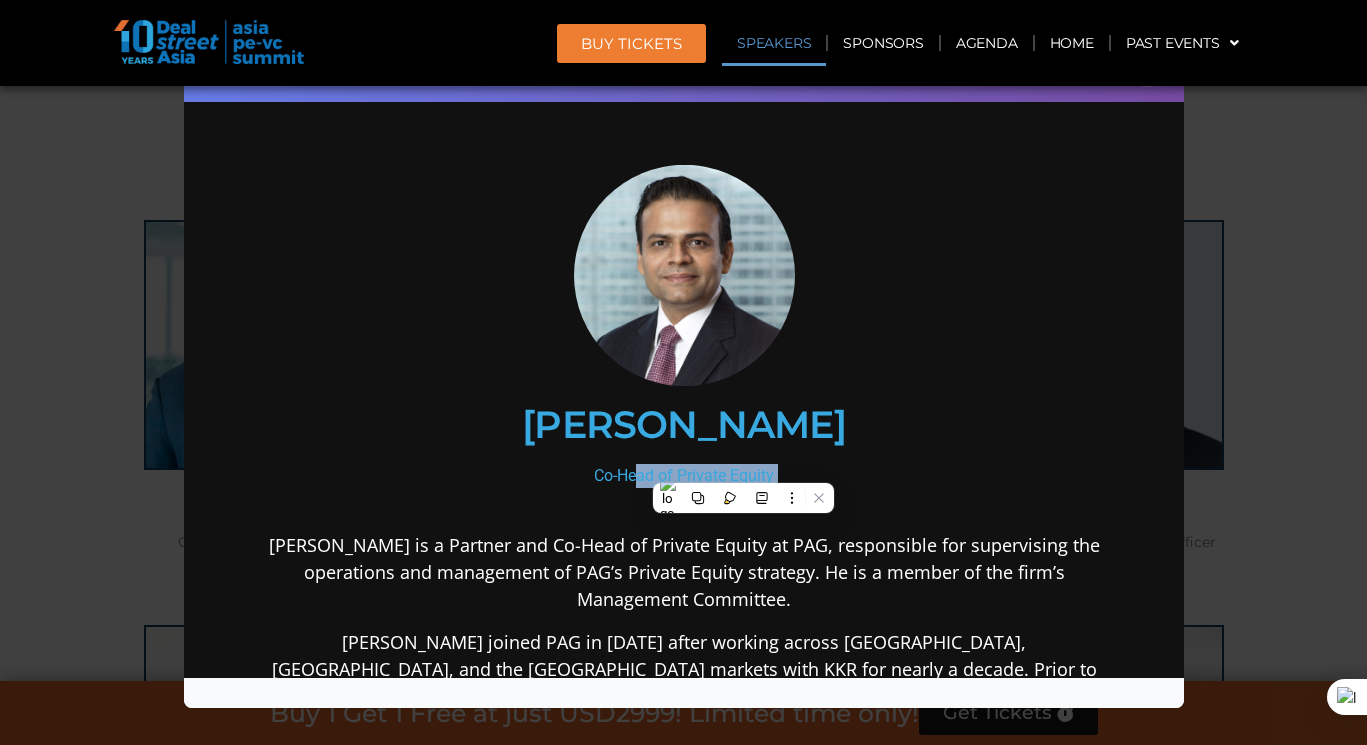 click on "Speaker Profile
×" at bounding box center [683, 372] 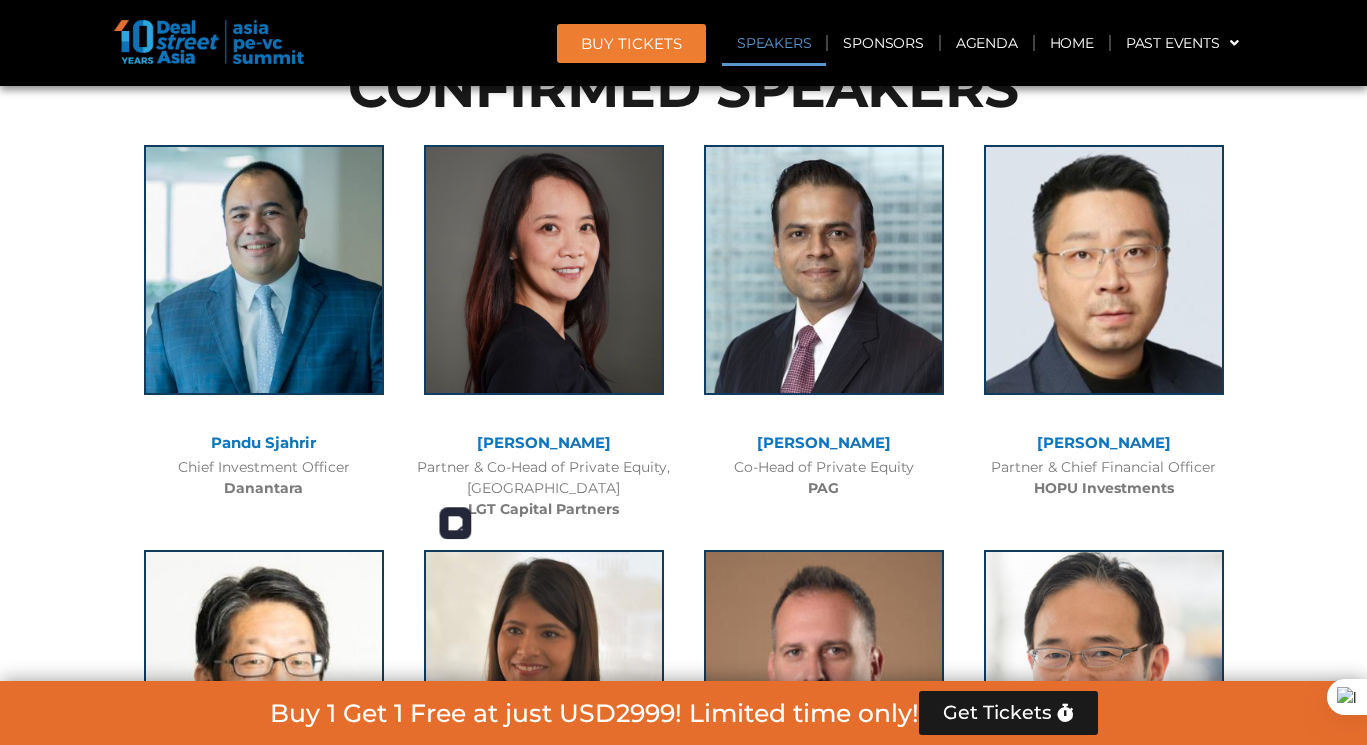 scroll, scrollTop: 2134, scrollLeft: 0, axis: vertical 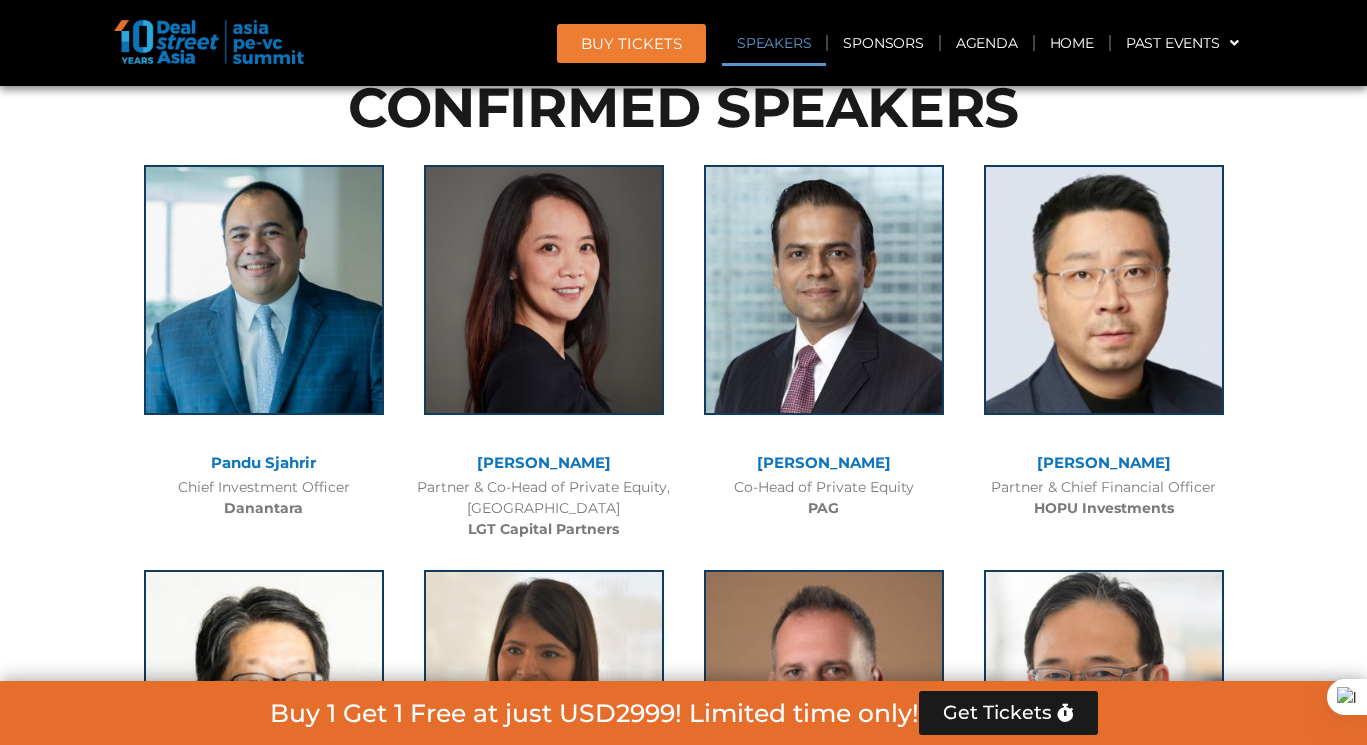 click at bounding box center (683, 20014) 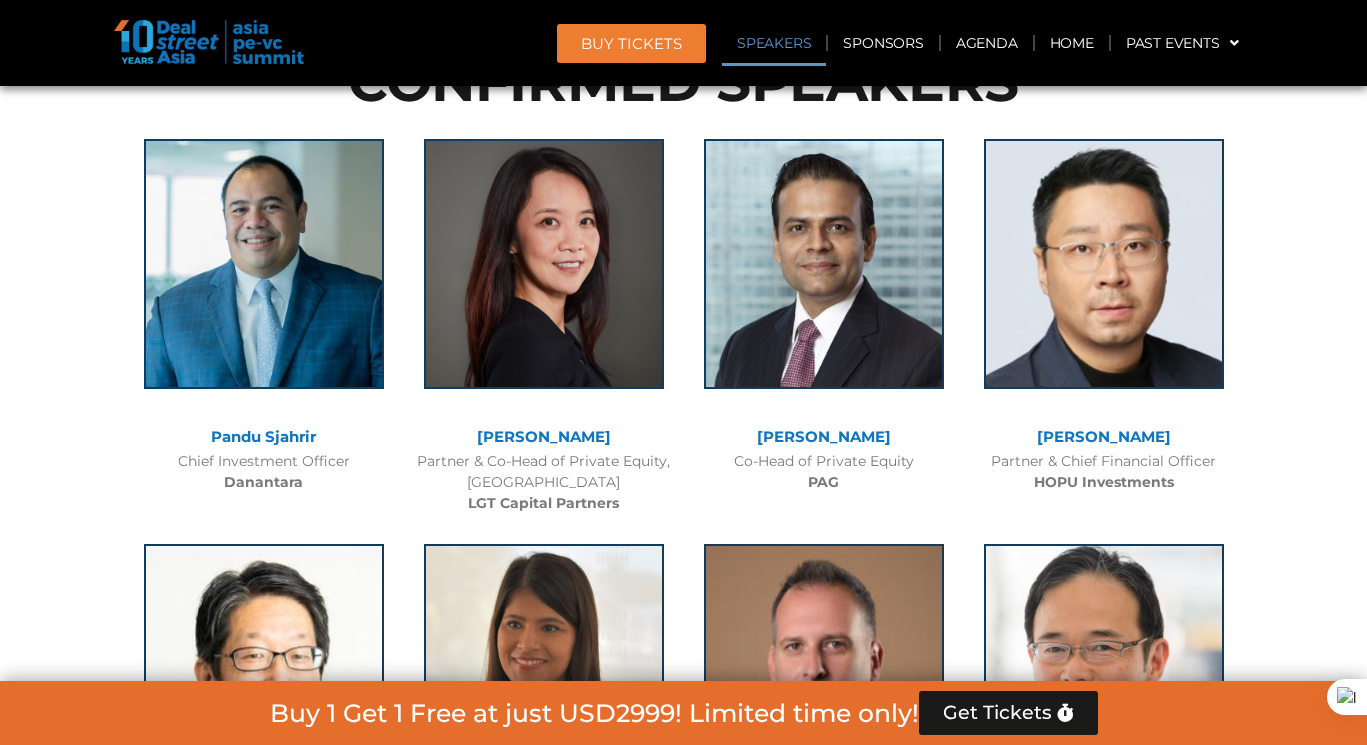 scroll, scrollTop: 2171, scrollLeft: 0, axis: vertical 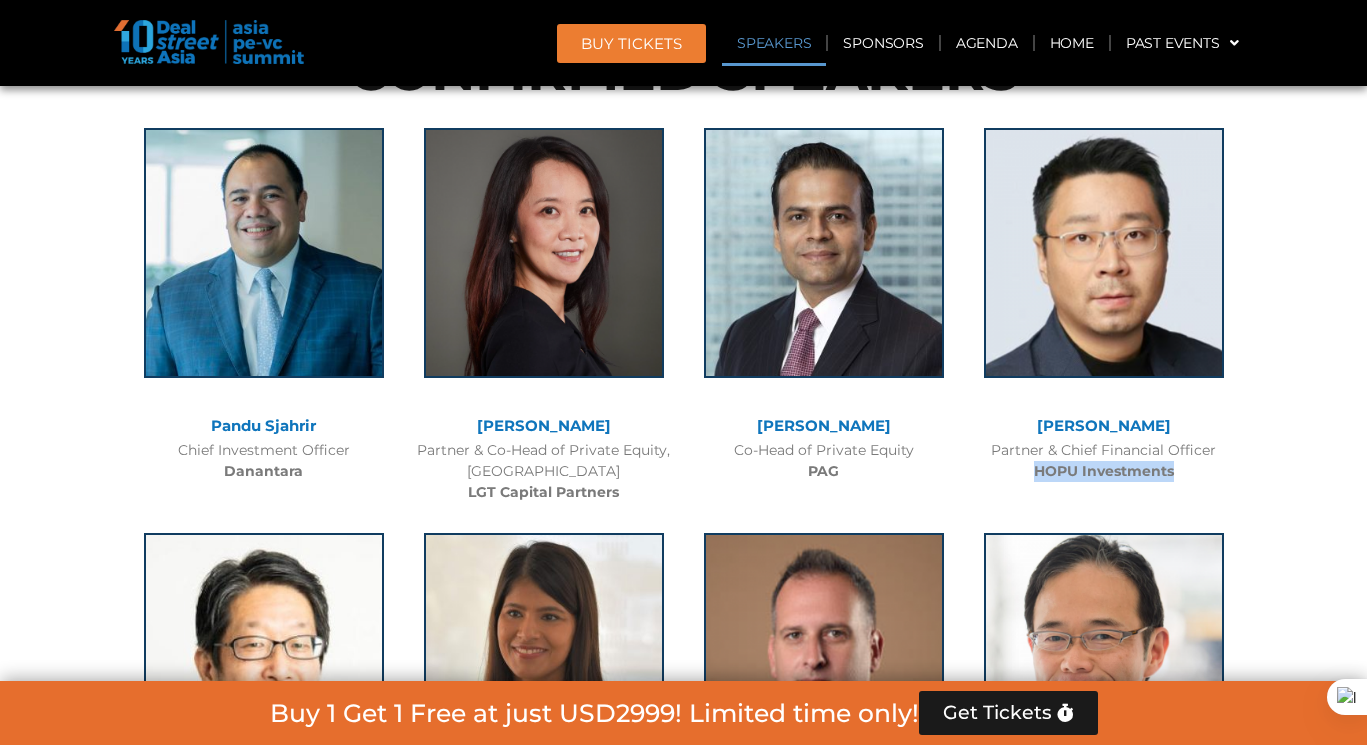 drag, startPoint x: 1035, startPoint y: 422, endPoint x: 1201, endPoint y: 417, distance: 166.07529 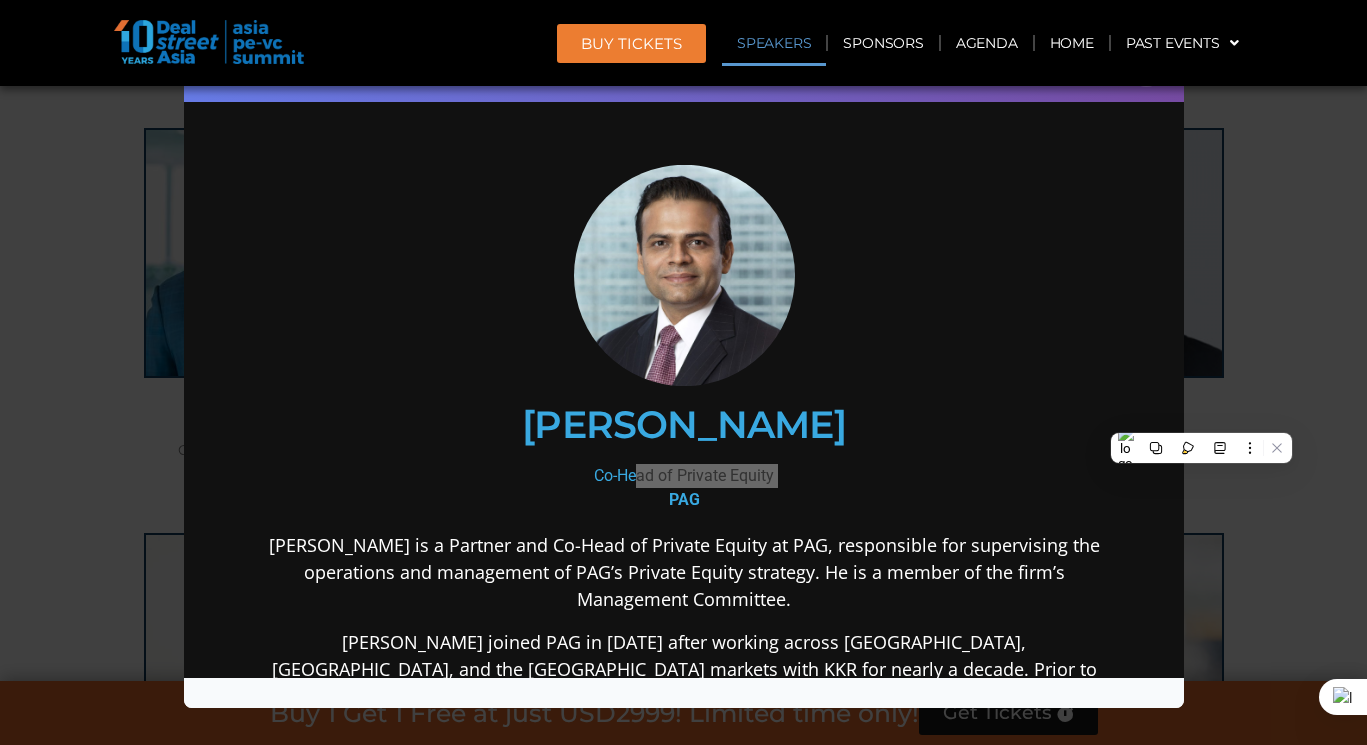 copy on "HOPU Investments" 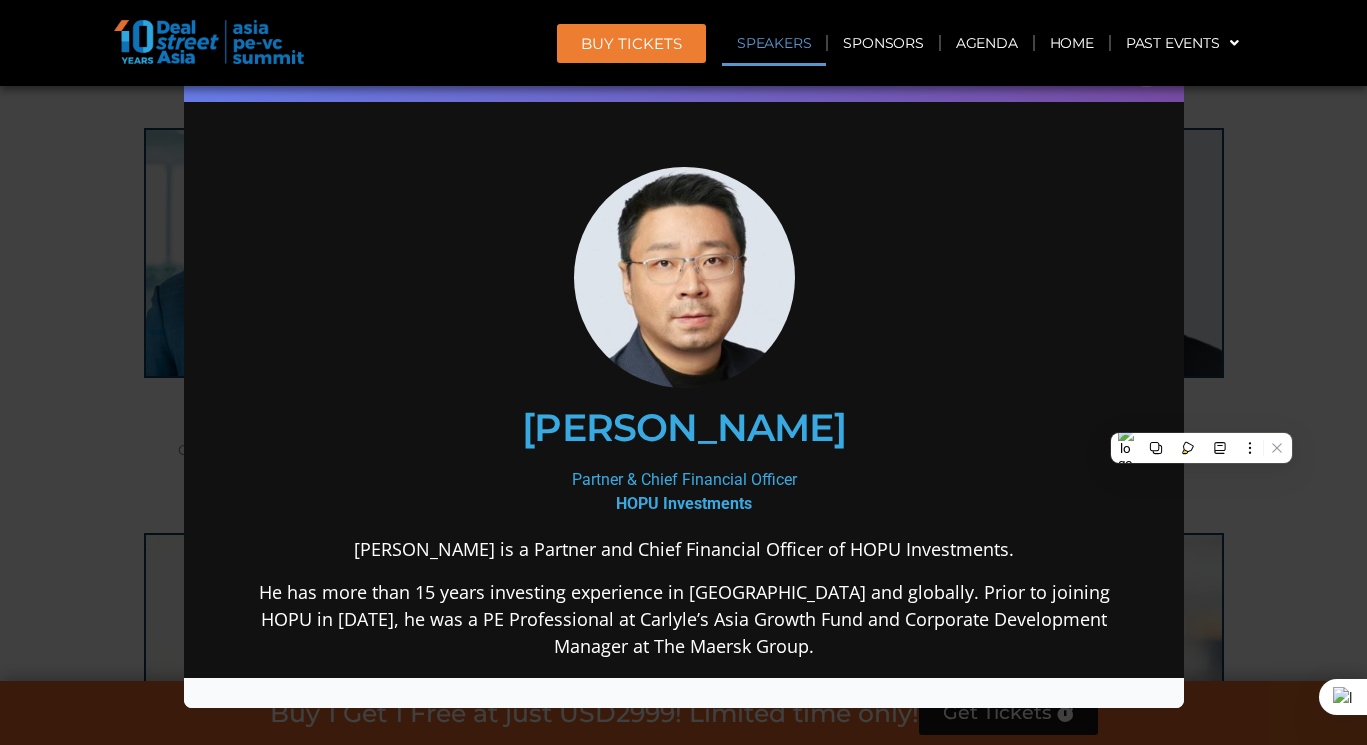 scroll, scrollTop: 0, scrollLeft: 0, axis: both 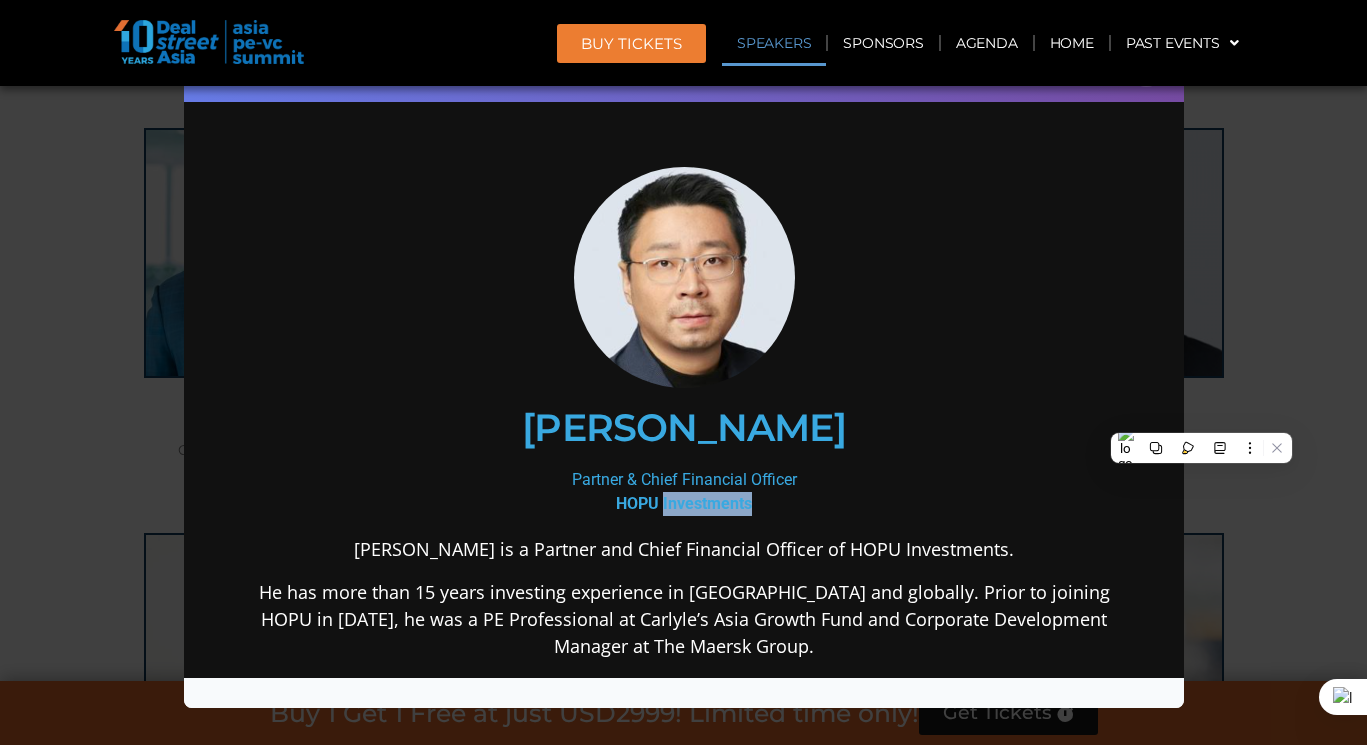 click on "HOPU Investments" at bounding box center (683, 503) 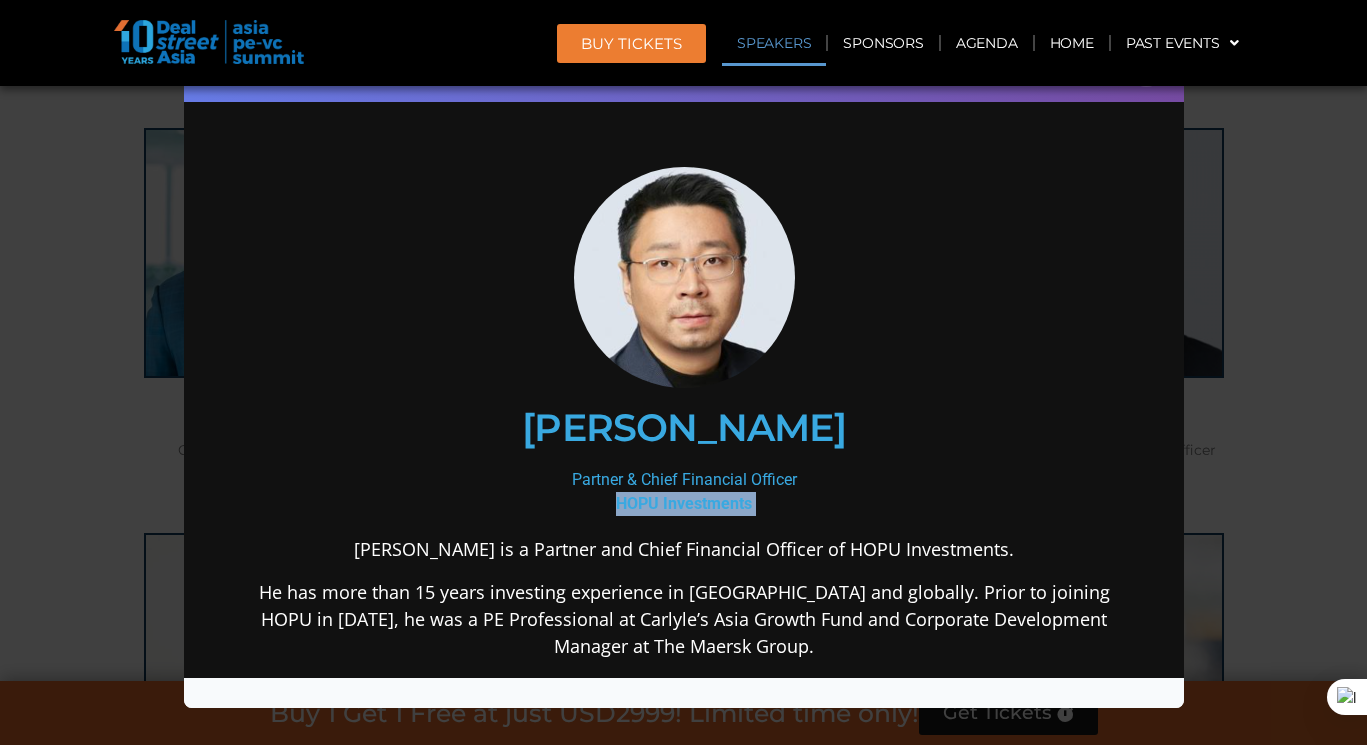 click on "HOPU Investments" at bounding box center [683, 503] 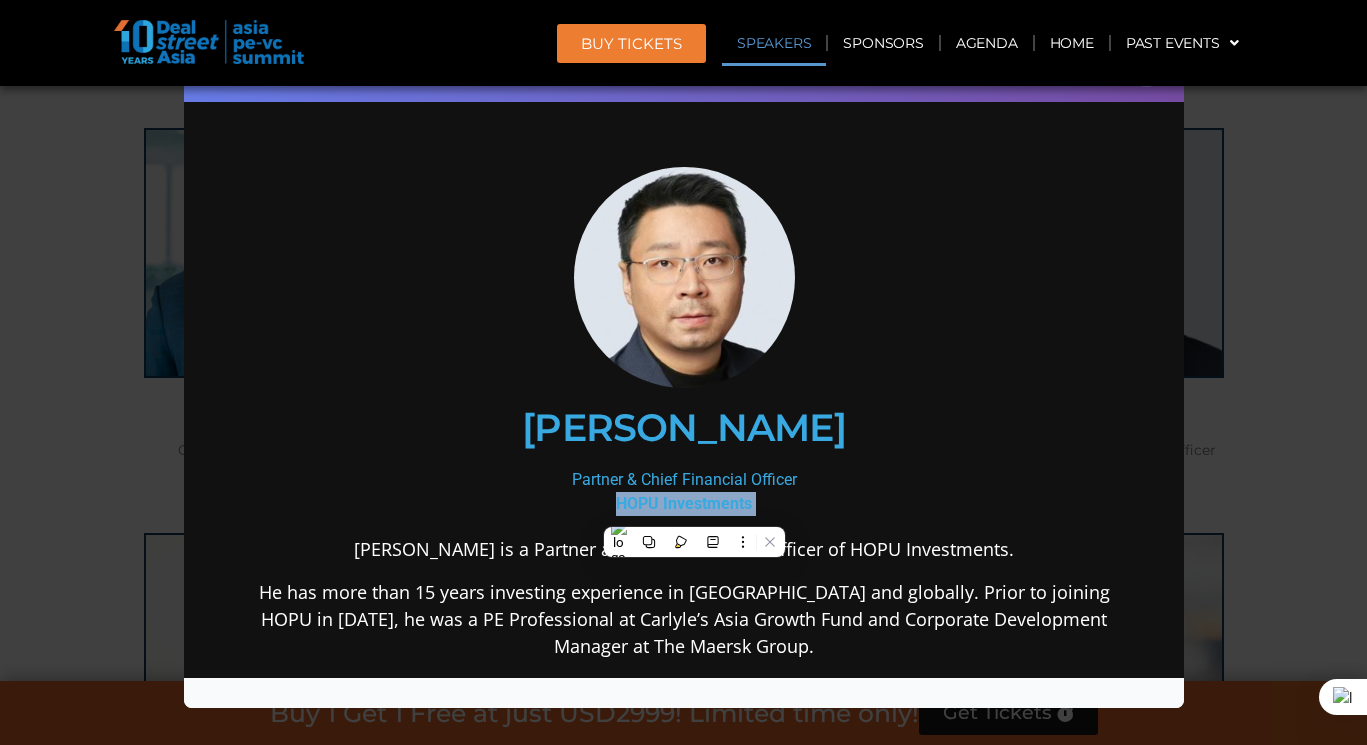 copy on "HOPU Investments" 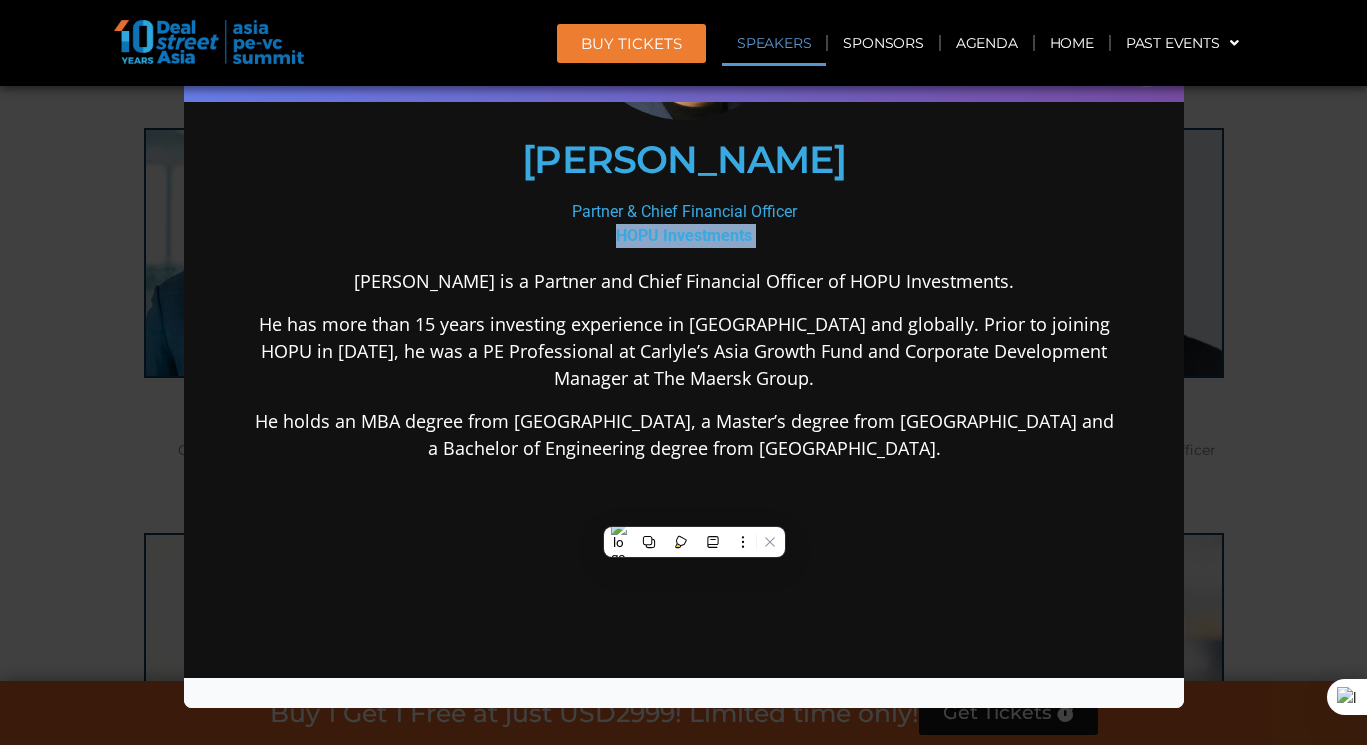 scroll, scrollTop: 272, scrollLeft: 0, axis: vertical 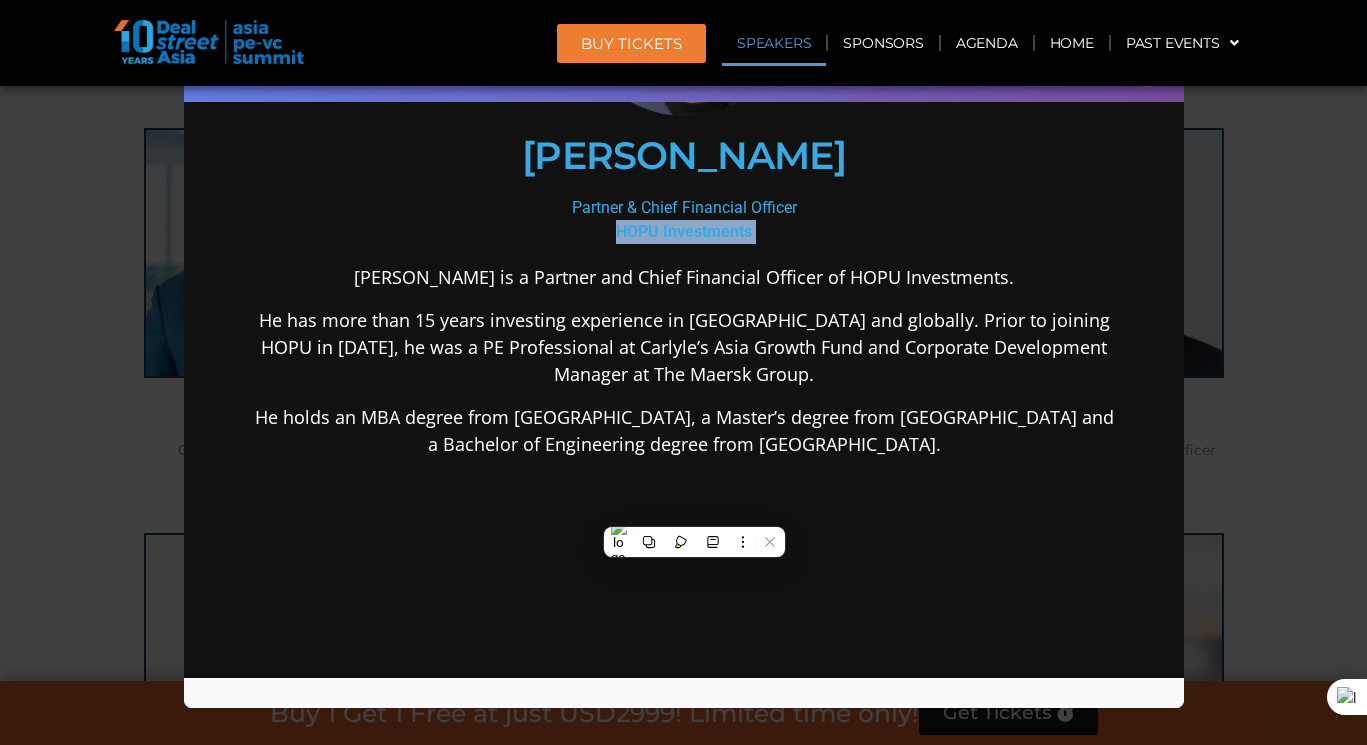 click on "Speaker Profile
×" at bounding box center [683, 372] 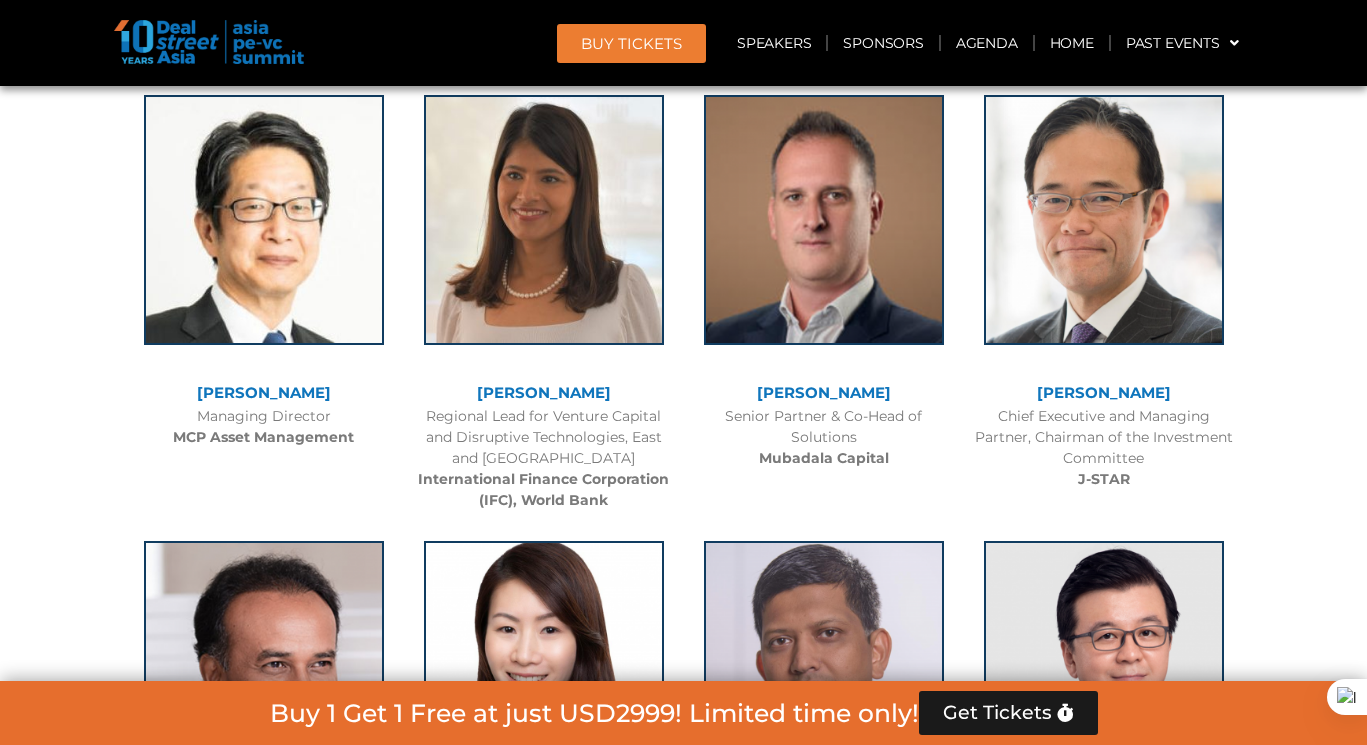 scroll, scrollTop: 2610, scrollLeft: 0, axis: vertical 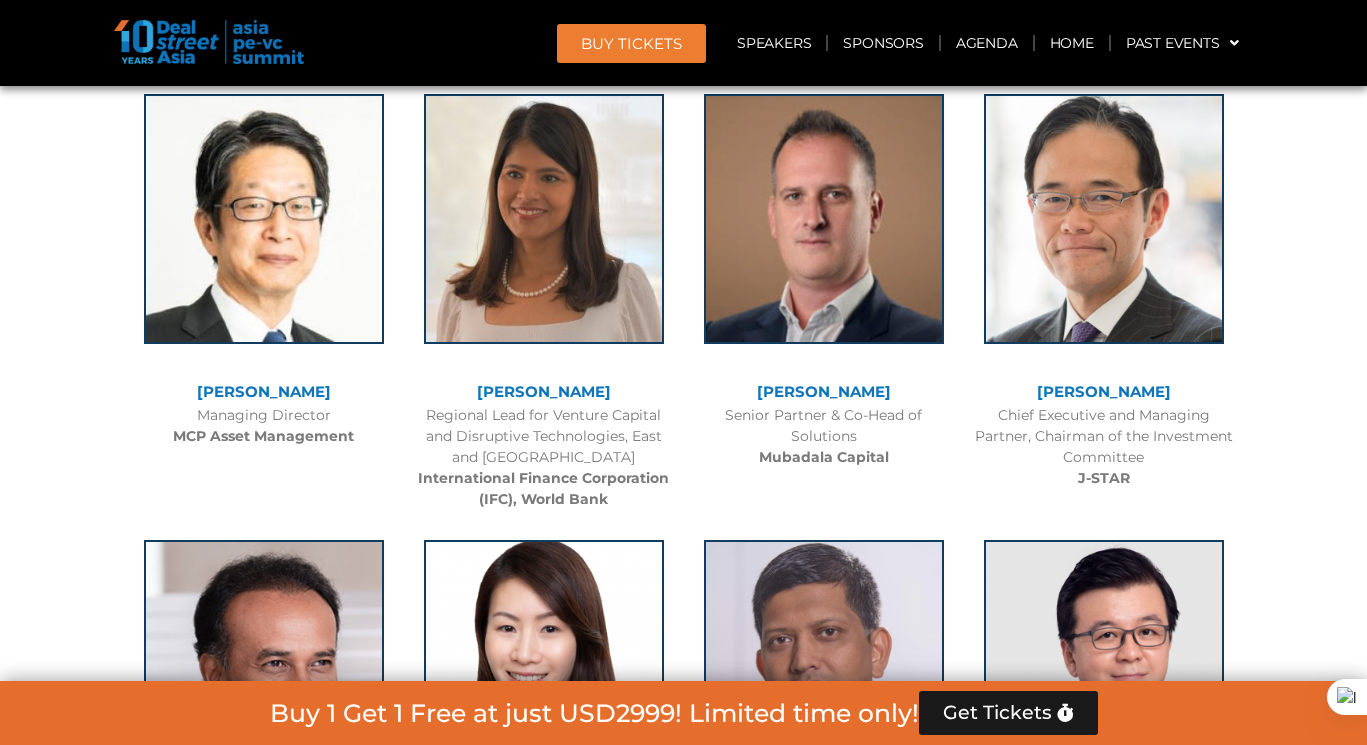 click on "MCP Asset Management" 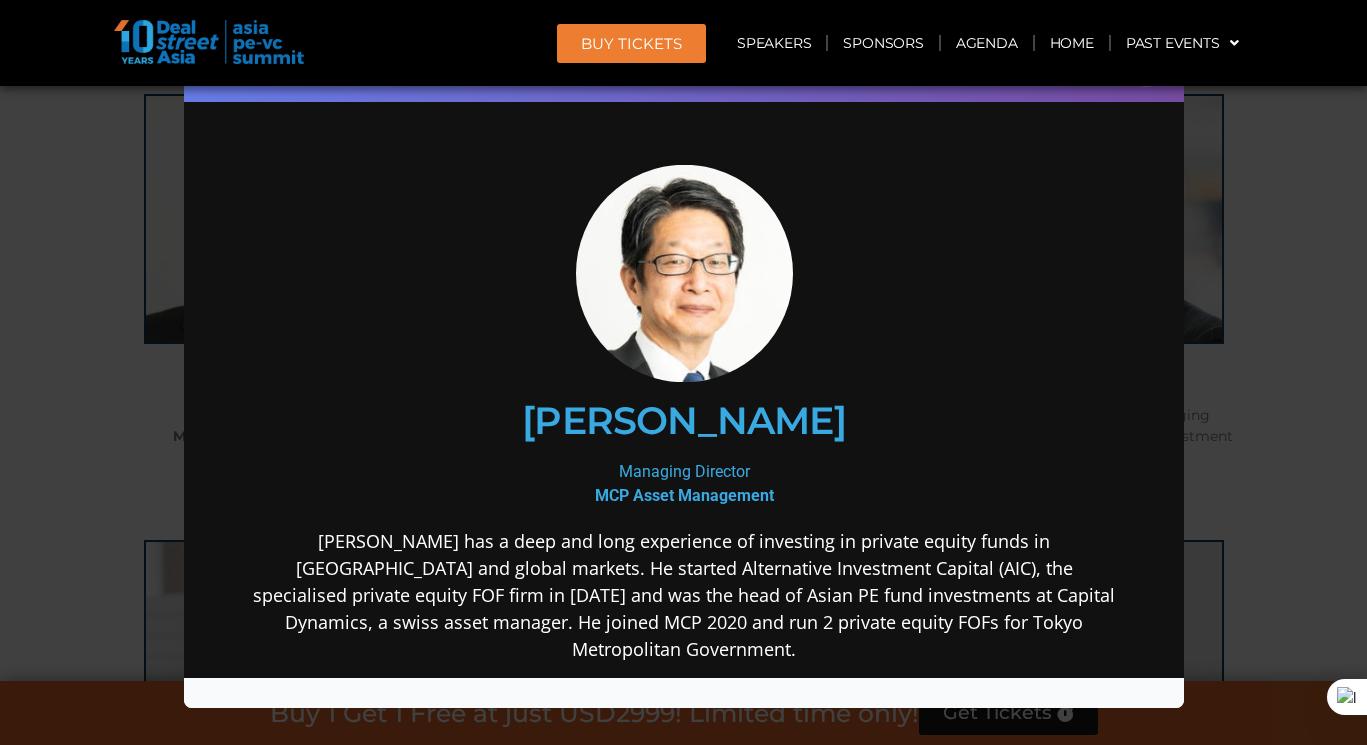scroll, scrollTop: 0, scrollLeft: 0, axis: both 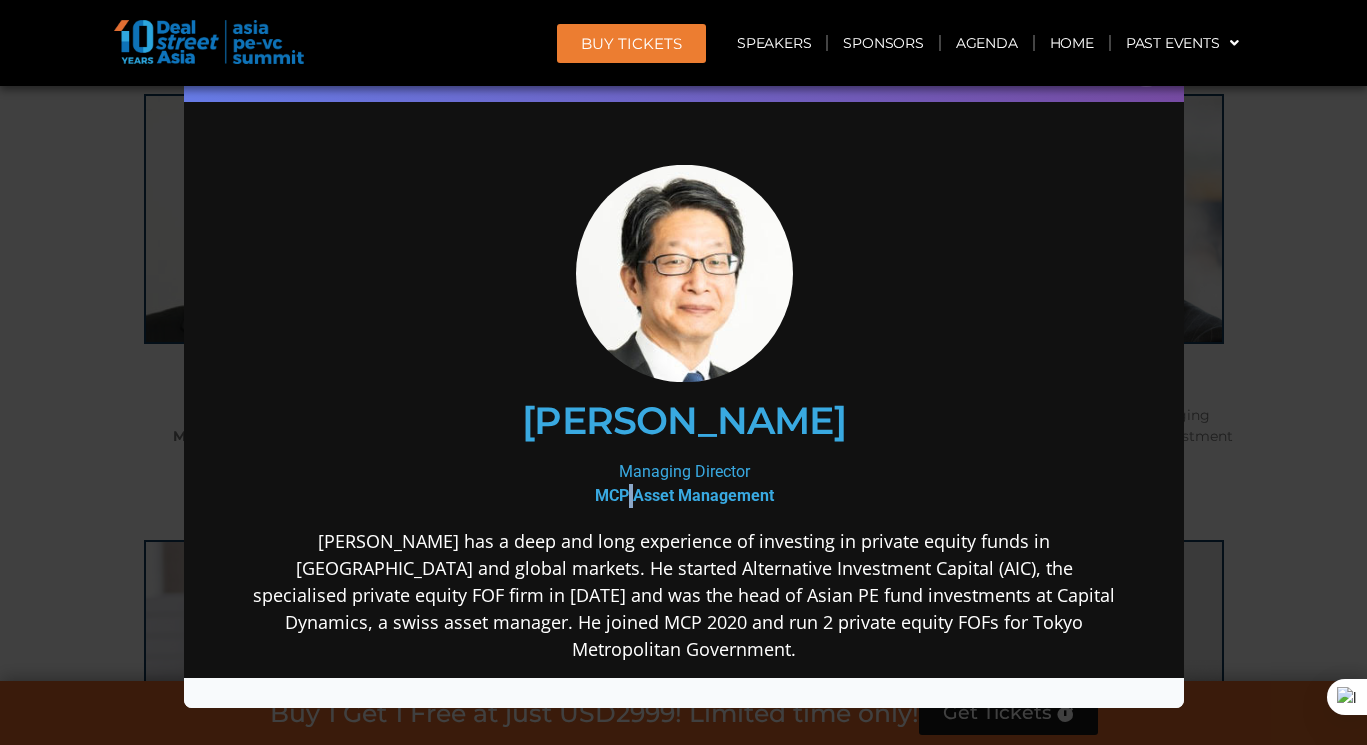 click on "MCP Asset Management" at bounding box center (683, 495) 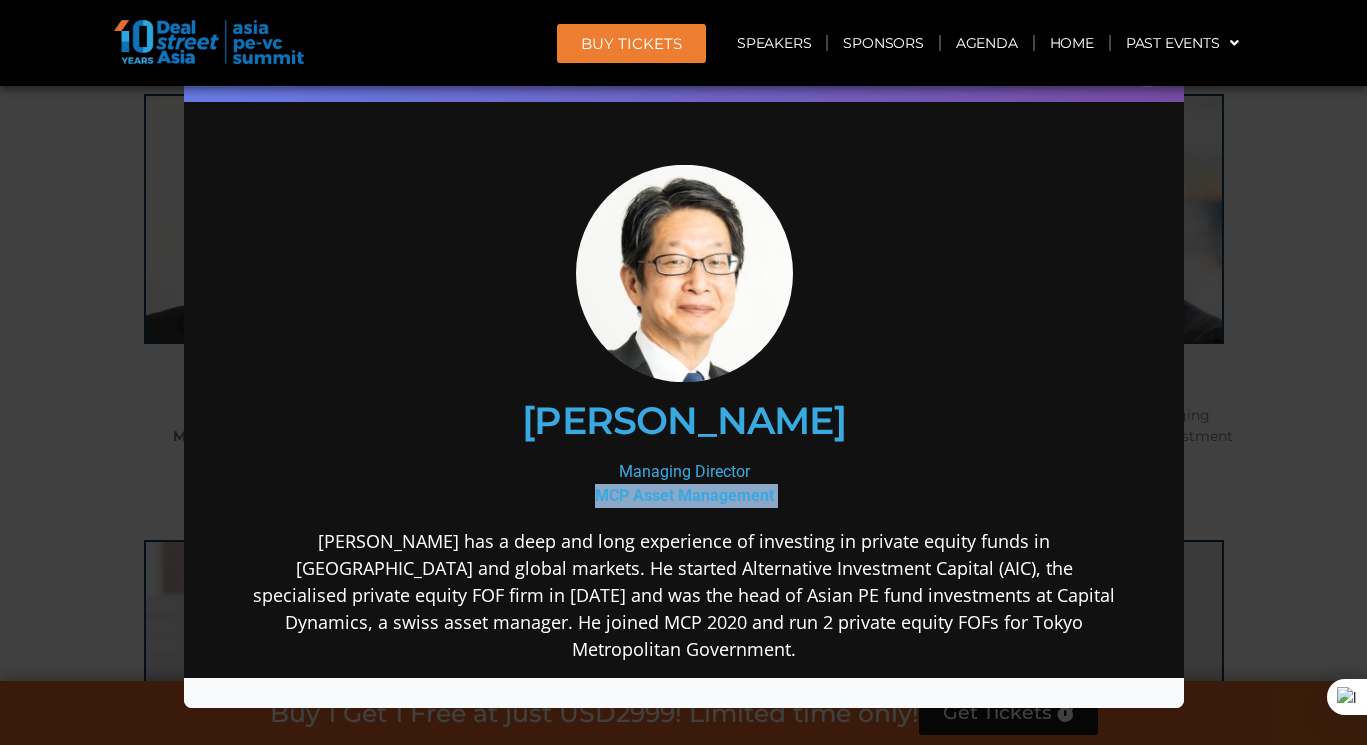 click on "MCP Asset Management" at bounding box center [683, 495] 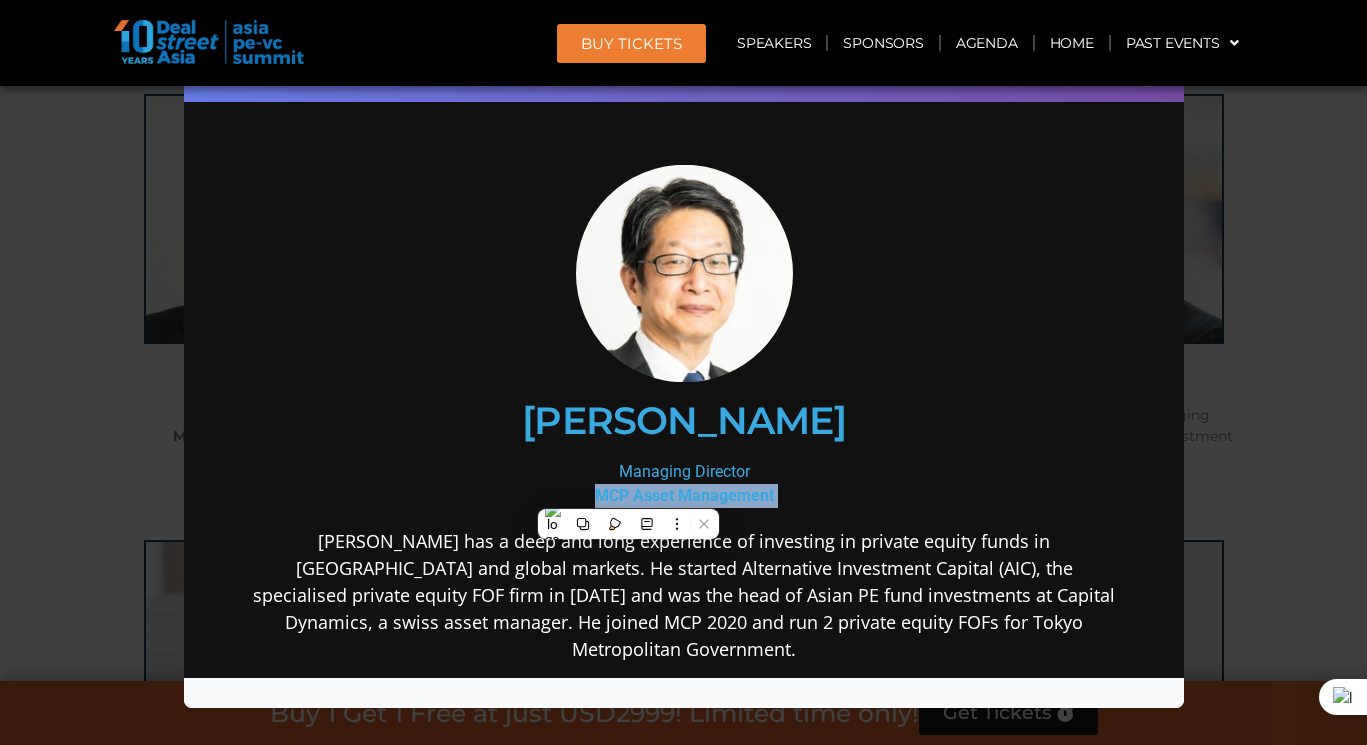 copy on "MCP Asset Management" 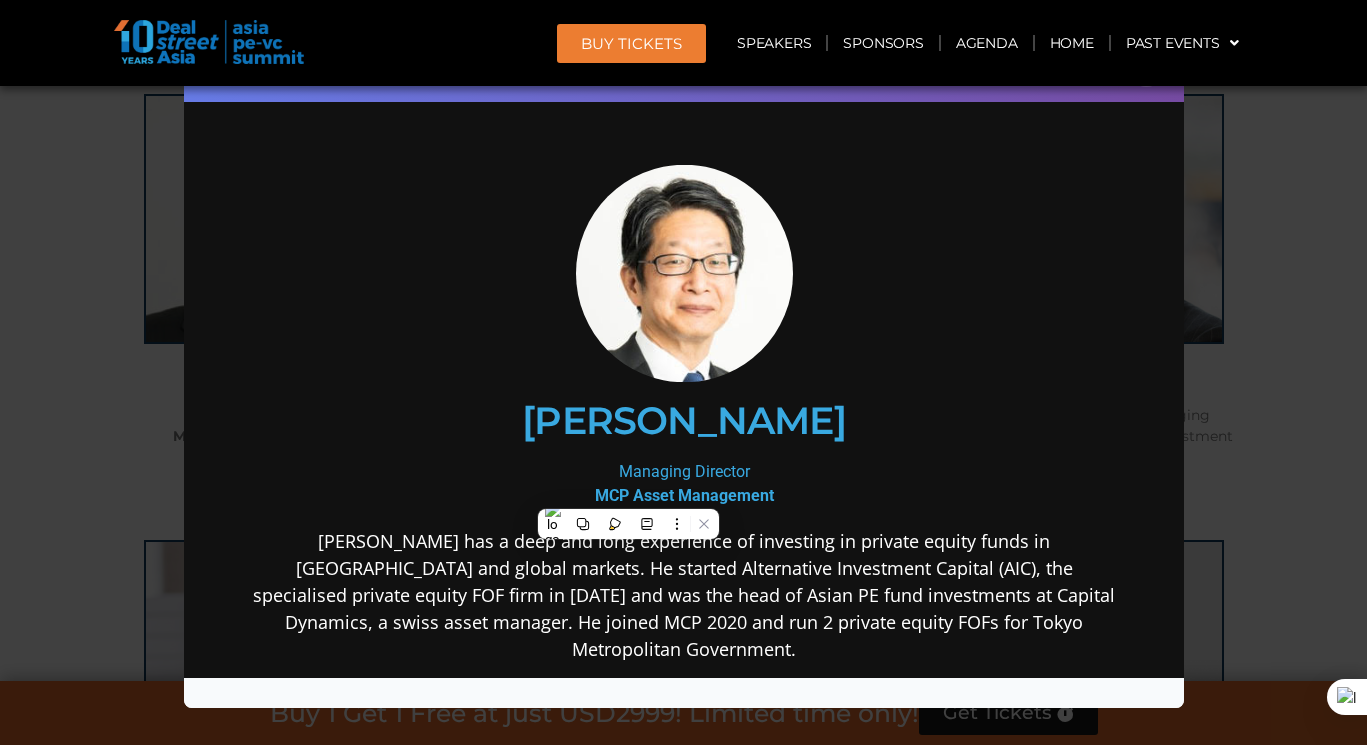 click on "[PERSON_NAME]" at bounding box center [683, 421] 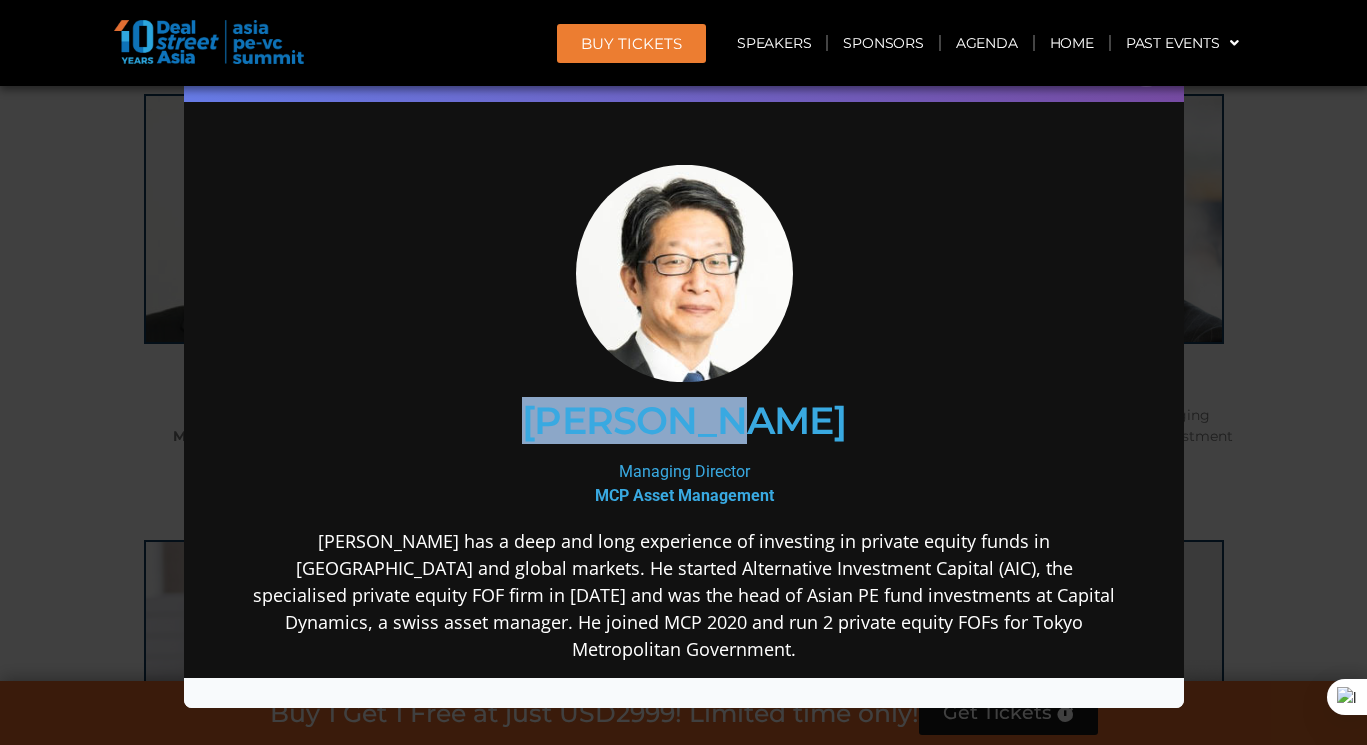 click on "[PERSON_NAME]" at bounding box center [683, 421] 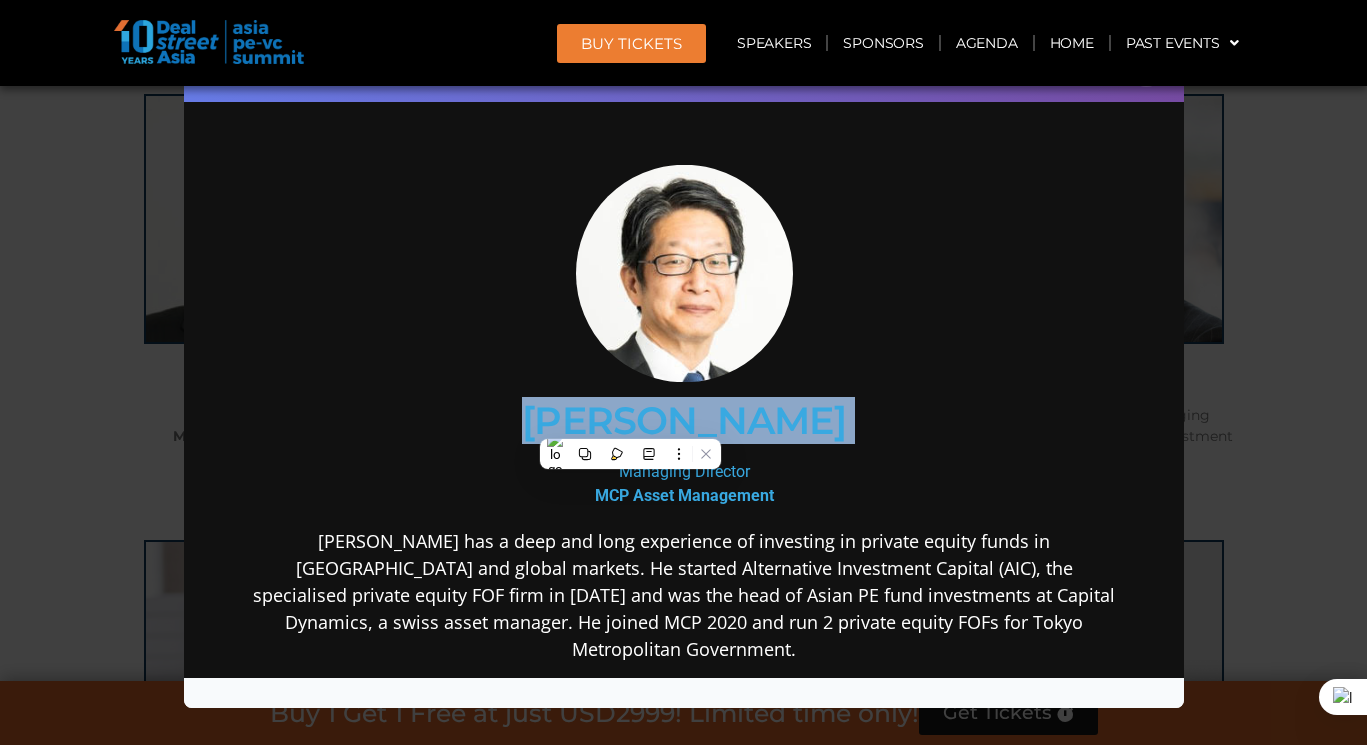 click on "[PERSON_NAME]" at bounding box center (683, 421) 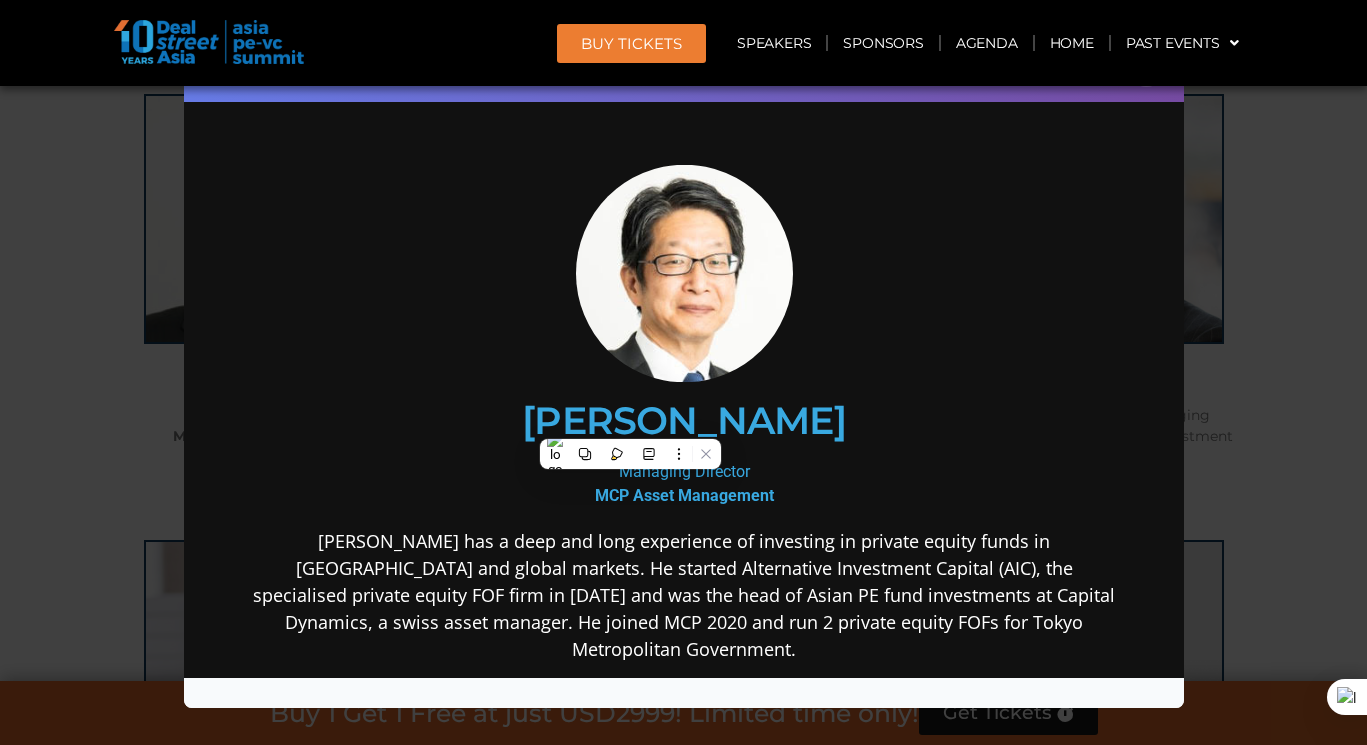 click on "MCP Asset Management" at bounding box center [683, 495] 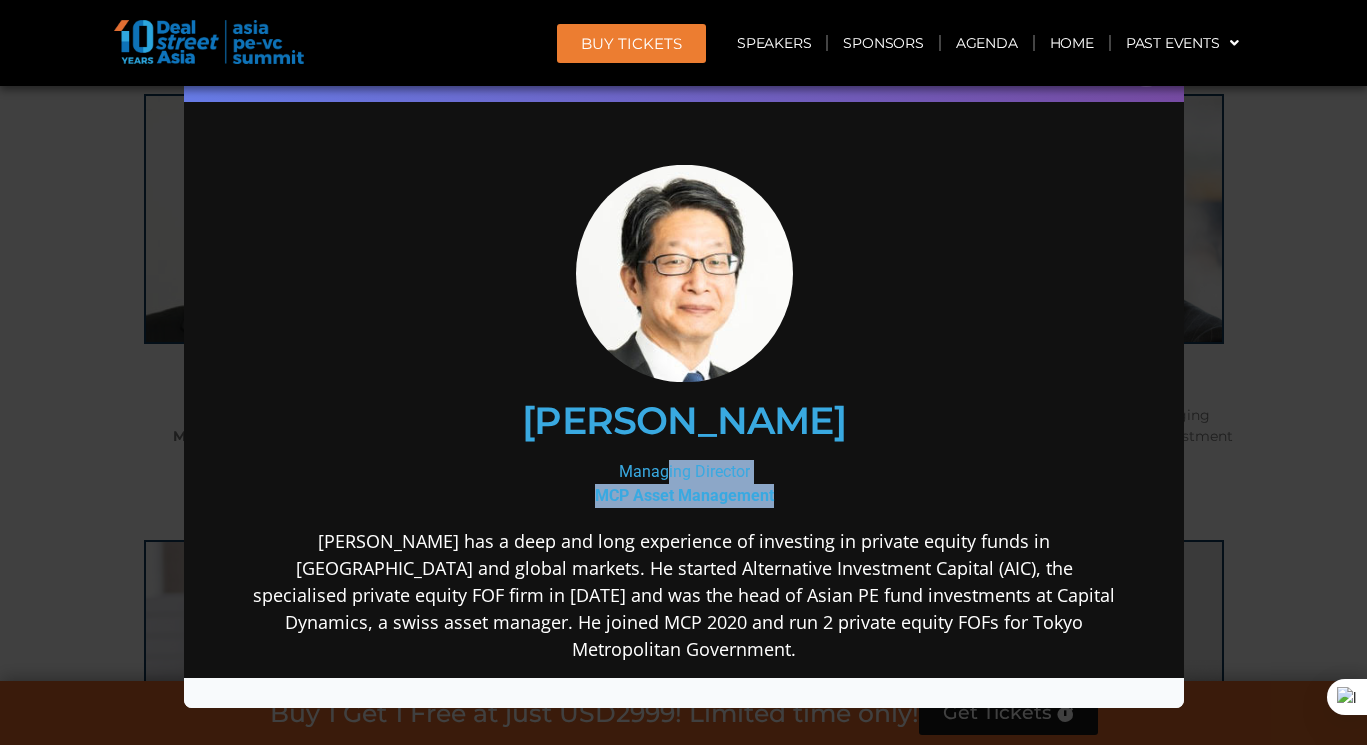 drag, startPoint x: 614, startPoint y: 476, endPoint x: 782, endPoint y: 495, distance: 169.07098 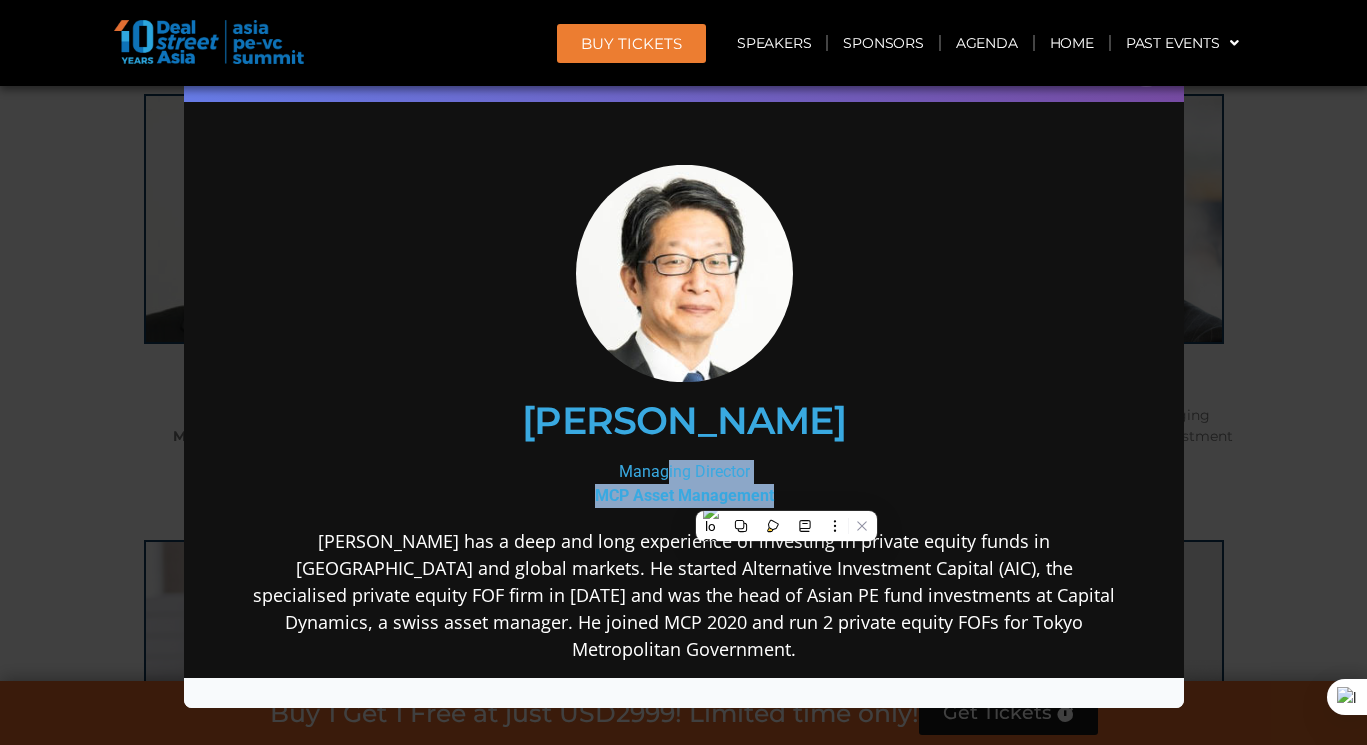 click on "Speaker Profile
×" at bounding box center (683, 372) 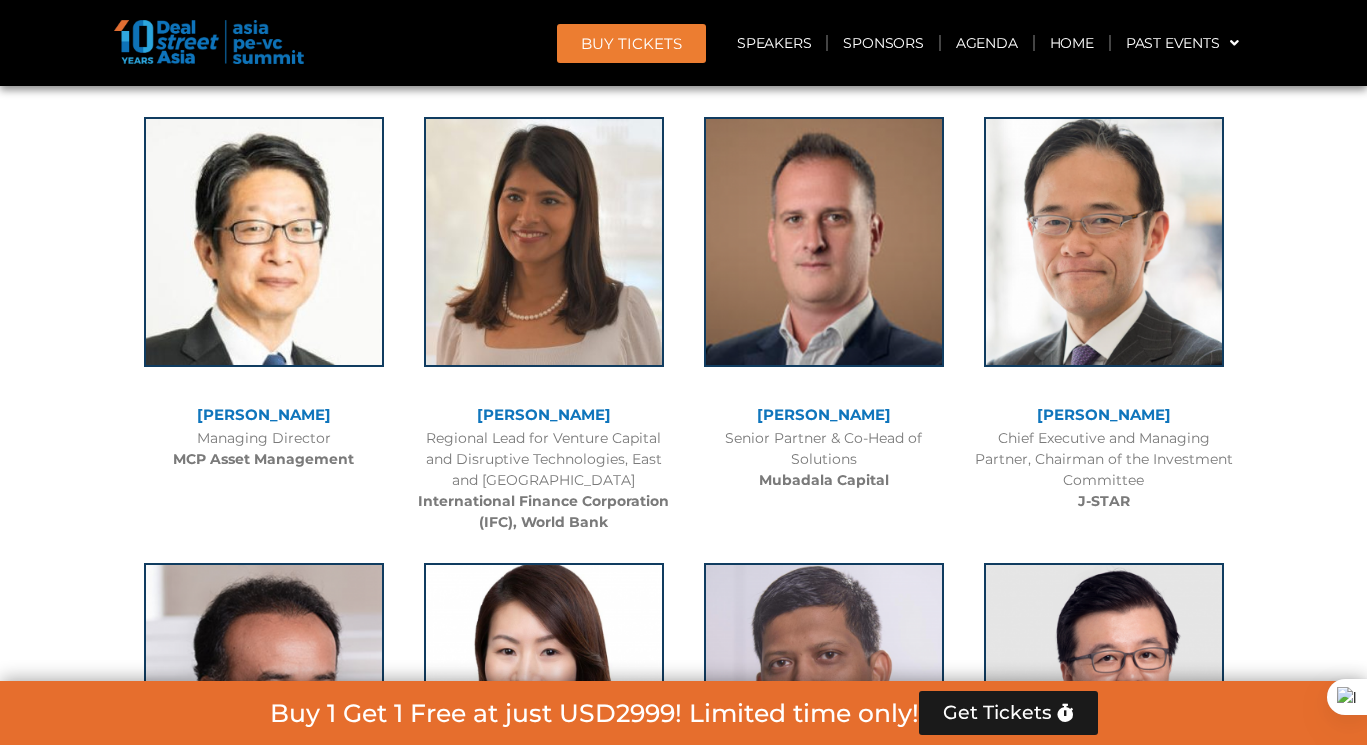 scroll, scrollTop: 2574, scrollLeft: 0, axis: vertical 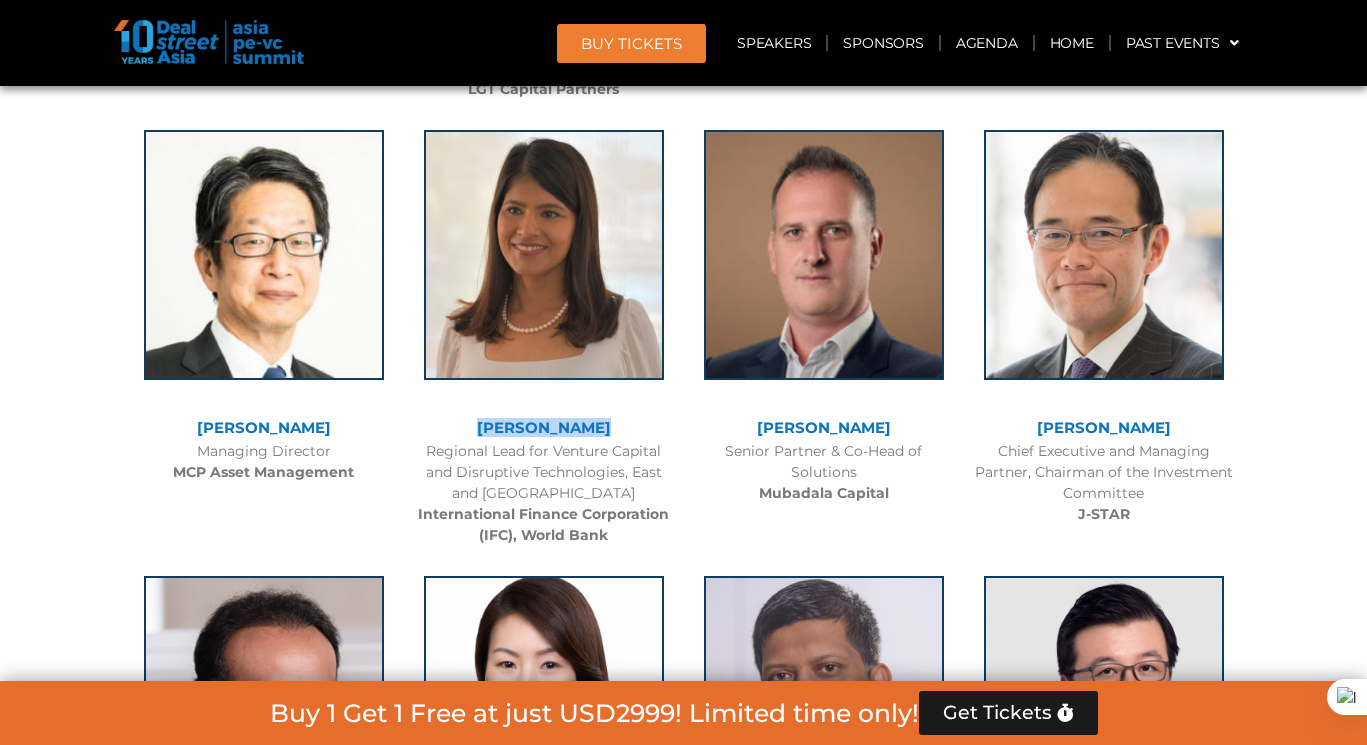 copy on "[PERSON_NAME]" 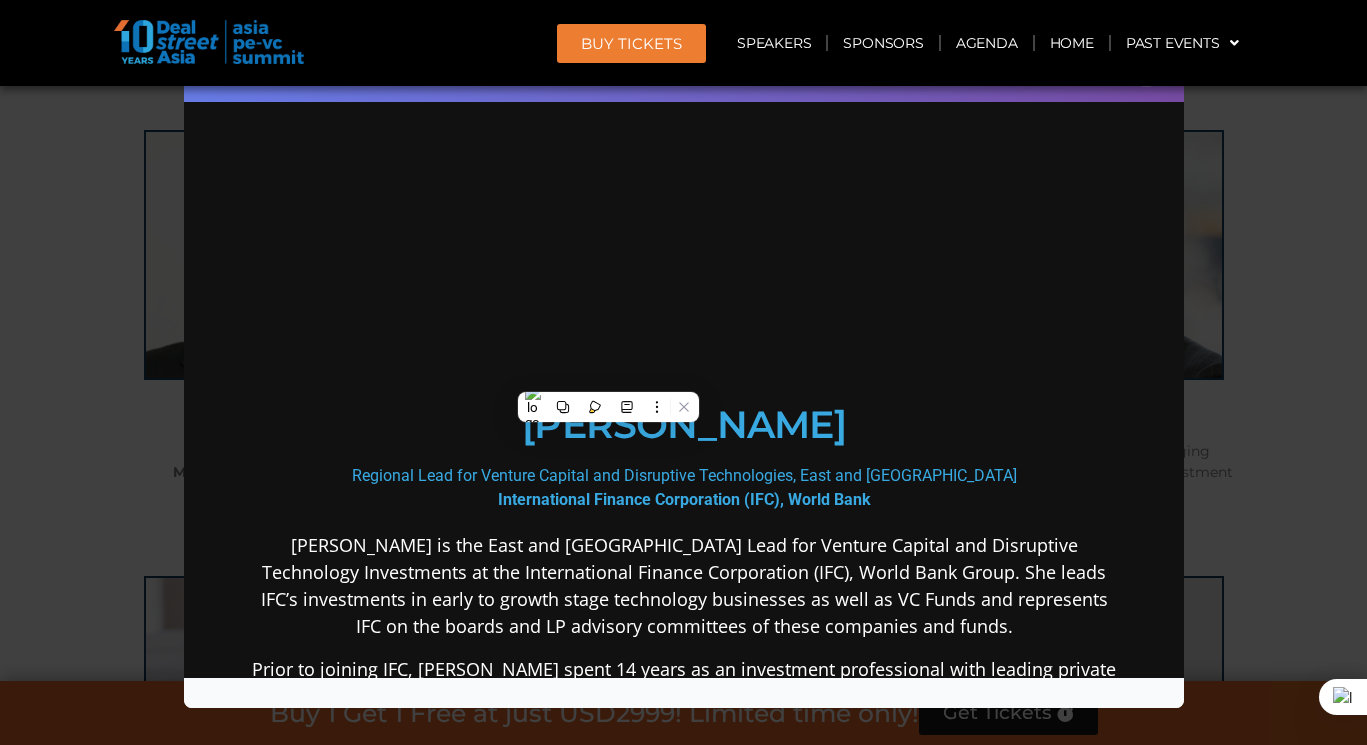 scroll, scrollTop: 0, scrollLeft: 0, axis: both 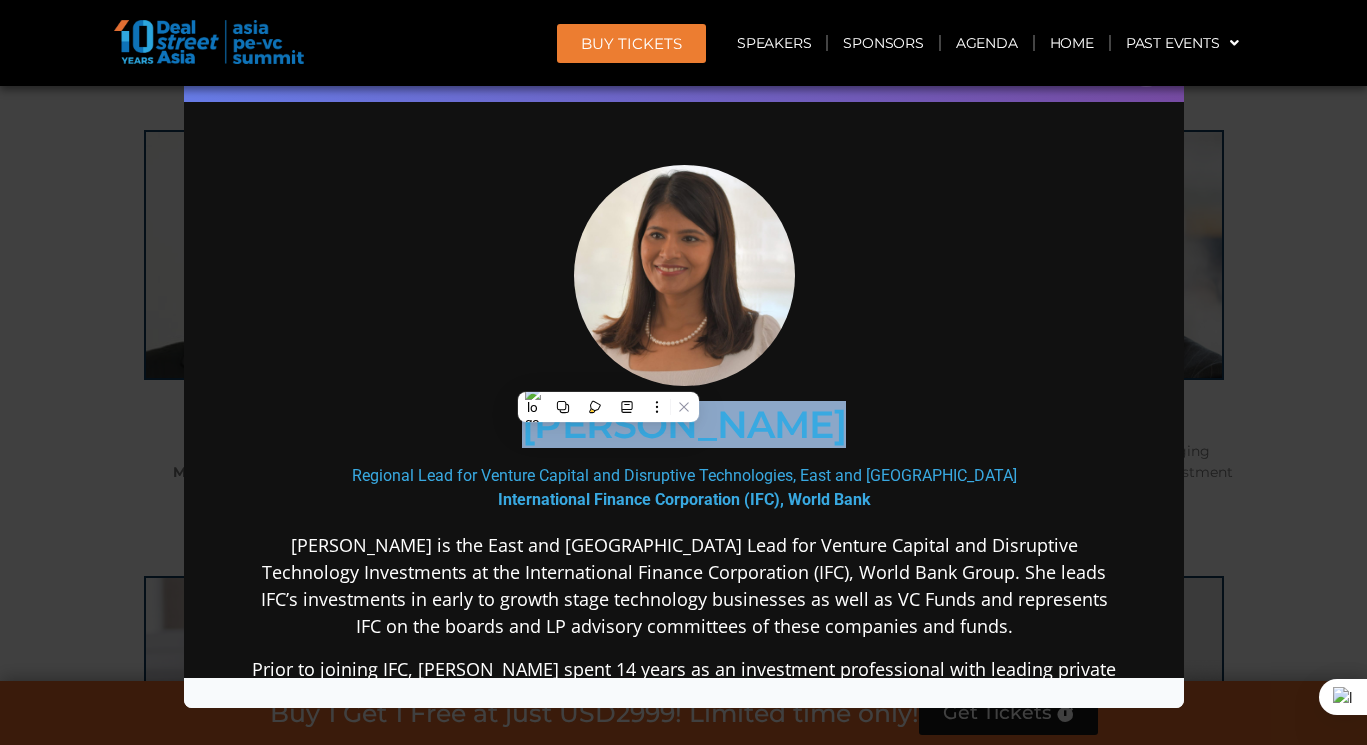 drag, startPoint x: 499, startPoint y: 437, endPoint x: 798, endPoint y: 449, distance: 299.2407 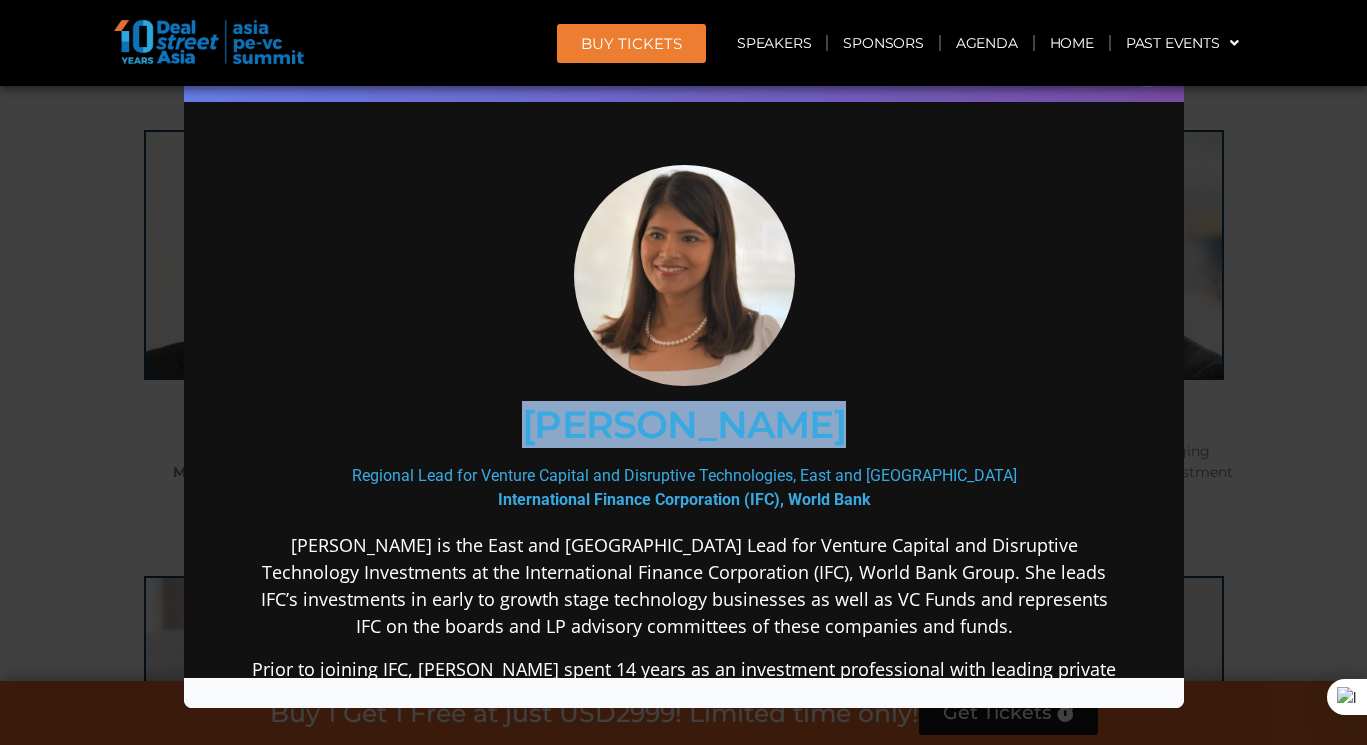 drag, startPoint x: 375, startPoint y: 476, endPoint x: 1027, endPoint y: 466, distance: 652.07666 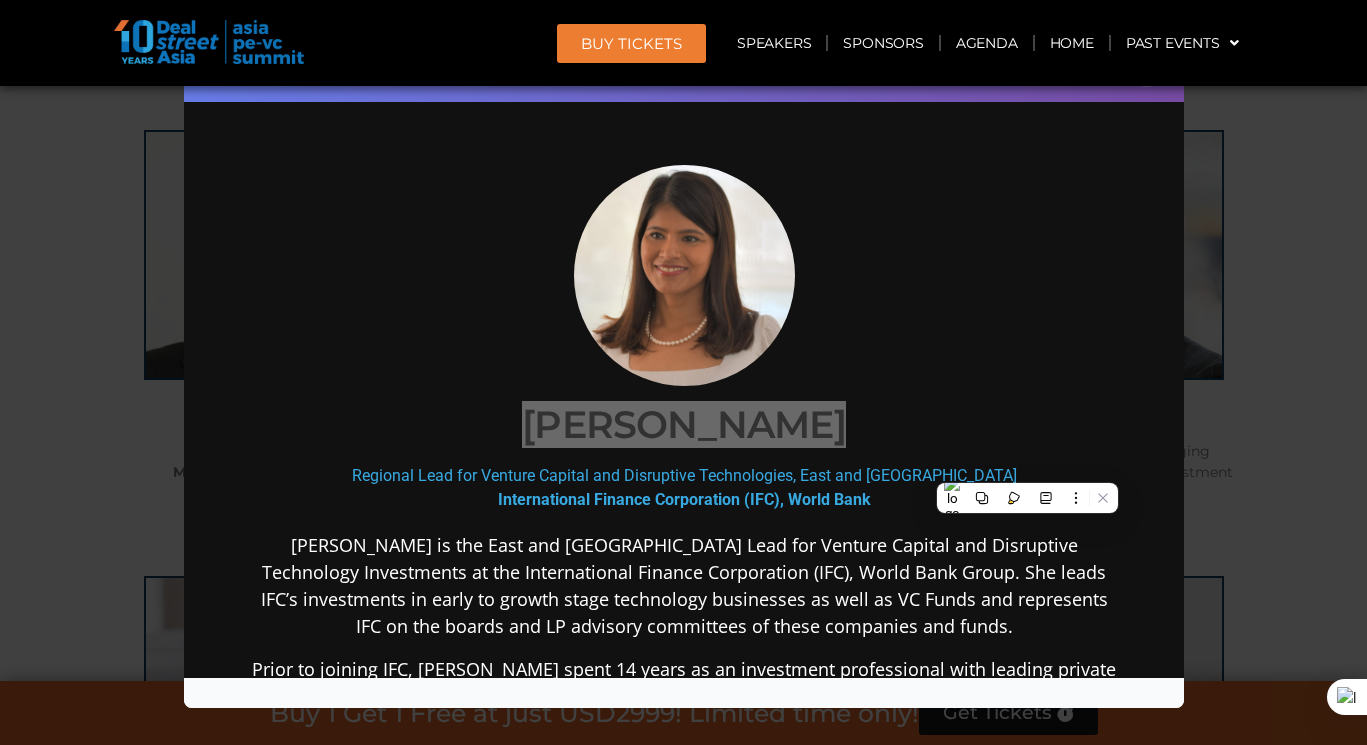click on "Speaker Profile
×" at bounding box center [683, 372] 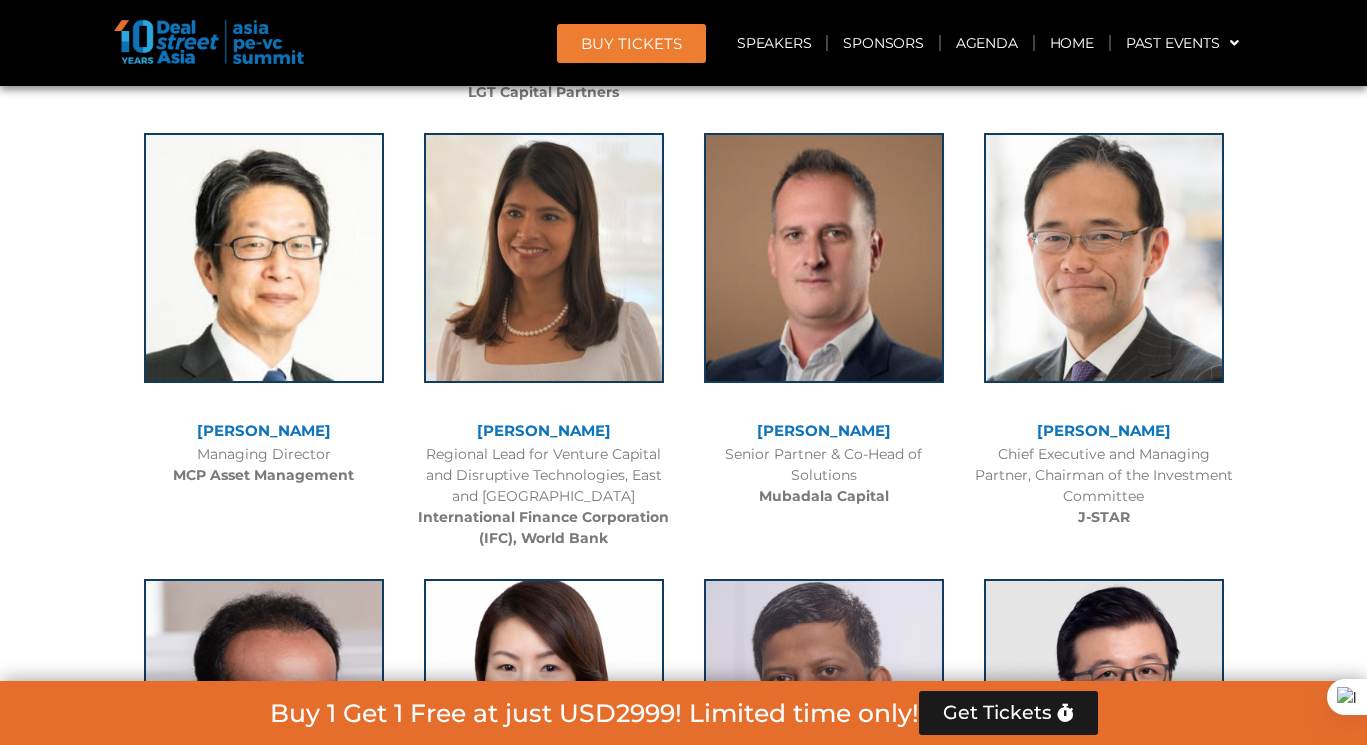 scroll, scrollTop: 2574, scrollLeft: 0, axis: vertical 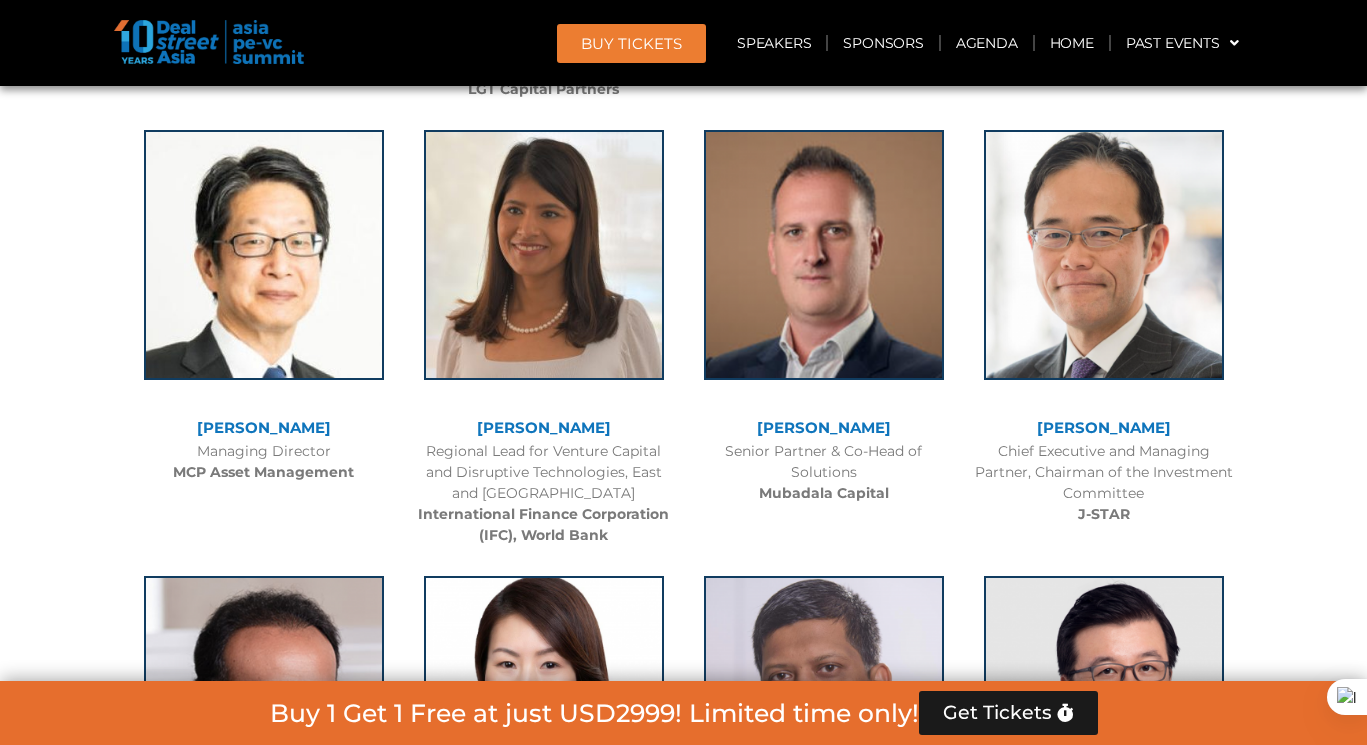 drag, startPoint x: 800, startPoint y: 349, endPoint x: 932, endPoint y: 380, distance: 135.5913 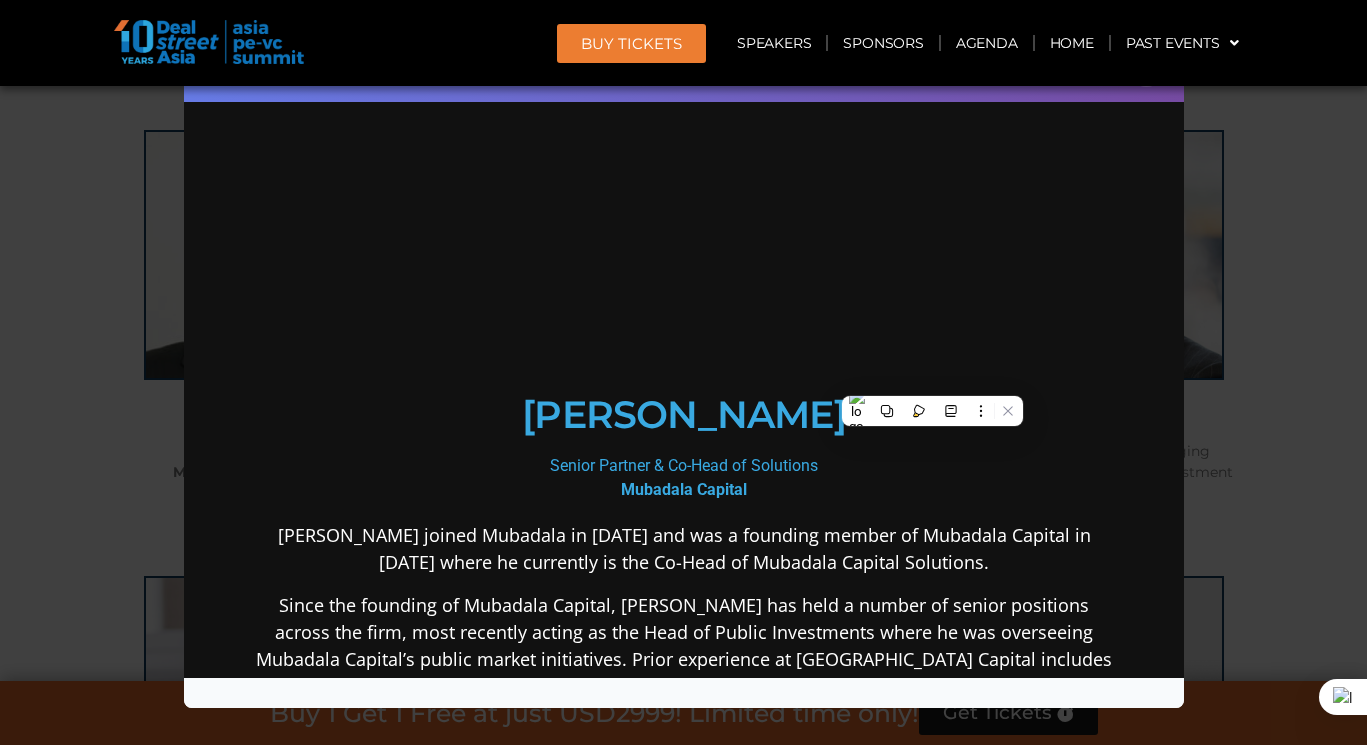scroll, scrollTop: 0, scrollLeft: 0, axis: both 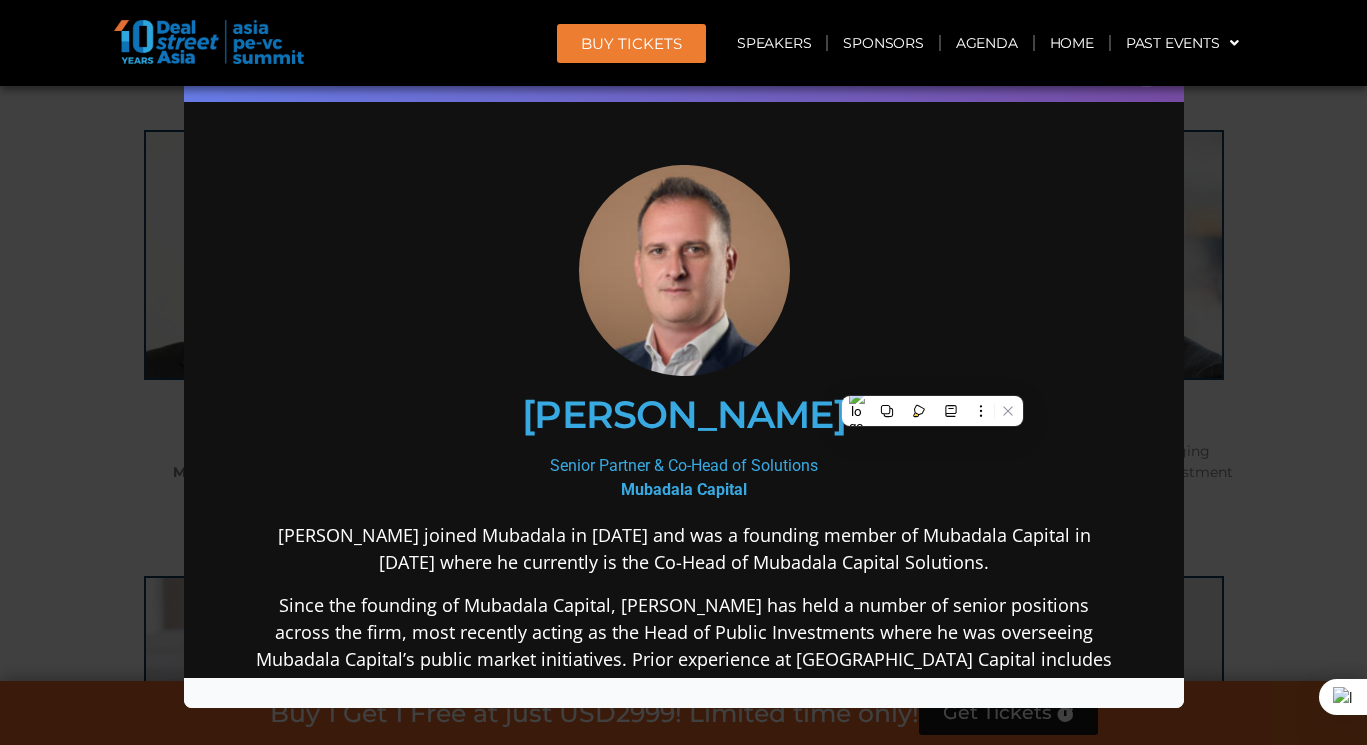 click on "[PERSON_NAME]" at bounding box center (683, 415) 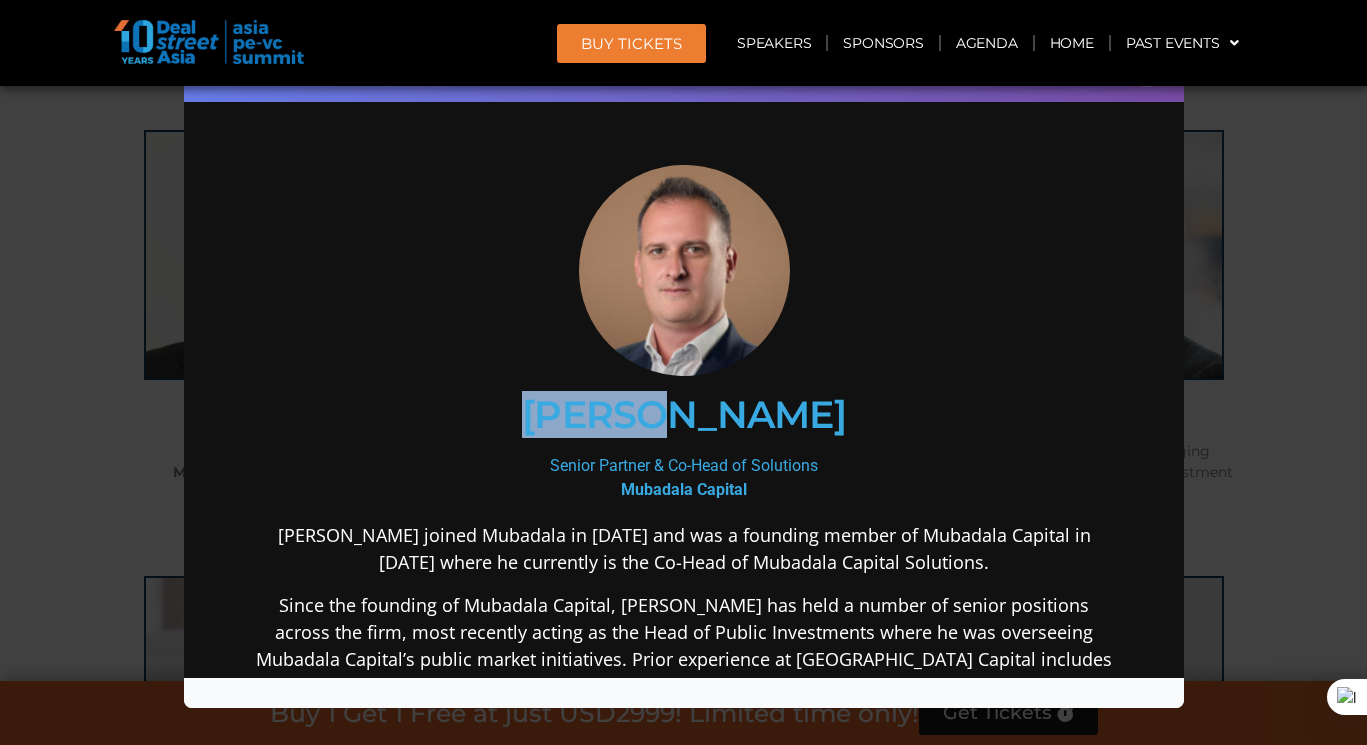 click on "[PERSON_NAME]" at bounding box center [683, 415] 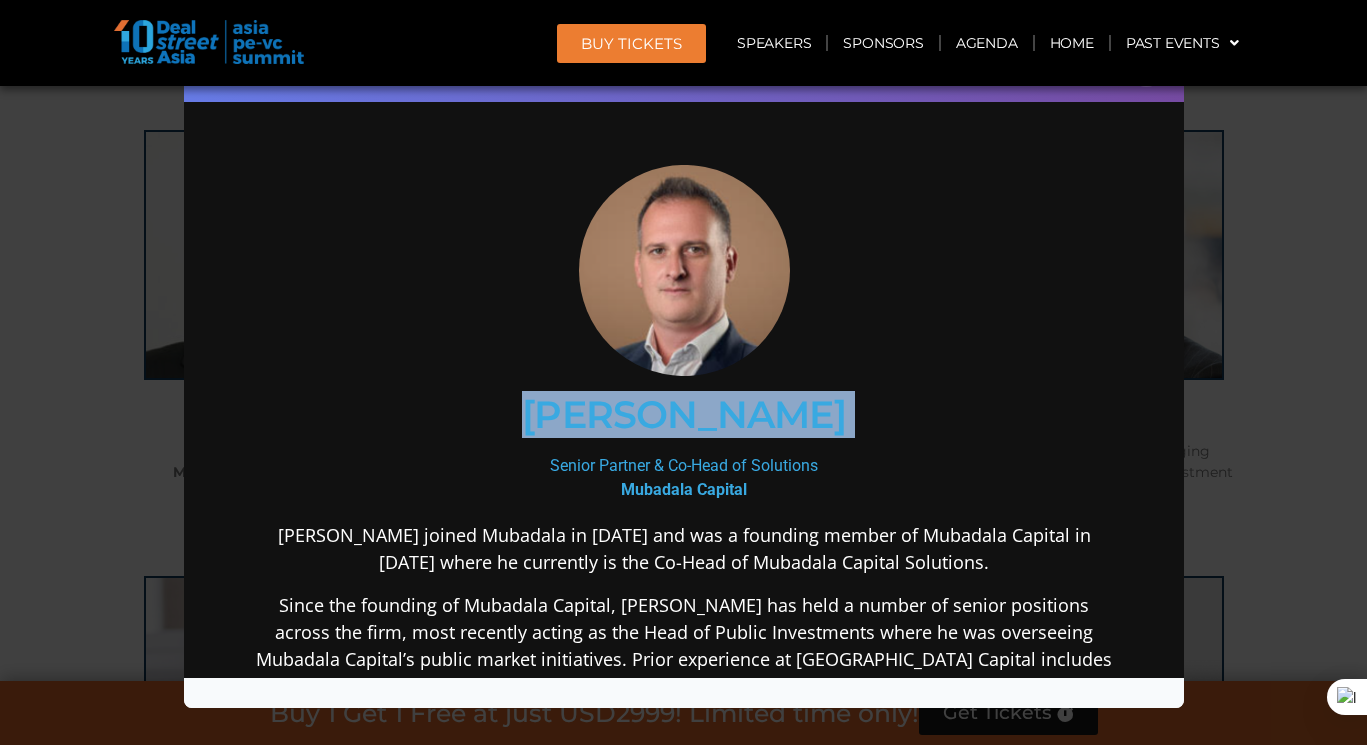 click on "[PERSON_NAME]" at bounding box center [683, 415] 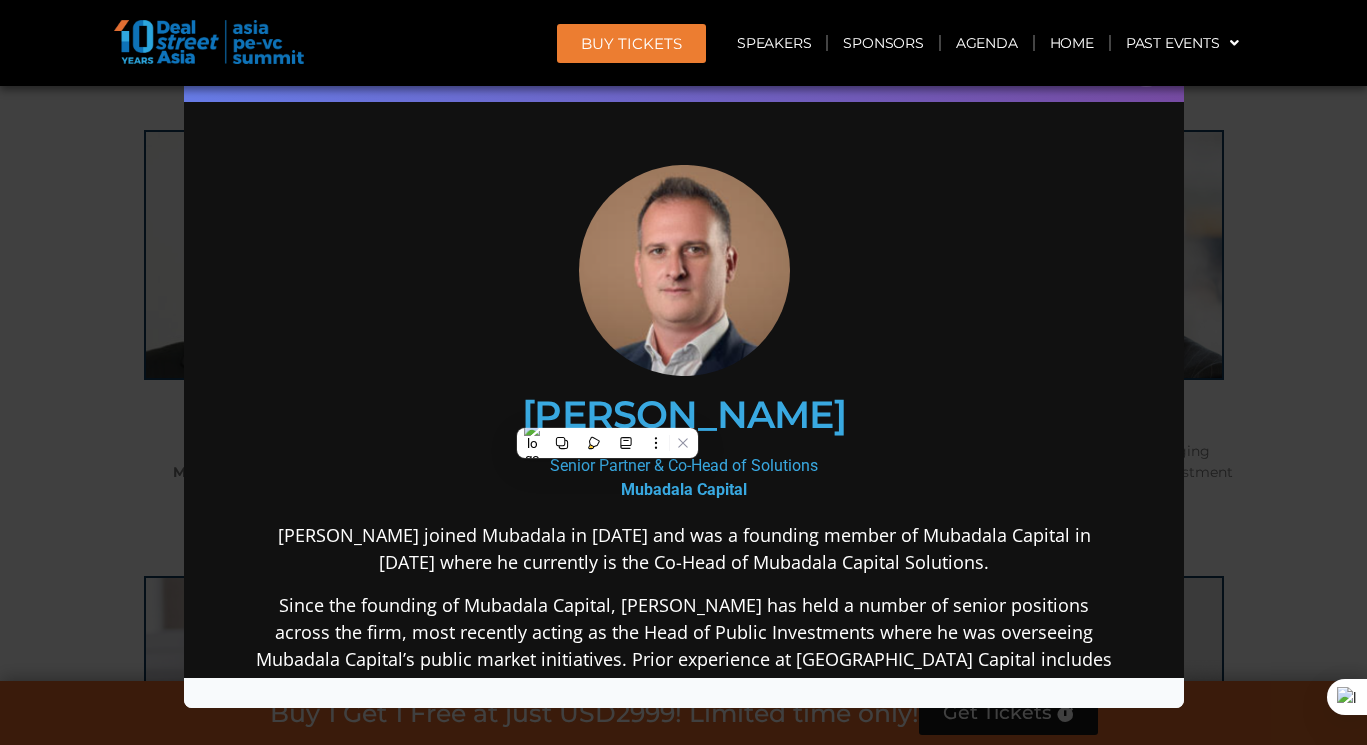 click on "Mubadala Capital" at bounding box center [683, 489] 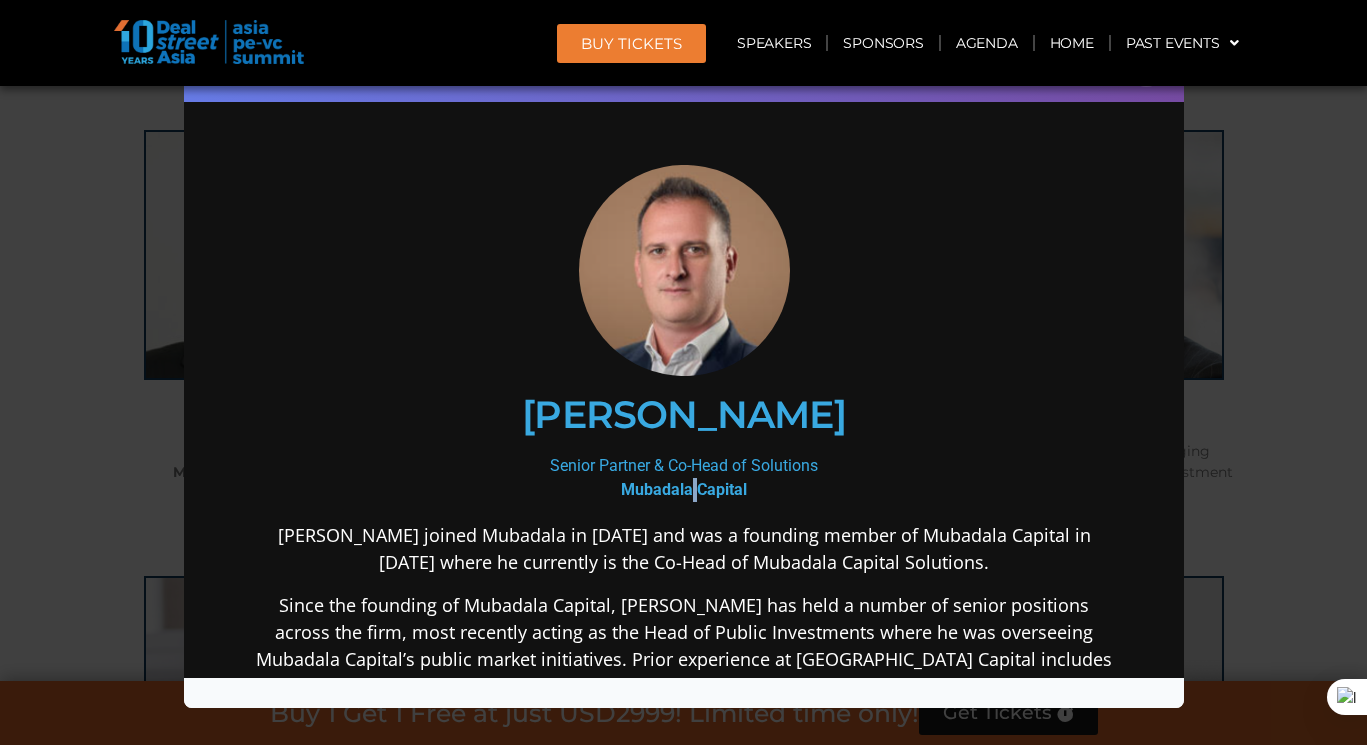 click on "Mubadala Capital" at bounding box center [683, 489] 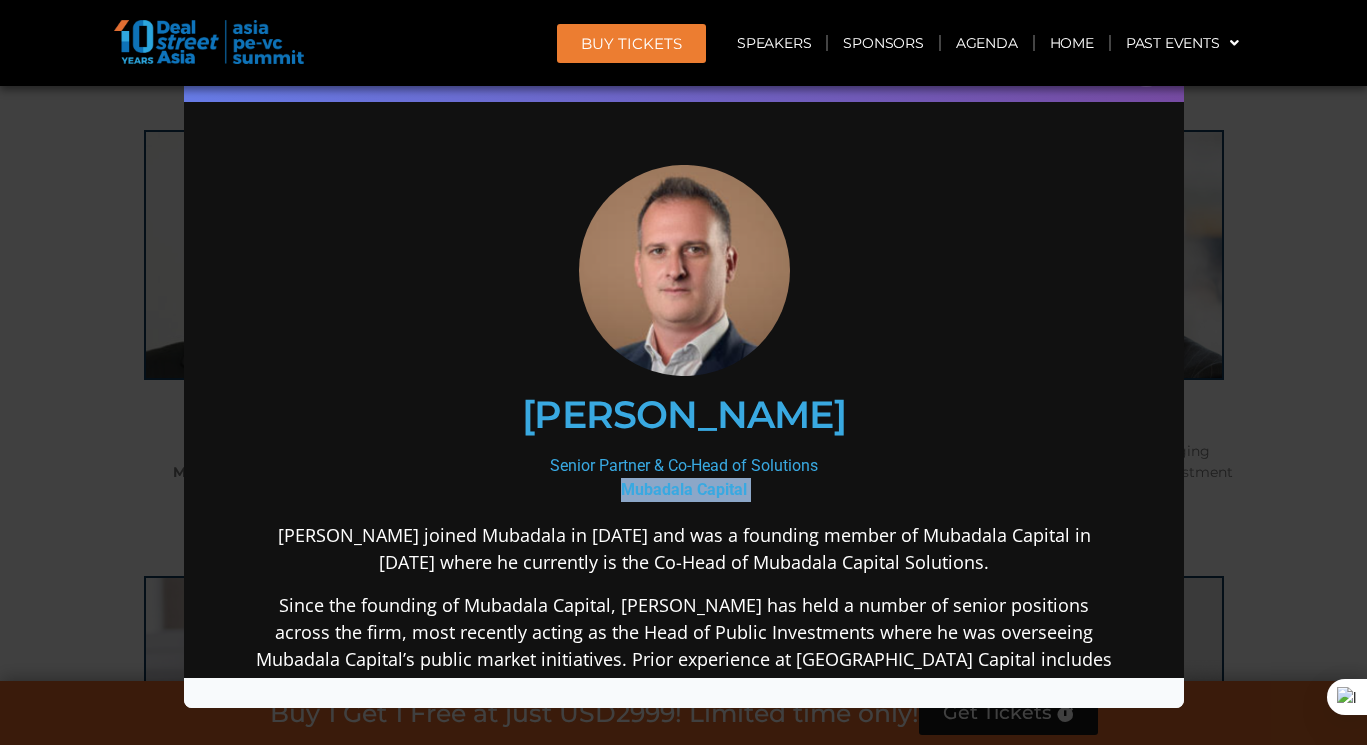 click on "Mubadala Capital" at bounding box center [683, 489] 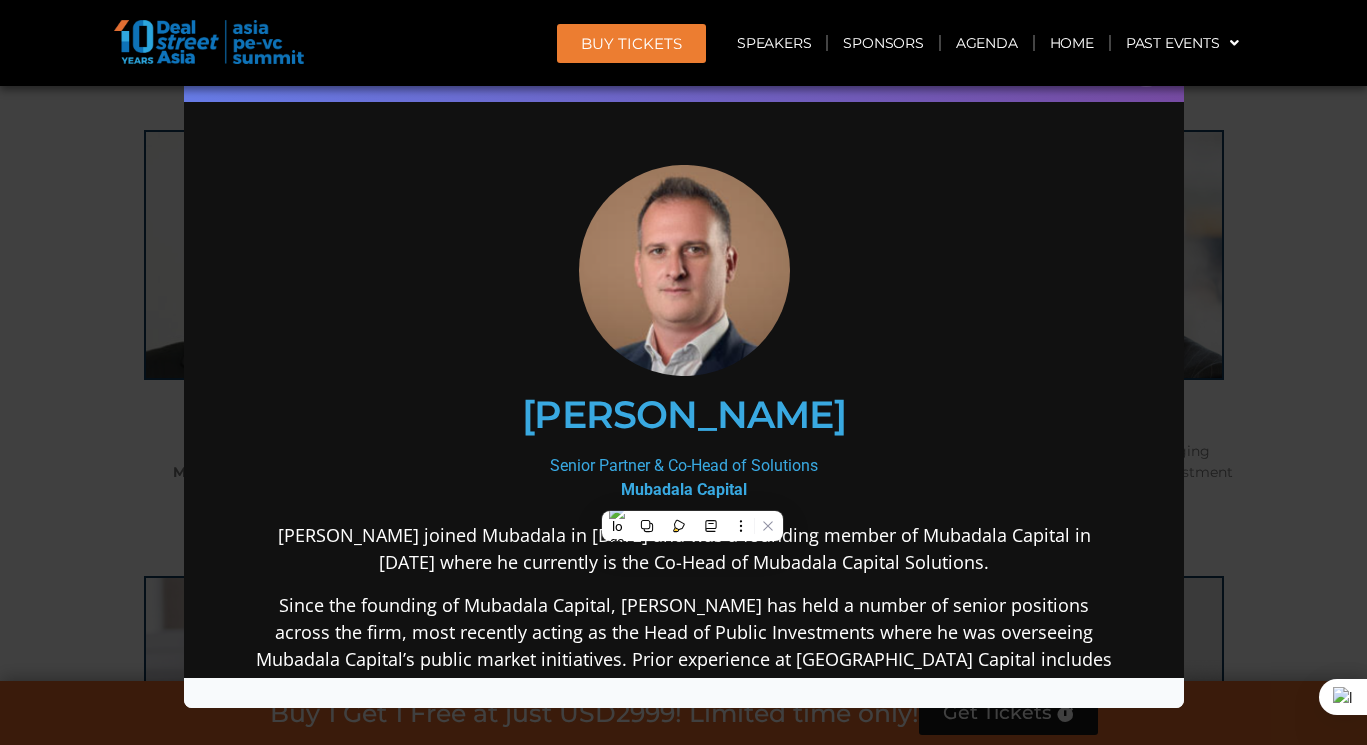 click on "Since the founding of Mubadala Capital, Maxime has held a number of senior positions across the firm, most recently acting as the Head of Public Investments where he was overseeing Mubadala Capital’s public market initiatives. Prior experience at Mubadala Capital includes having worked on a number of private market transactions. Prior to joining Mubadala in 2008, Maxime worked in the Mergers & Acquisitions group of Dresdner Kleinwort and R.W. Baird in London." at bounding box center (683, 673) 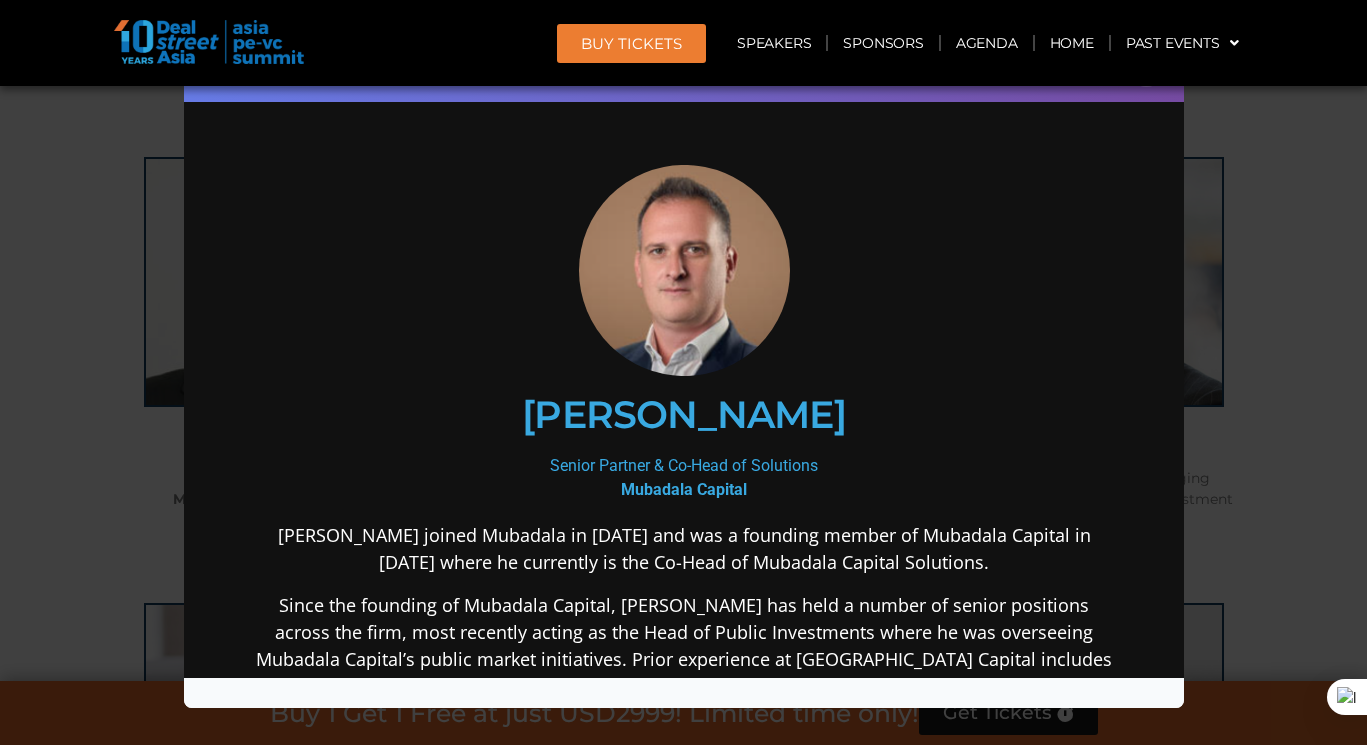 scroll, scrollTop: 2527, scrollLeft: 0, axis: vertical 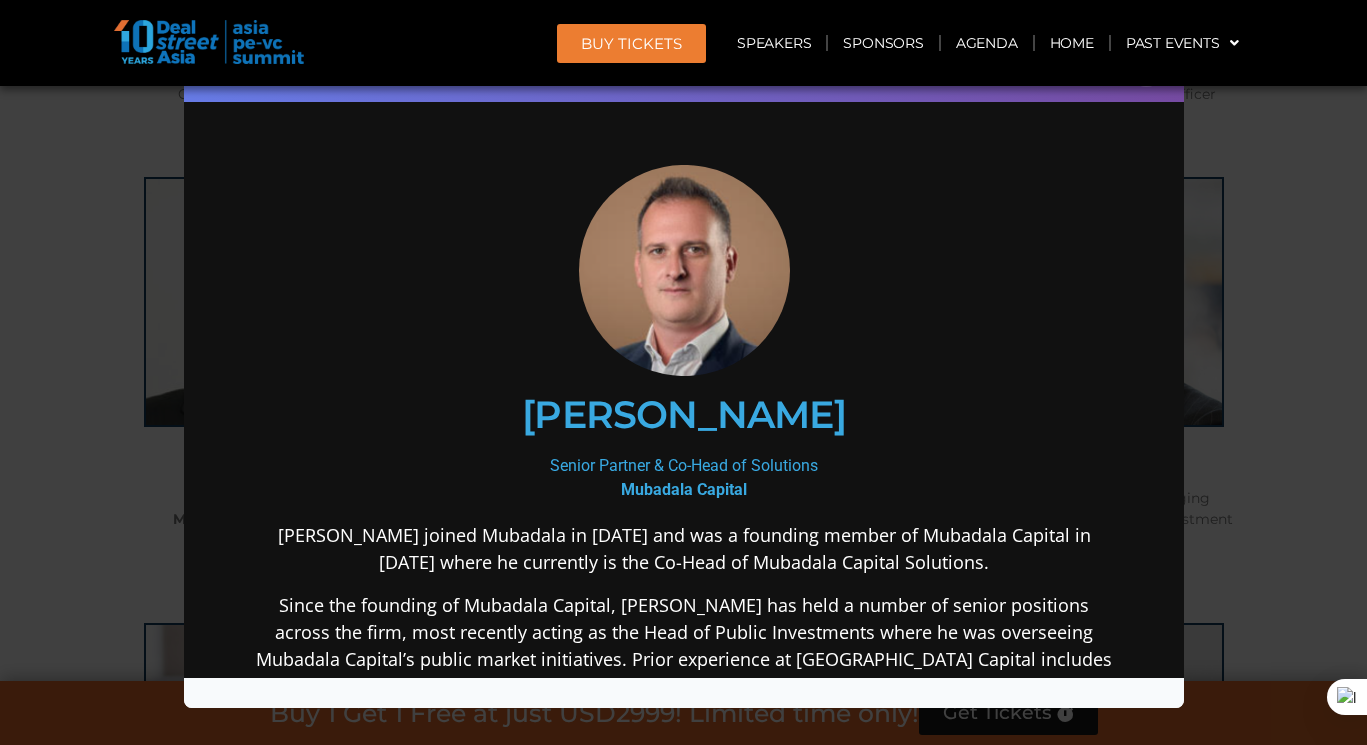 click on "Maxime Franzetti
Senior Partner & Co-Head of Solutions
Mubadala Capital
Maxime joined Mubadala in 2008 and was a founding member of Mubadala Capital in 2011 where he currently is the Co-Head of Mubadala Capital Solutions.
Since the founding of Mubadala Capital, Maxime has held a number of senior positions across the firm, most recently acting as the Head of Public Investments where he was overseeing Mubadala Capital’s public market initiatives. Prior experience at Mubadala Capital includes having worked on a number of private market transactions. Prior to joining Mubadala in 2008, Maxime worked in the Mergers & Acquisitions group of Dresdner Kleinwort and R.W. Baird in London." at bounding box center [683, 617] 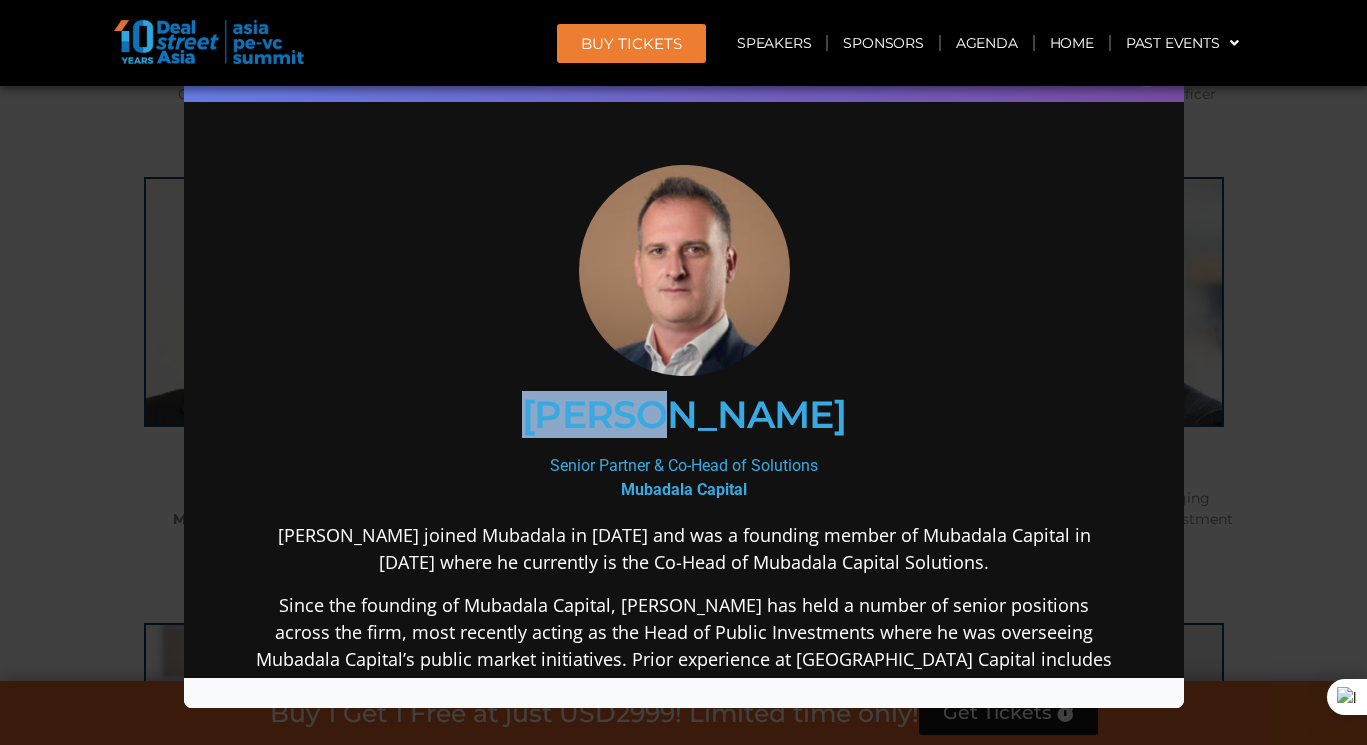 click on "[PERSON_NAME]" at bounding box center [683, 415] 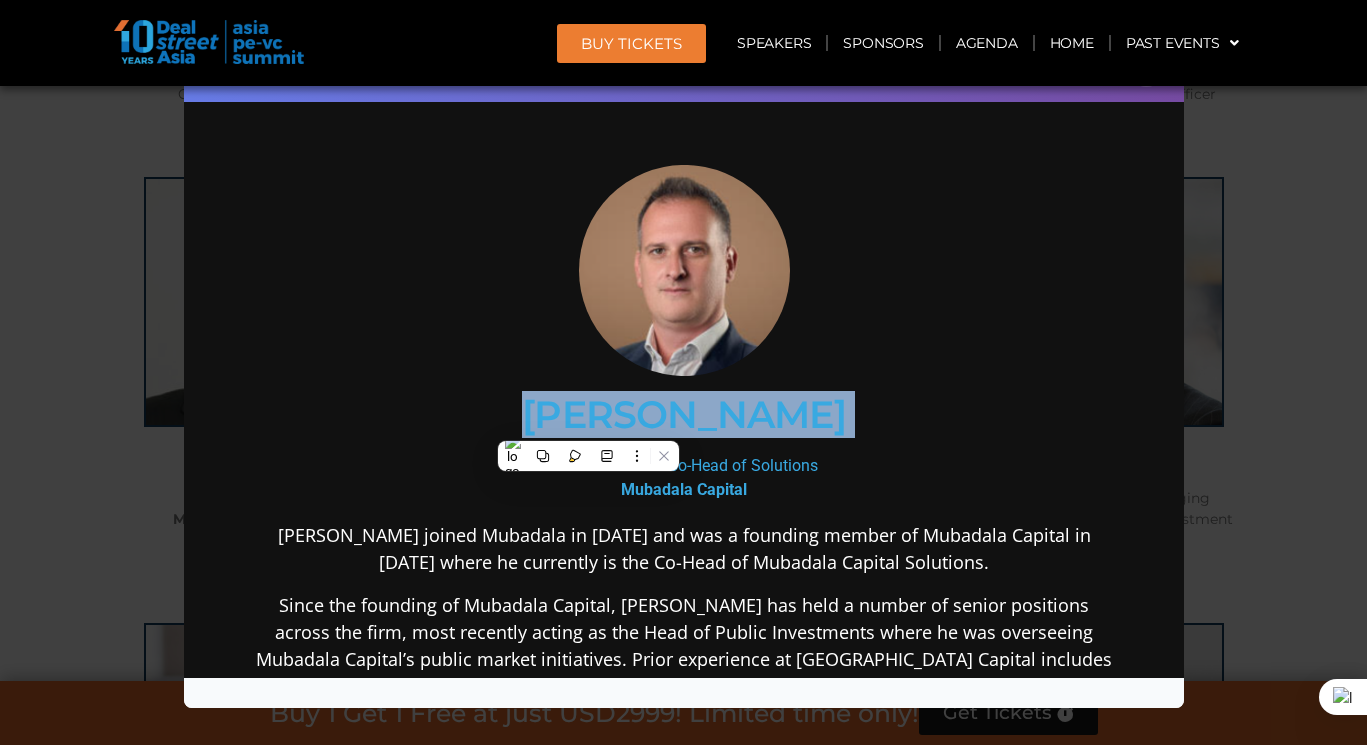 click on "[PERSON_NAME]" at bounding box center [683, 415] 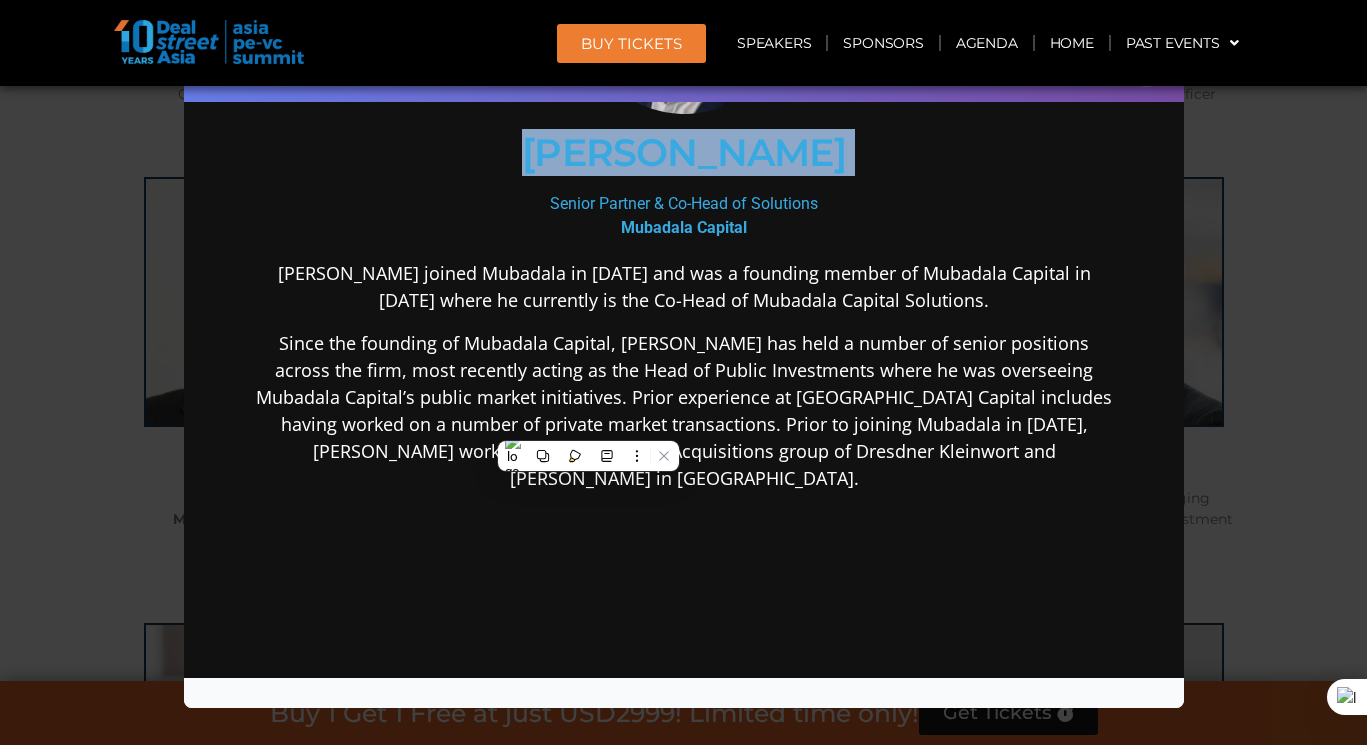 scroll, scrollTop: 263, scrollLeft: 0, axis: vertical 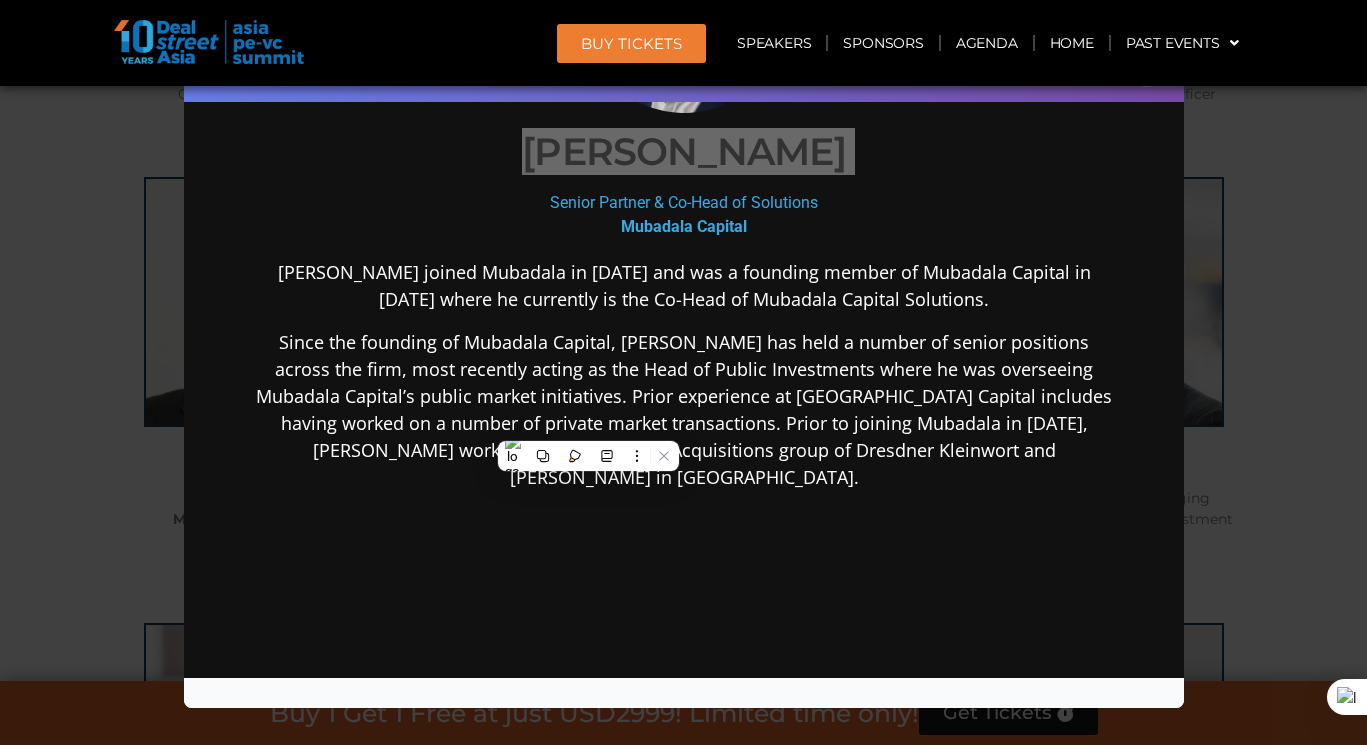 click on "BUY Tickets
Speakers
Sponsors
Agenda
Home
Past Events
JKT 2025
SG 2024
JKT 2024
SG 2023
JKT 2023
SG 2022
JKT 2022 (Virtual)
SG 2021 (Virtual)
SG 2020 (Virtual)
JKT 2020
SG 2019
JKT 2019
Menu
Speakers
Sponsors
Agenda
Home
Past Events
JKT 2025
SG 2024
JKT 2024
SG 2023
JKT 2023
SG 2022
JKT 2022 (Virtual)
SG 2021 (Virtual)
SG 2020 (Virtual)
JKT 2020
SG 2019
JKT 2019" at bounding box center (855, 43) 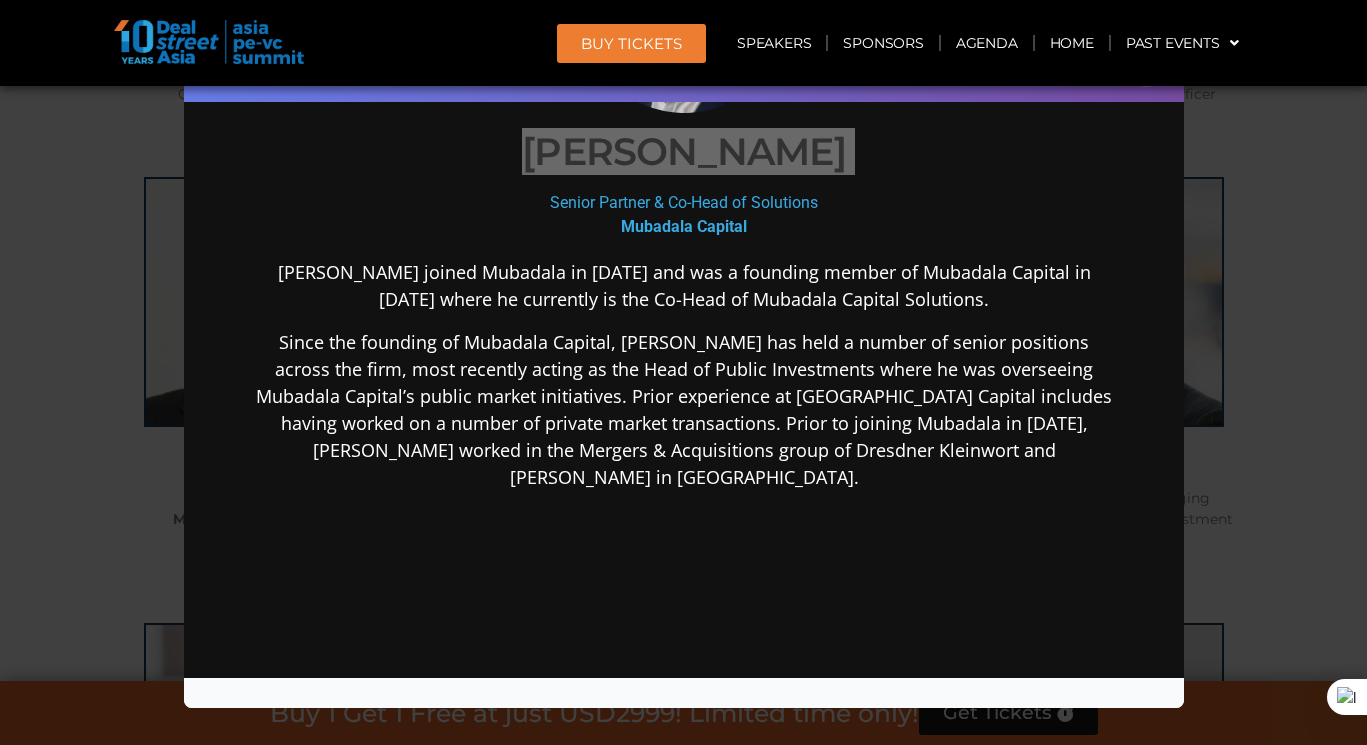 click on "Speaker Profile
×" at bounding box center (683, 372) 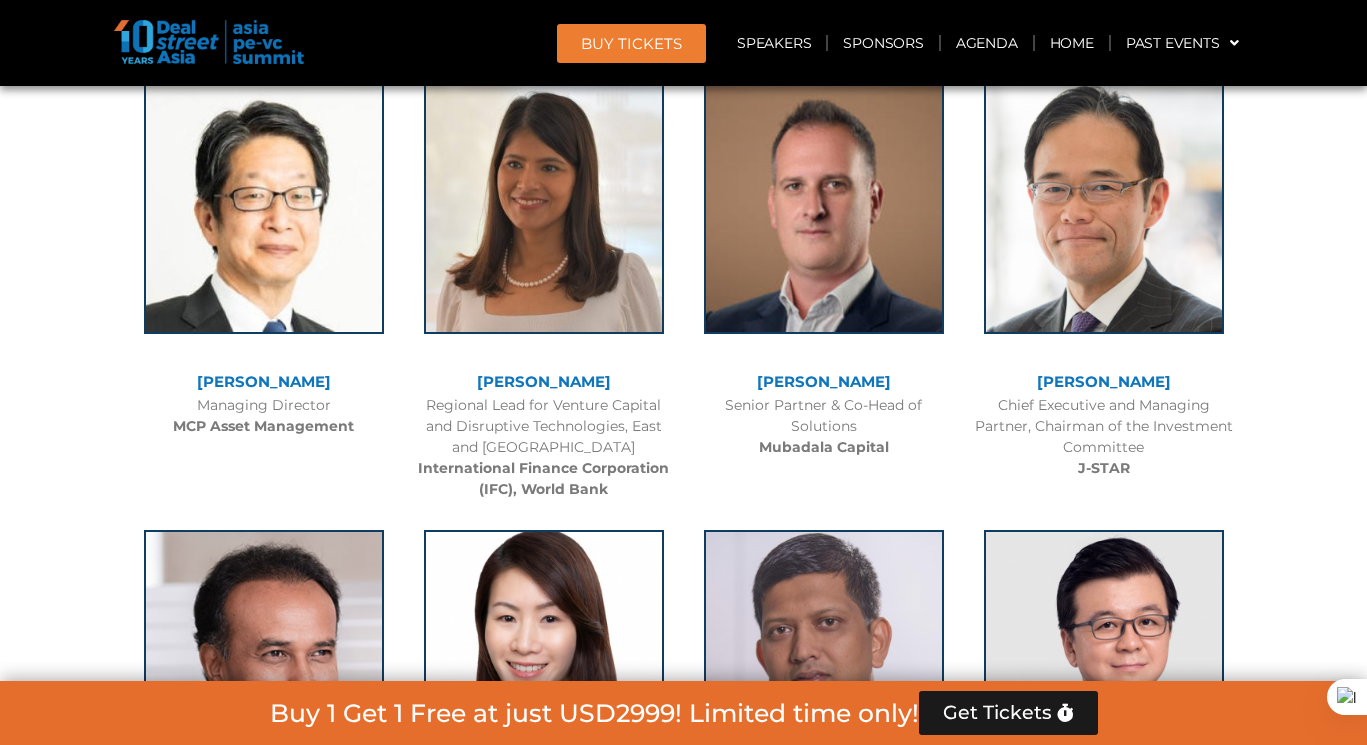 scroll, scrollTop: 2672, scrollLeft: 0, axis: vertical 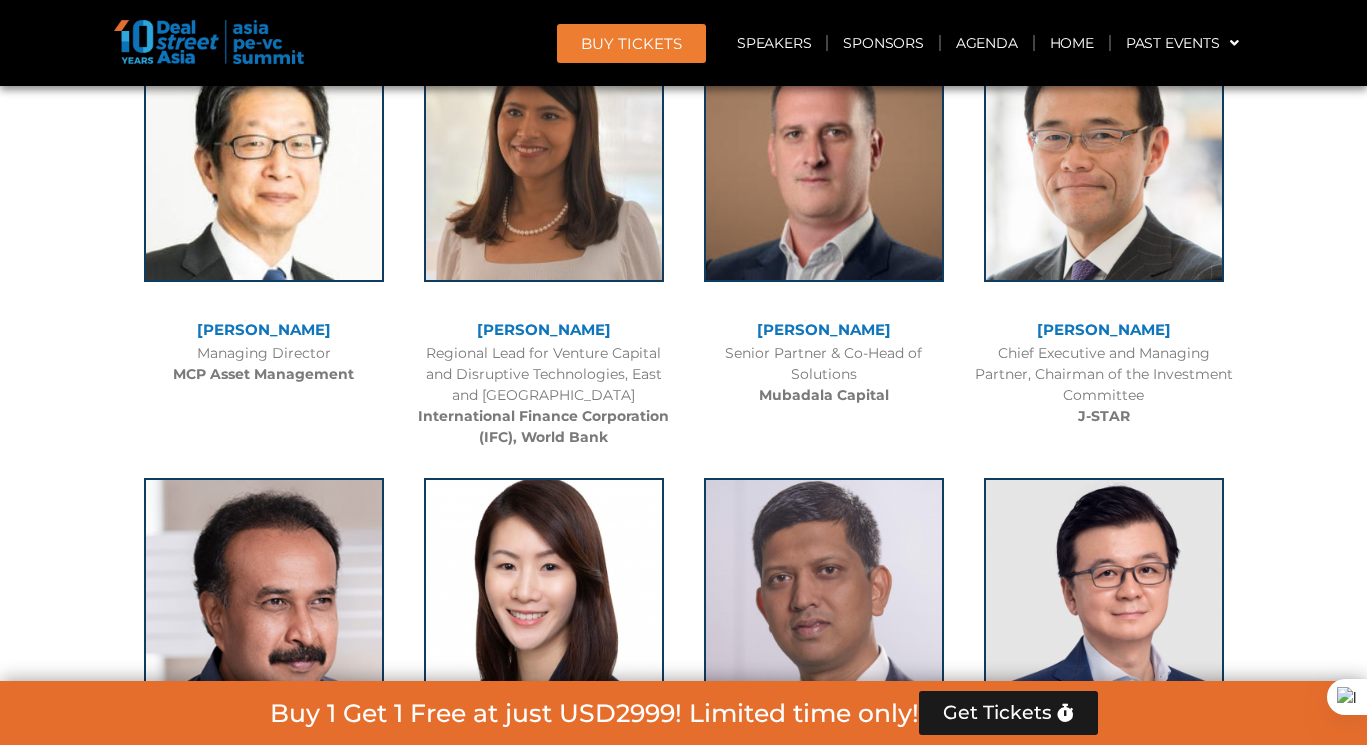 click on "J-STAR" 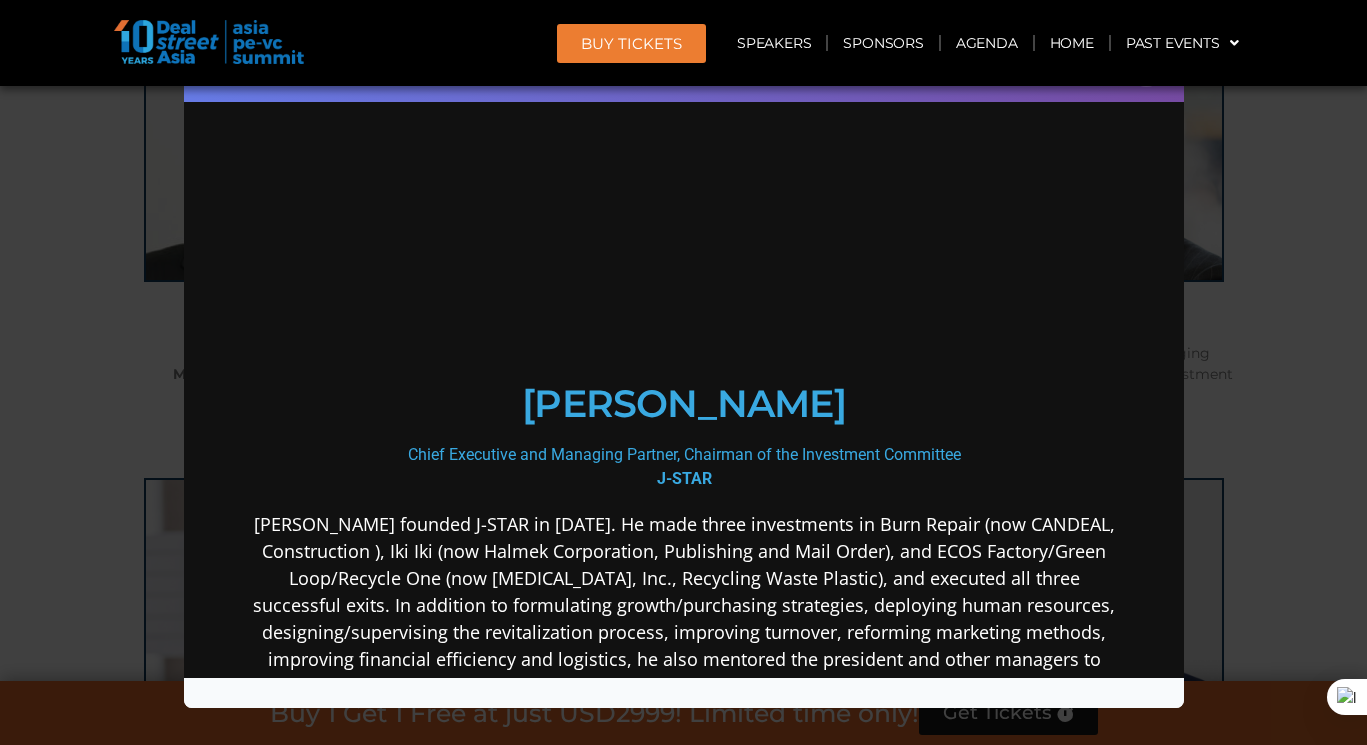scroll, scrollTop: 0, scrollLeft: 0, axis: both 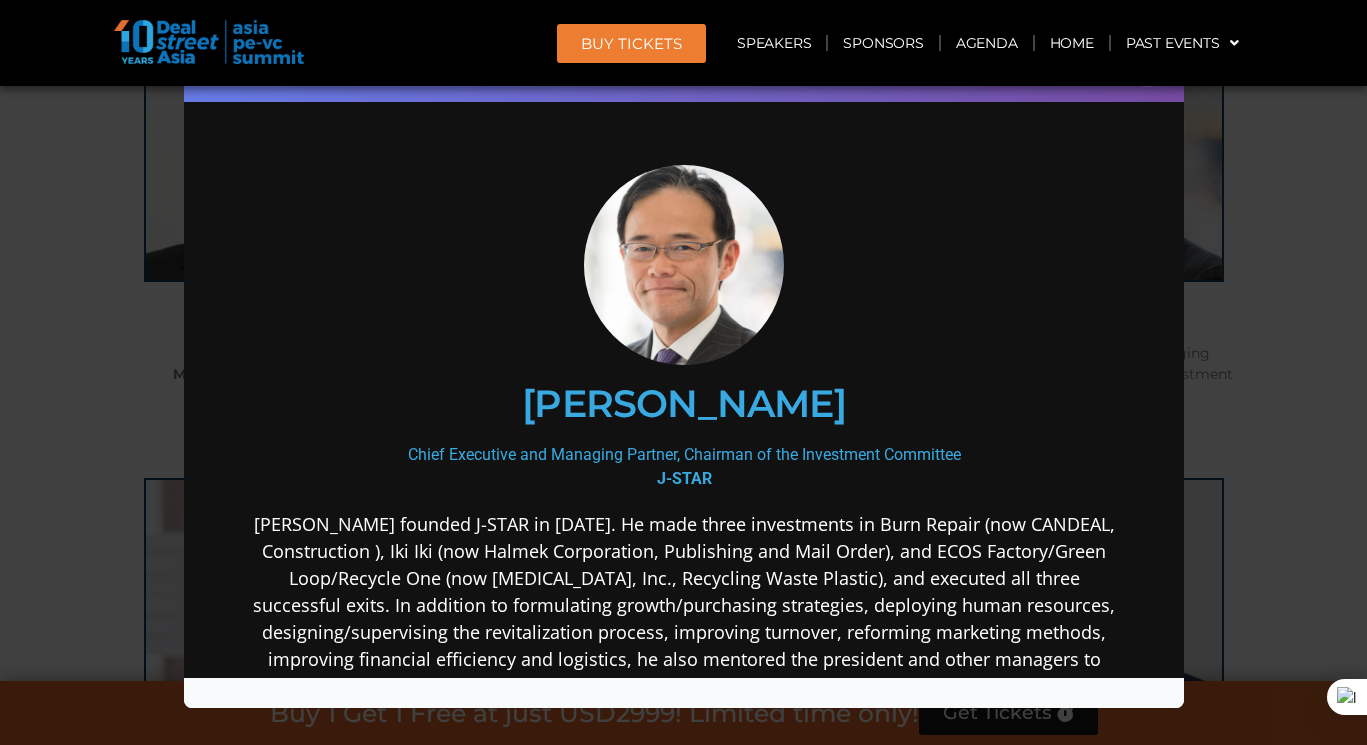 click on "Gregory Rokuro Hara
Chief Executive and Managing Partner, Chairman of the Investment Committee
J-STAR
Gregory Rokuro Hara founded J-STAR in February 2006. He made three investments in Burn Repair (now CANDEAL, Construction ), Iki Iki (now Halmek Corporation, Publishing and Mail Order), and ECOS Factory/Green Loop/Recycle One (now RENOVA, Inc., Recycling Waste Plastic), and executed all three successful exits. In addition to formulating growth/purchasing strategies, deploying human resources, designing/supervising the revitalization process, improving turnover, reforming marketing methods, improving financial efficiency and logistics, he also mentored the president and other managers to support their decisions. He chairs the Investment Committee and oversees all projects and investment activities." at bounding box center [683, 698] 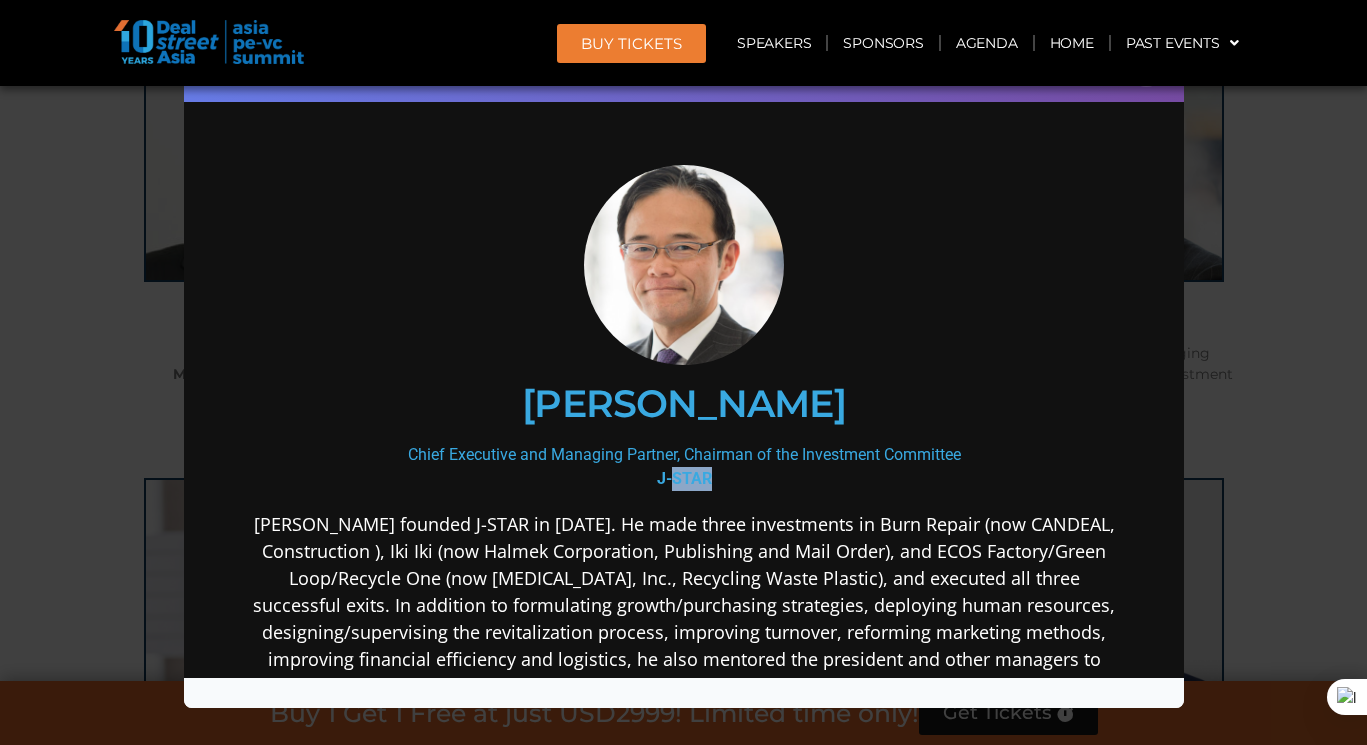 click on "J-STAR" at bounding box center [683, 478] 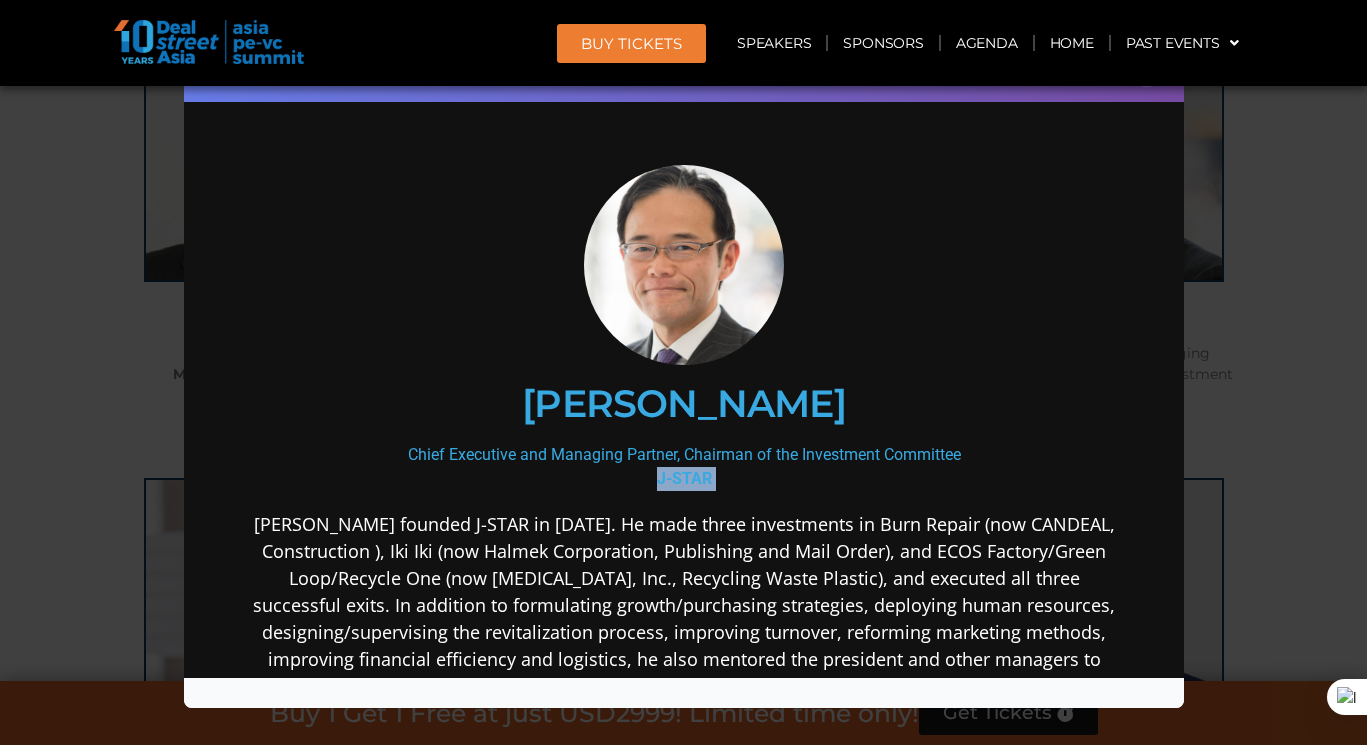 click on "J-STAR" at bounding box center [683, 478] 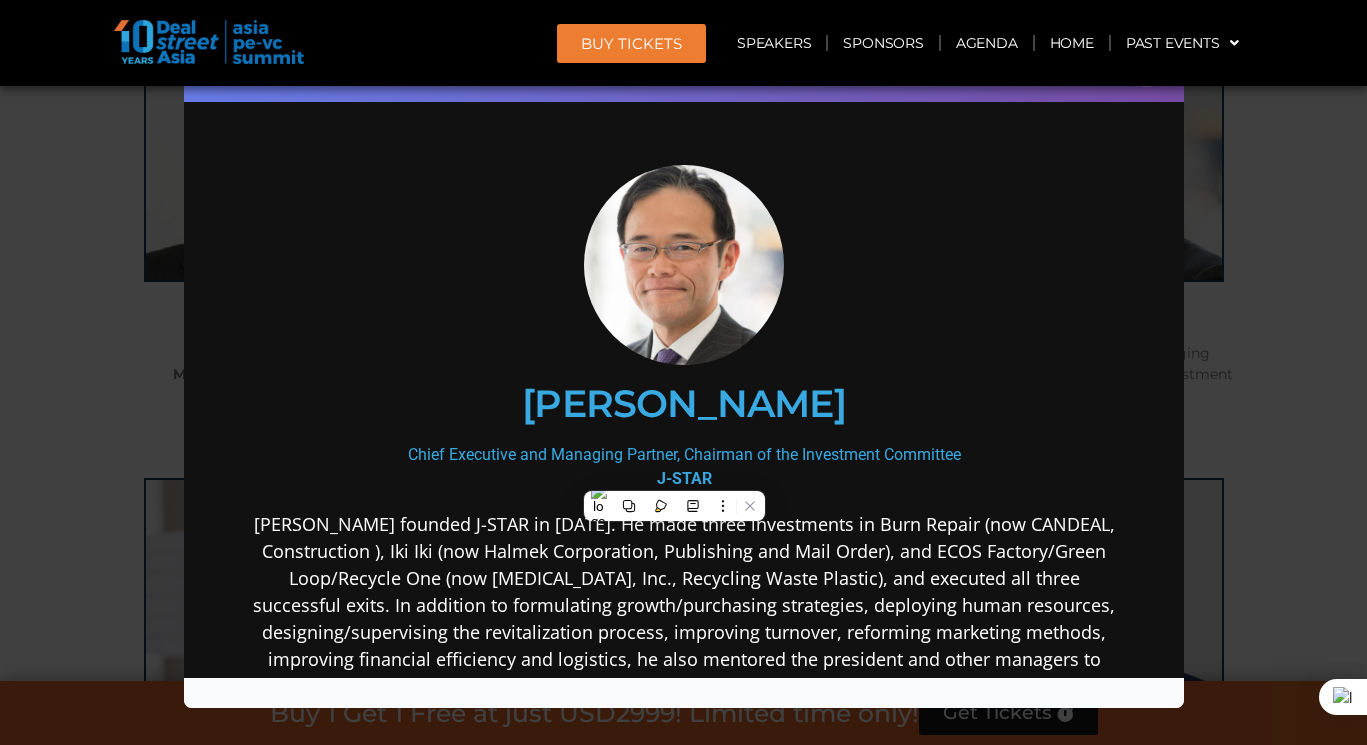 click on "[PERSON_NAME] founded J-STAR in [DATE]. He made three investments in Burn Repair (now CANDEAL, Construction ), Iki Iki (now Halmek Corporation, Publishing and Mail Order), and ECOS Factory/Green Loop/Recycle One (now [MEDICAL_DATA], Inc., Recycling Waste Plastic), and executed all three successful exits. In addition to formulating growth/purchasing strategies, deploying human resources, designing/supervising the revitalization process, improving turnover, reforming marketing methods, improving financial efficiency and logistics, he also mentored the president and other managers to support their decisions. He chairs the Investment Committee and oversees all projects and investment activities." at bounding box center [683, 713] 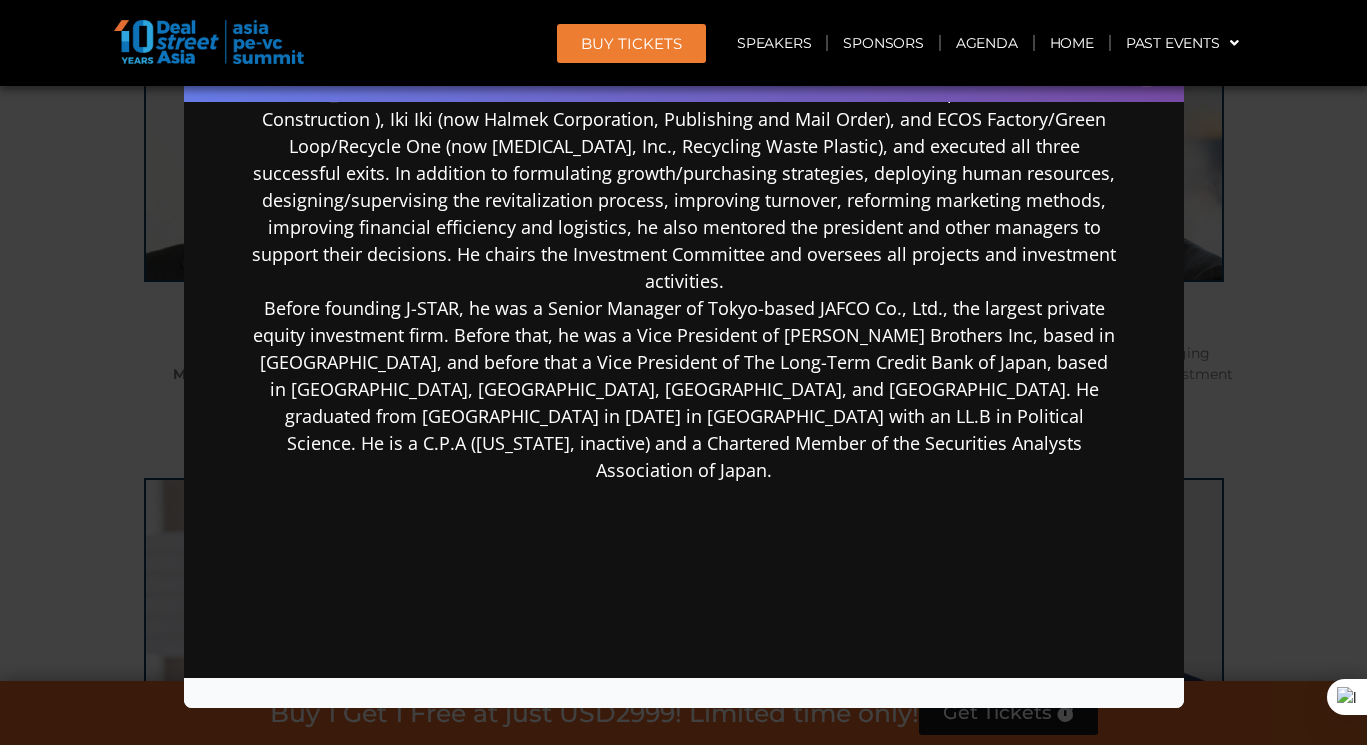 scroll, scrollTop: 0, scrollLeft: 0, axis: both 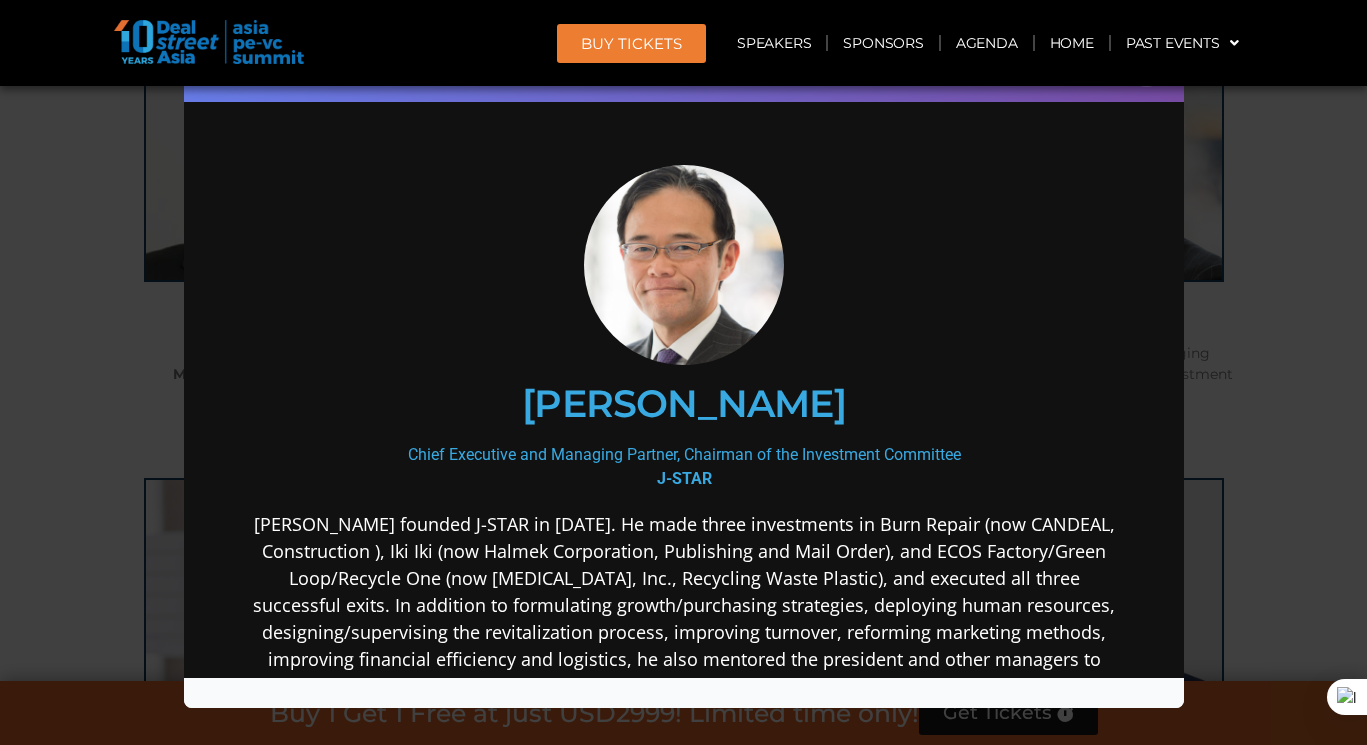 click on "[PERSON_NAME]" at bounding box center (683, 404) 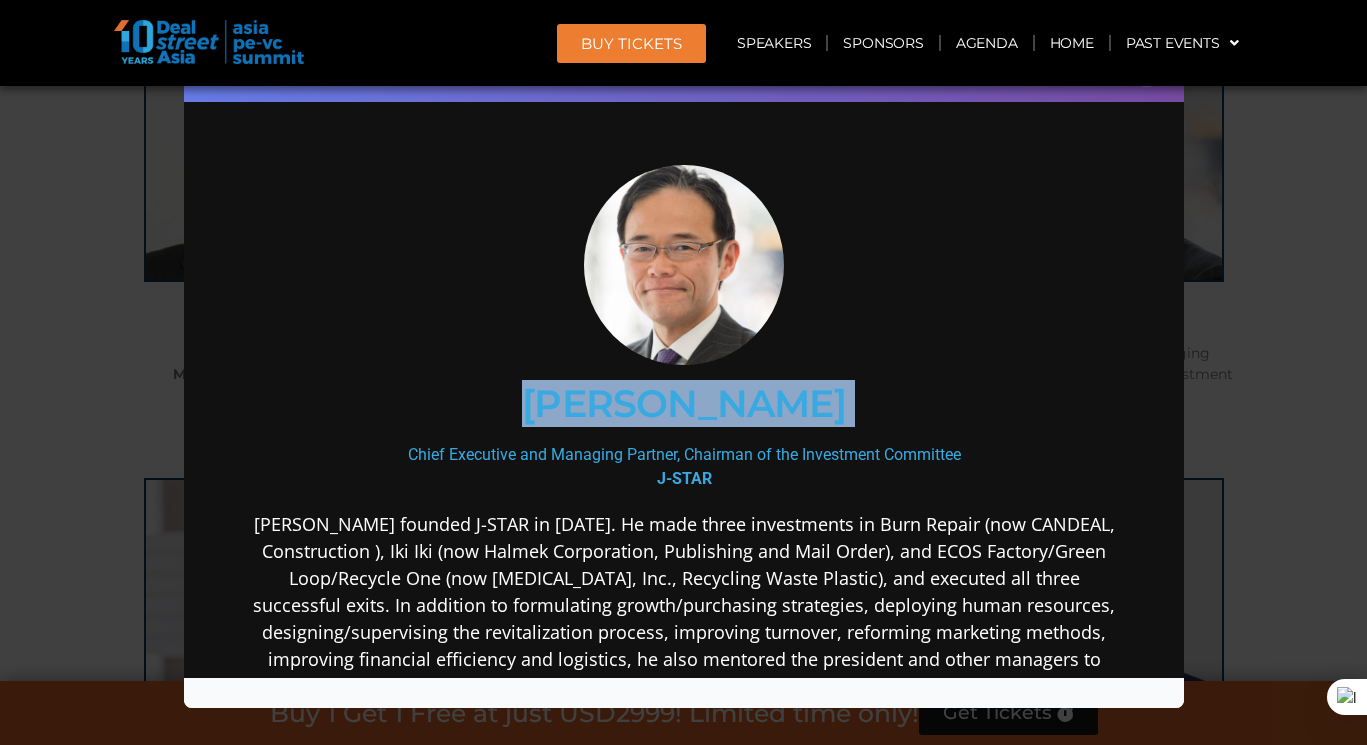 click on "[PERSON_NAME]" at bounding box center (683, 404) 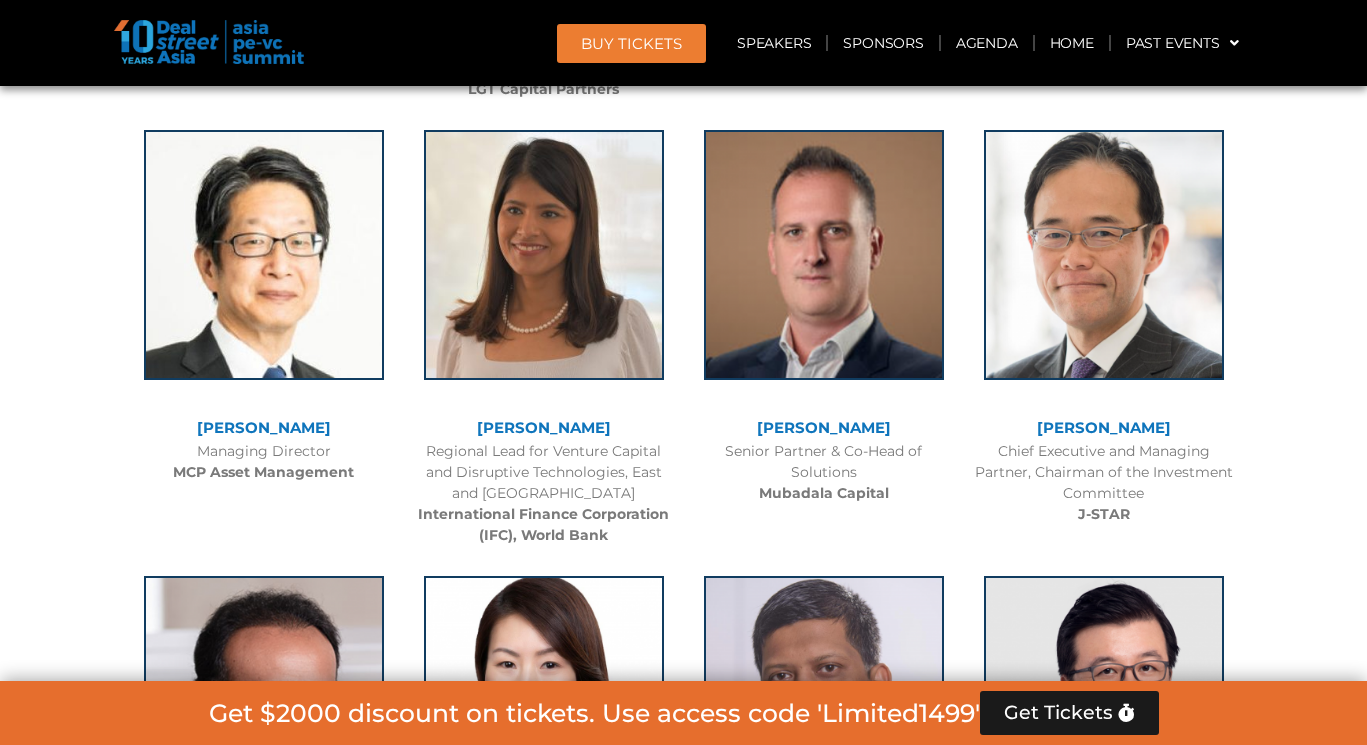 scroll, scrollTop: 2671, scrollLeft: 0, axis: vertical 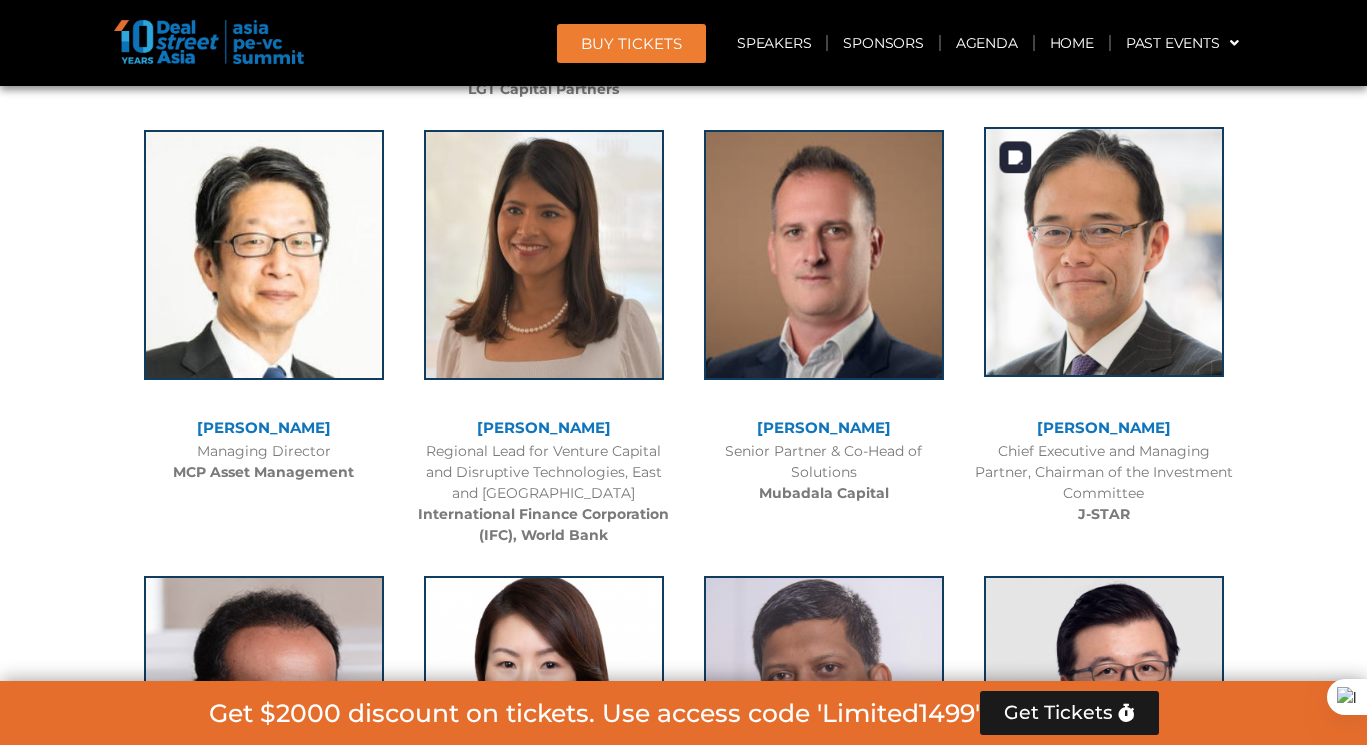 click 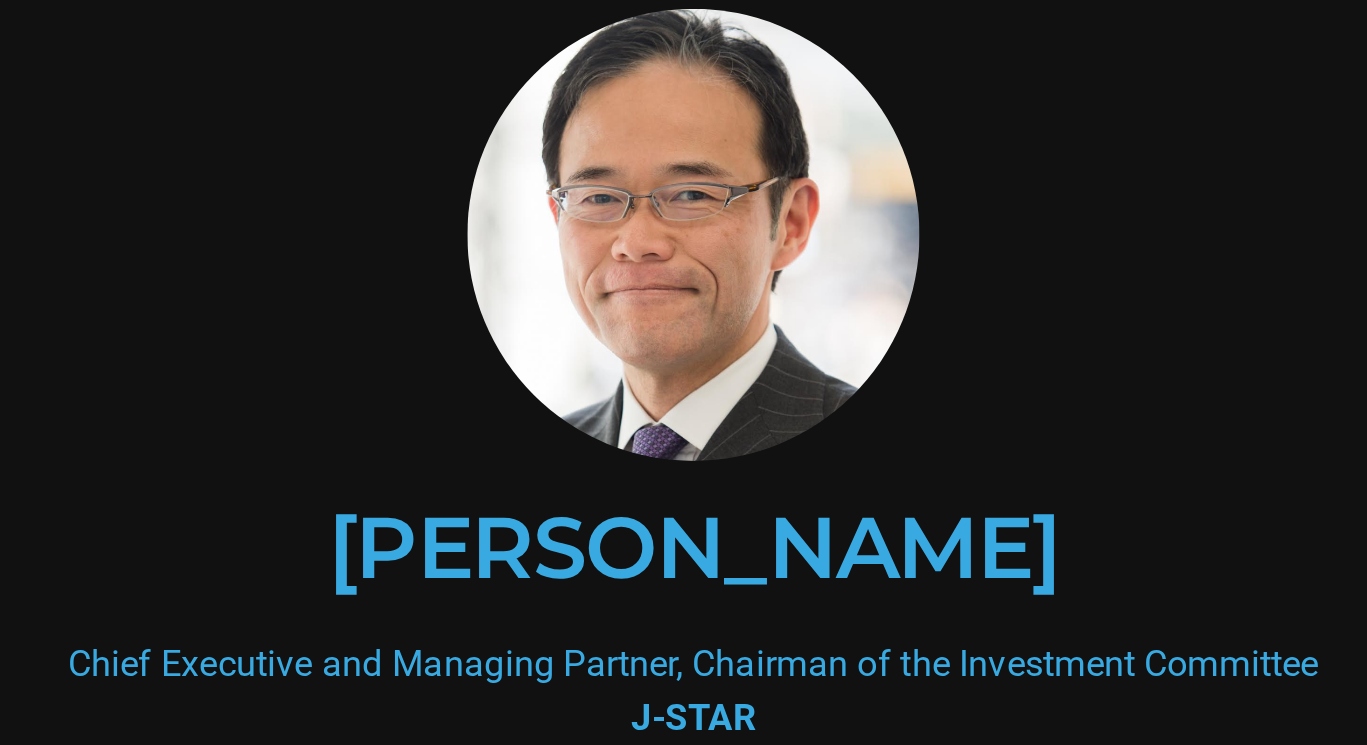scroll, scrollTop: 2672, scrollLeft: 0, axis: vertical 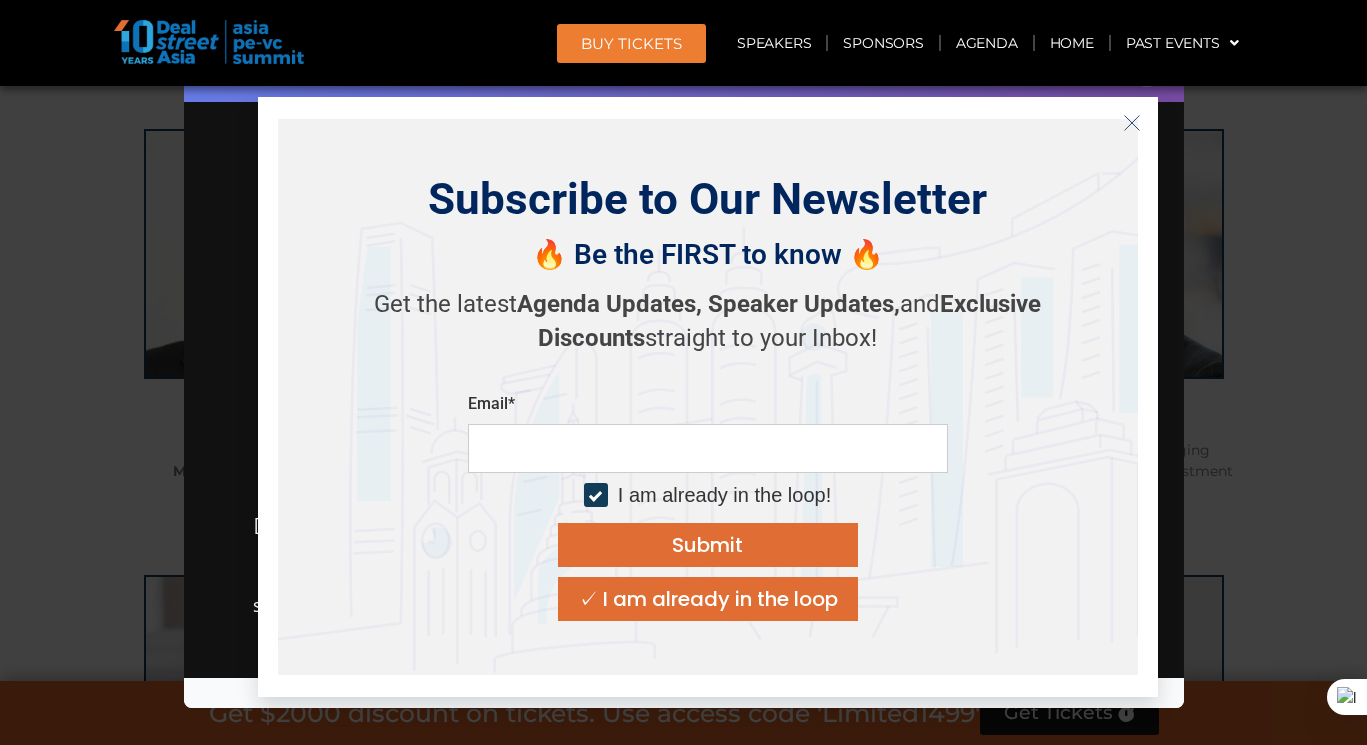 click at bounding box center (683, 19573) 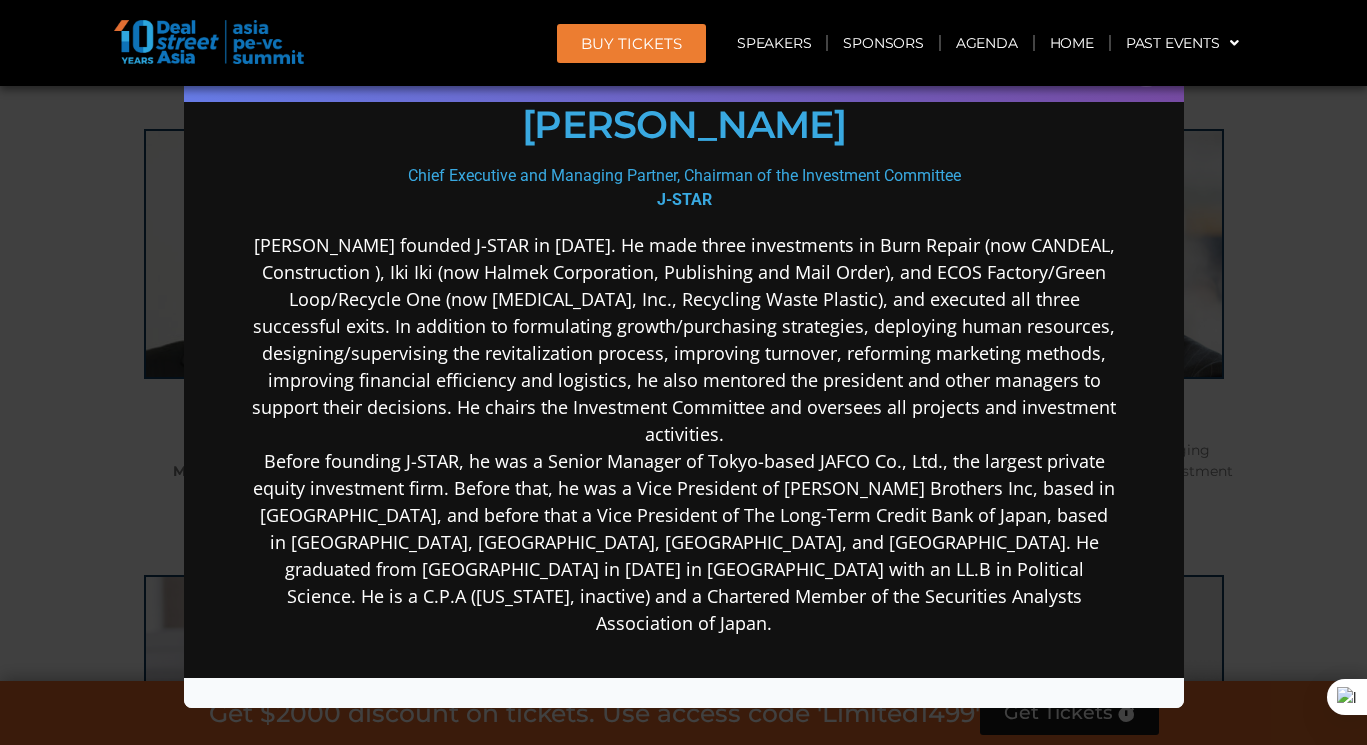 scroll, scrollTop: 289, scrollLeft: 0, axis: vertical 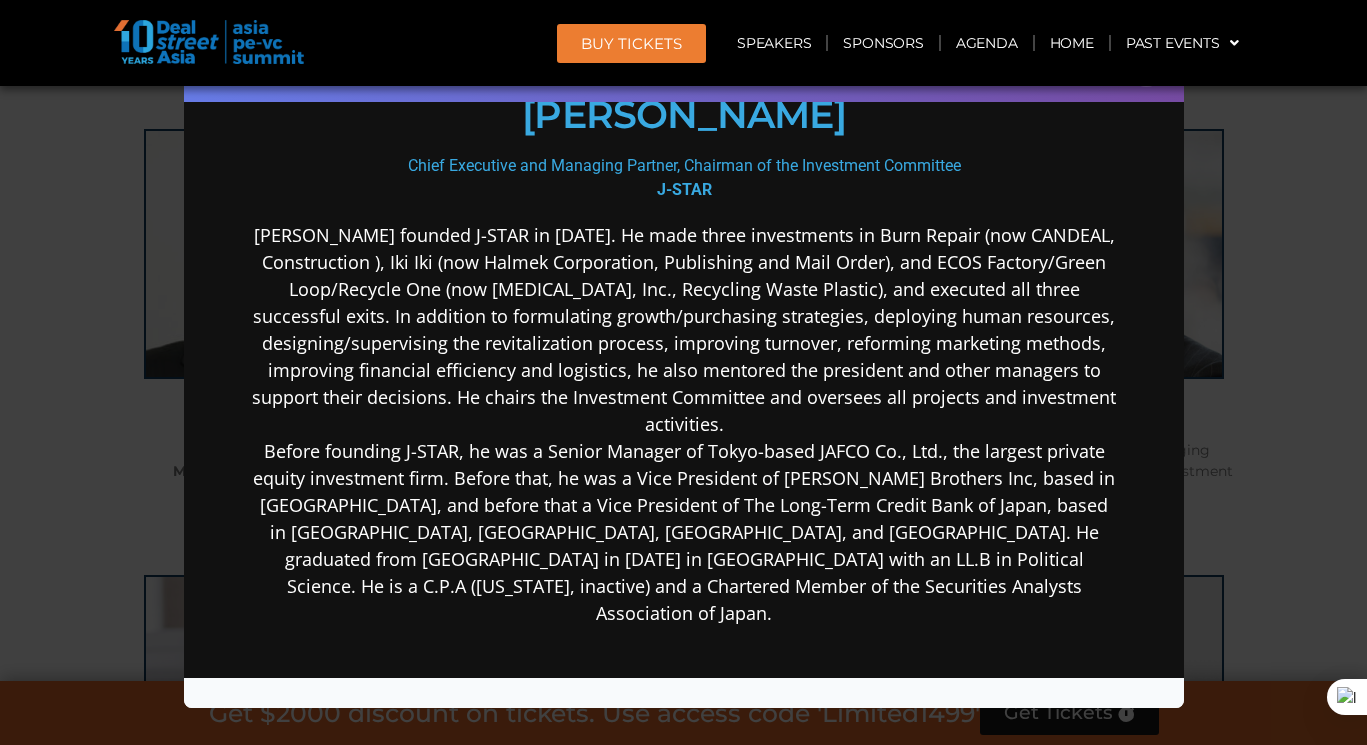 click on "Speaker Profile
×" at bounding box center [683, 372] 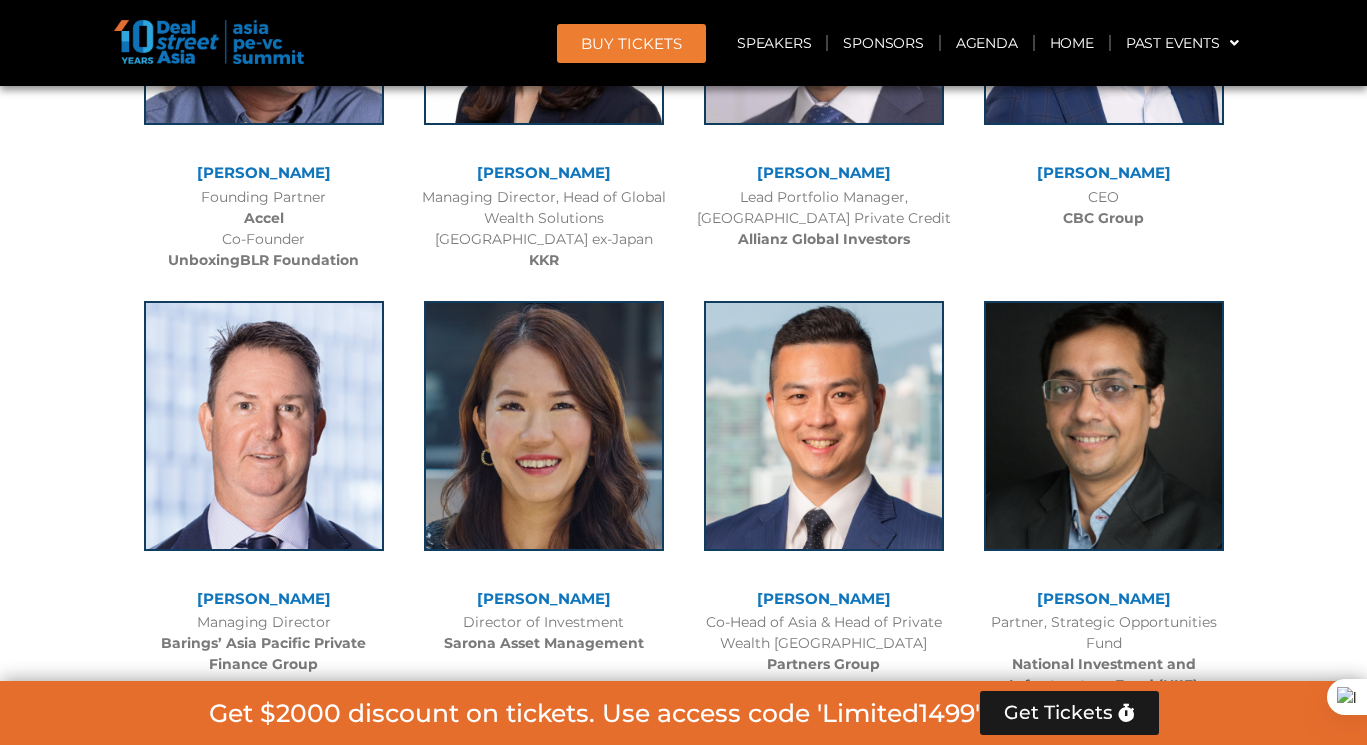 scroll, scrollTop: 3372, scrollLeft: 0, axis: vertical 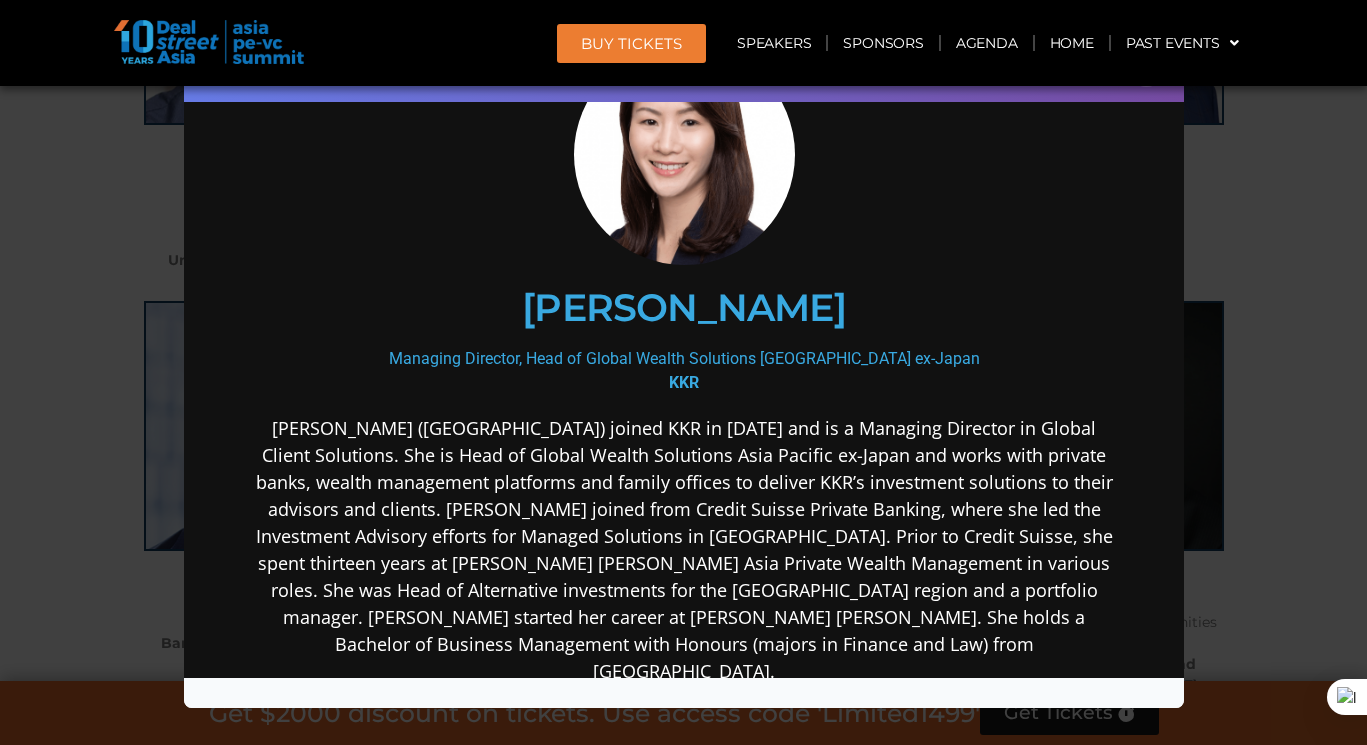 click on "[PERSON_NAME]" at bounding box center (683, 308) 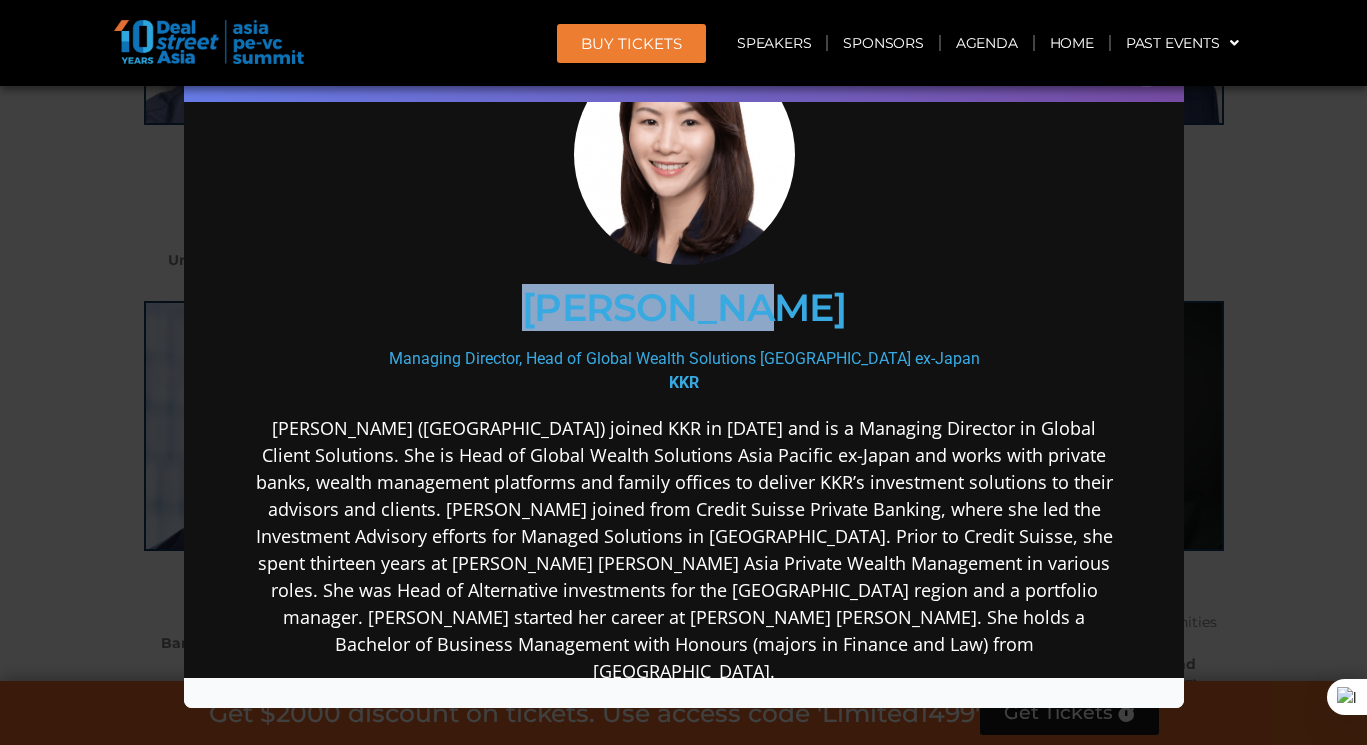 click on "[PERSON_NAME]" at bounding box center (683, 308) 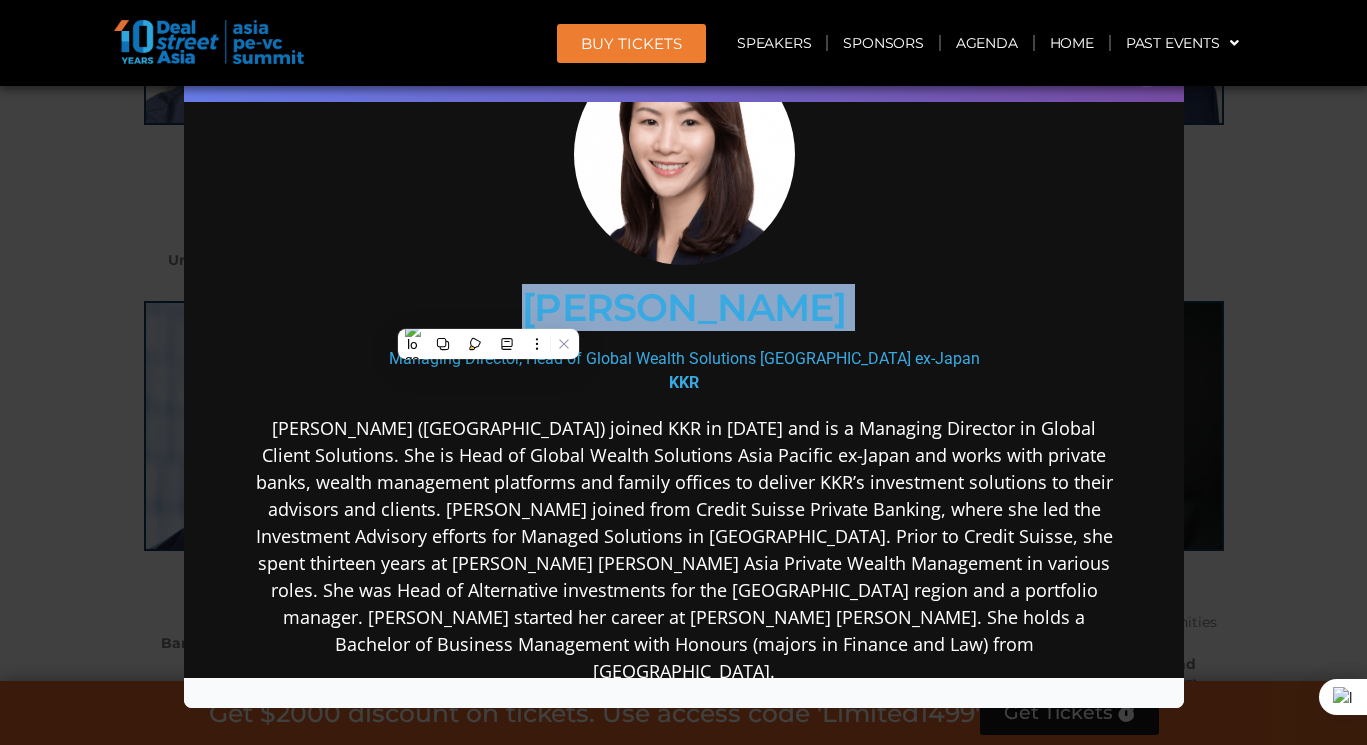 click on "[PERSON_NAME]" at bounding box center [683, 308] 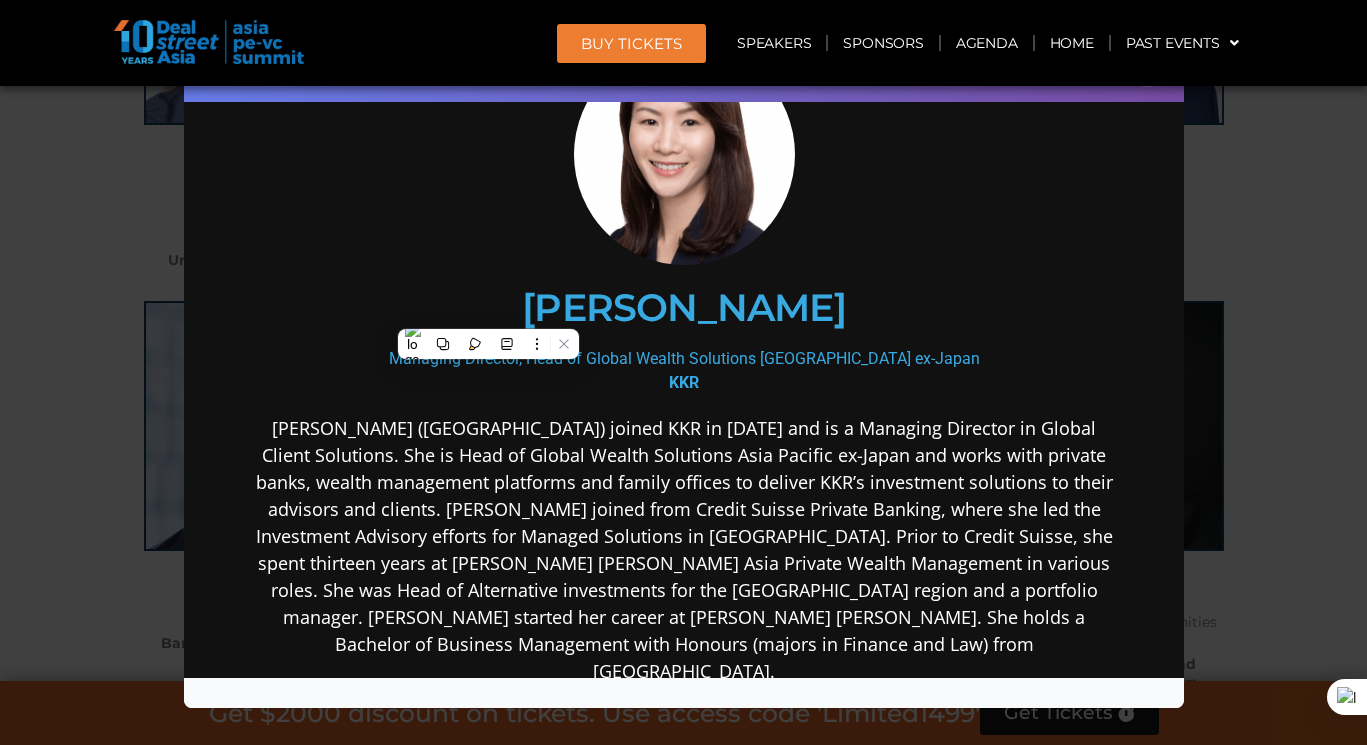 click on "Managing Director, Head of Global Wealth Solutions Asia Pacific ex-Japan
KKR" at bounding box center [683, 371] 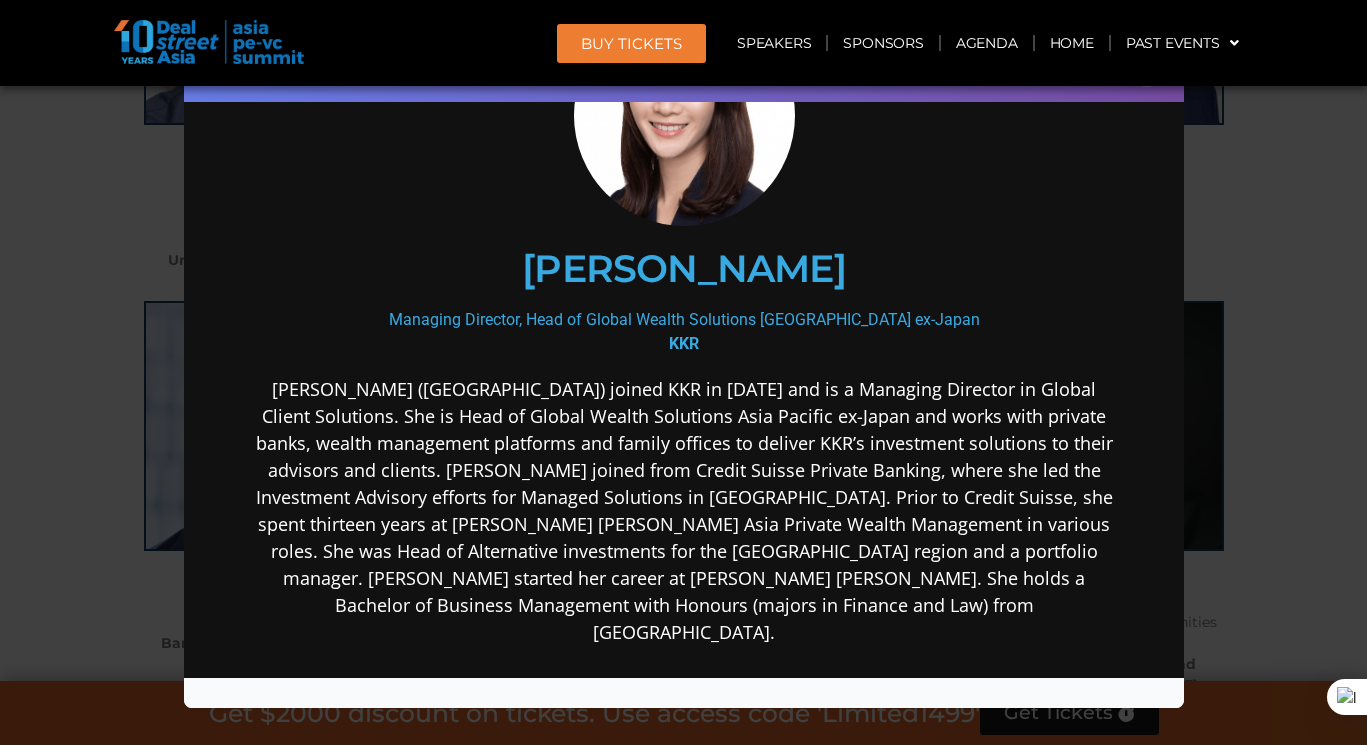 scroll, scrollTop: 179, scrollLeft: 0, axis: vertical 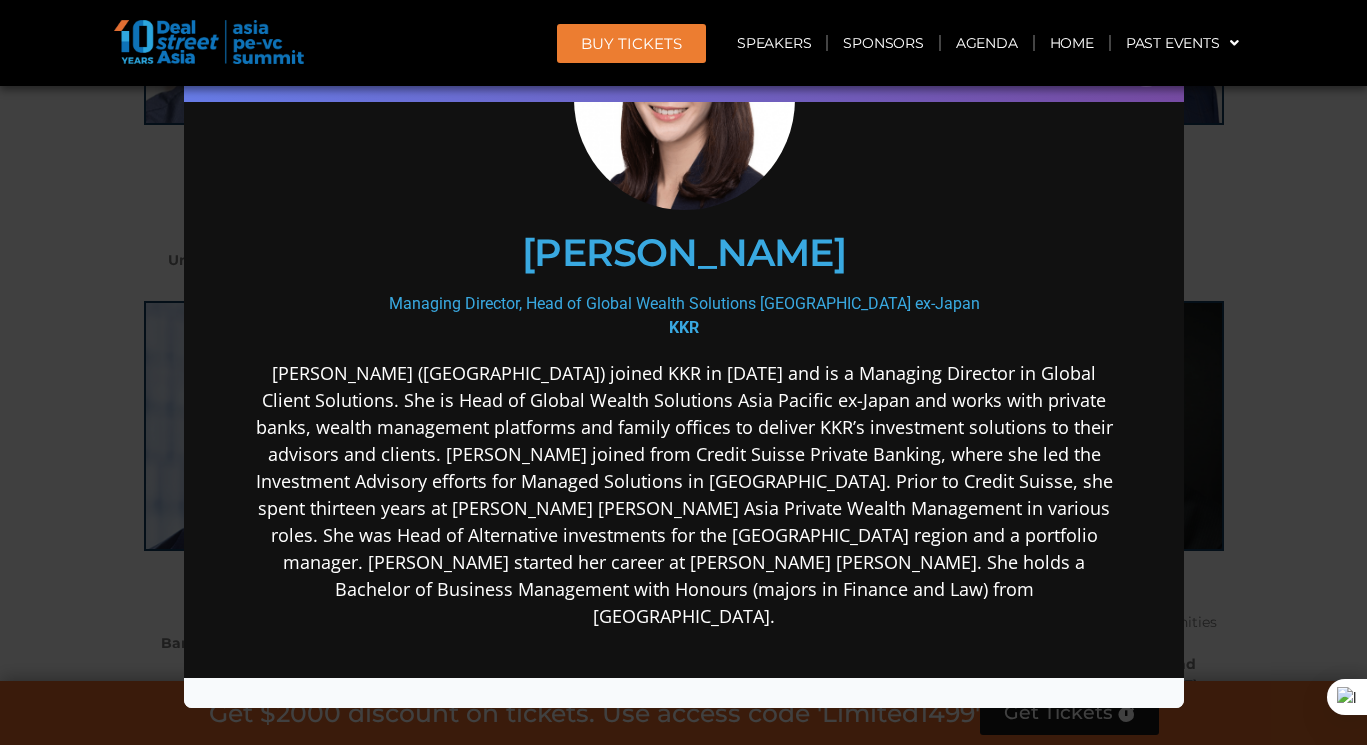 click on "Speaker Profile
×" at bounding box center [683, 372] 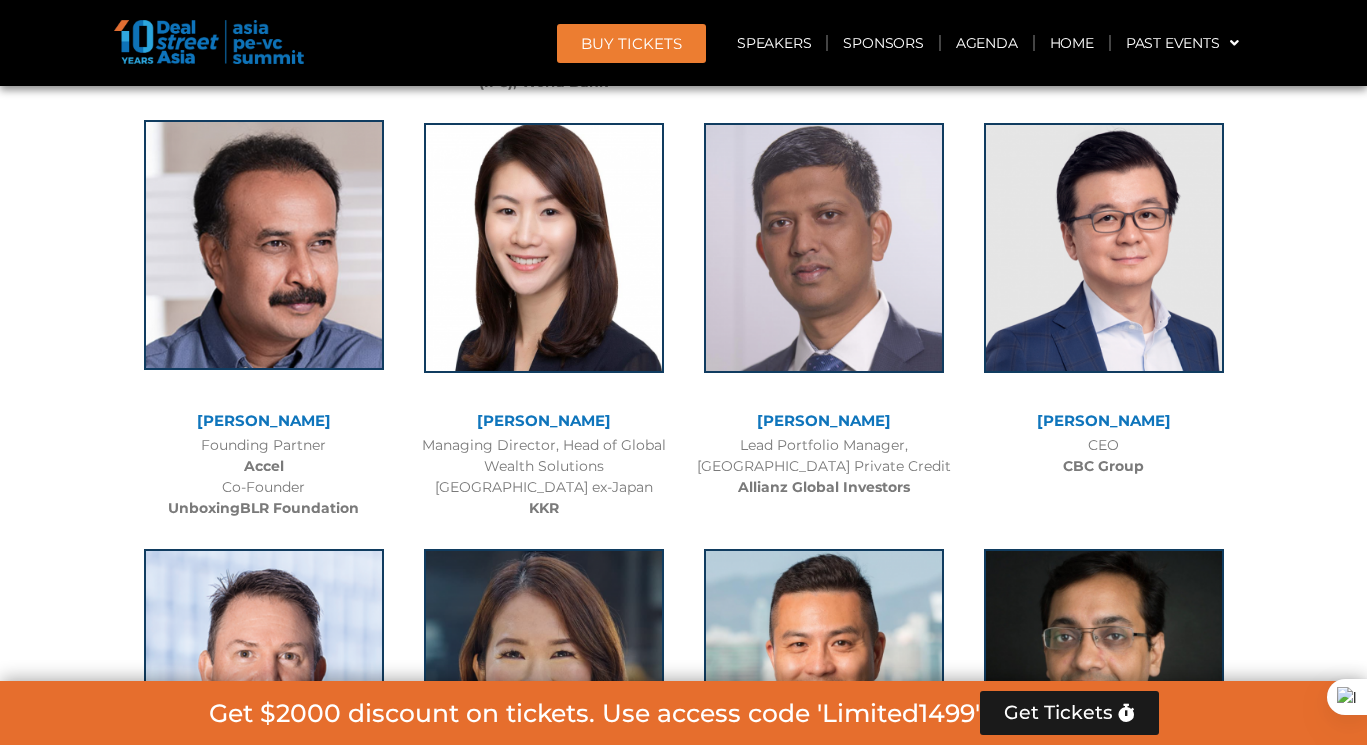 scroll, scrollTop: 3126, scrollLeft: 0, axis: vertical 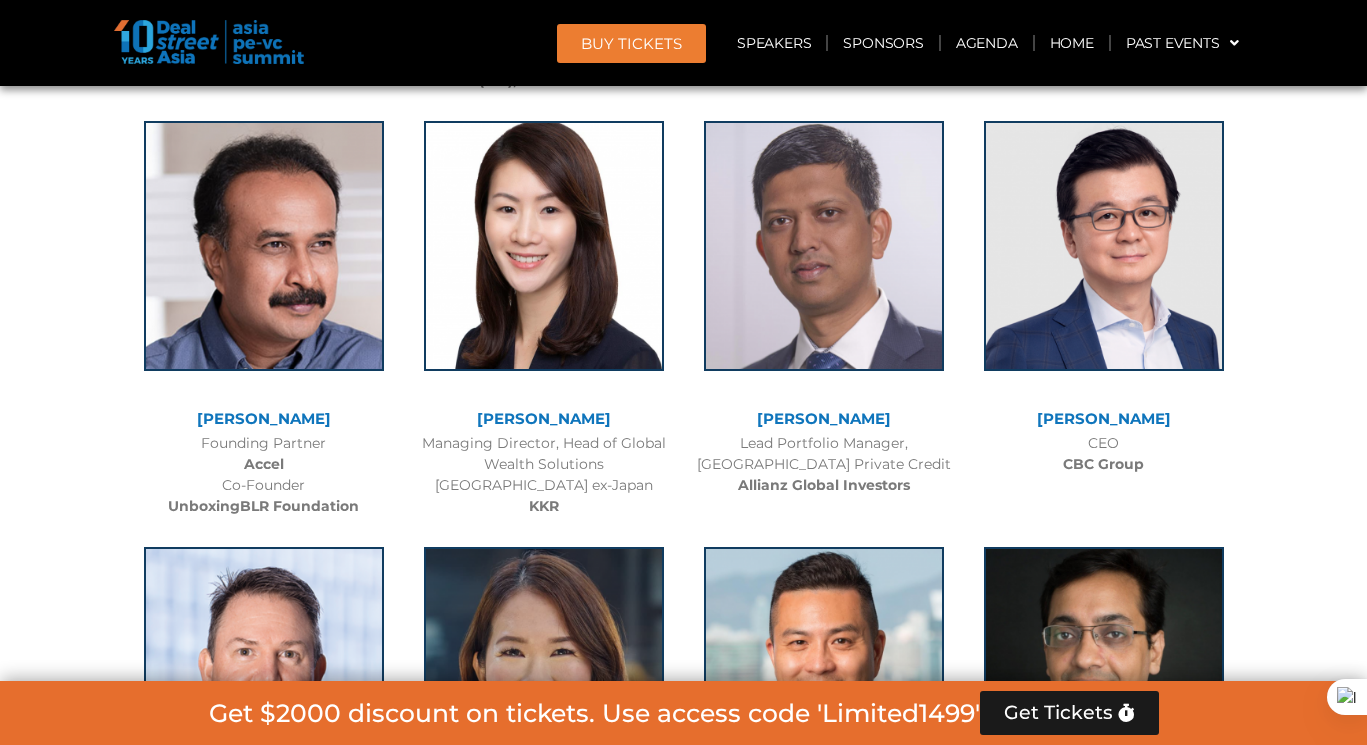 click 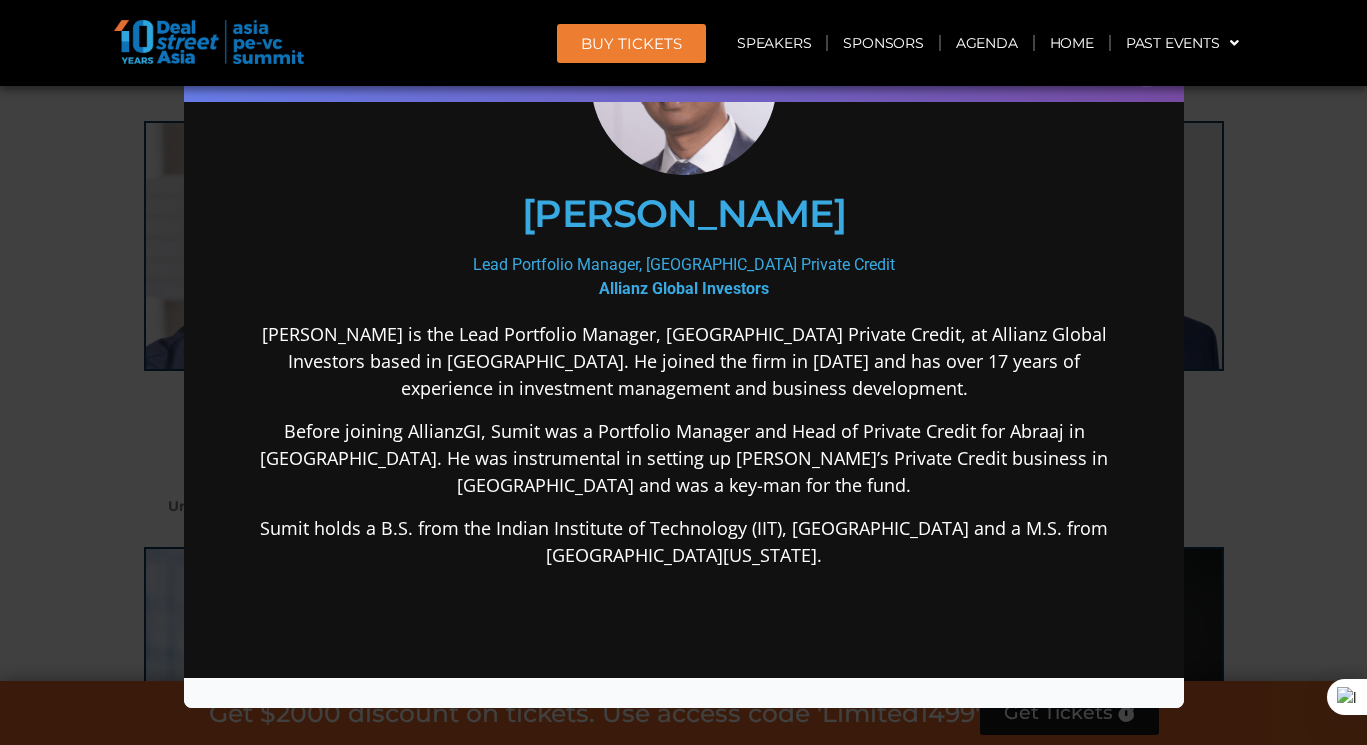 scroll, scrollTop: 193, scrollLeft: 0, axis: vertical 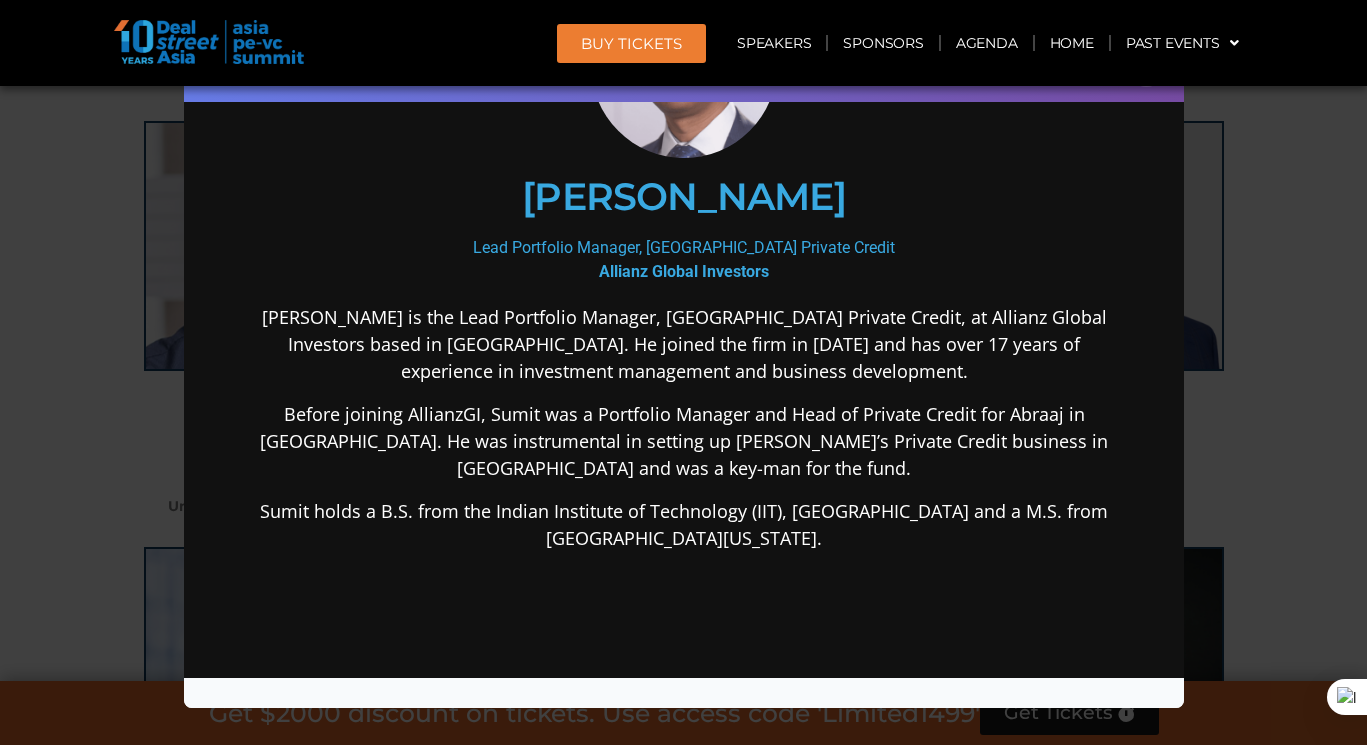 click on "[PERSON_NAME]" at bounding box center (683, 197) 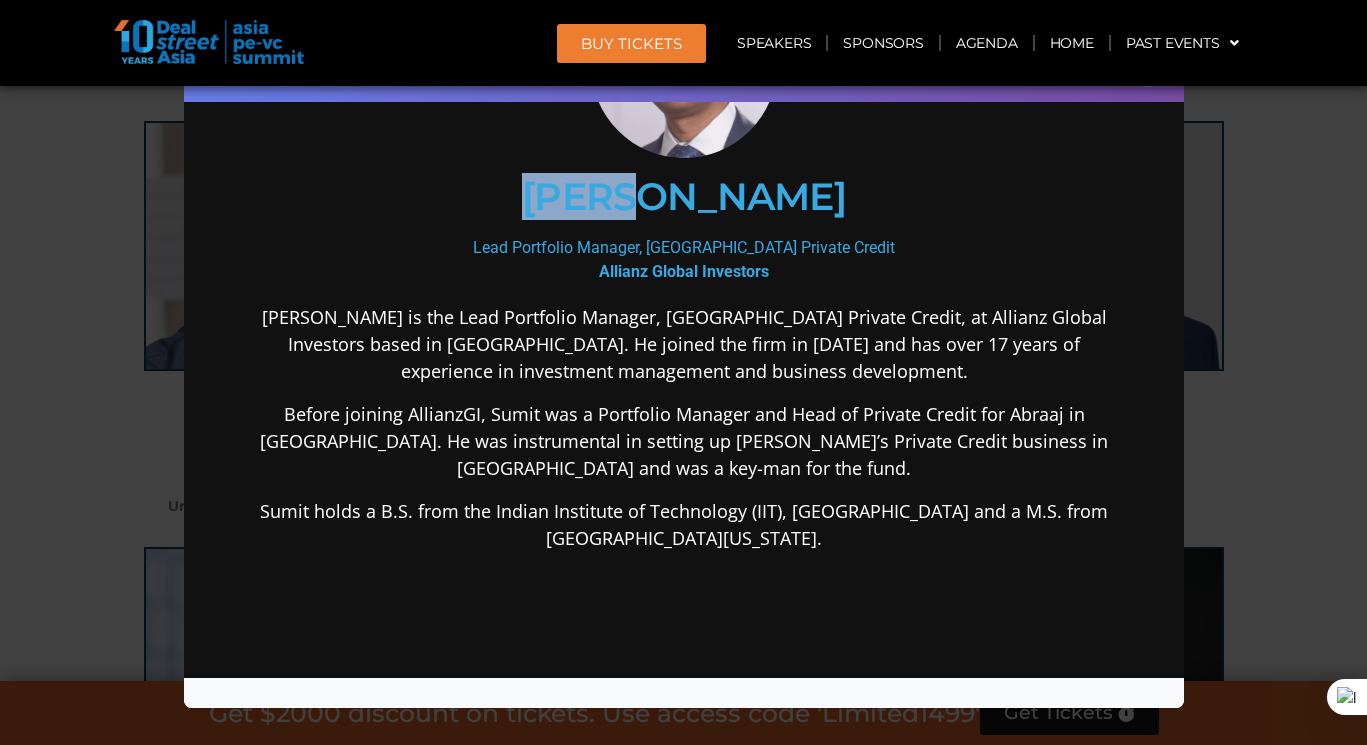 click on "[PERSON_NAME]" at bounding box center [683, 197] 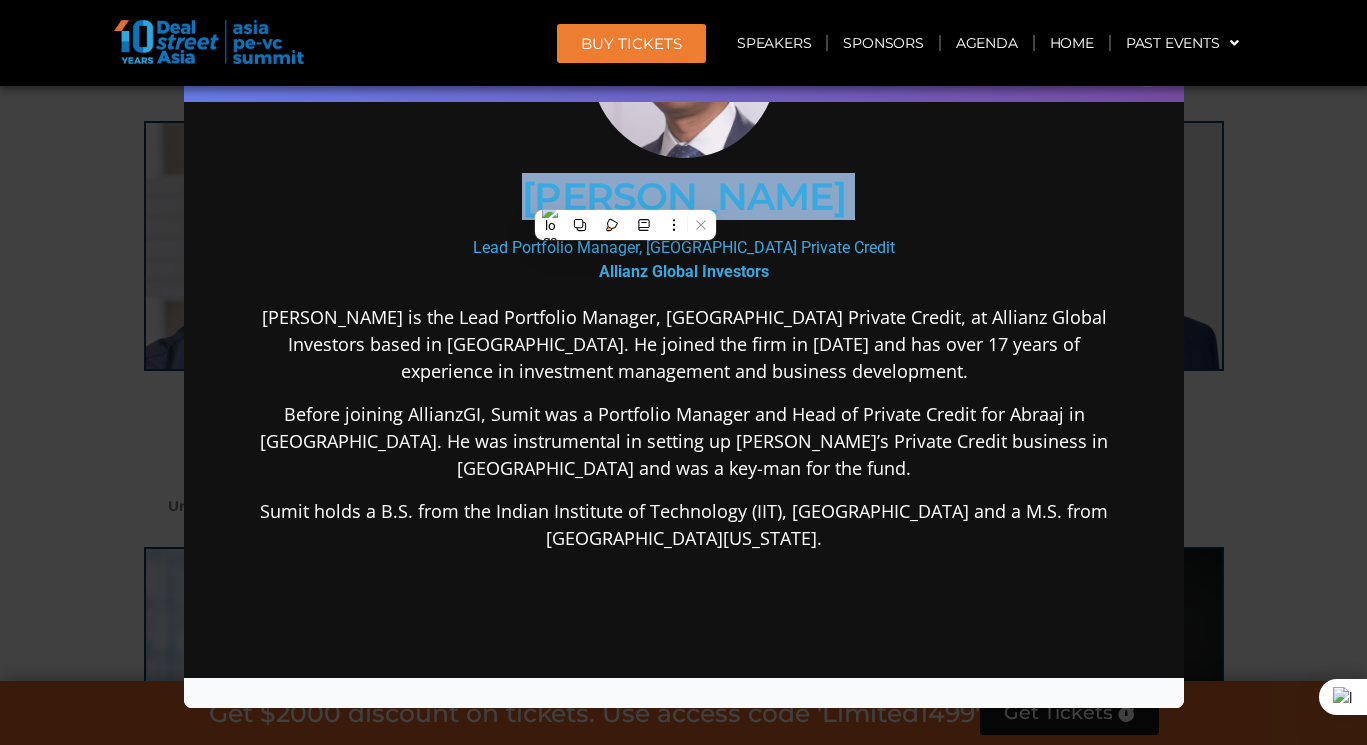 click on "[PERSON_NAME]" at bounding box center (683, 197) 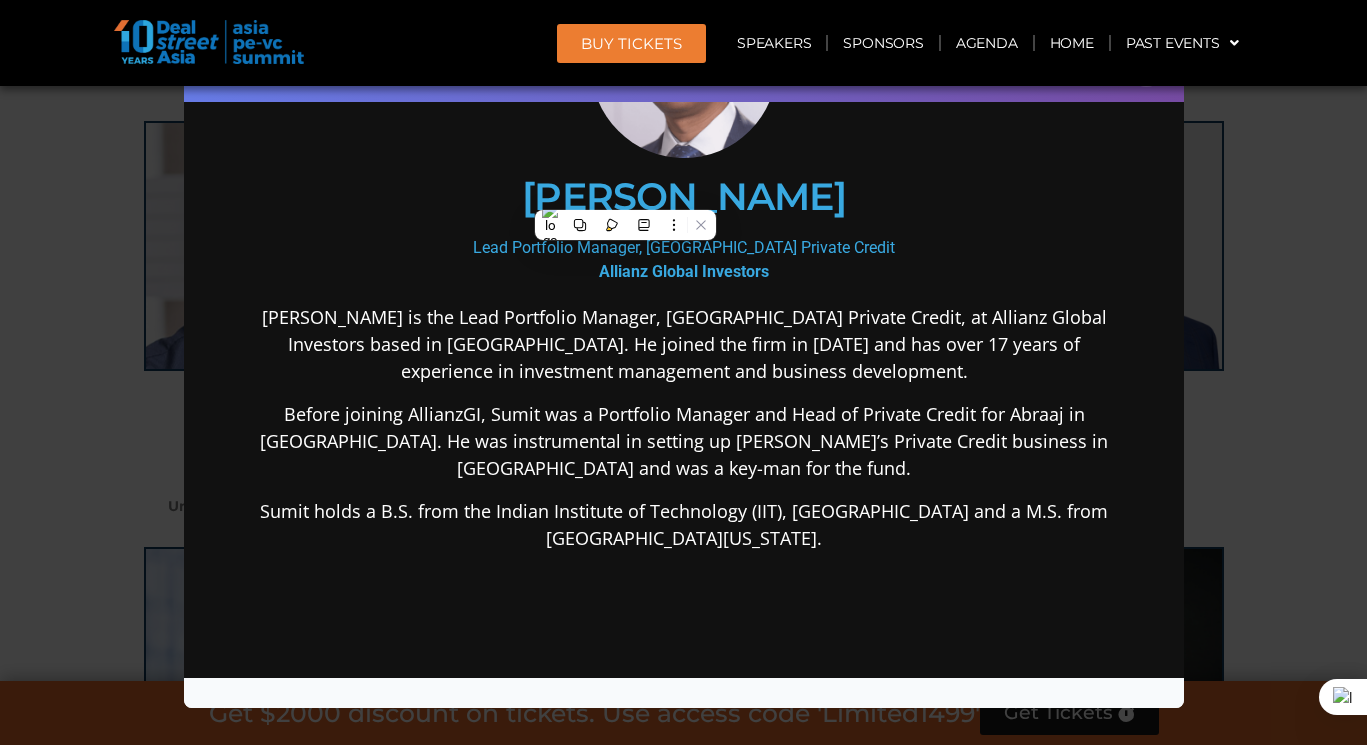 click on "Allianz Global Investors" at bounding box center [683, 271] 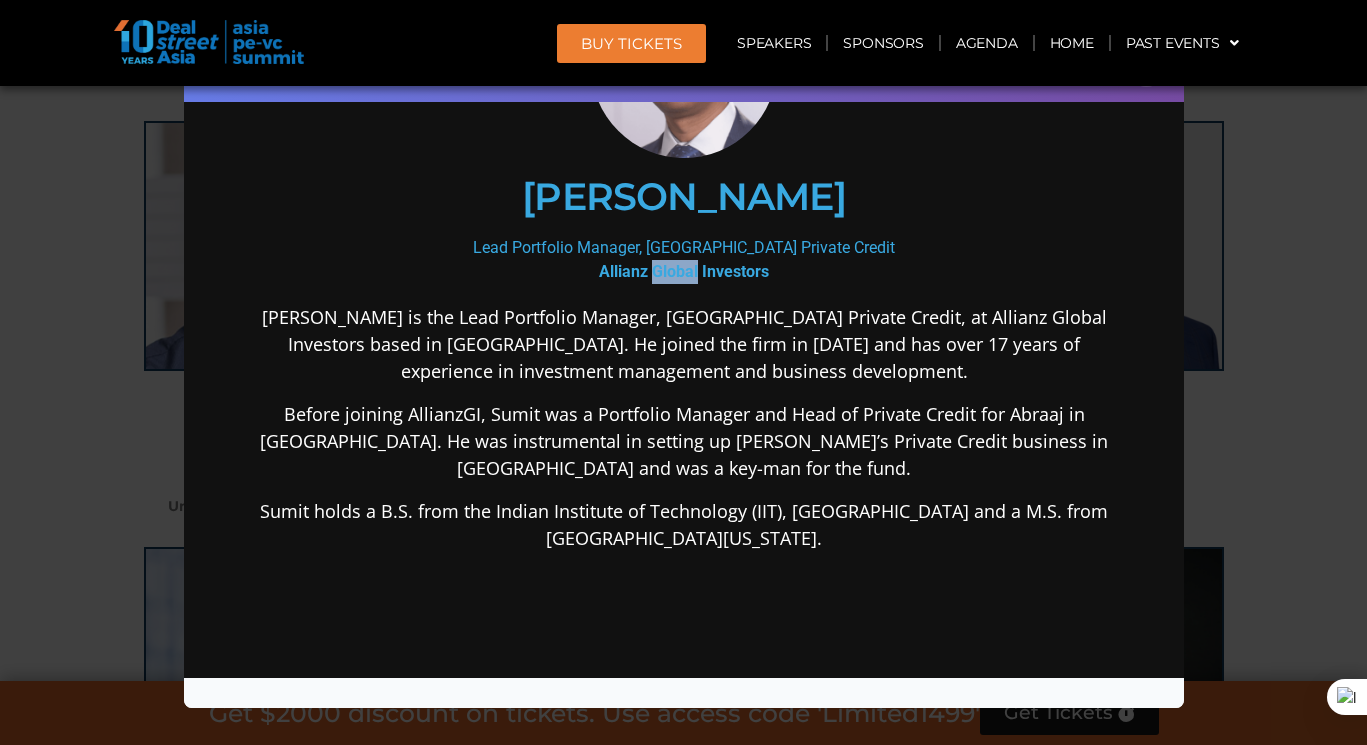 click on "Allianz Global Investors" at bounding box center (683, 271) 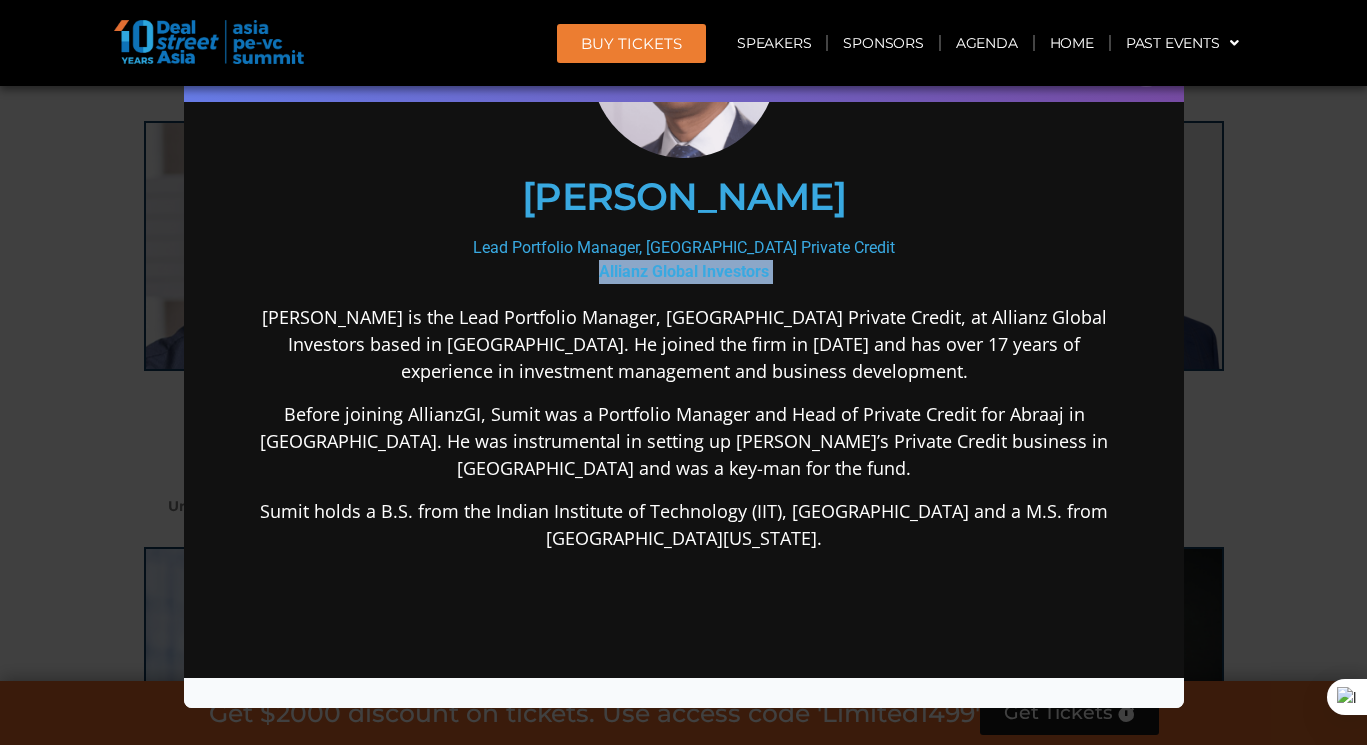 click on "Allianz Global Investors" at bounding box center [683, 271] 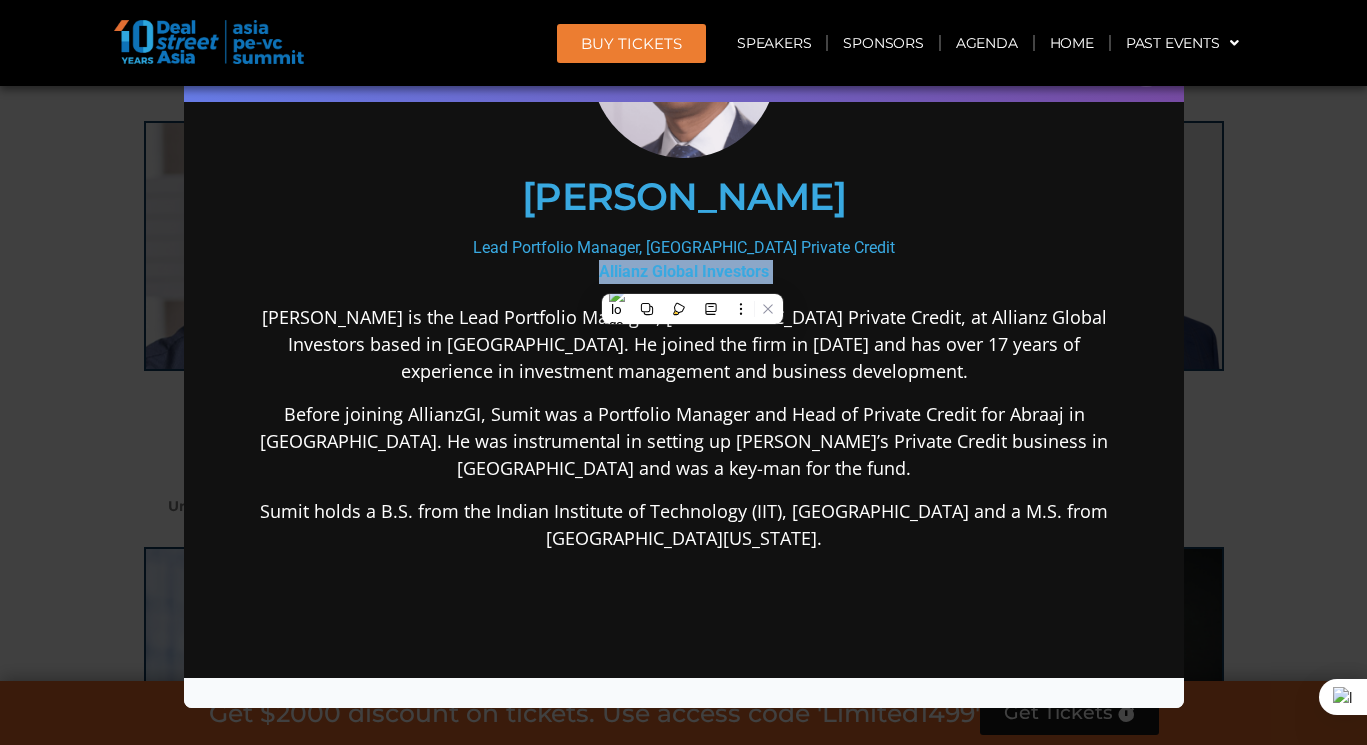 copy on "Allianz Global Investors" 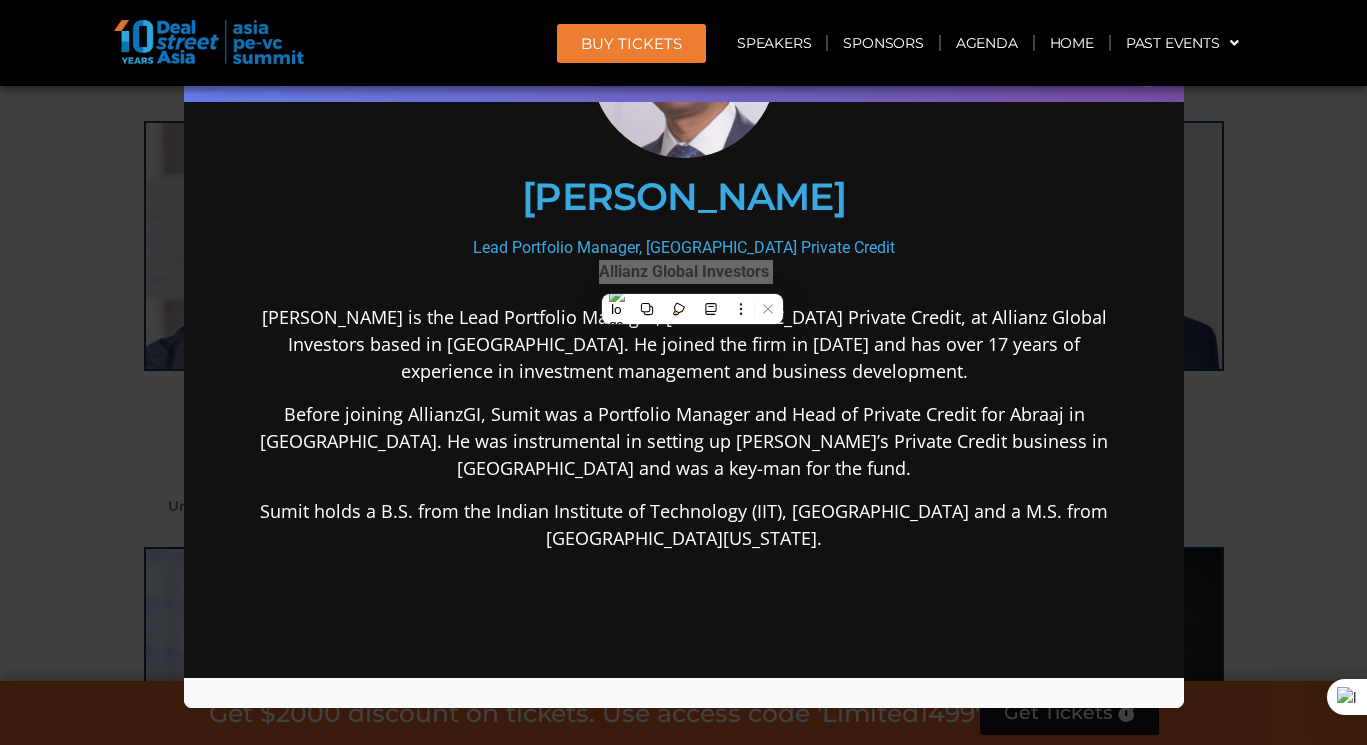 click on "Speaker Profile
×" at bounding box center (683, 372) 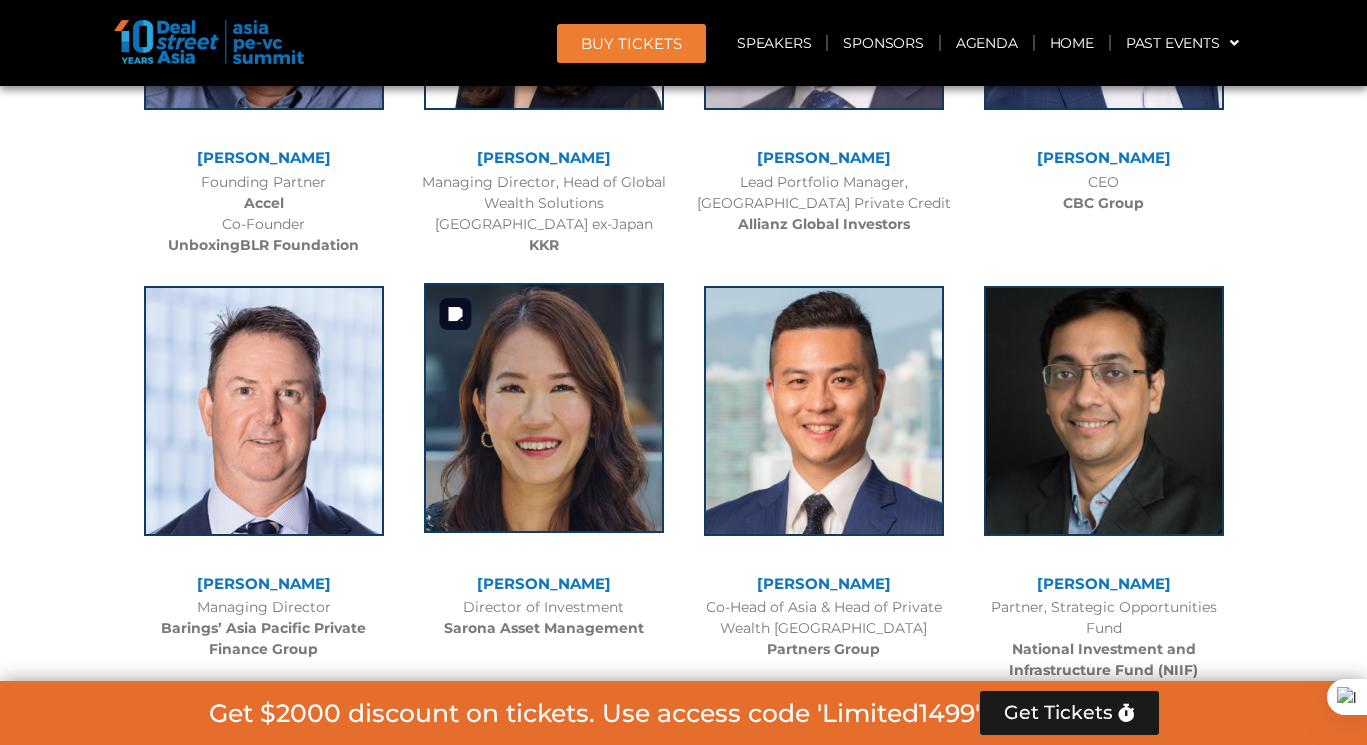 scroll, scrollTop: 3438, scrollLeft: 0, axis: vertical 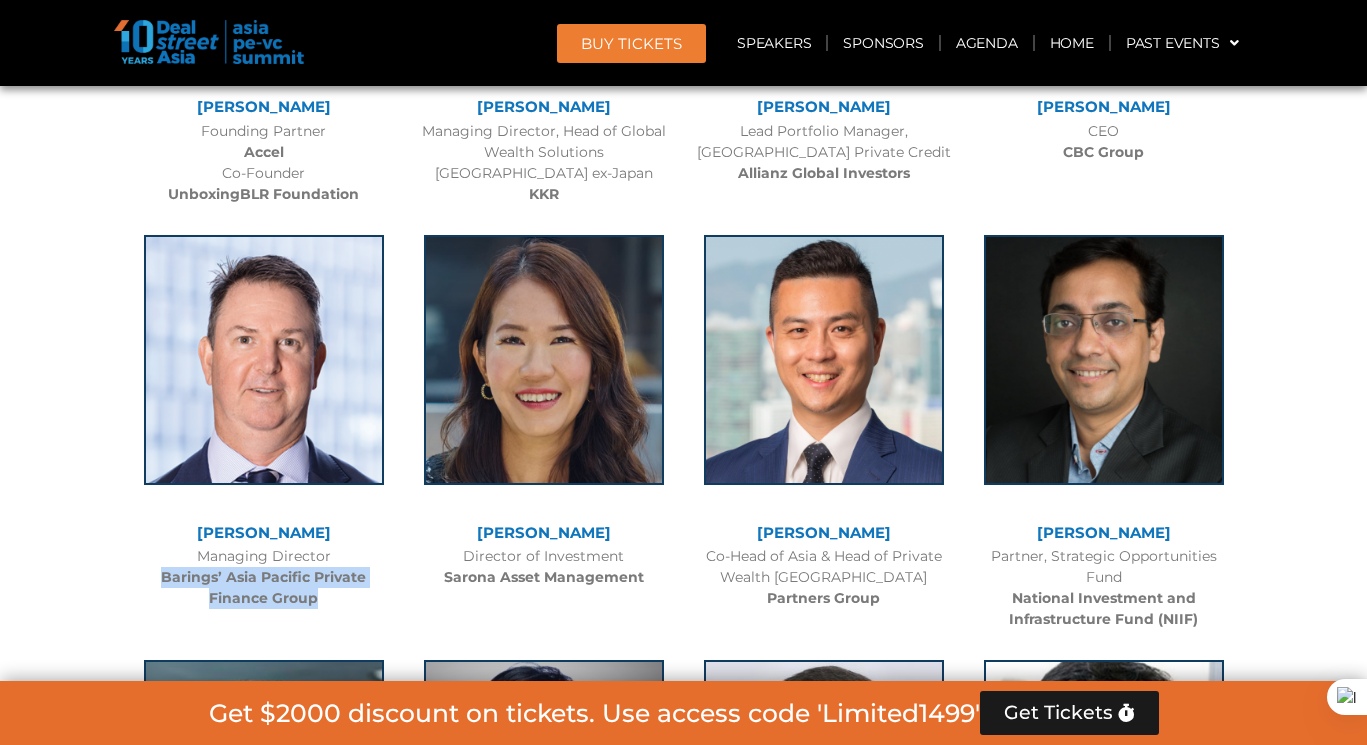 drag, startPoint x: 162, startPoint y: 576, endPoint x: 341, endPoint y: 603, distance: 181.02486 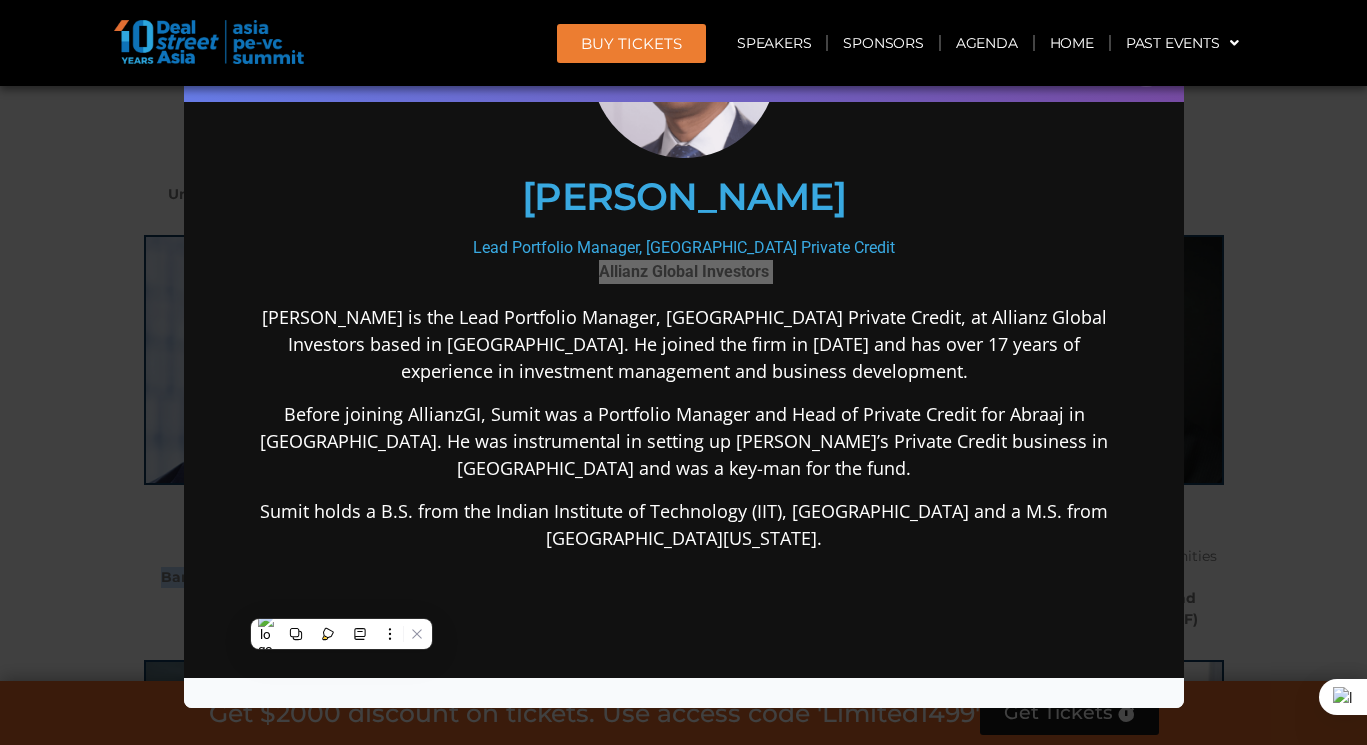 copy on "Barings’ Asia Pacific Private Finance Group" 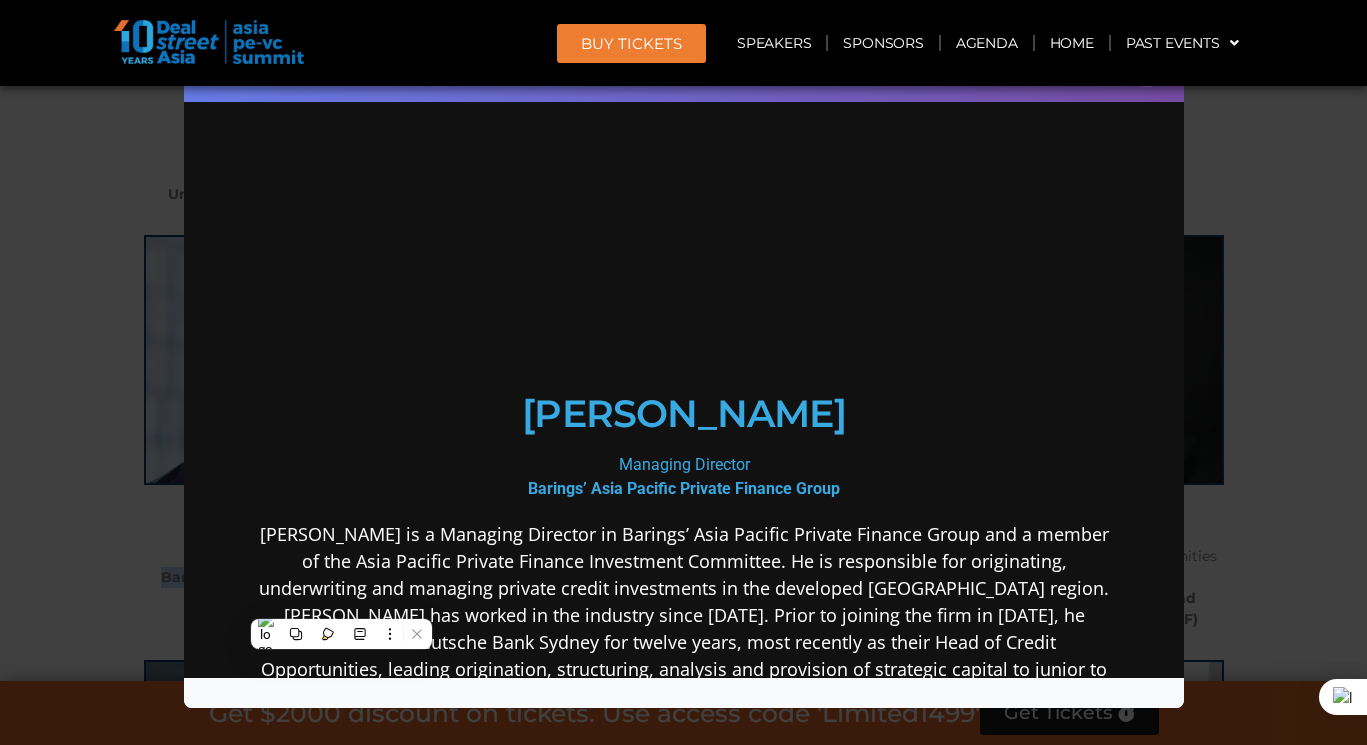 scroll, scrollTop: 0, scrollLeft: 0, axis: both 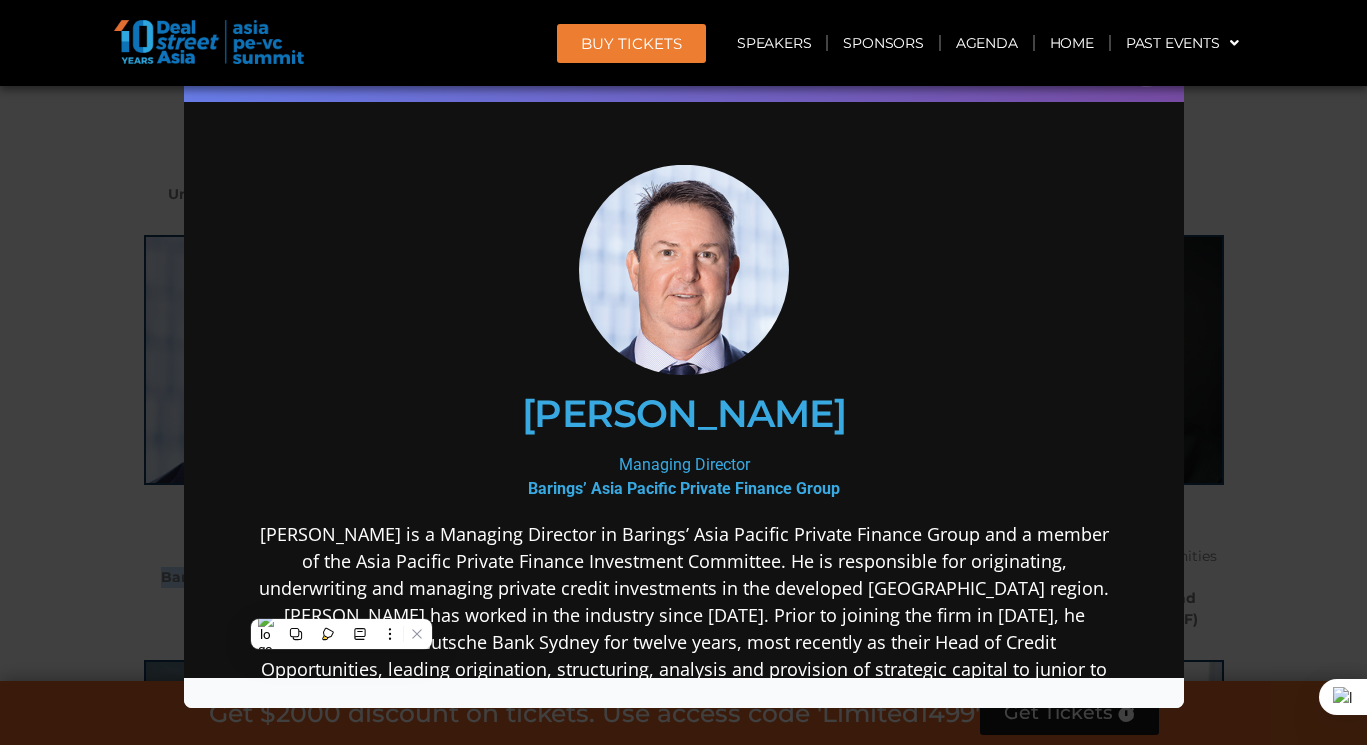 click on "Barings’ Asia Pacific Private Finance Group" at bounding box center [683, 488] 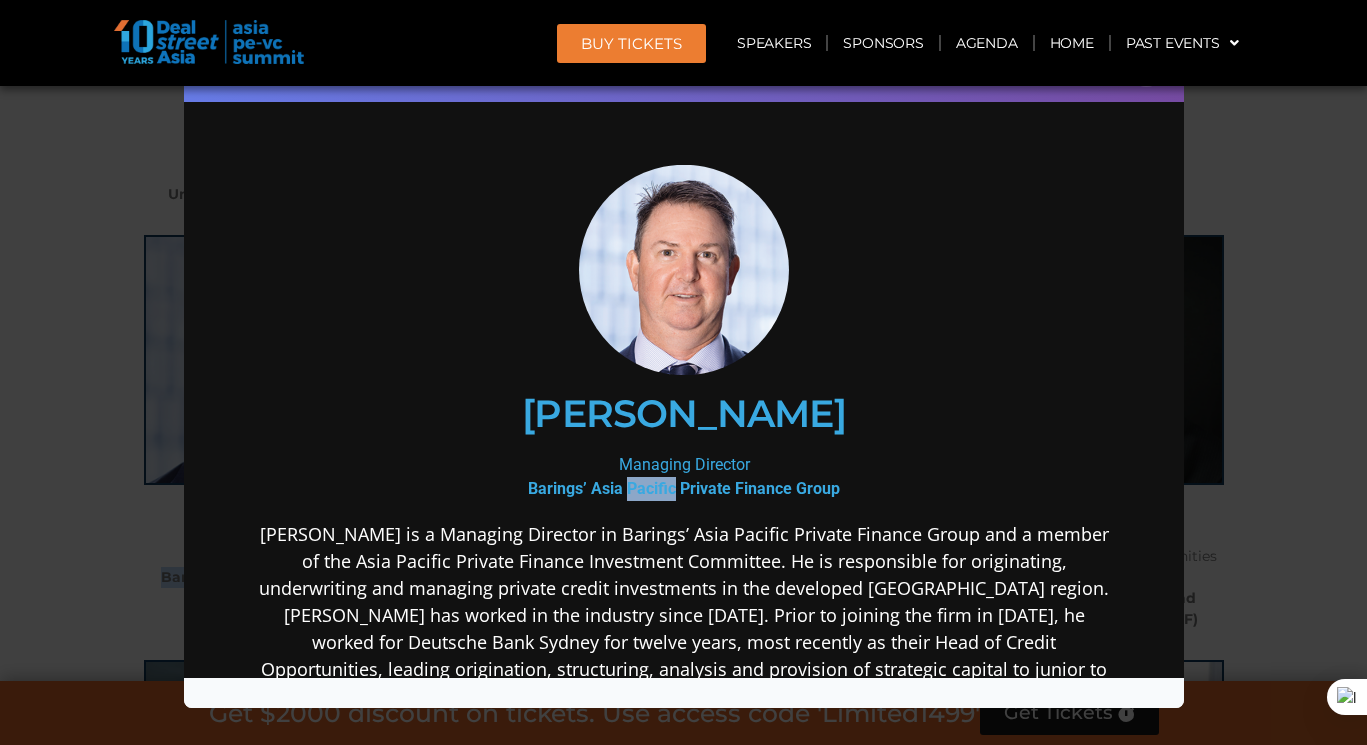 click on "Barings’ Asia Pacific Private Finance Group" at bounding box center [683, 488] 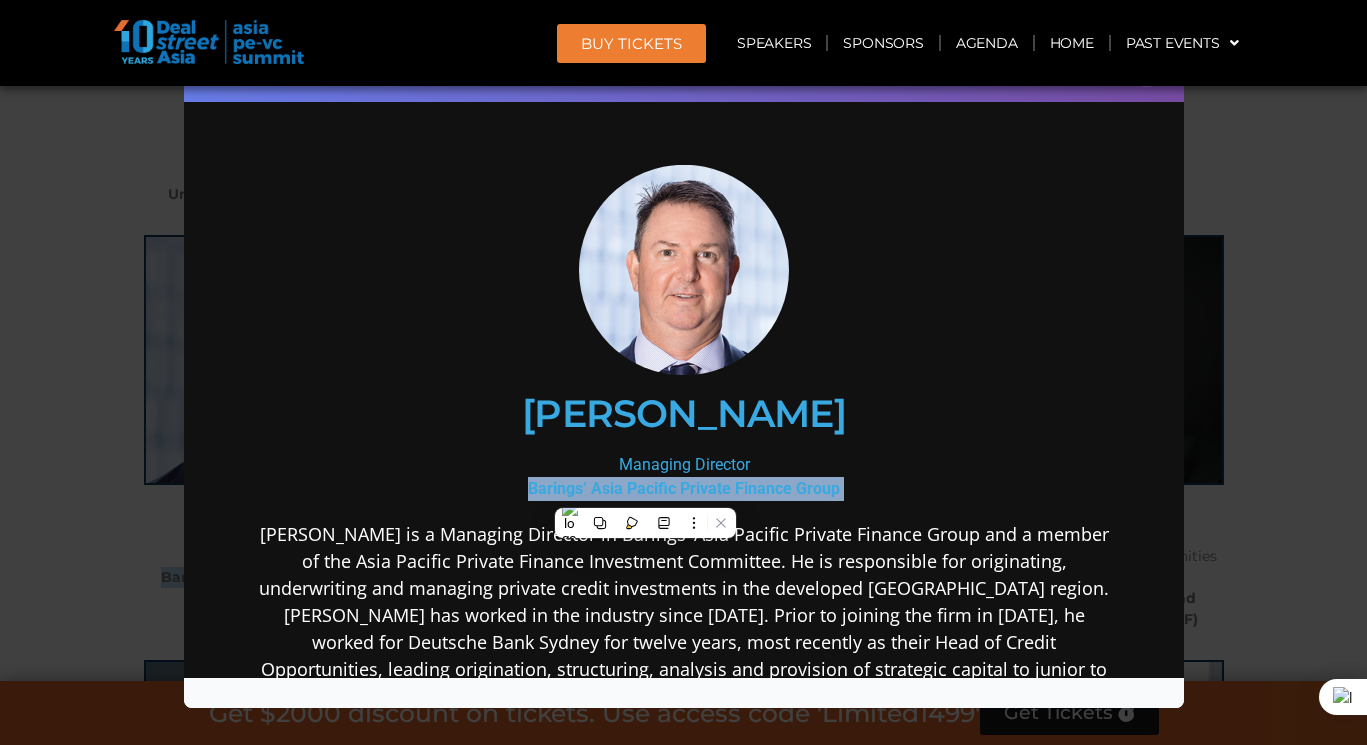 click on "Barings’ Asia Pacific Private Finance Group" at bounding box center (683, 488) 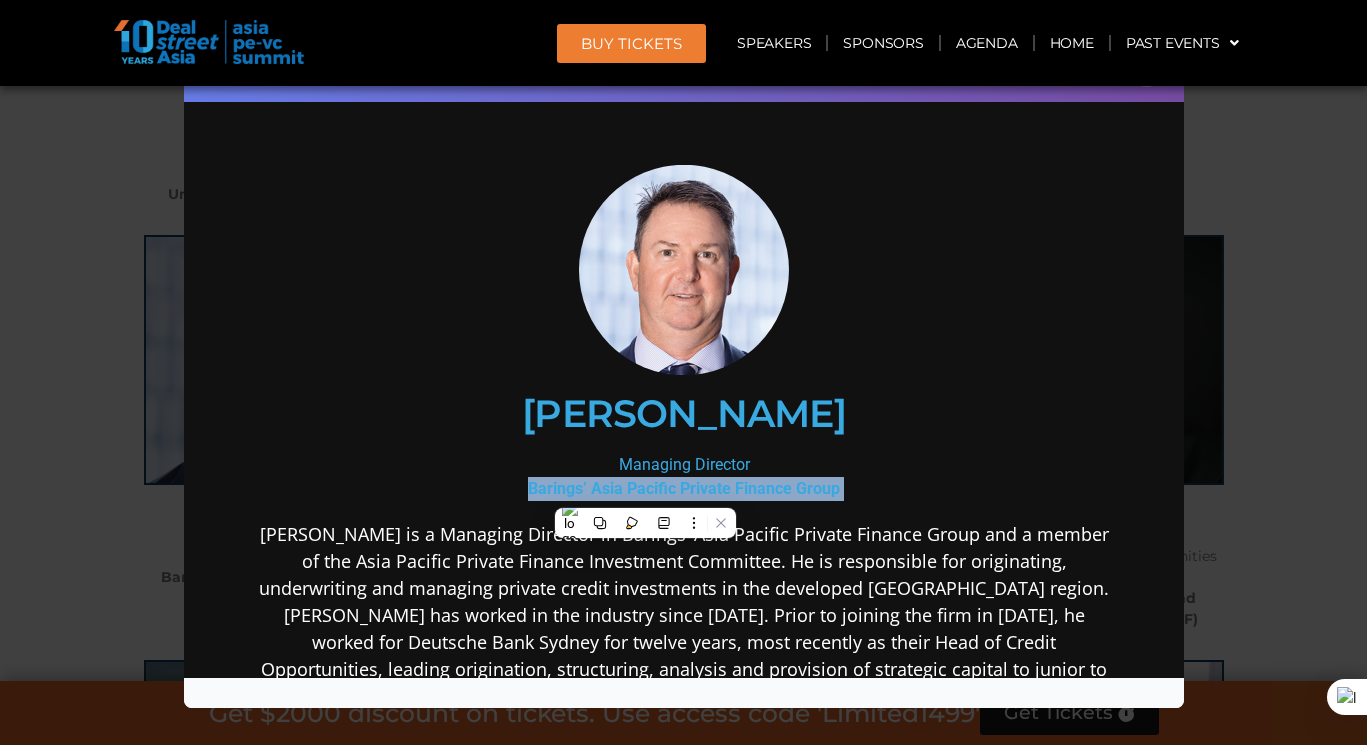 click on "Speaker Profile
×" at bounding box center (683, 372) 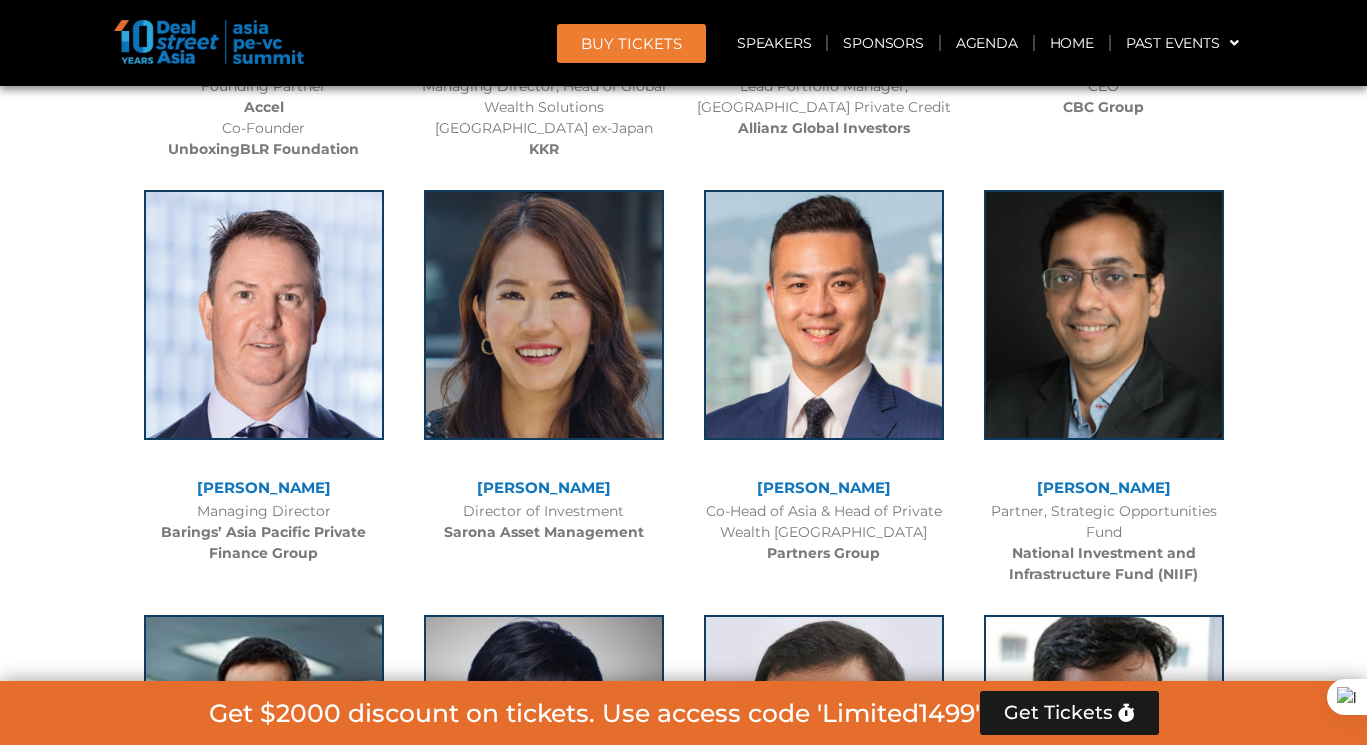scroll, scrollTop: 3485, scrollLeft: 0, axis: vertical 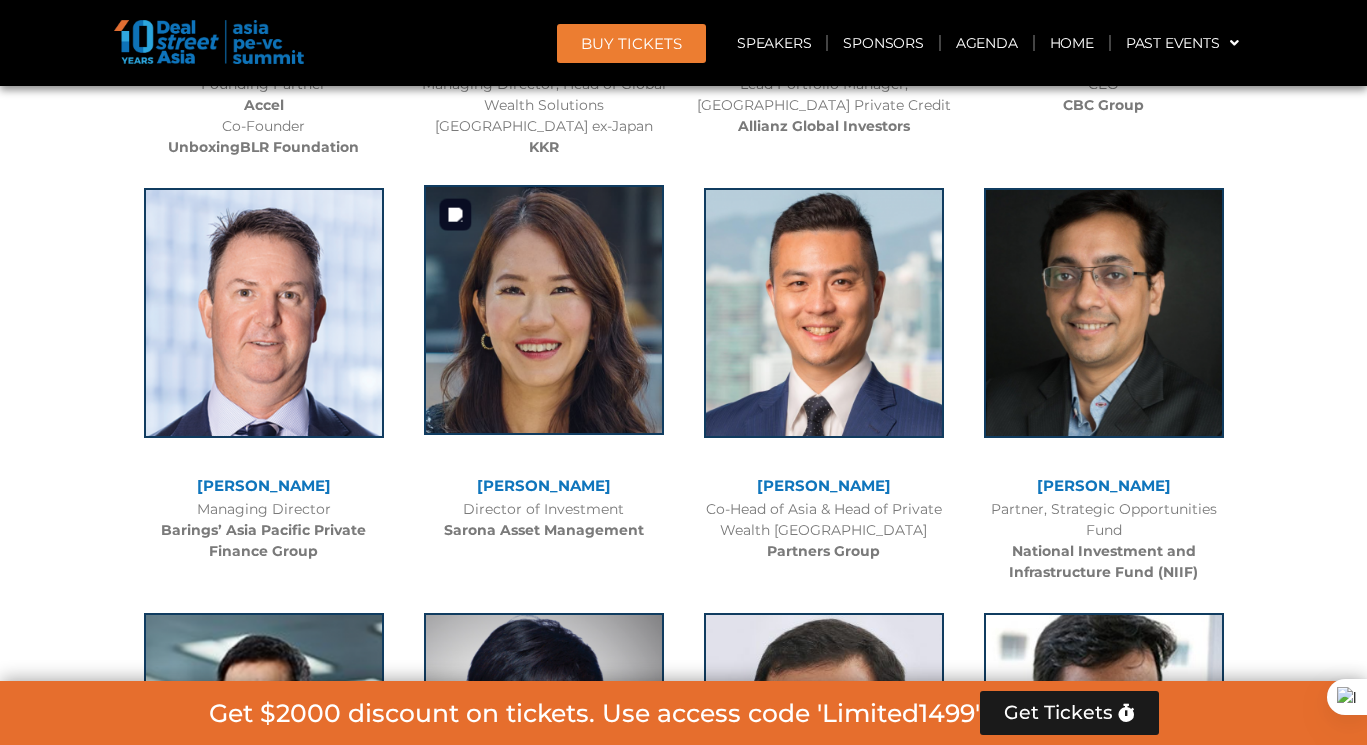 click 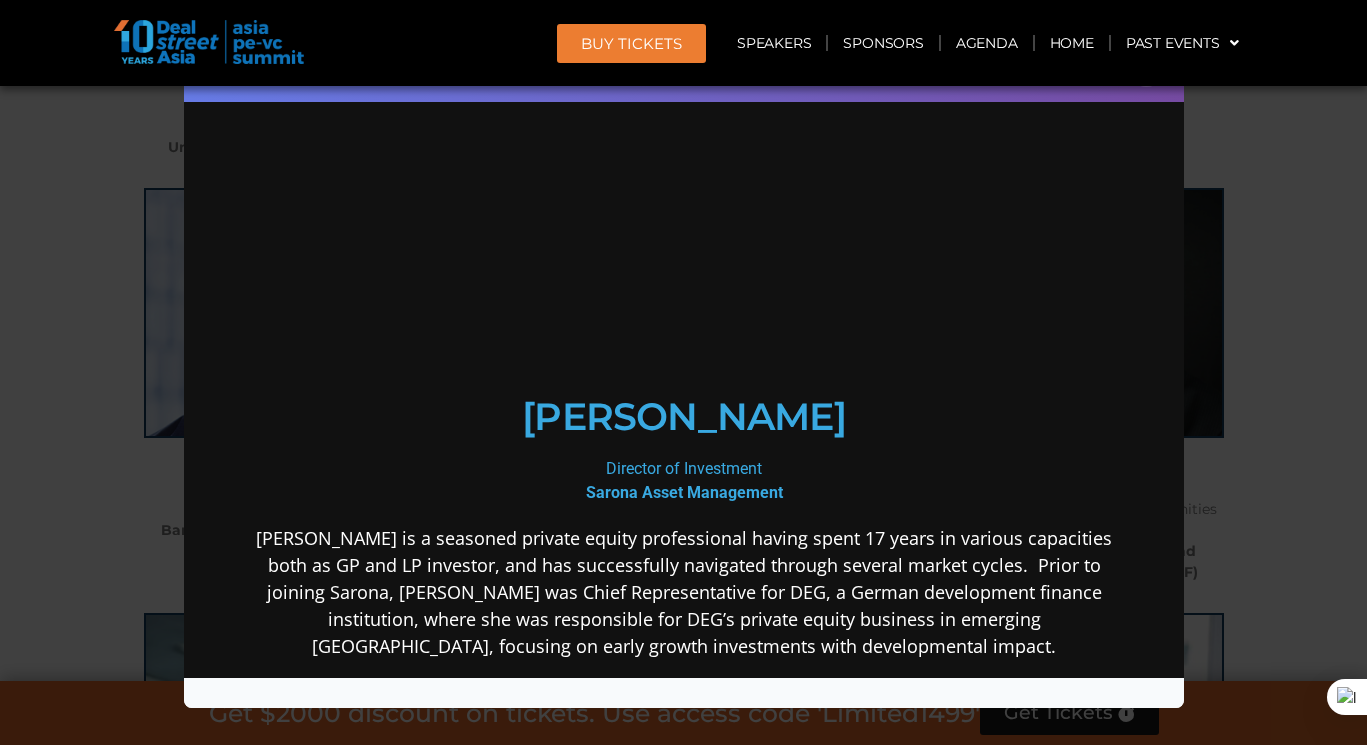 scroll, scrollTop: 0, scrollLeft: 0, axis: both 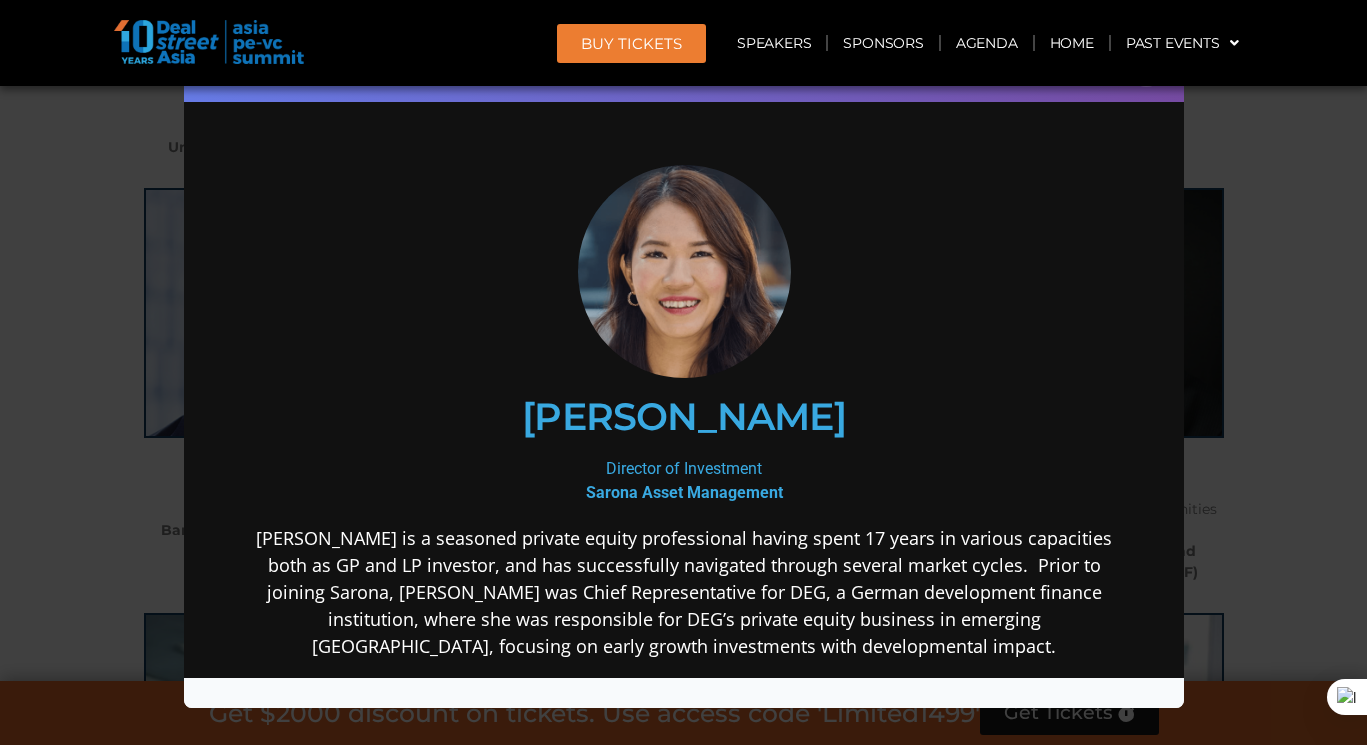 click on "Sarona Asset Management" at bounding box center (683, 492) 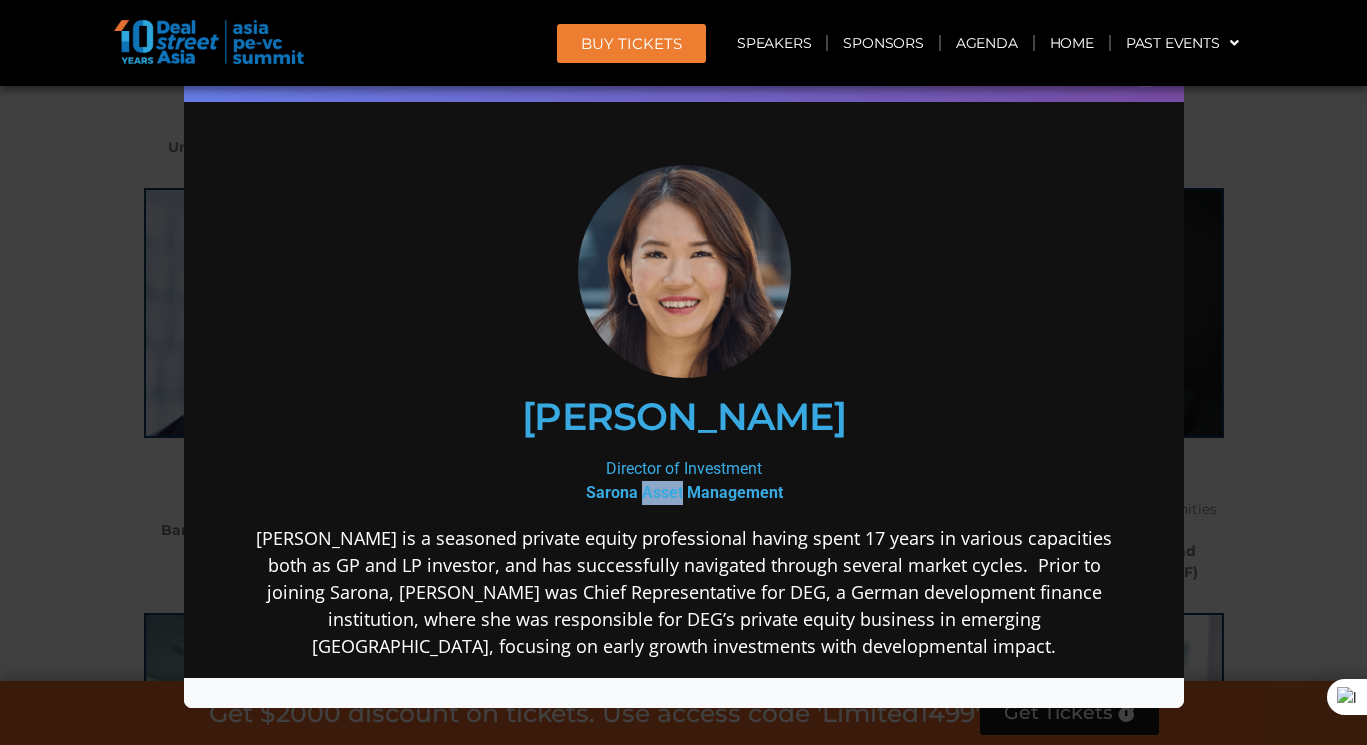 click on "Sarona Asset Management" at bounding box center [683, 492] 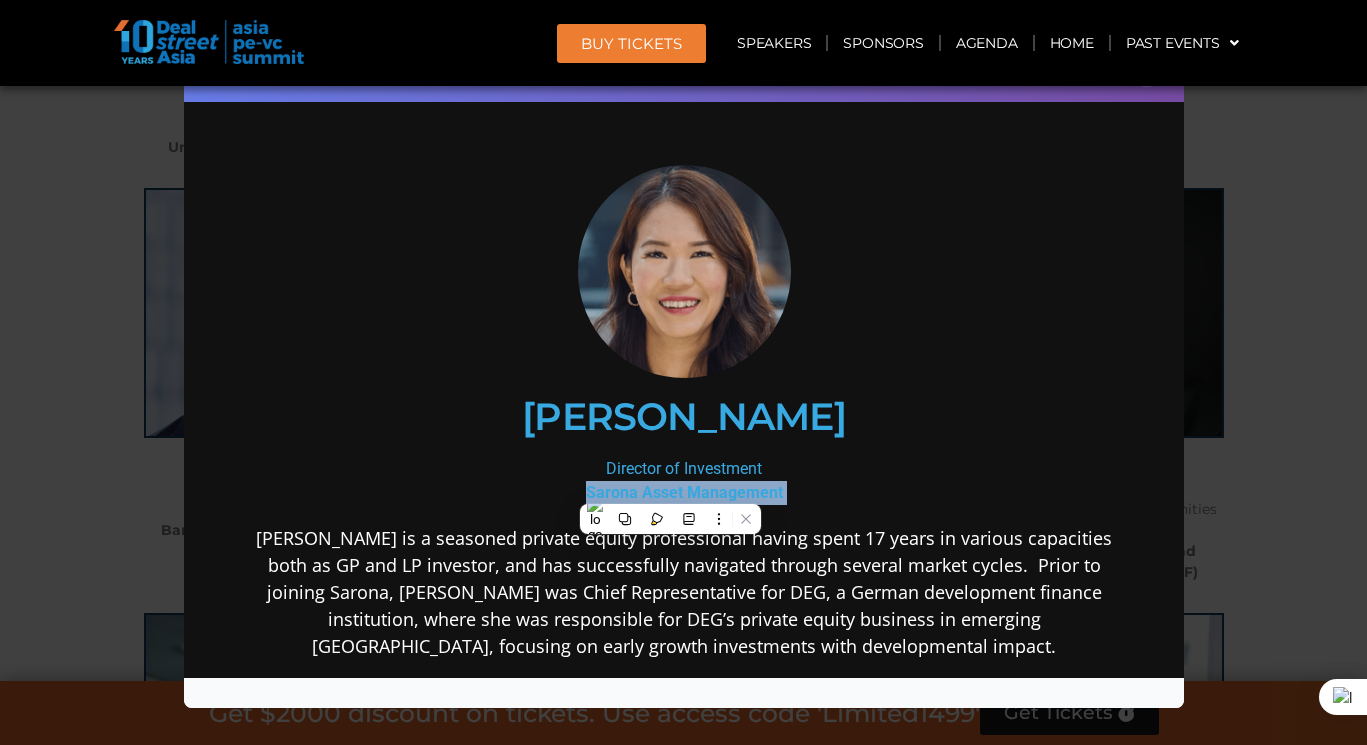 click on "Sarona Asset Management" at bounding box center (683, 492) 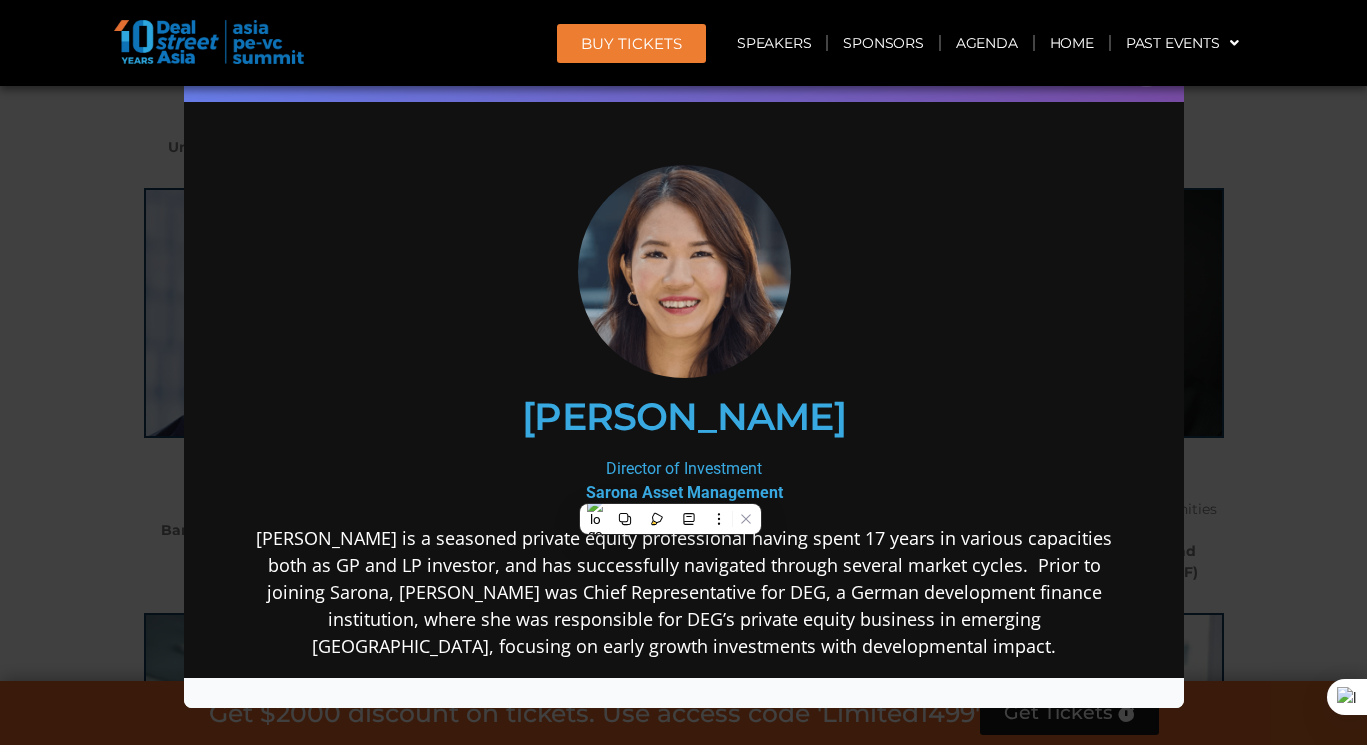 click on "[PERSON_NAME]" at bounding box center (683, 417) 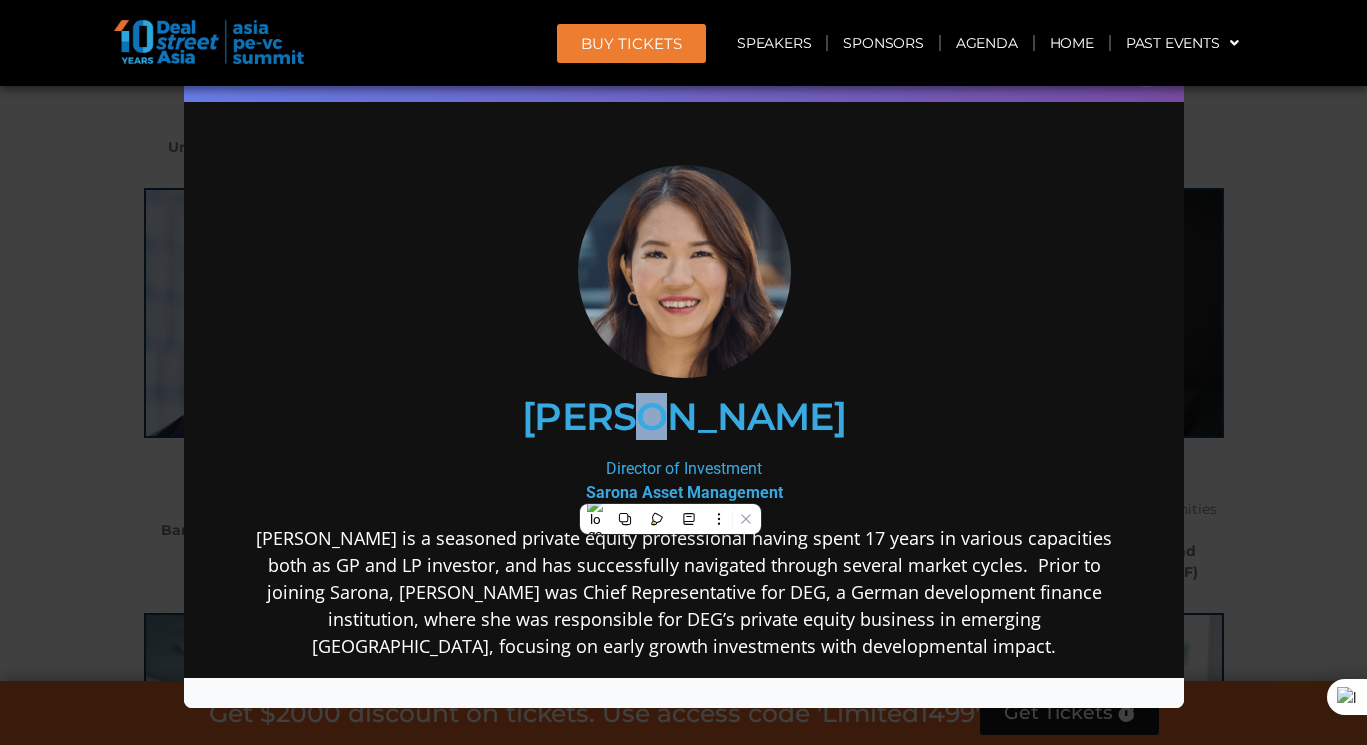 click on "[PERSON_NAME]" at bounding box center (683, 417) 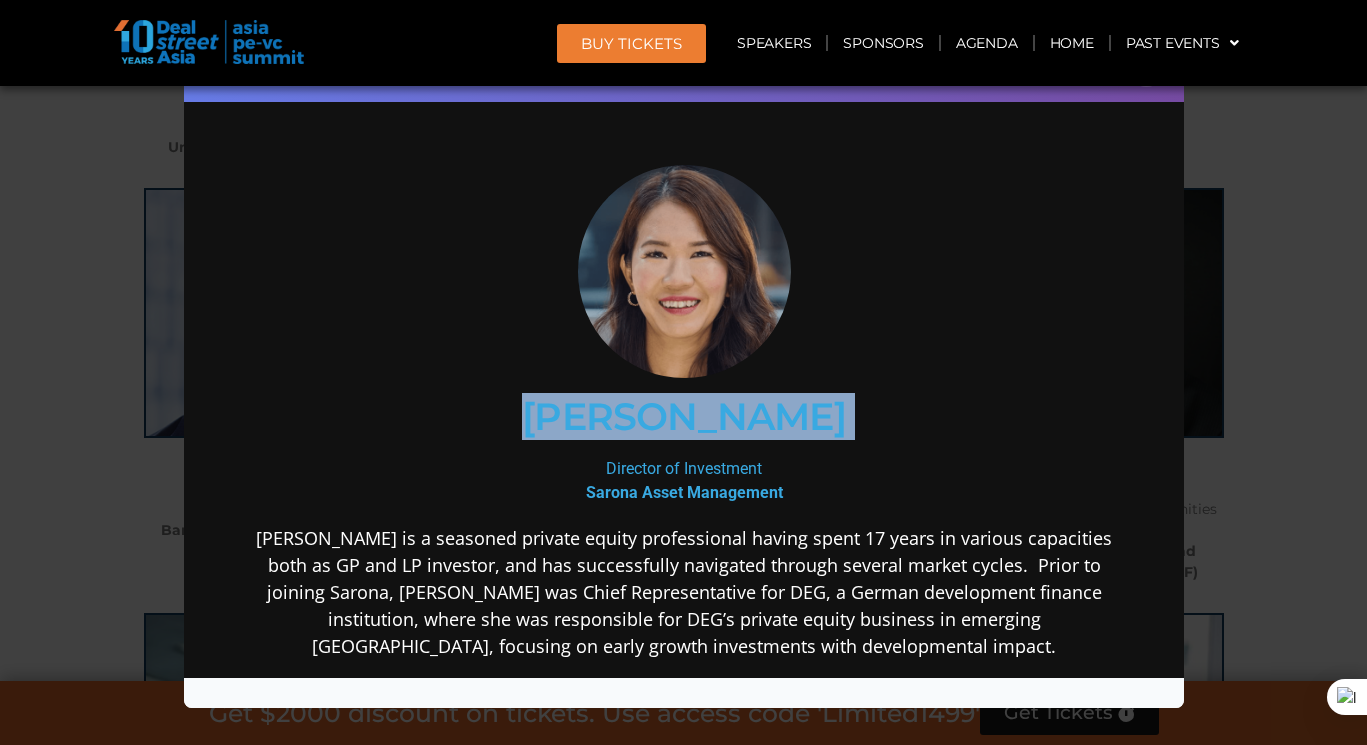 click on "[PERSON_NAME]" at bounding box center [683, 417] 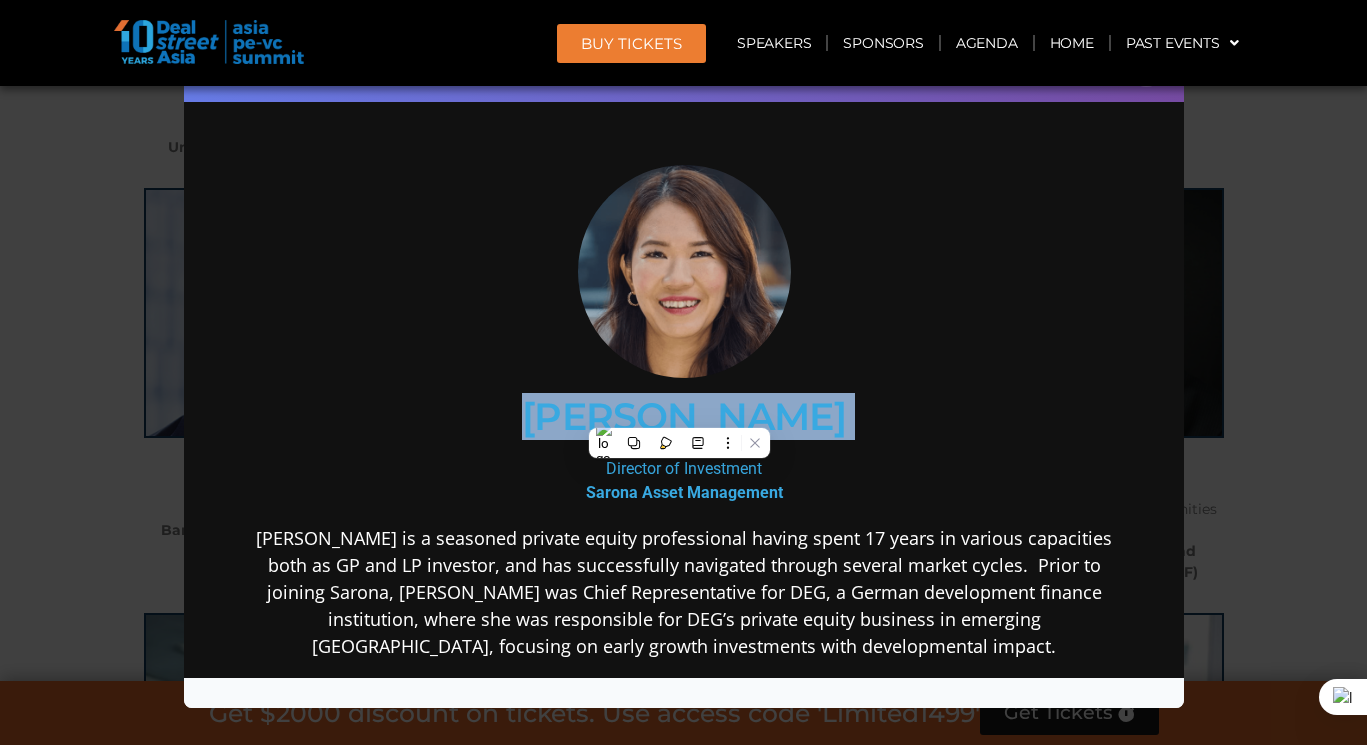 copy on "[PERSON_NAME]" 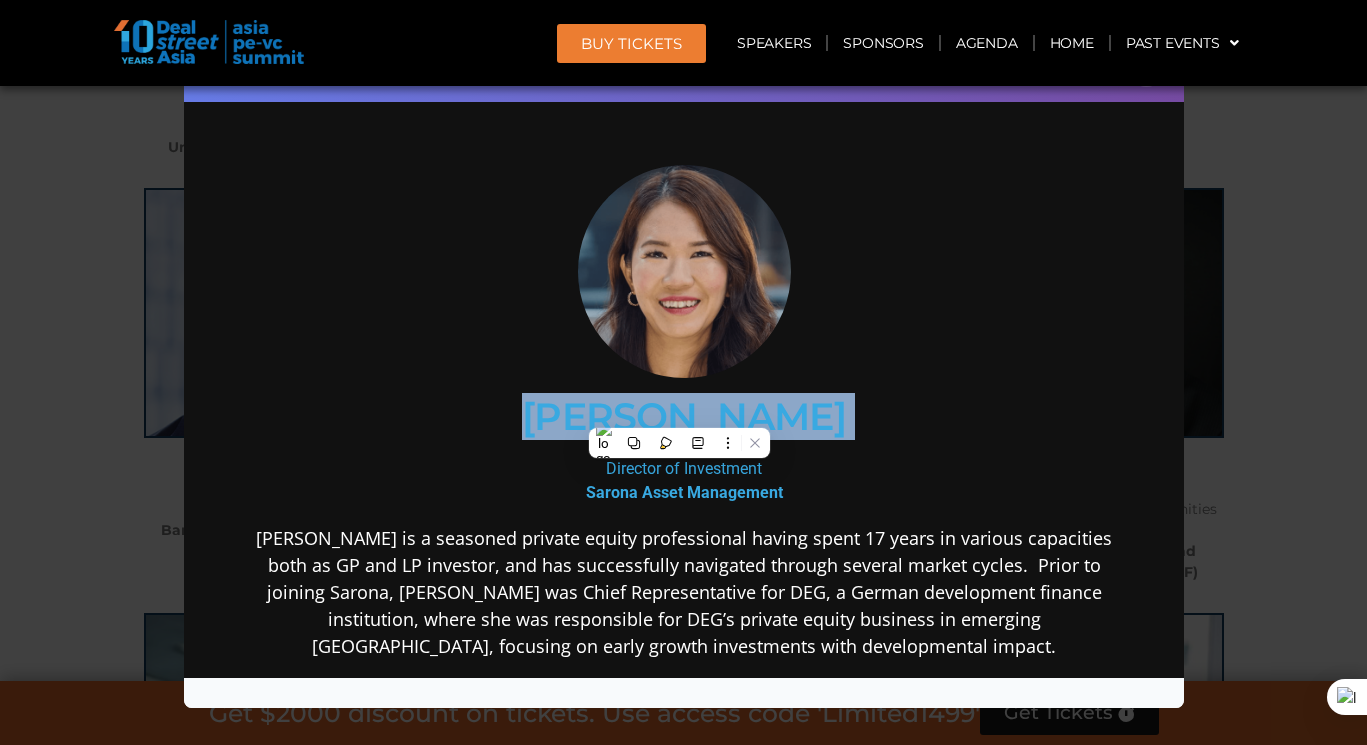 click on "Director of Investment
Sarona Asset Management" at bounding box center [683, 481] 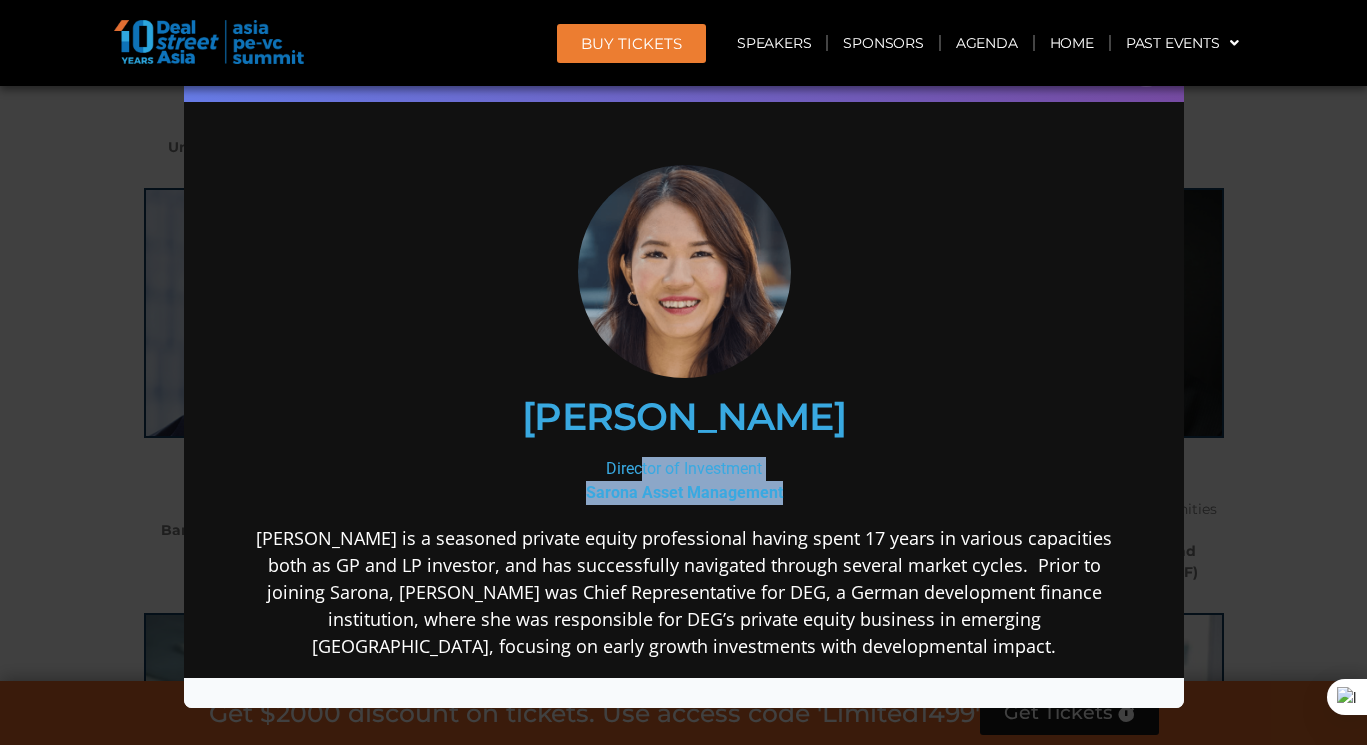 drag, startPoint x: 810, startPoint y: 493, endPoint x: 597, endPoint y: 467, distance: 214.581 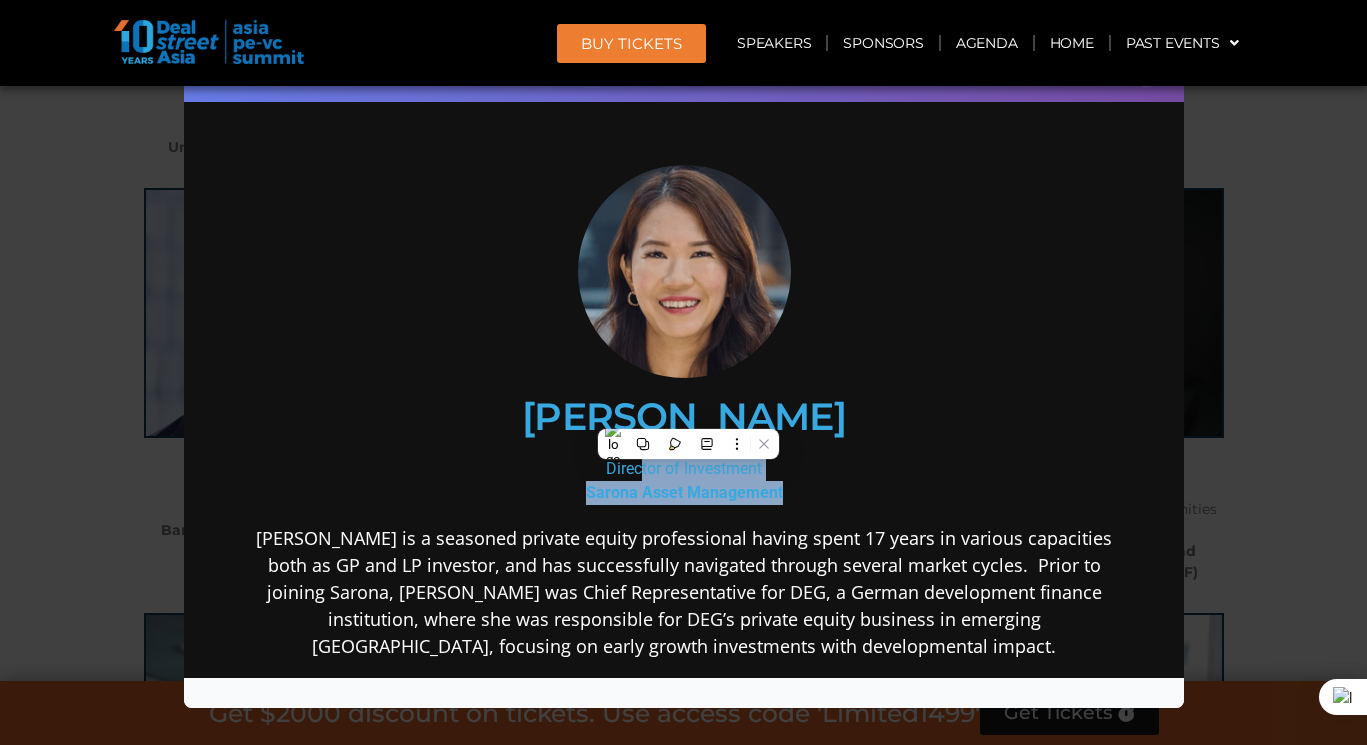 copy on "Director of Investment
Sarona Asset Management" 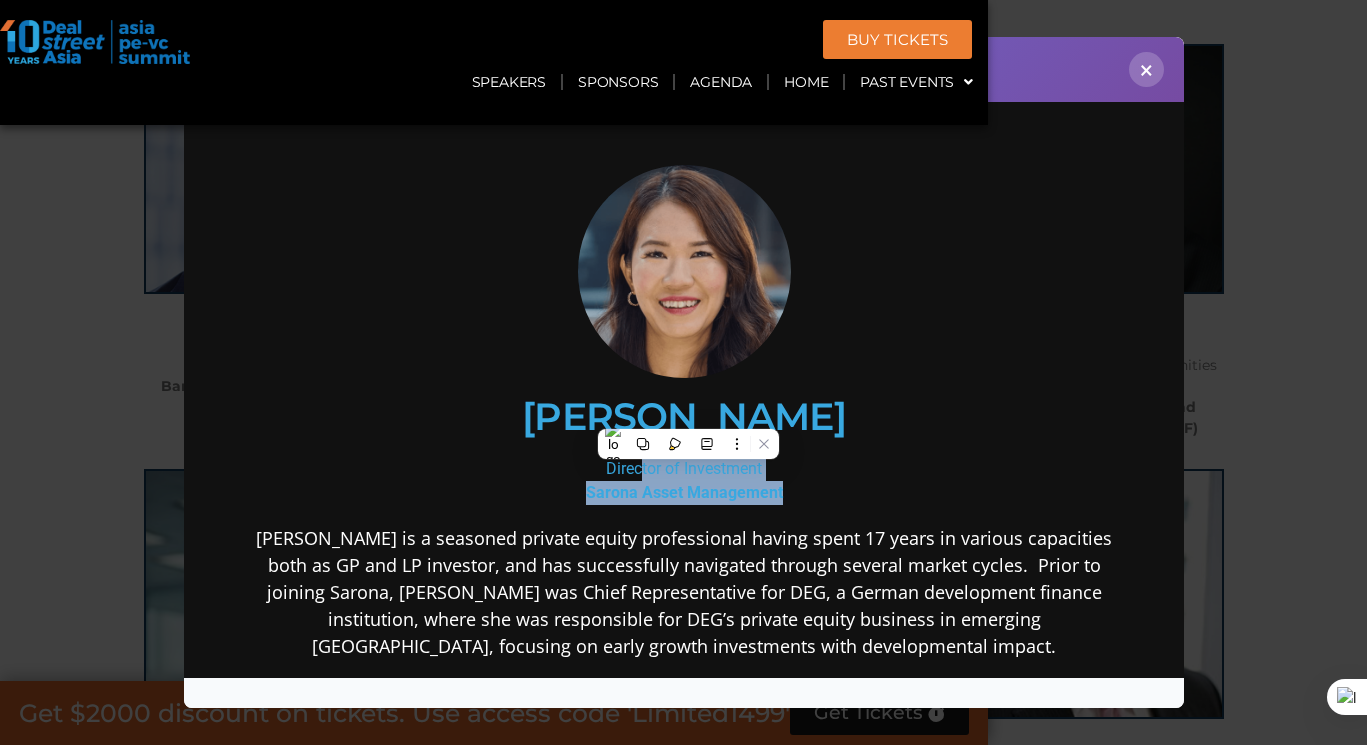 scroll, scrollTop: 3451, scrollLeft: 0, axis: vertical 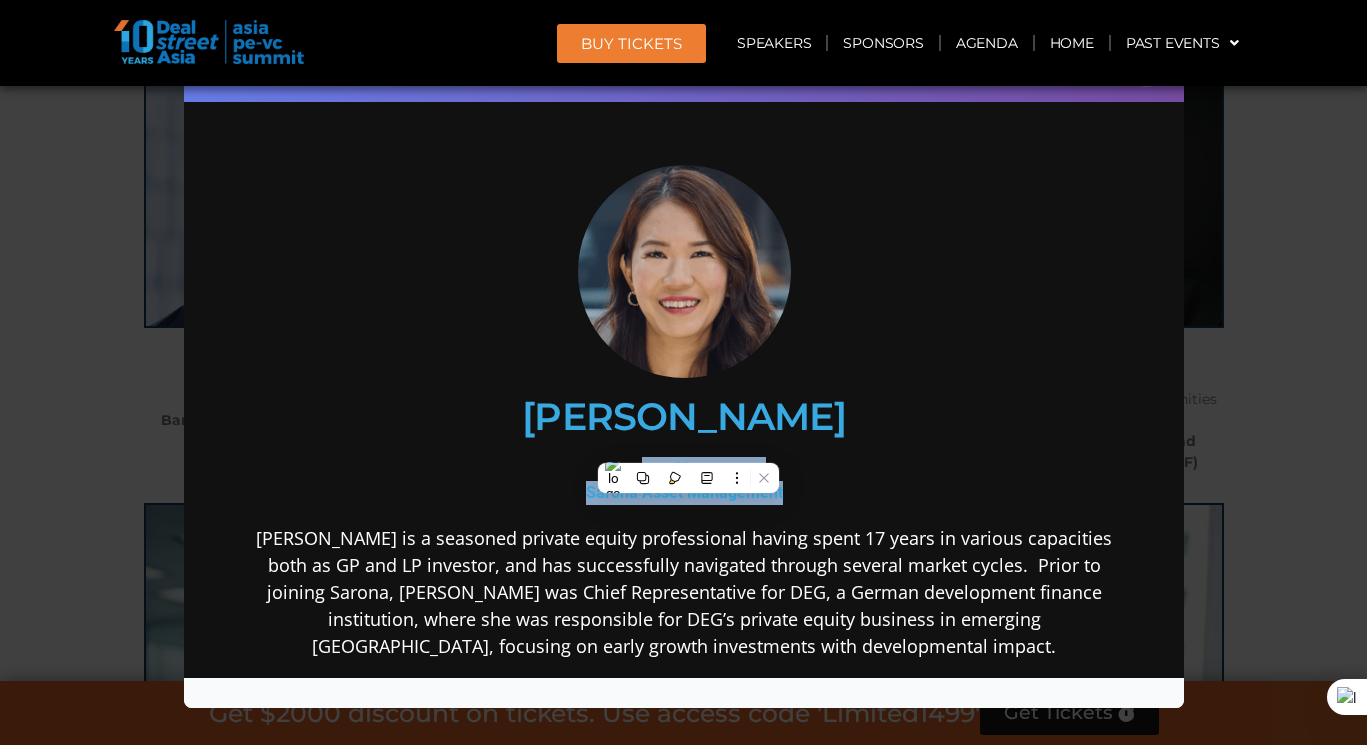 click on "Speaker Profile
×" at bounding box center [683, 372] 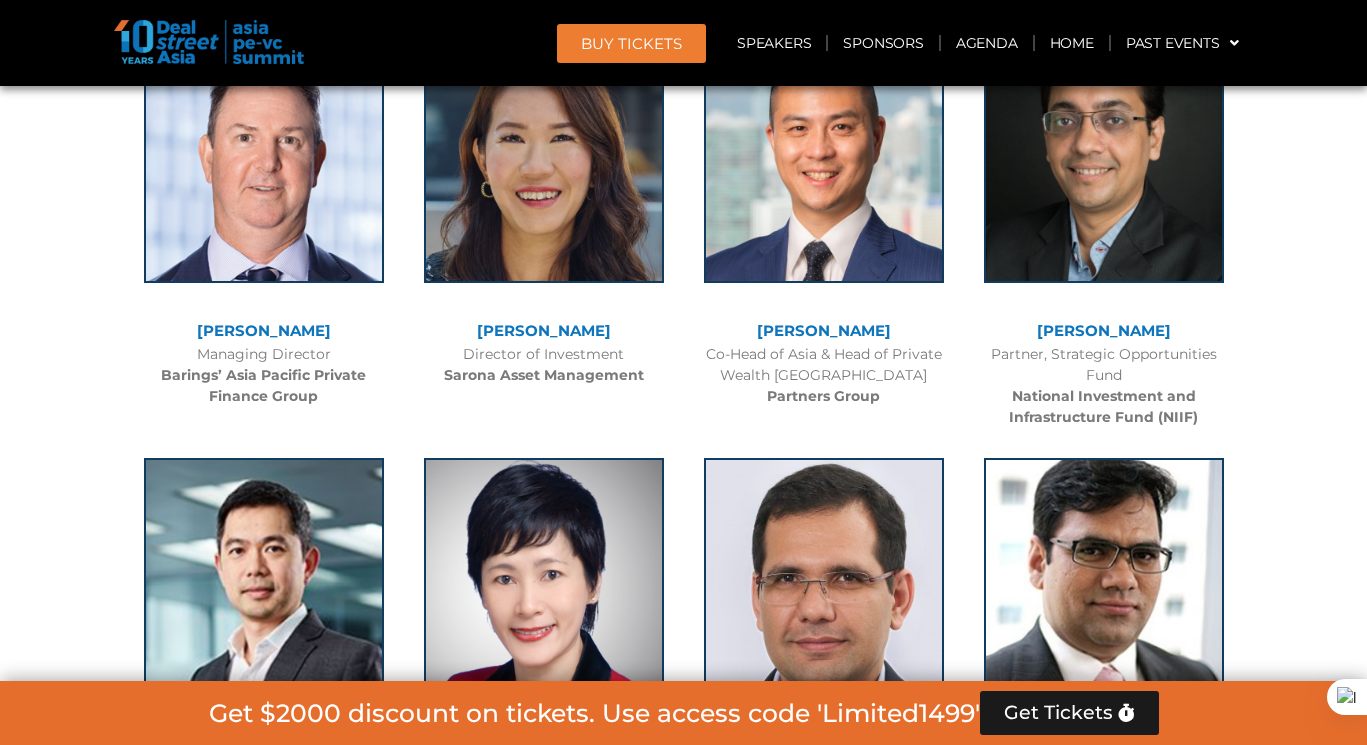 scroll, scrollTop: 3505, scrollLeft: 0, axis: vertical 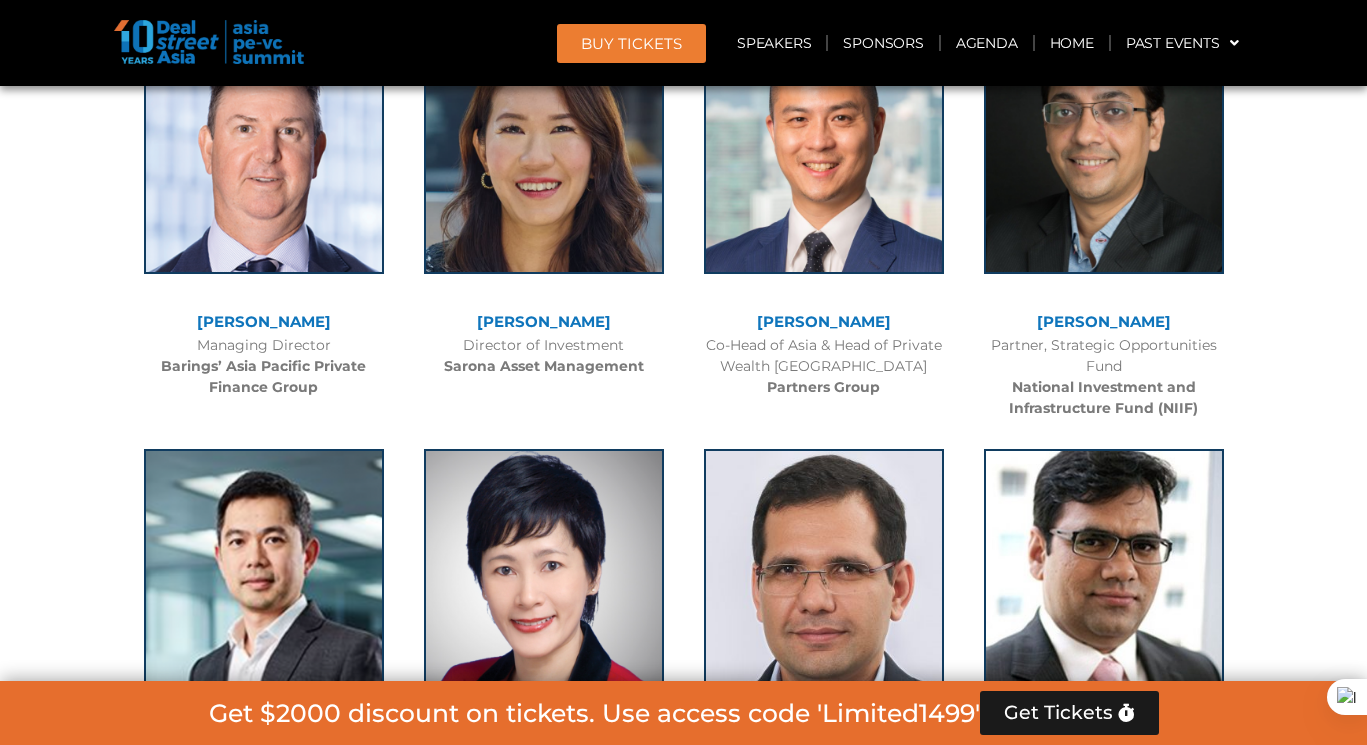 click on "Partners Group" 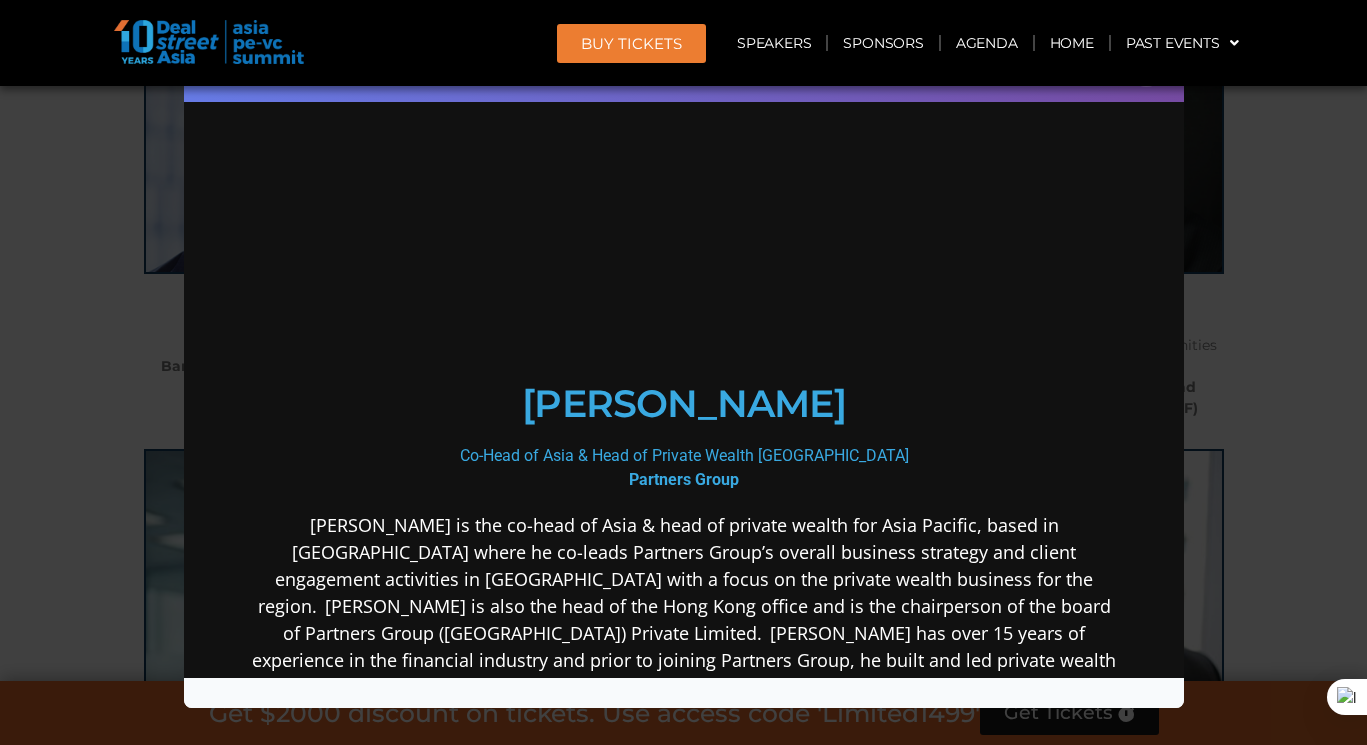 scroll, scrollTop: 0, scrollLeft: 0, axis: both 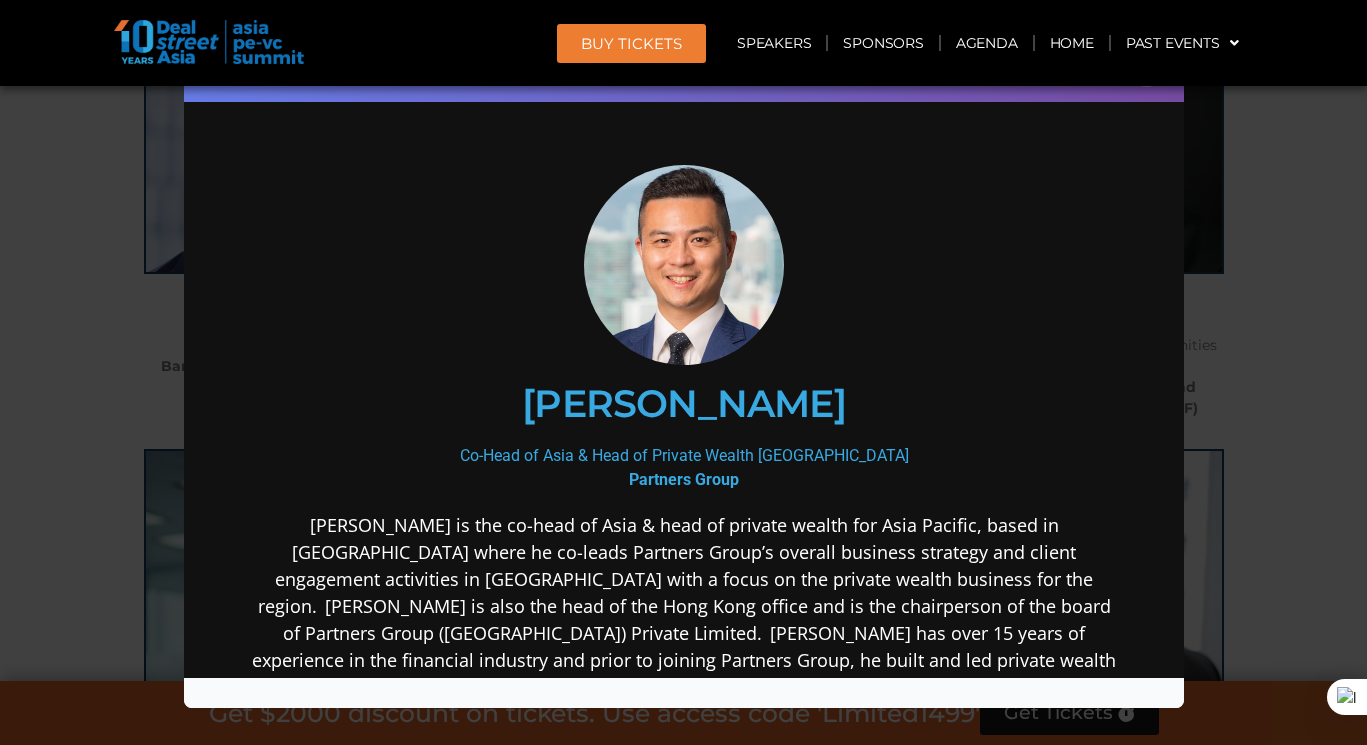 click on "Partners Group" at bounding box center (683, 479) 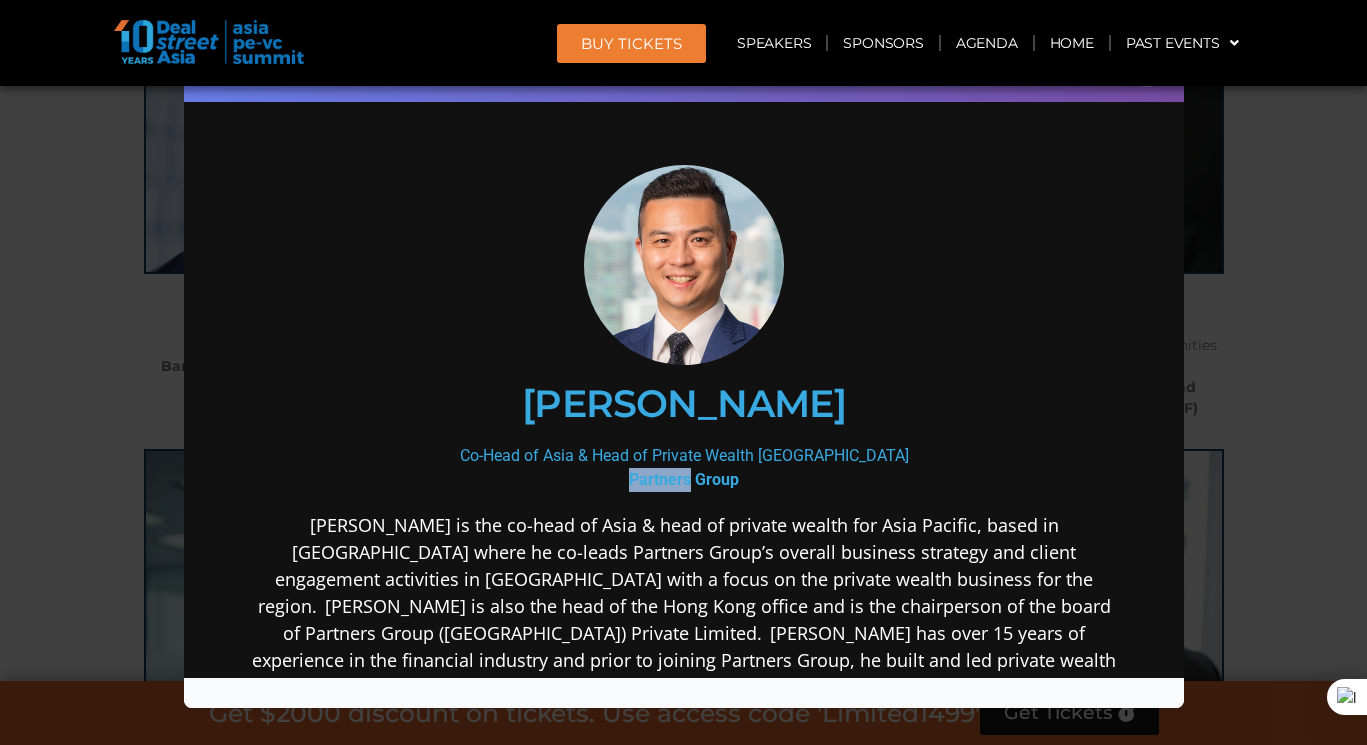 click on "Partners Group" at bounding box center [683, 479] 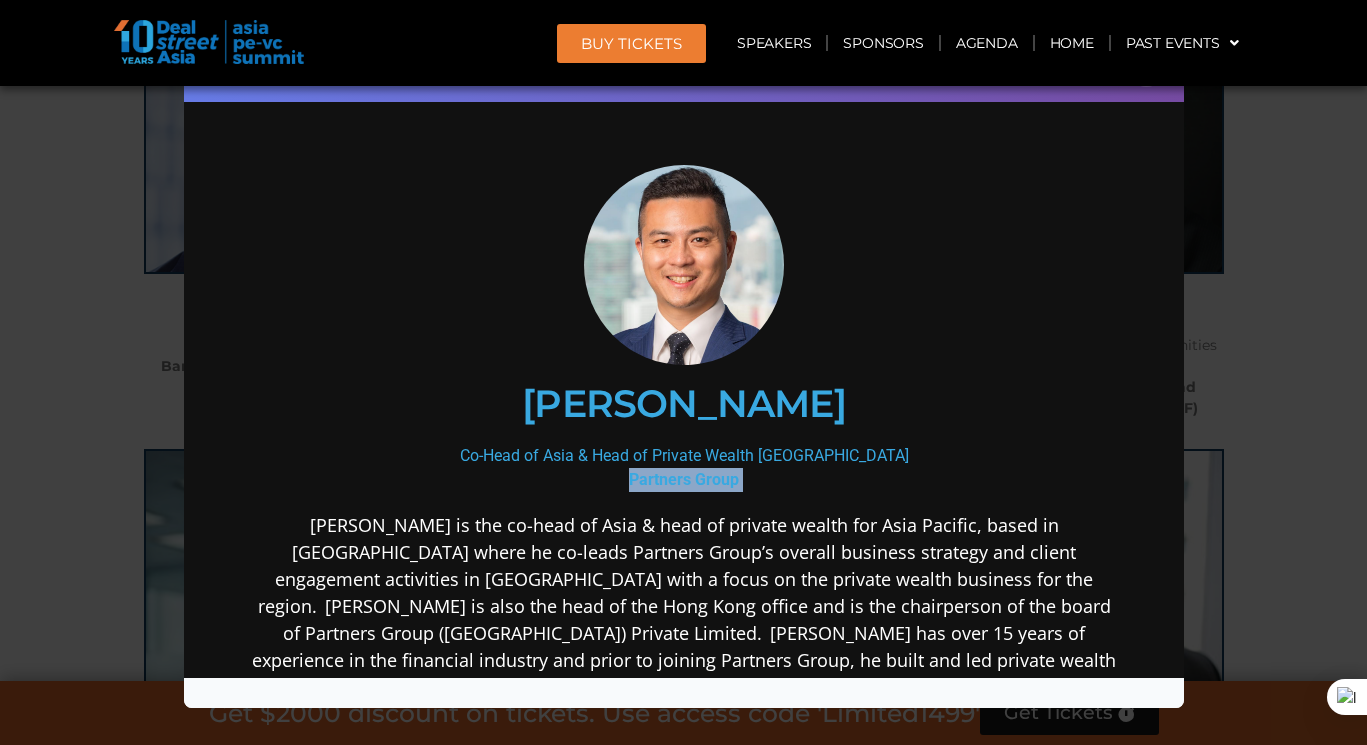 click on "Partners Group" at bounding box center (683, 479) 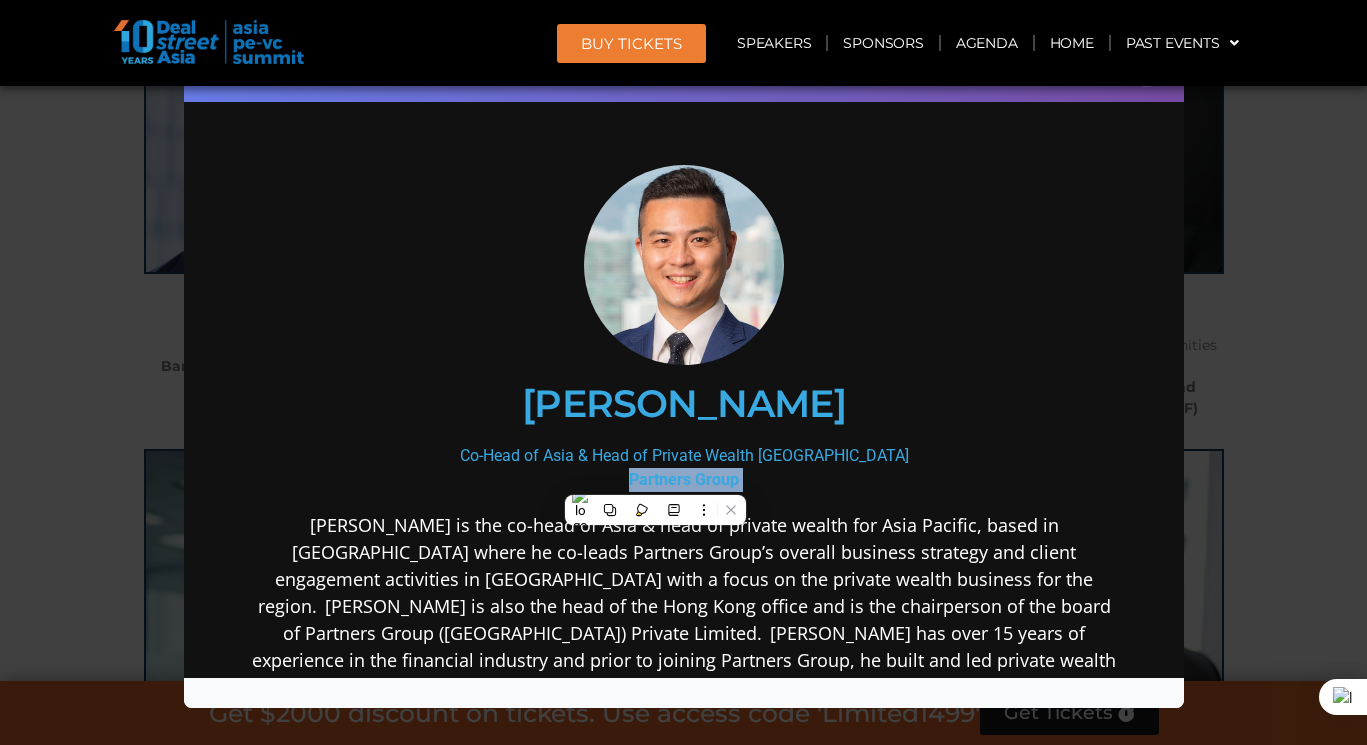 copy on "Partners Group" 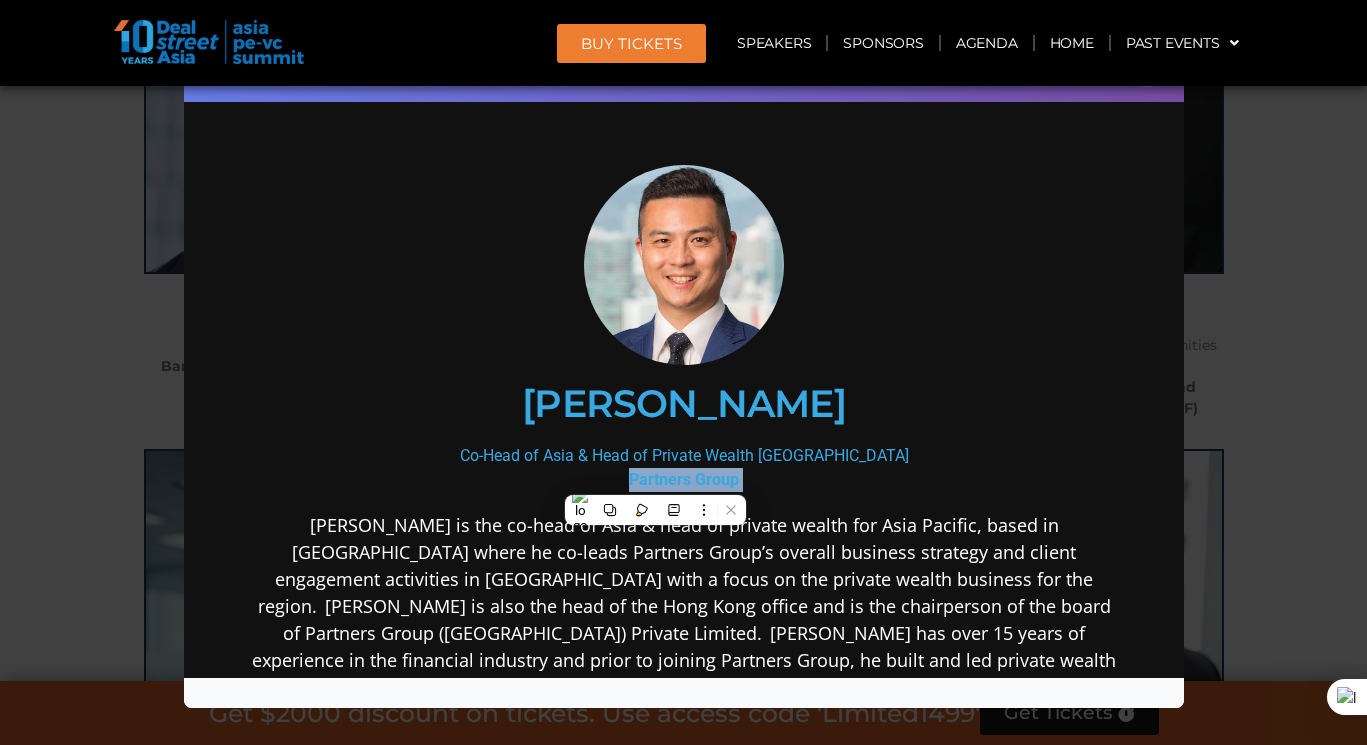 click on "BUY Tickets
Speakers
Sponsors
Agenda
Home
Past Events
JKT 2025
SG 2024
JKT 2024
SG 2023
JKT 2023
SG 2022
JKT 2022 (Virtual)
SG 2021 (Virtual)
SG 2020 (Virtual)
JKT 2020
SG 2019
JKT 2019
Menu
Speakers
Sponsors
Agenda
Home
Past Events
JKT 2025
SG 2024
JKT 2024
SG 2023
JKT 2023
SG 2022
JKT 2022 (Virtual)
SG 2021 (Virtual)
SG 2020 (Virtual)
JKT 2020
SG 2019
JKT 2019" at bounding box center (683, 43) 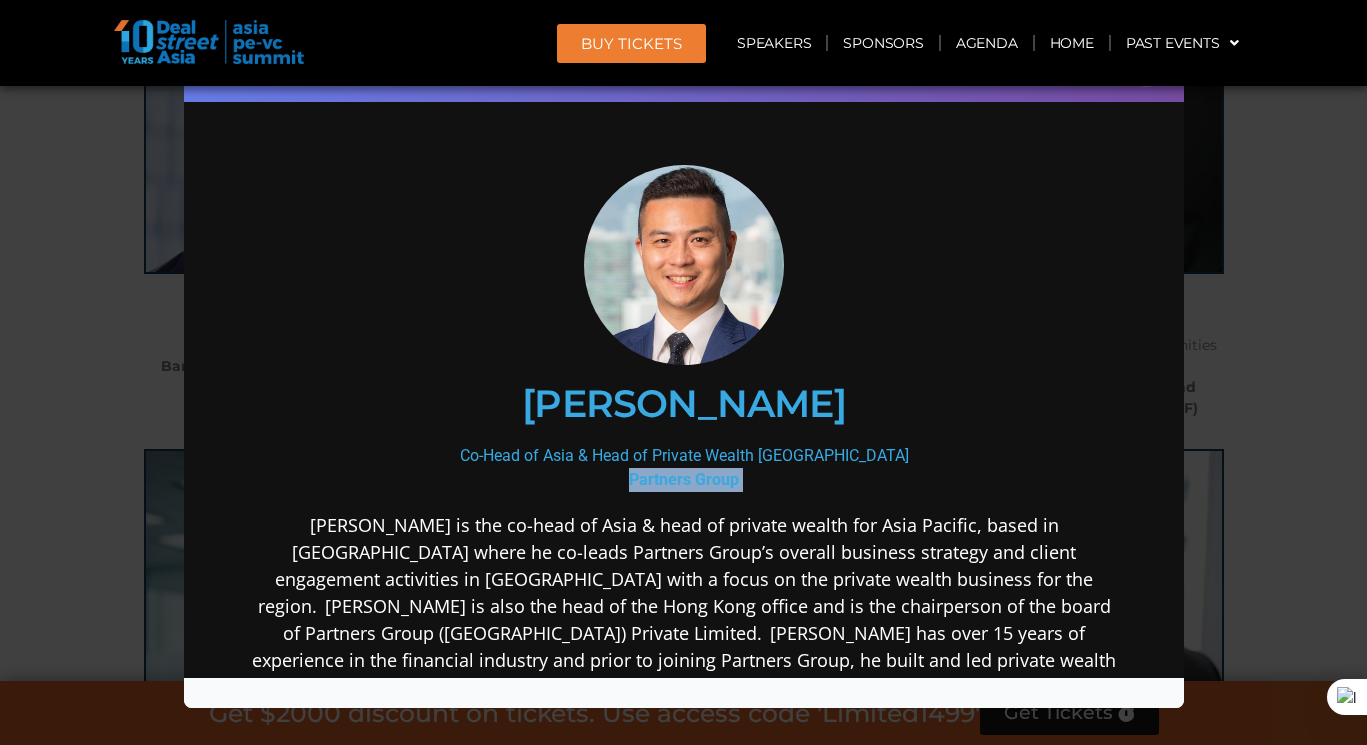 click on "BUY Tickets
Speakers
Sponsors
Agenda
Home
Past Events
JKT 2025
SG 2024
JKT 2024
SG 2023
JKT 2023
SG 2022
JKT 2022 (Virtual)
SG 2021 (Virtual)
SG 2020 (Virtual)
JKT 2020
SG 2019
JKT 2019
Menu
Speakers
Sponsors
Agenda
Home
Past Events
JKT 2025
SG 2024
JKT 2024
SG 2023
JKT 2023
SG 2022
JKT 2022 (Virtual)
SG 2021 (Virtual)
SG 2020 (Virtual)
JKT 2020
SG 2019
JKT 2019" at bounding box center [683, 43] 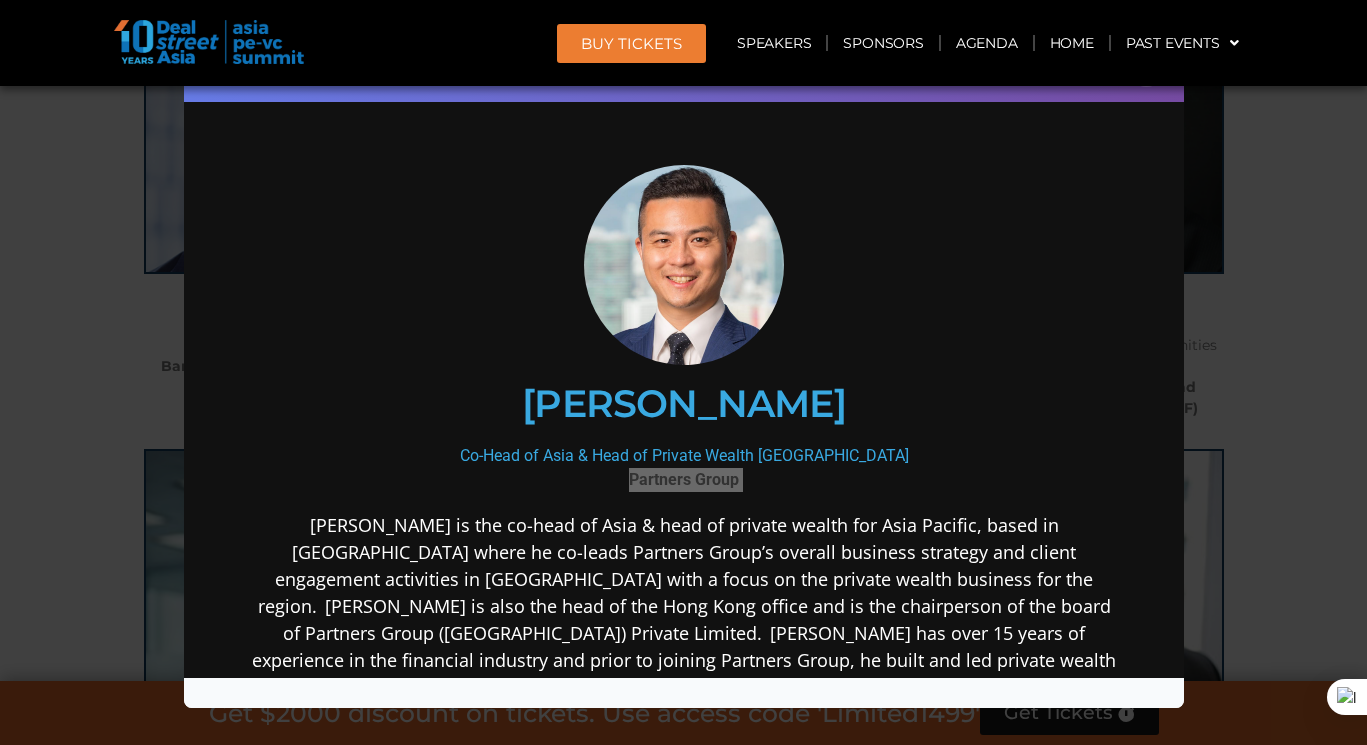 click on "Speaker Profile
×" at bounding box center (683, 372) 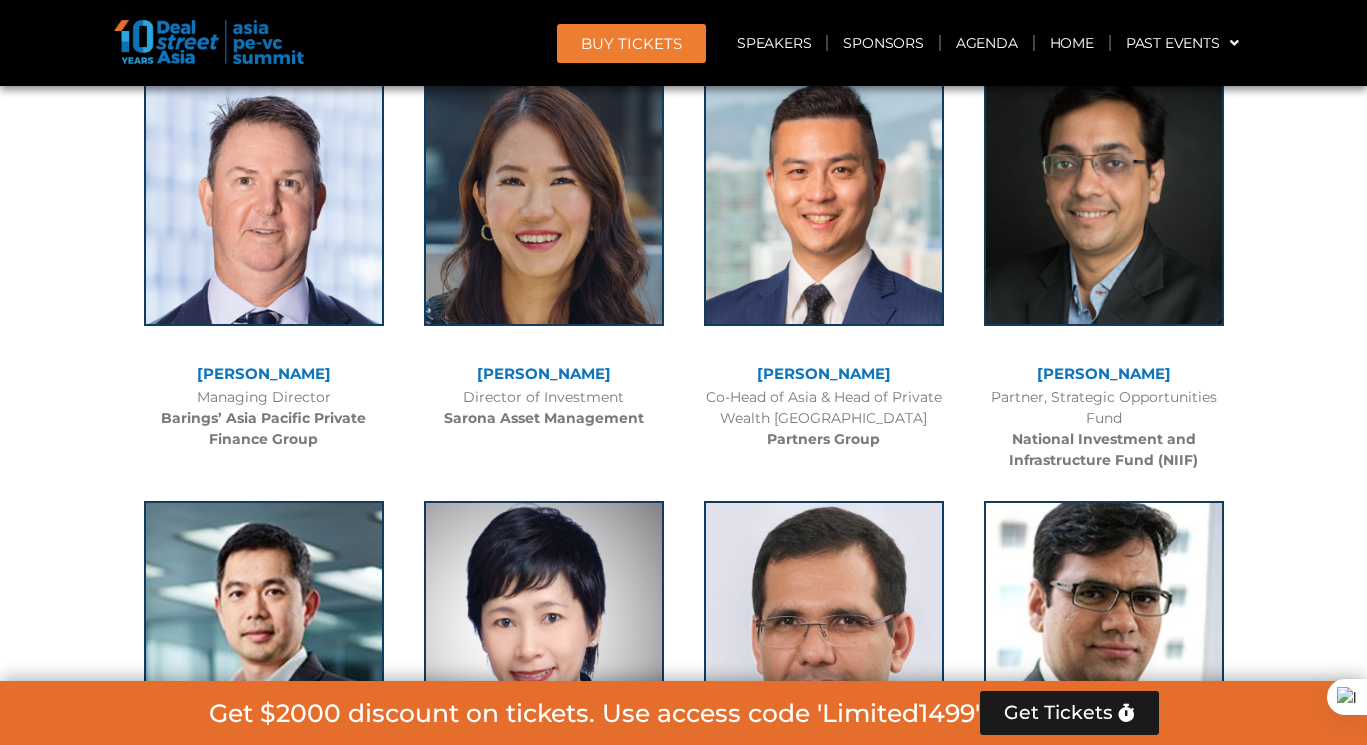 scroll, scrollTop: 3455, scrollLeft: 0, axis: vertical 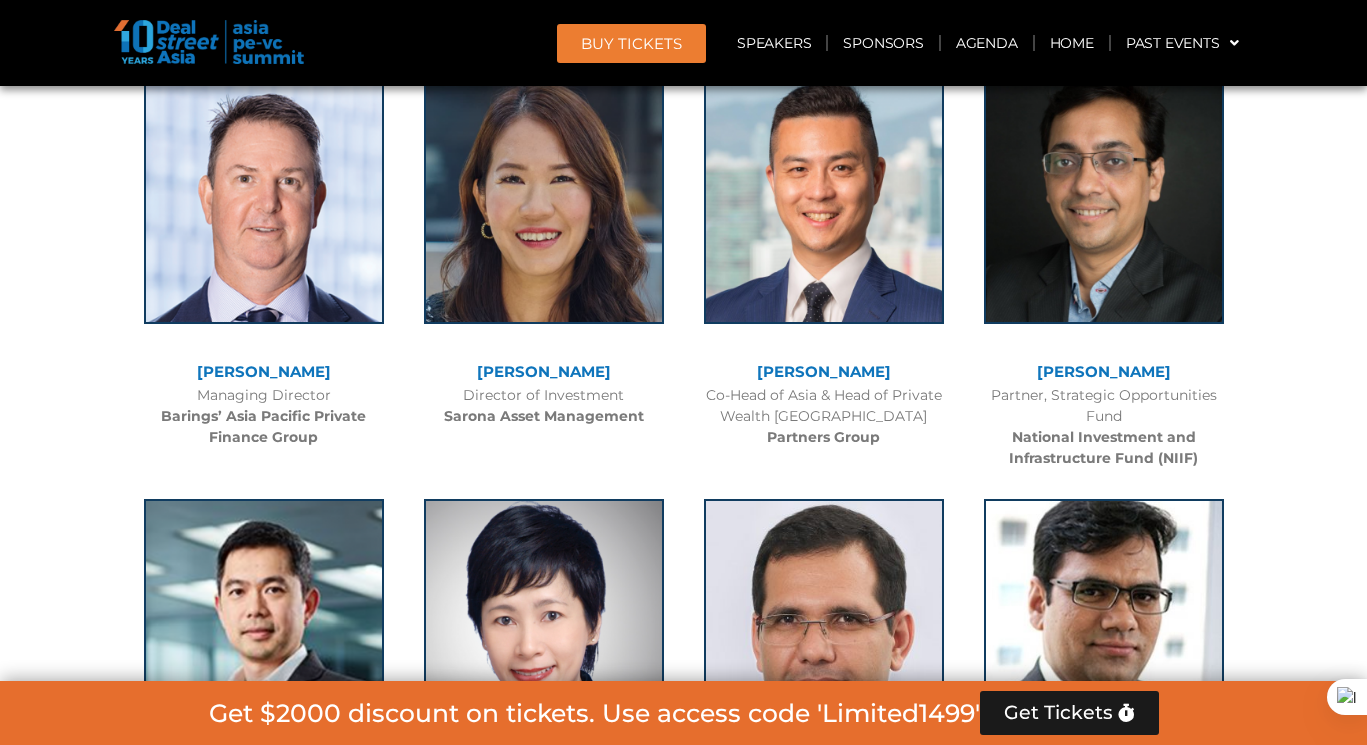 drag, startPoint x: 1028, startPoint y: 369, endPoint x: 1182, endPoint y: 365, distance: 154.05194 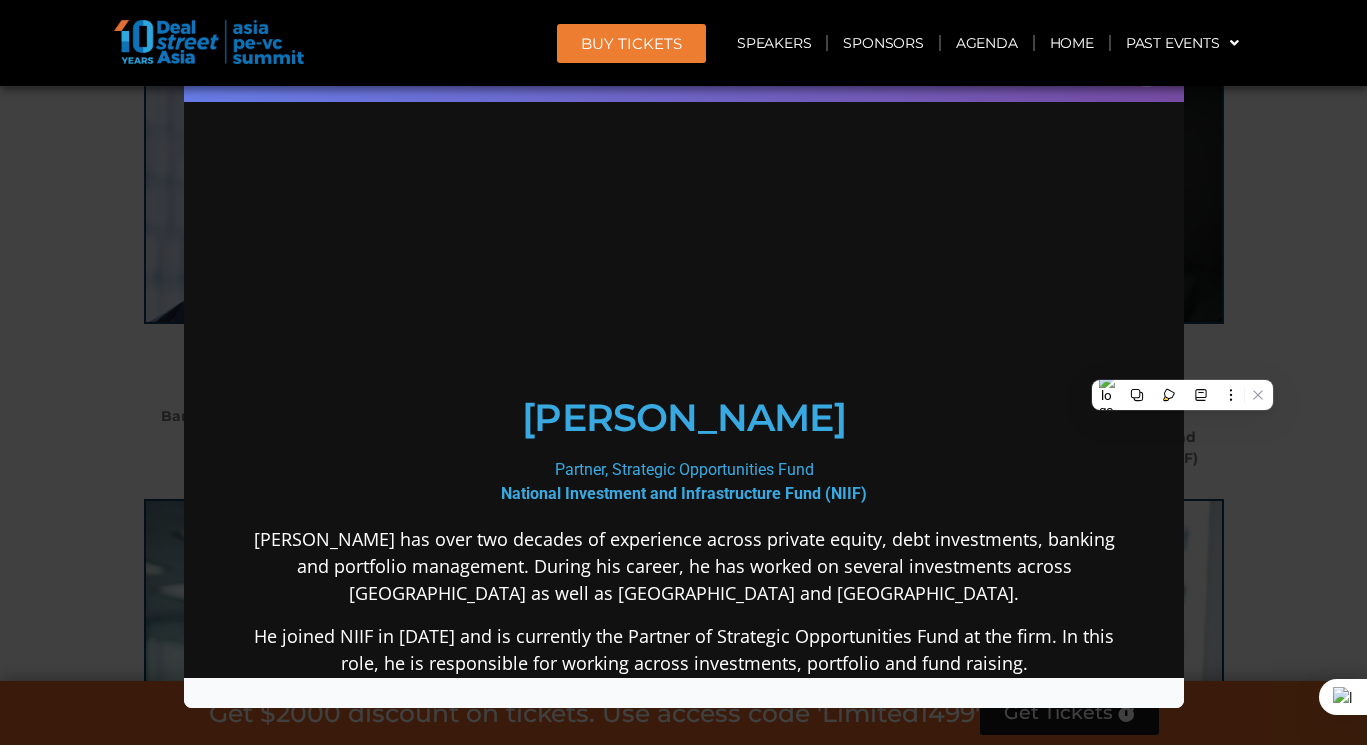 scroll, scrollTop: 0, scrollLeft: 0, axis: both 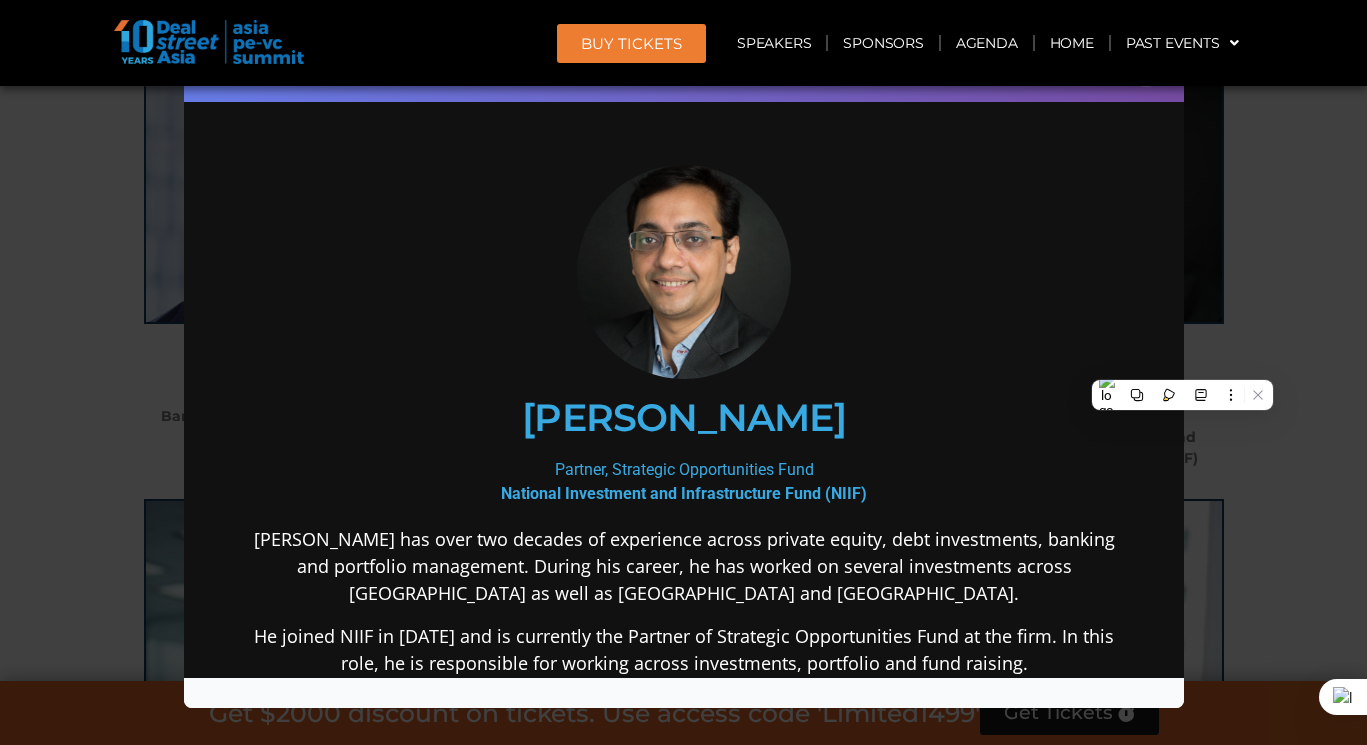 click on "[PERSON_NAME]" at bounding box center (683, 418) 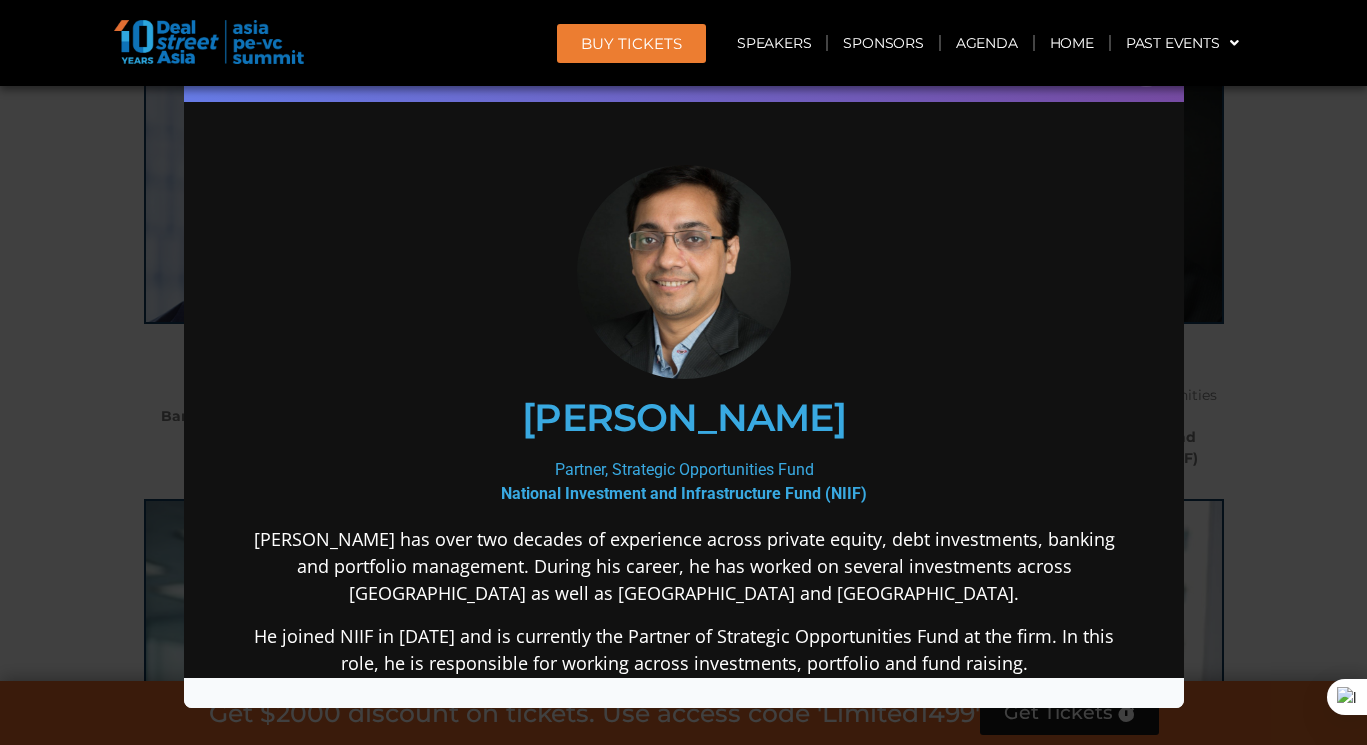 click on "[PERSON_NAME]" at bounding box center [683, 418] 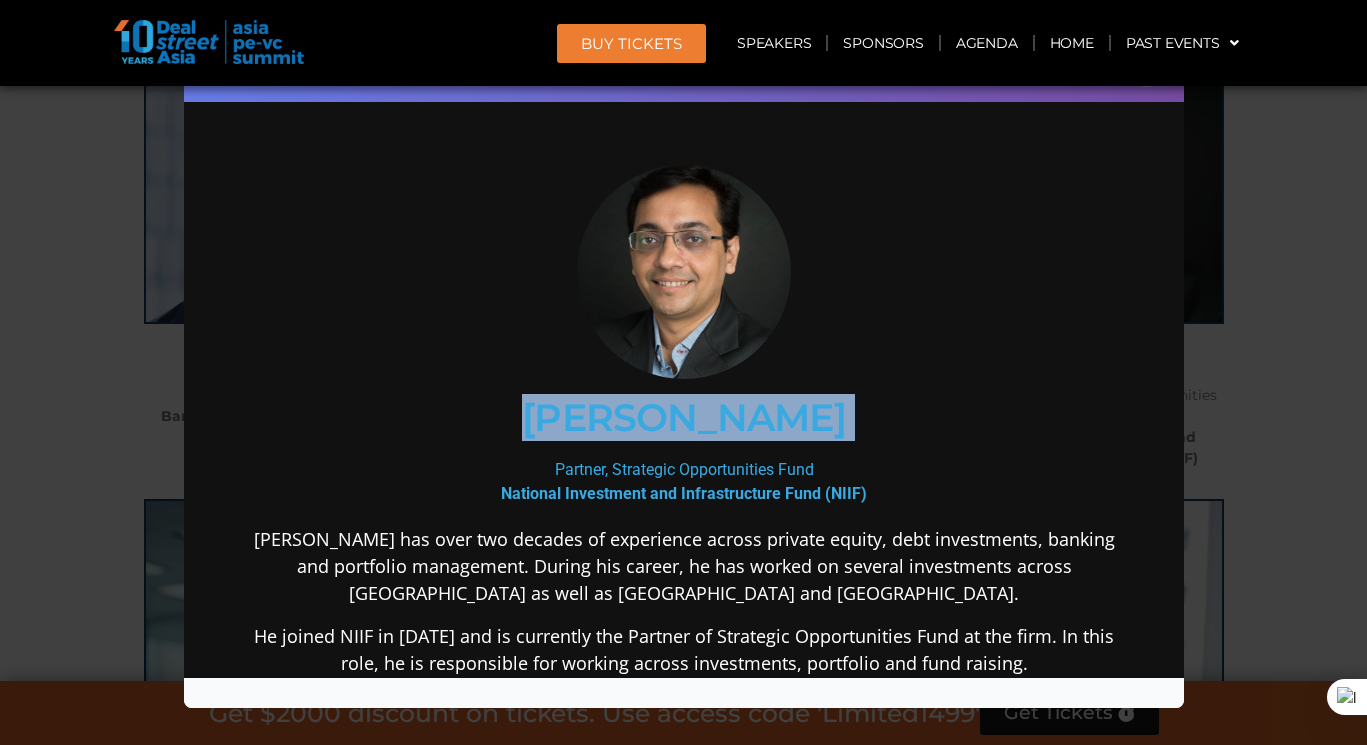click on "[PERSON_NAME]" at bounding box center [683, 418] 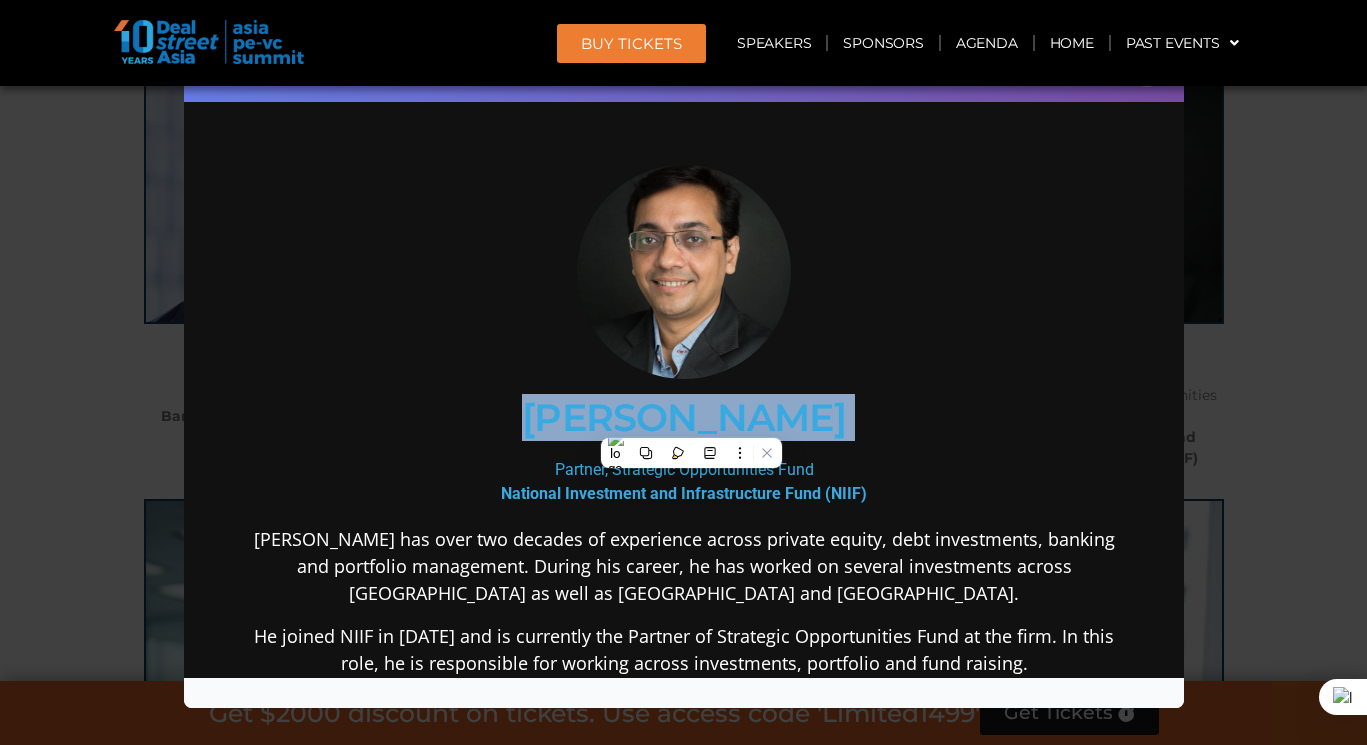 copy on "[PERSON_NAME]" 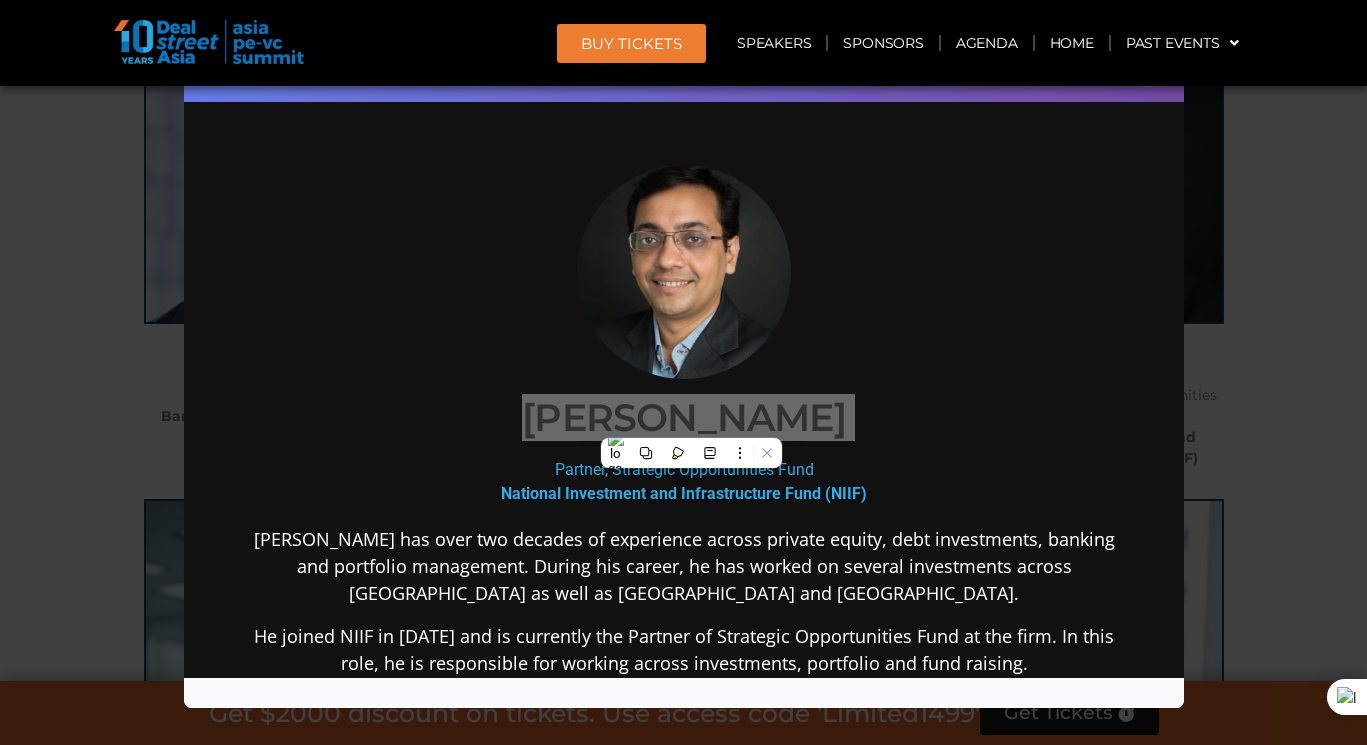 click on "Speaker Profile
×" at bounding box center (683, 372) 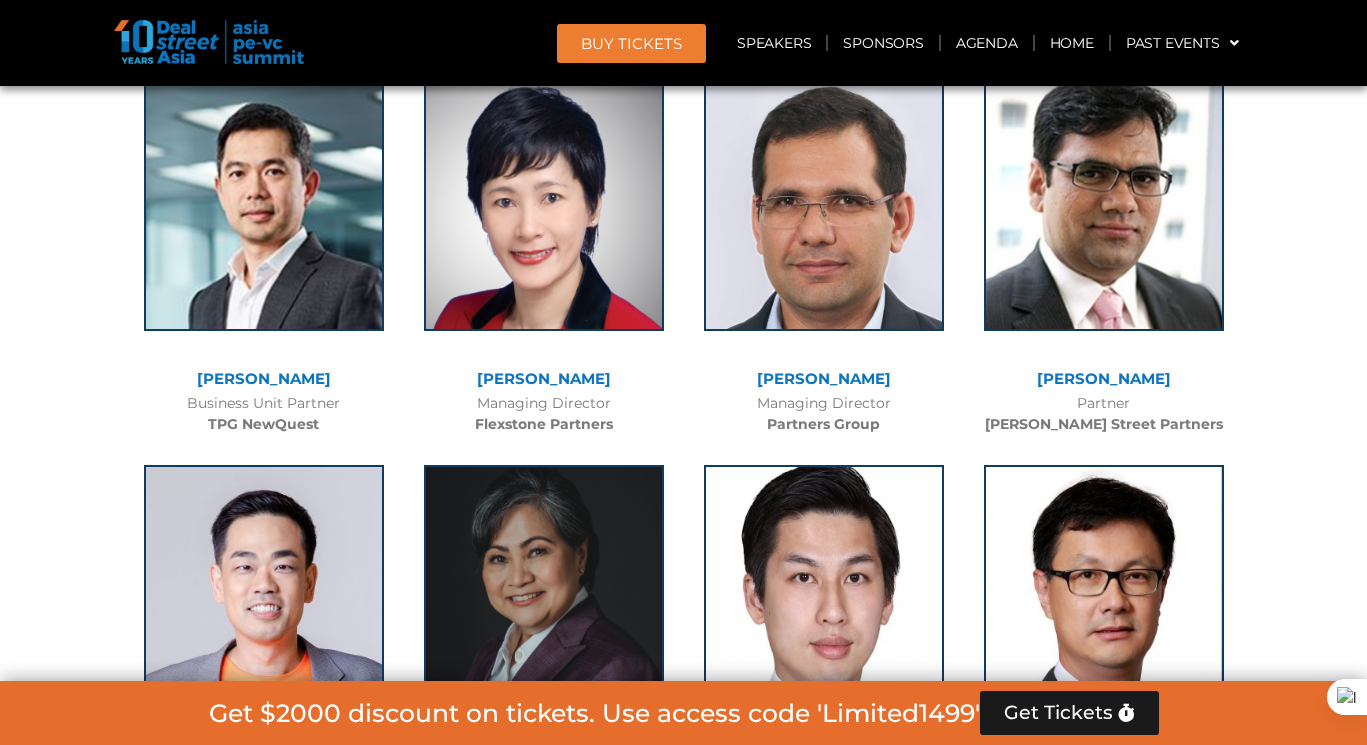 scroll, scrollTop: 3905, scrollLeft: 0, axis: vertical 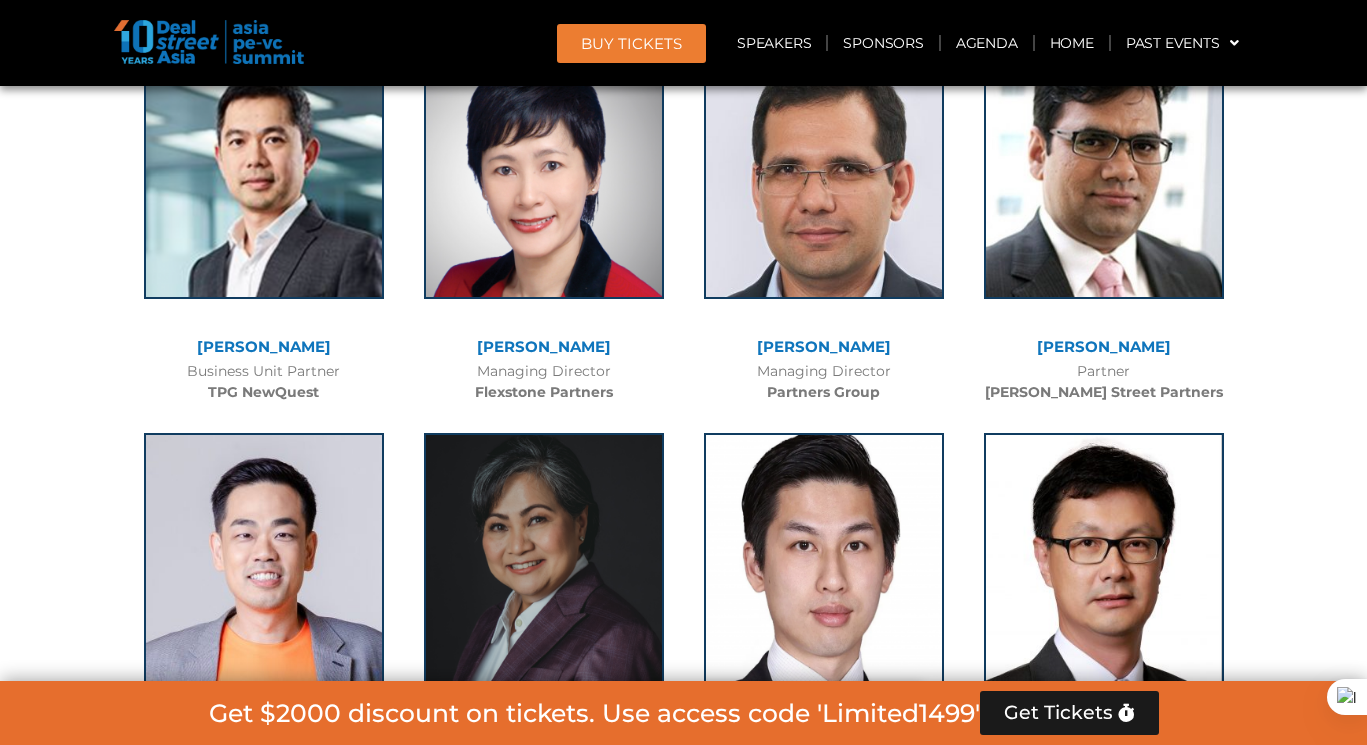 click on "Business Unit Partner
TPG NewQuest" 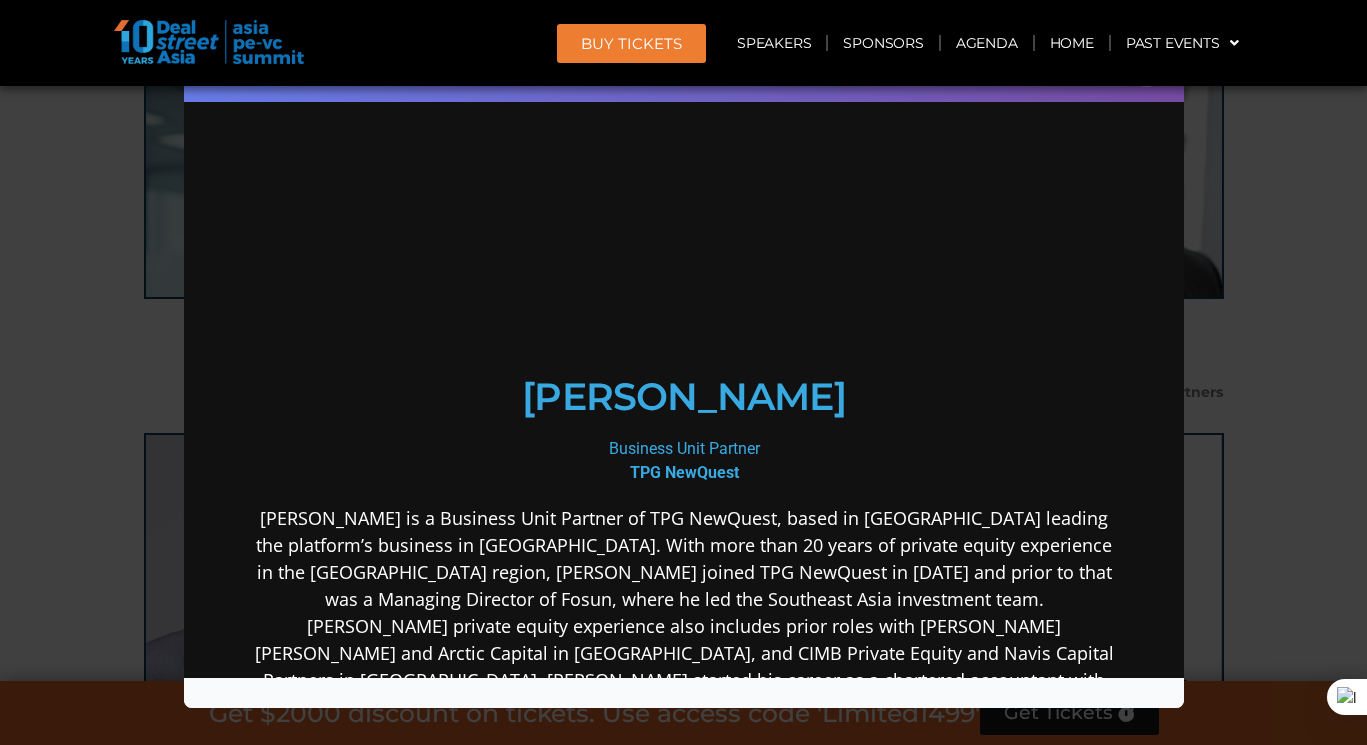scroll, scrollTop: 0, scrollLeft: 0, axis: both 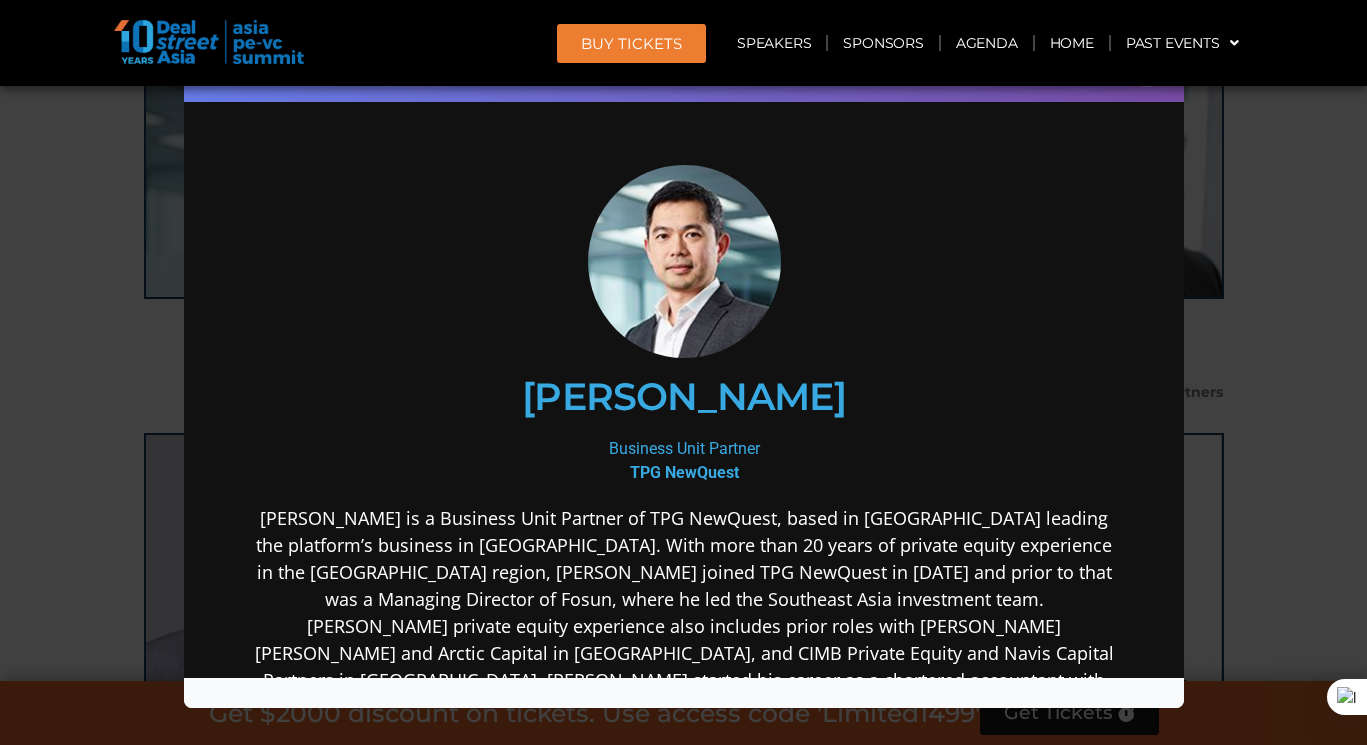 click on "TPG NewQuest" at bounding box center (683, 472) 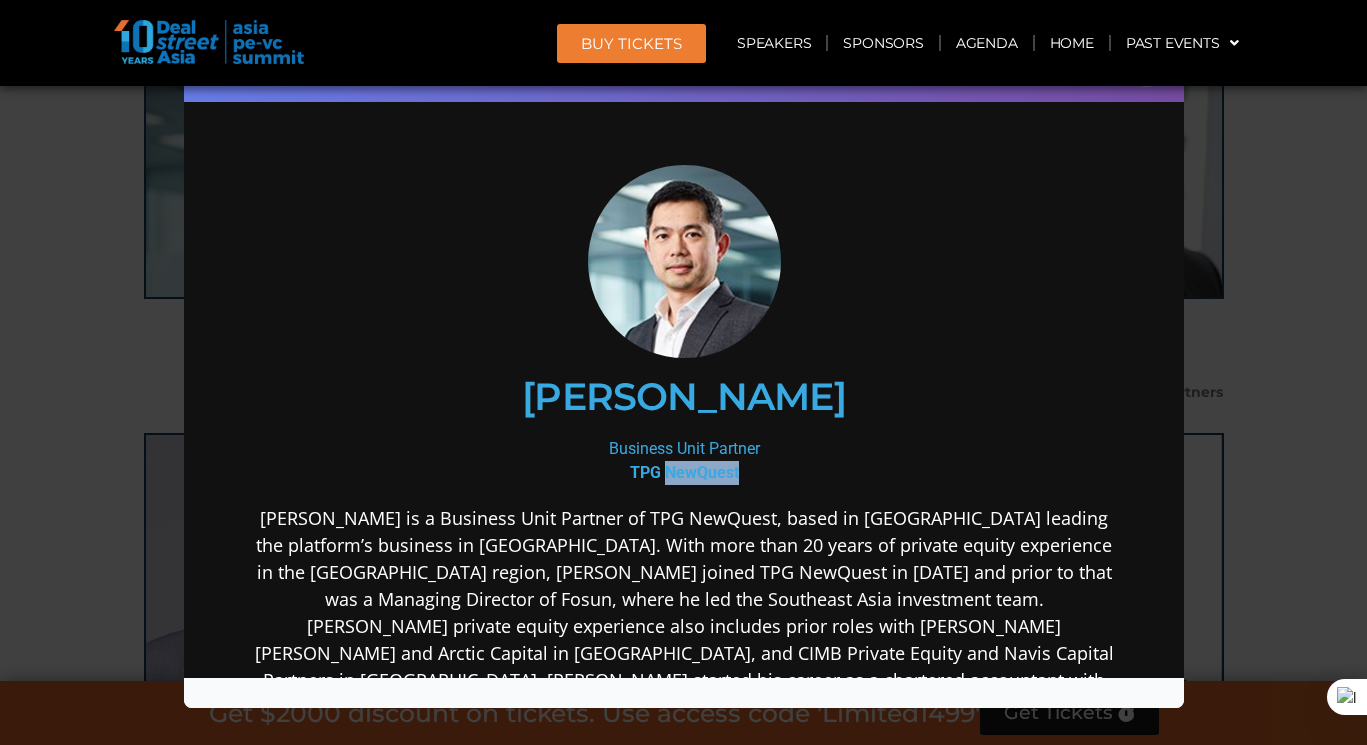click on "TPG NewQuest" at bounding box center [683, 472] 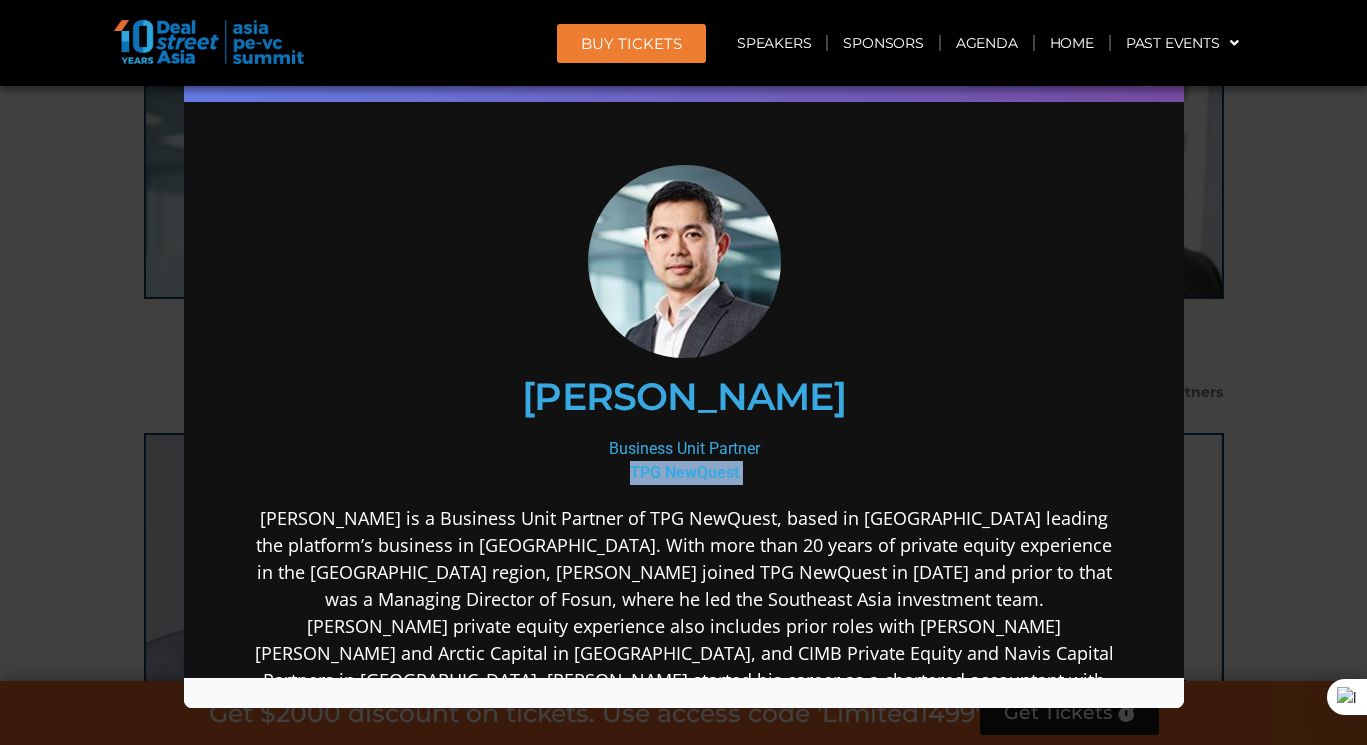 click on "TPG NewQuest" at bounding box center (683, 472) 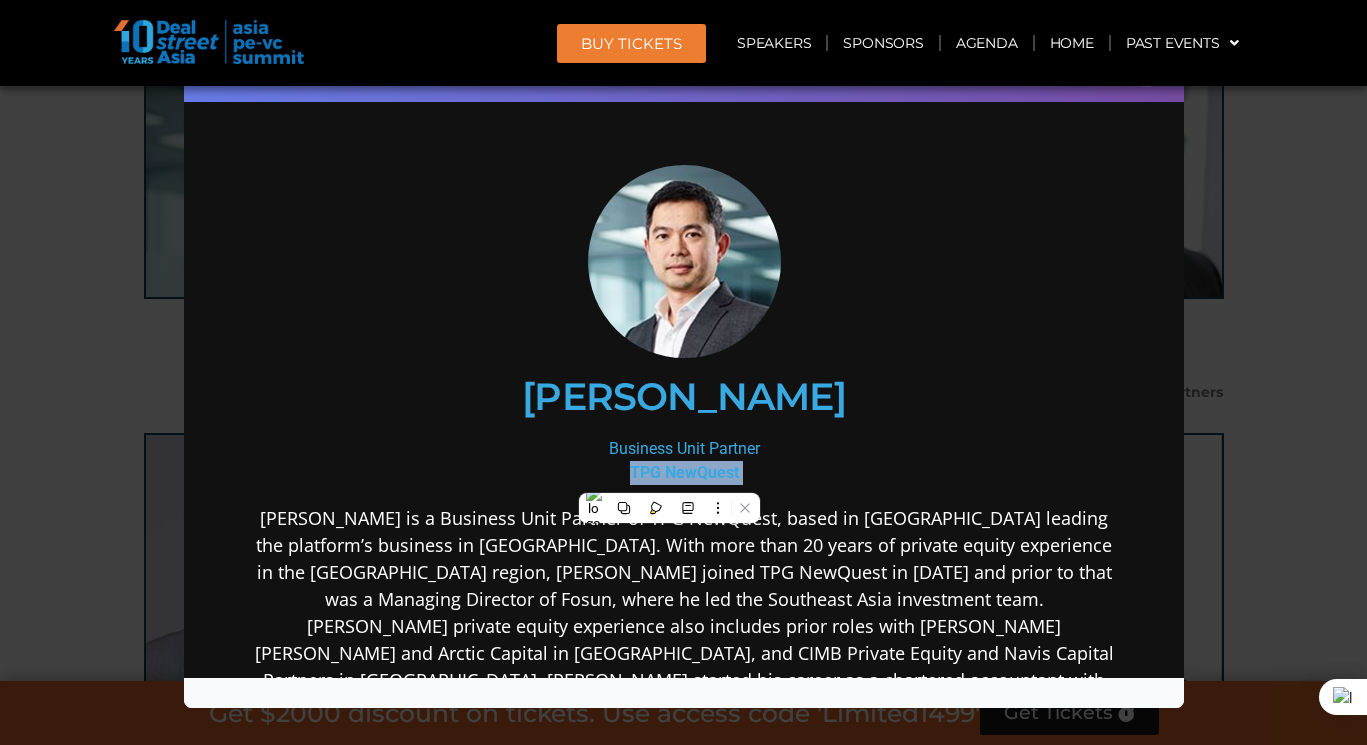 copy on "TPG NewQuest" 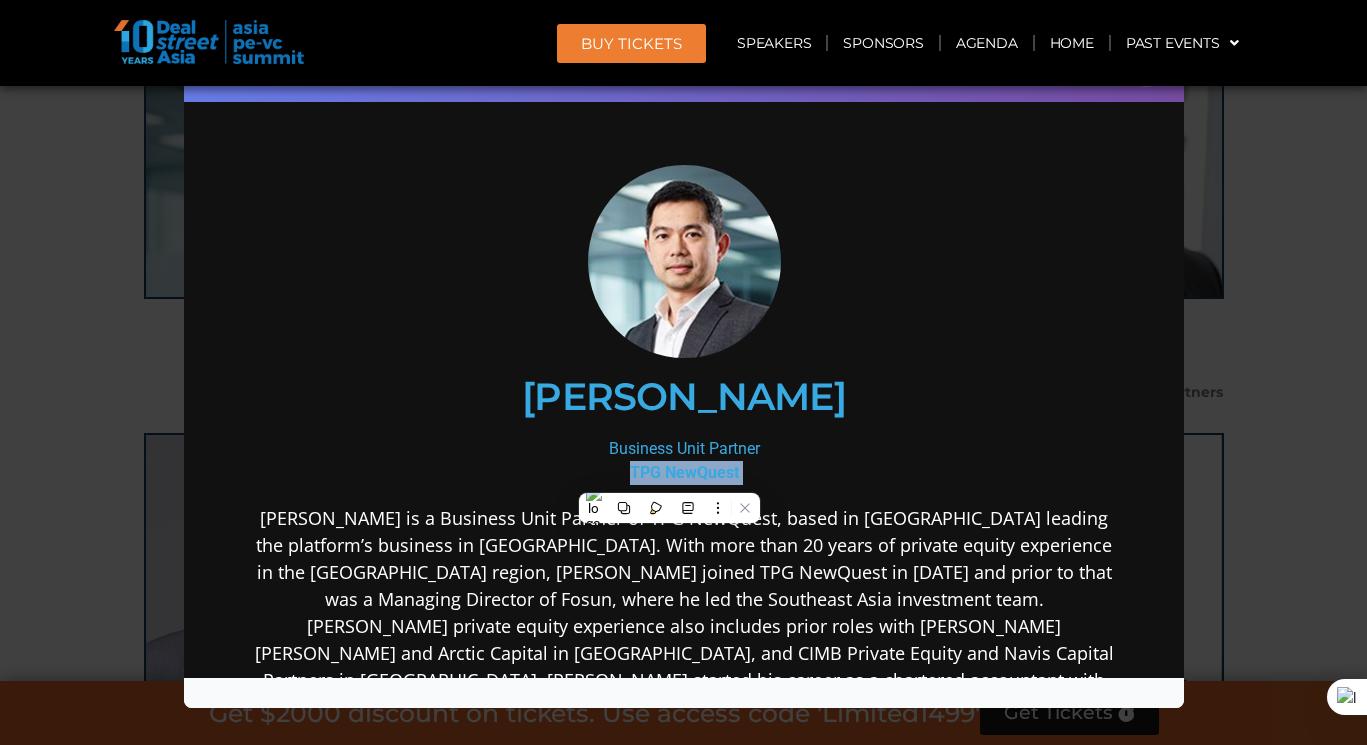 click on "Speaker Profile
×" at bounding box center [683, 372] 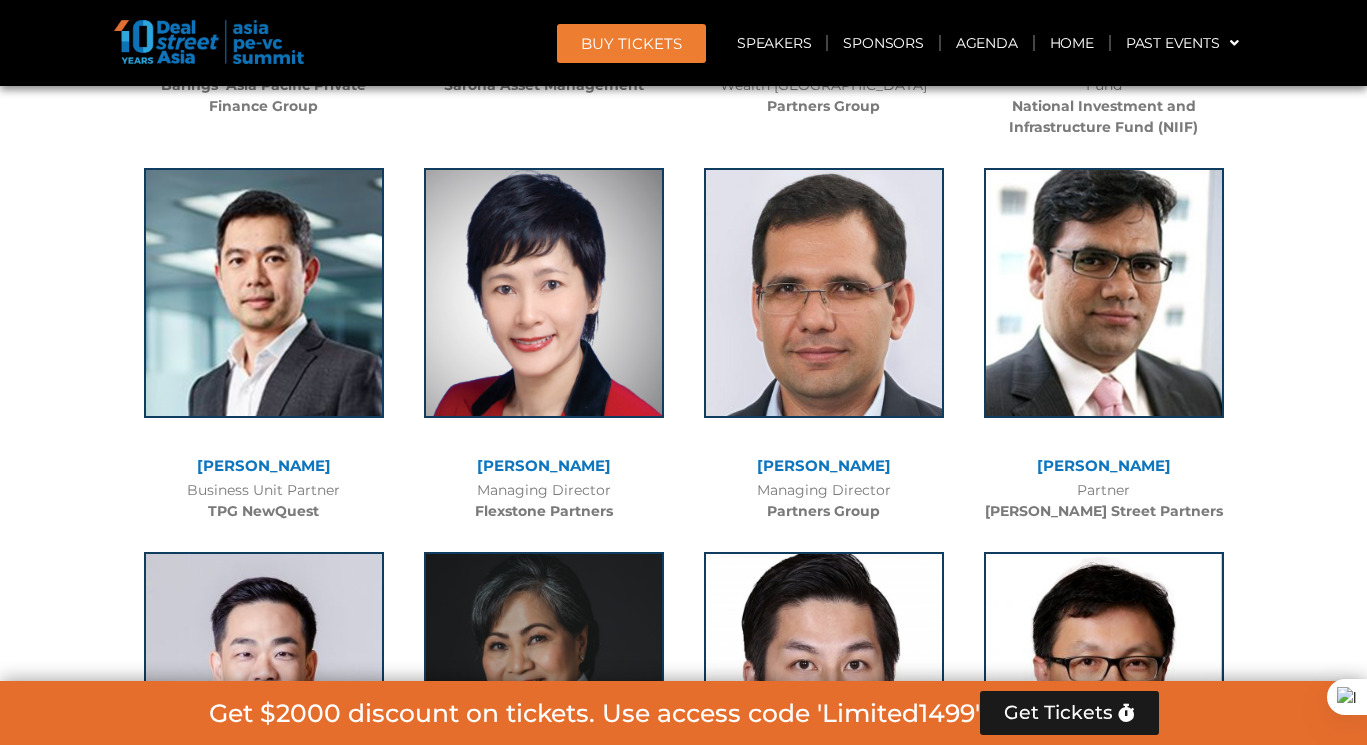 scroll, scrollTop: 3775, scrollLeft: 0, axis: vertical 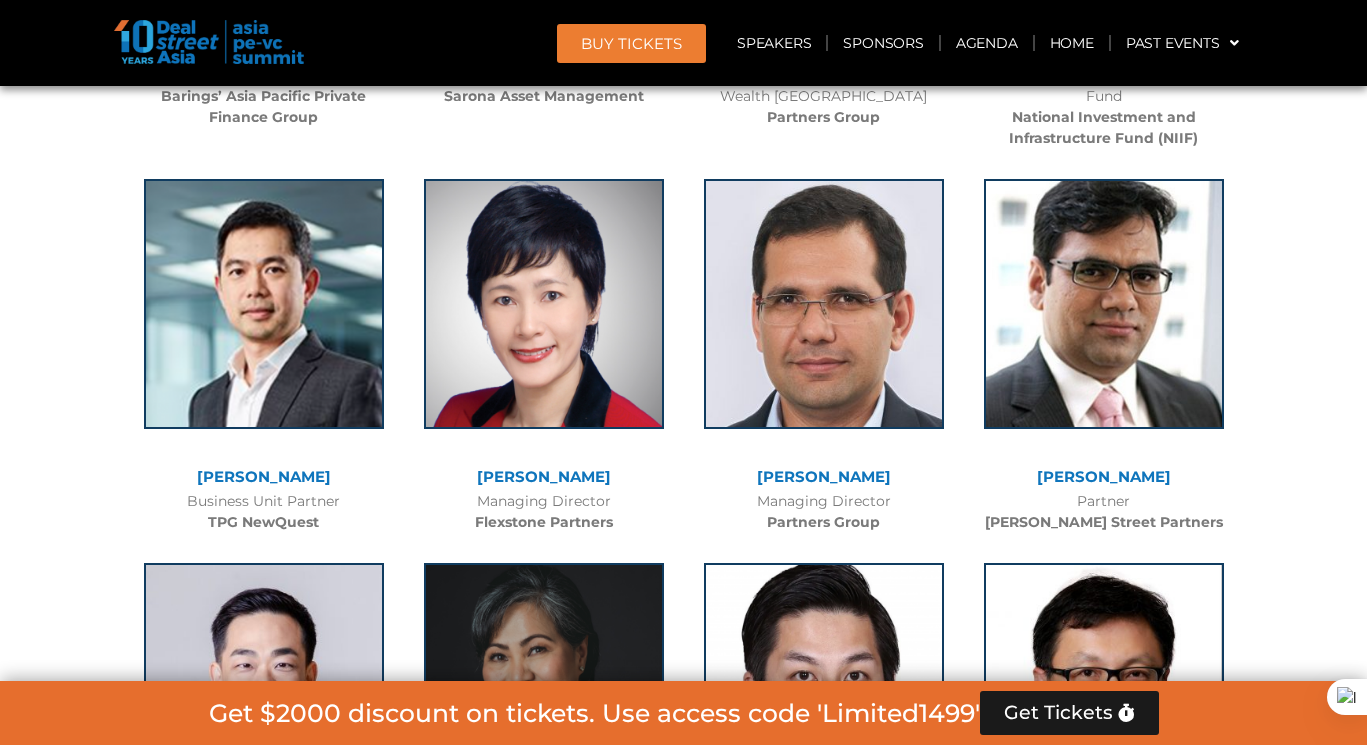 click on "Flexstone Partners" 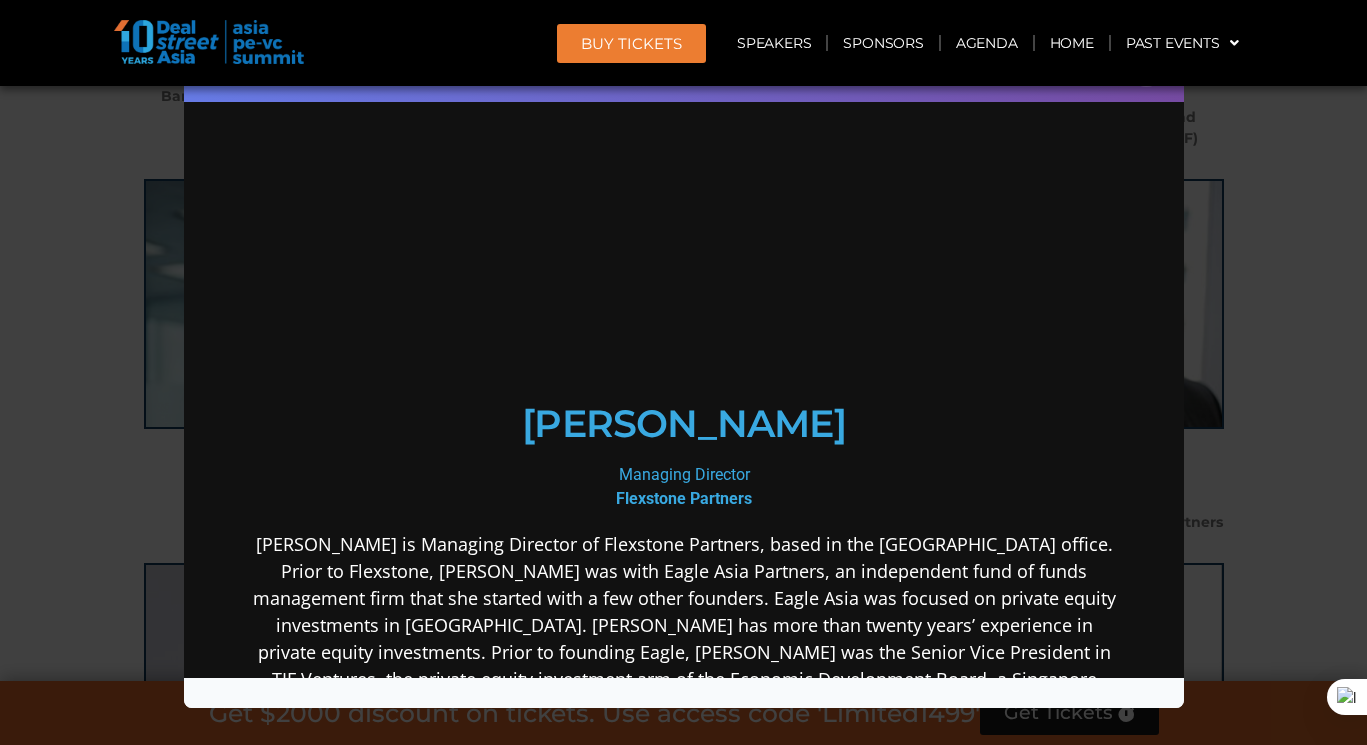scroll, scrollTop: 0, scrollLeft: 0, axis: both 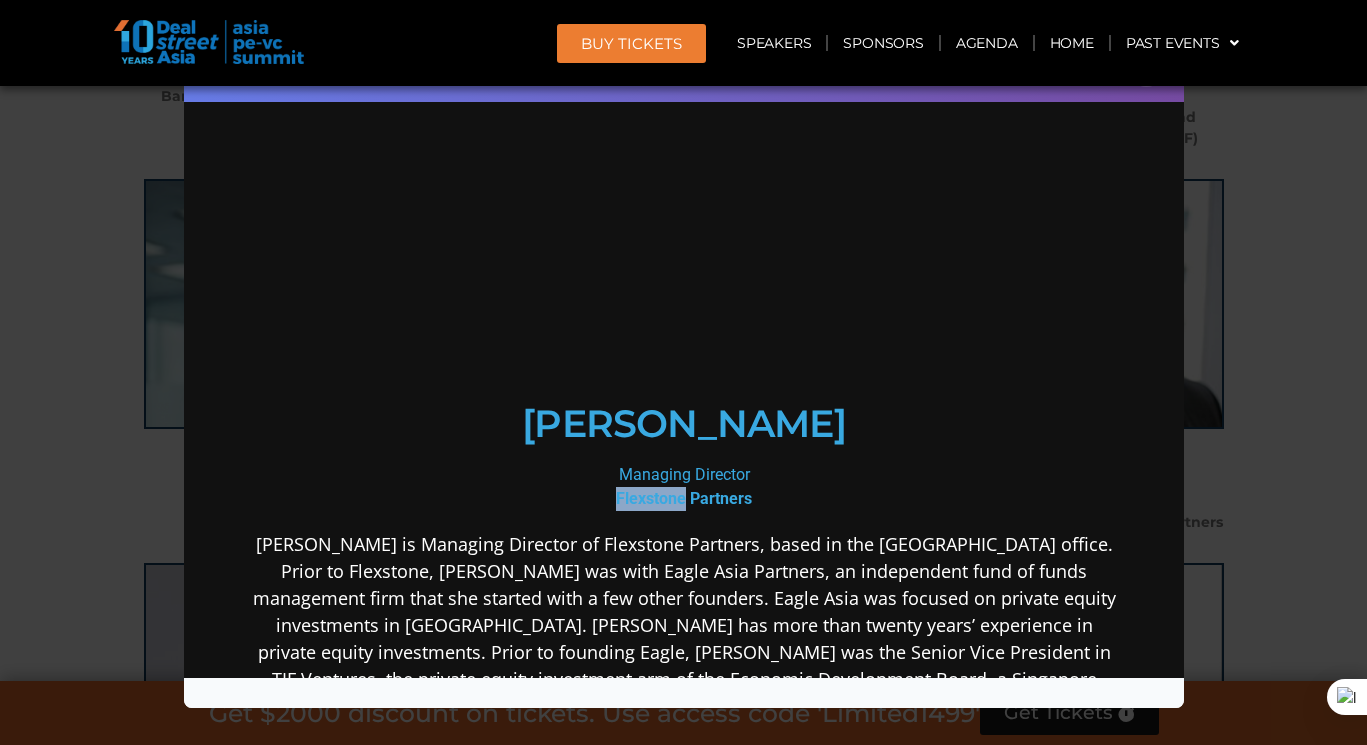 click on "Flexstone Partners" at bounding box center (683, 498) 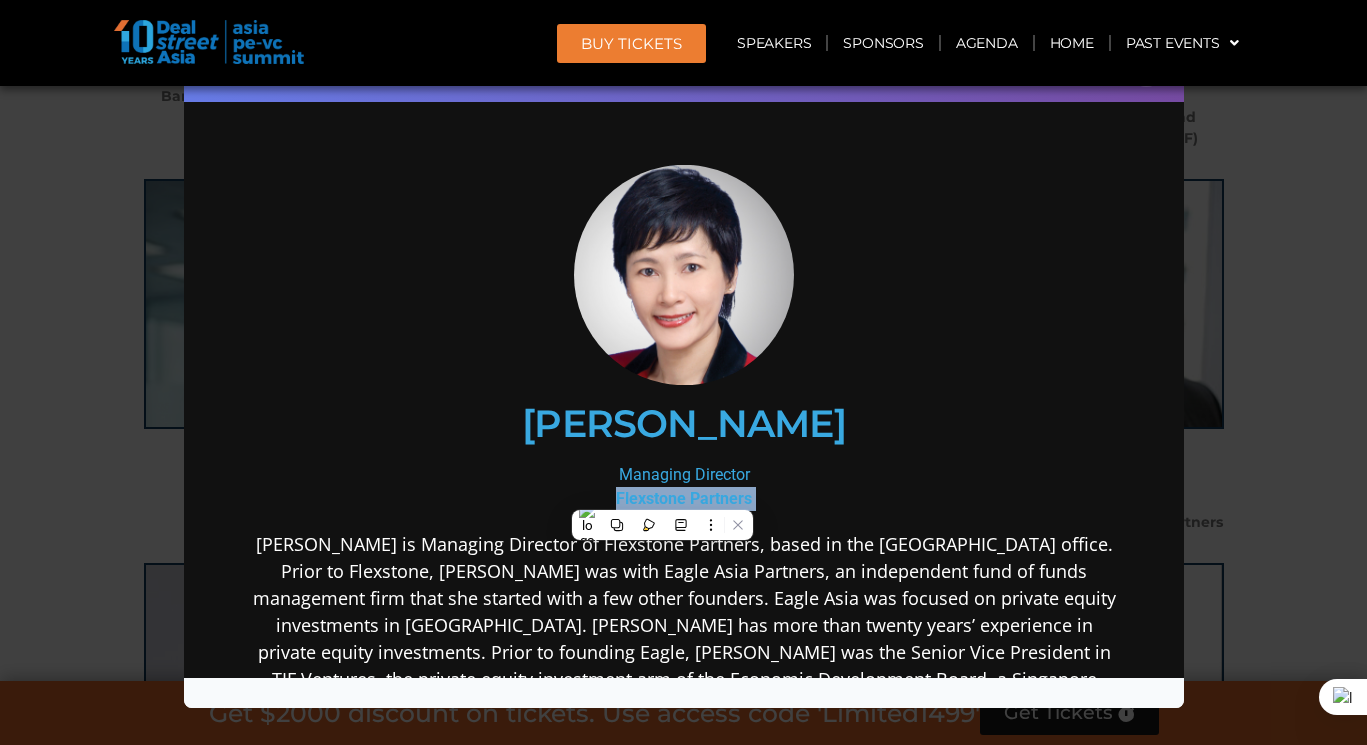 click on "Flexstone Partners" at bounding box center [683, 498] 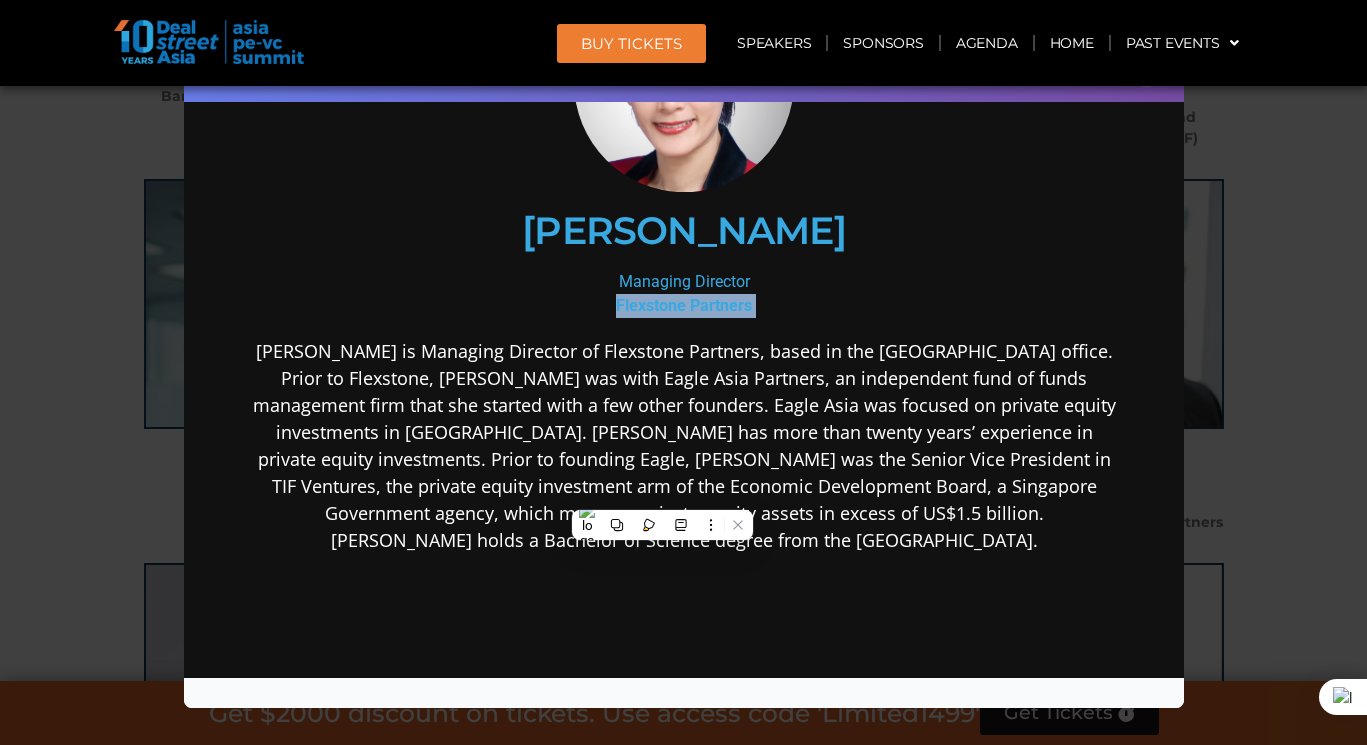 scroll, scrollTop: 204, scrollLeft: 0, axis: vertical 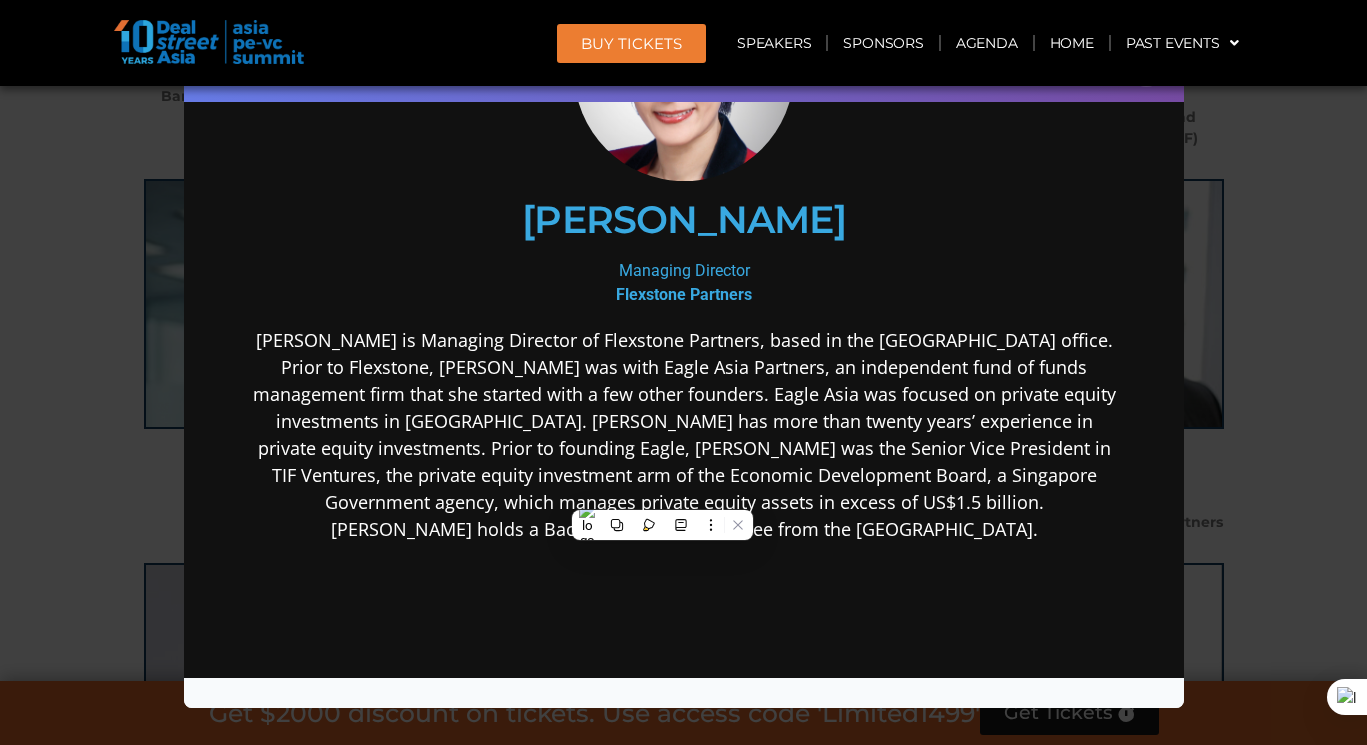 click on "[PERSON_NAME]" at bounding box center [683, 220] 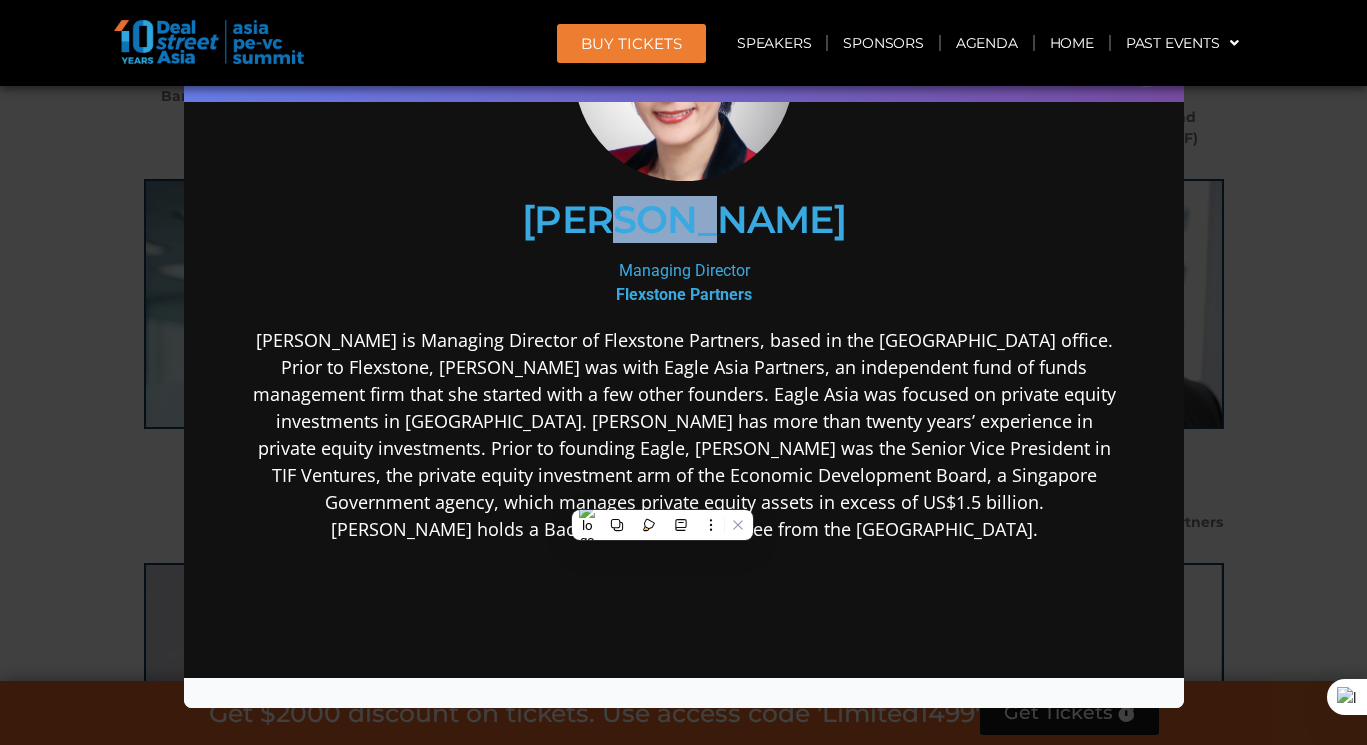 click on "[PERSON_NAME]" at bounding box center (683, 220) 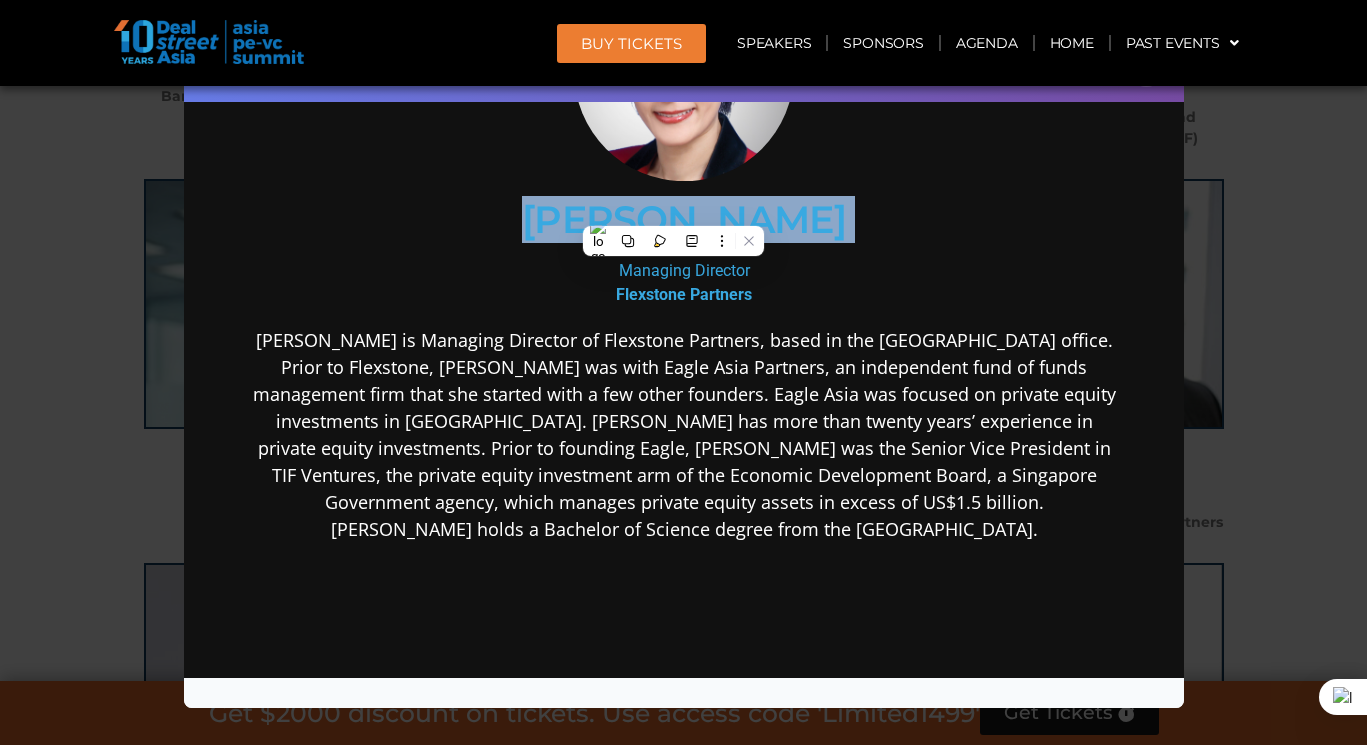click on "[PERSON_NAME]" at bounding box center (683, 220) 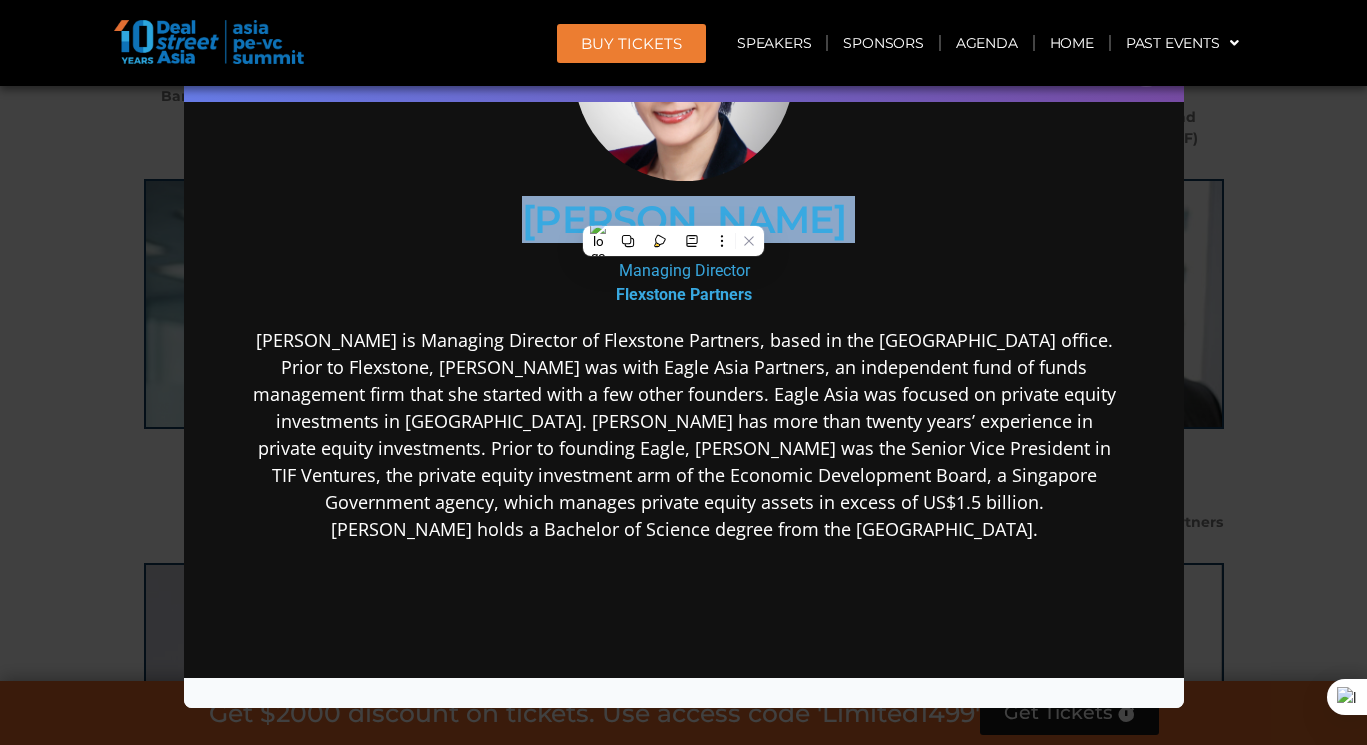 click on "Managing Director
Flexstone Partners" at bounding box center (683, 283) 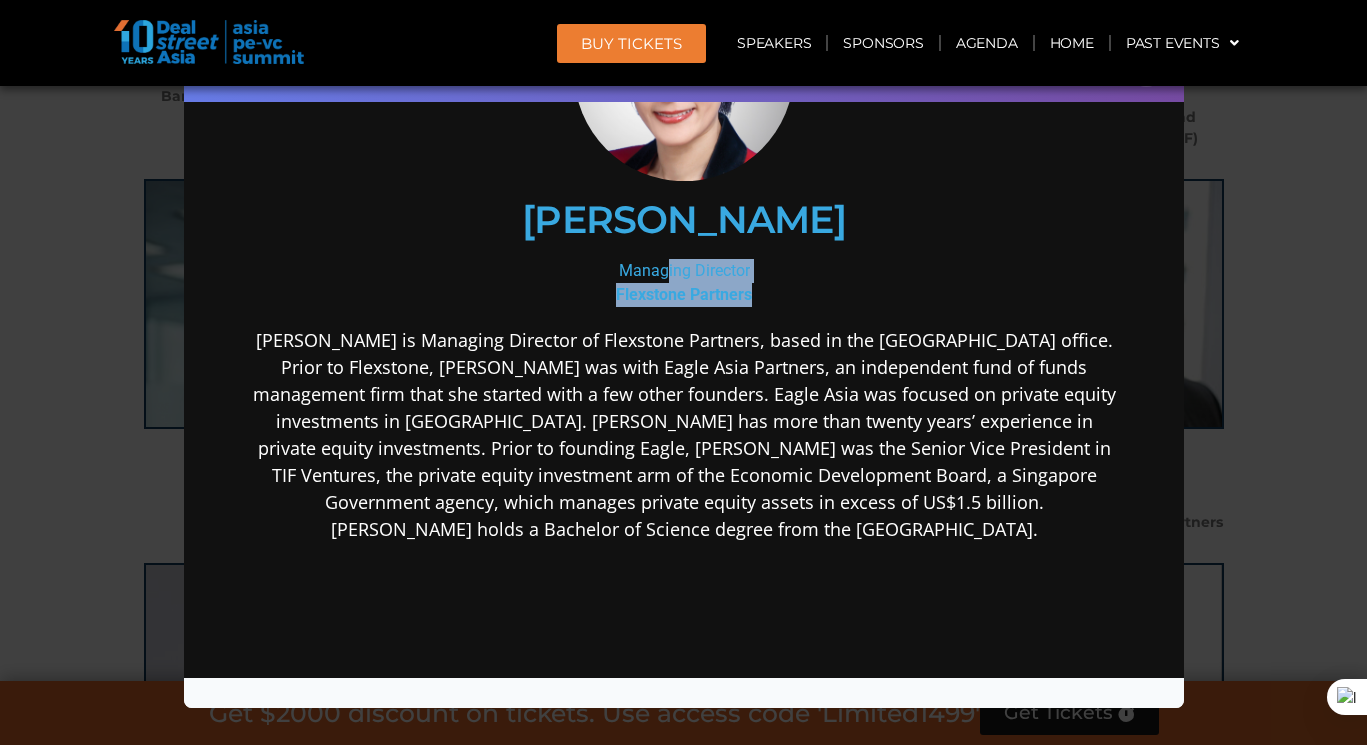 drag, startPoint x: 775, startPoint y: 303, endPoint x: 614, endPoint y: 259, distance: 166.90416 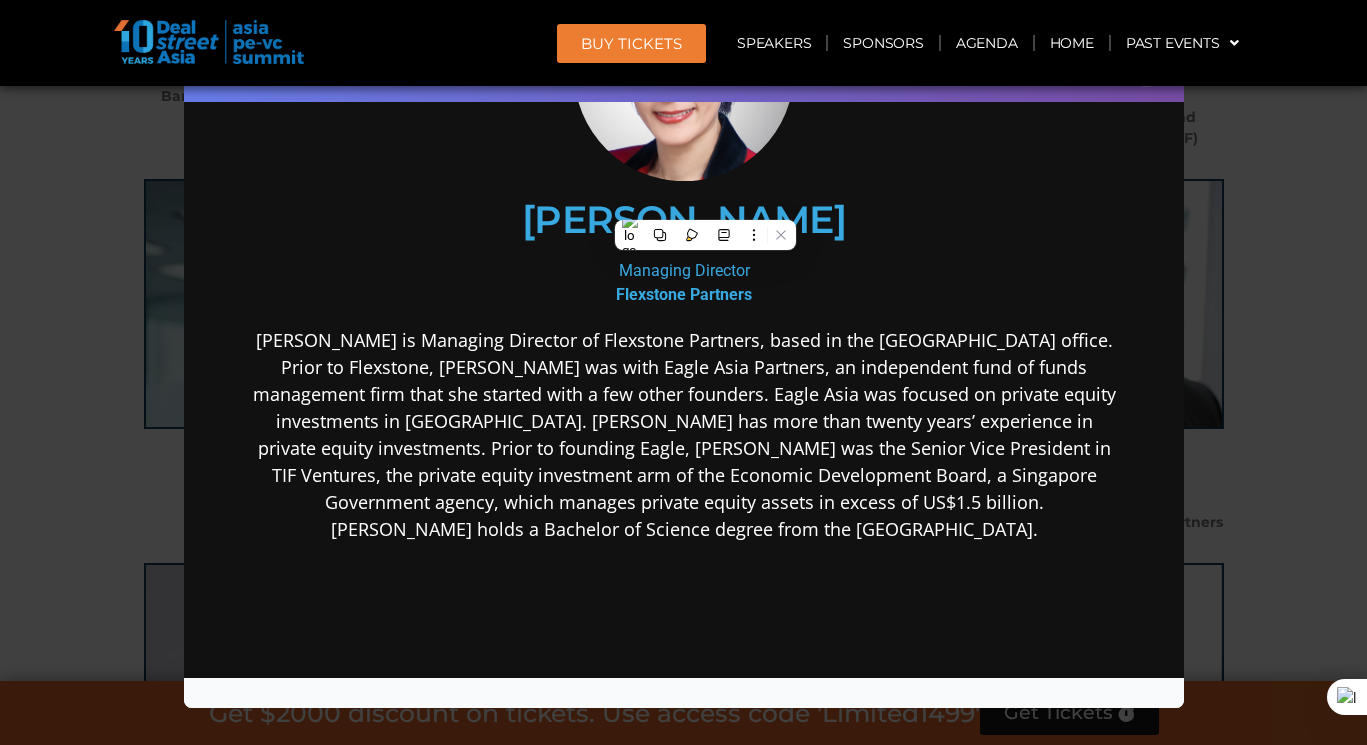 click on "[PERSON_NAME]
Managing Director
Flexstone Partners
[PERSON_NAME] is Managing Director of Flexstone Partners, based in the [GEOGRAPHIC_DATA] office. Prior to Flexstone, [PERSON_NAME] was with Eagle Asia Partners, an independent fund of funds management firm that she started with a few other founders. Eagle Asia was focused on private equity investments in [GEOGRAPHIC_DATA]. [PERSON_NAME] has more than twenty years’ experience in private equity investments. Prior to founding Eagle, [PERSON_NAME] was the Senior Vice President in TIF Ventures, the private equity investment arm of the Economic Development Board, a Singapore Government agency, which manages private equity assets in excess of US$1.5 billion. [PERSON_NAME] holds a Bachelor of Science degree from the [GEOGRAPHIC_DATA]." at bounding box center (683, 410) 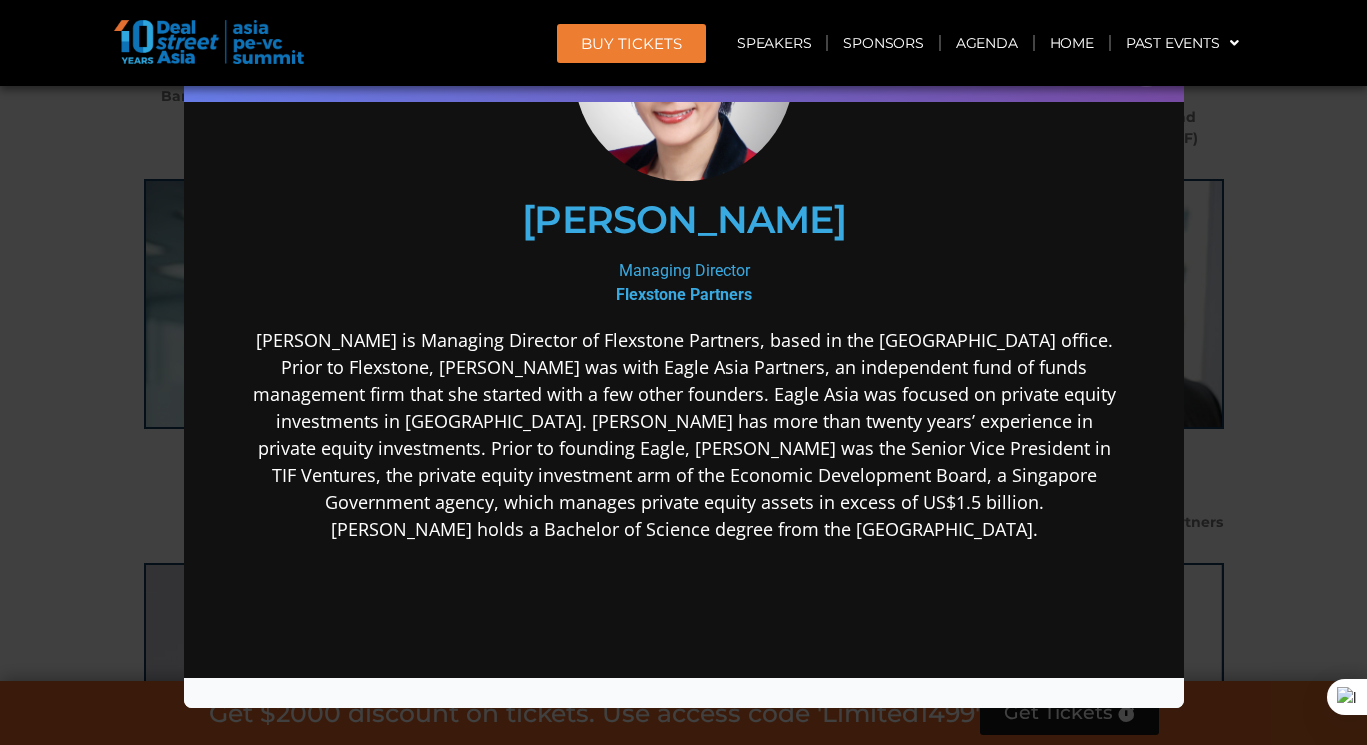 click on "Speaker Profile
×" at bounding box center (683, 372) 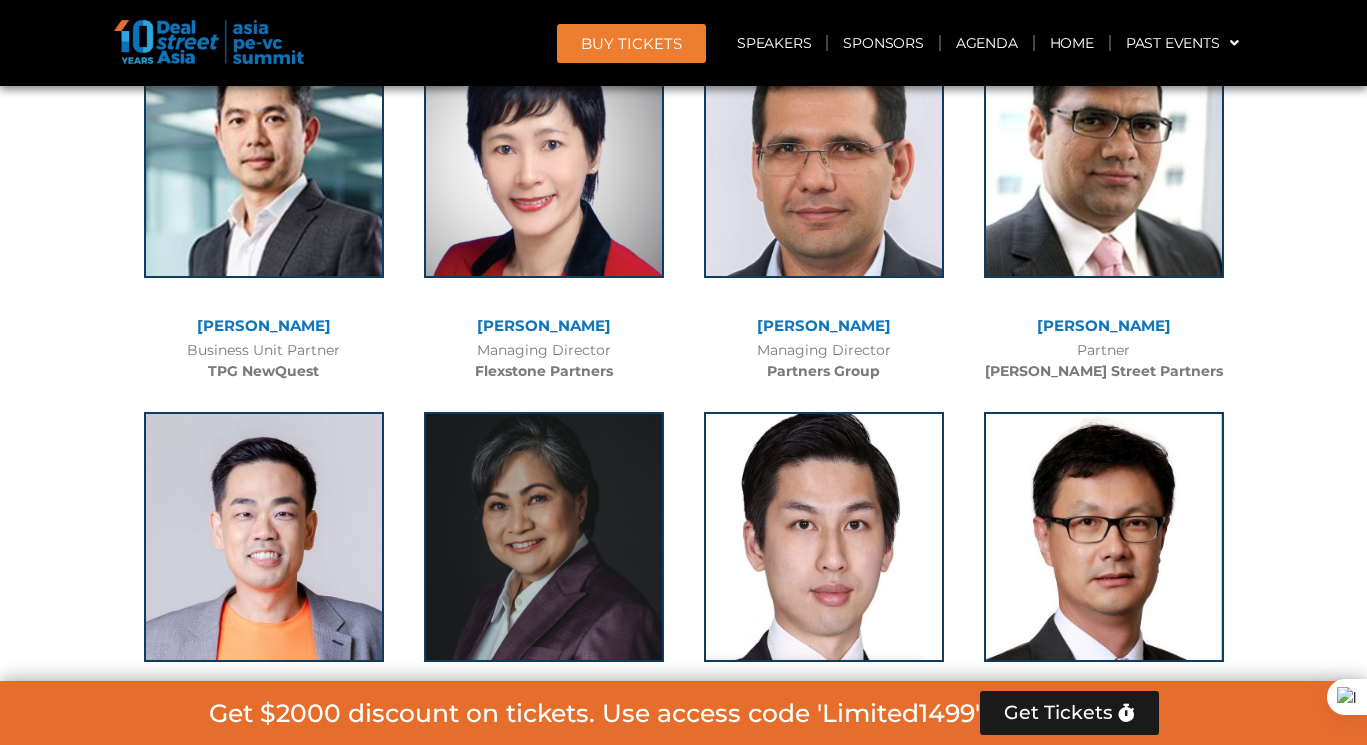 scroll, scrollTop: 3932, scrollLeft: 0, axis: vertical 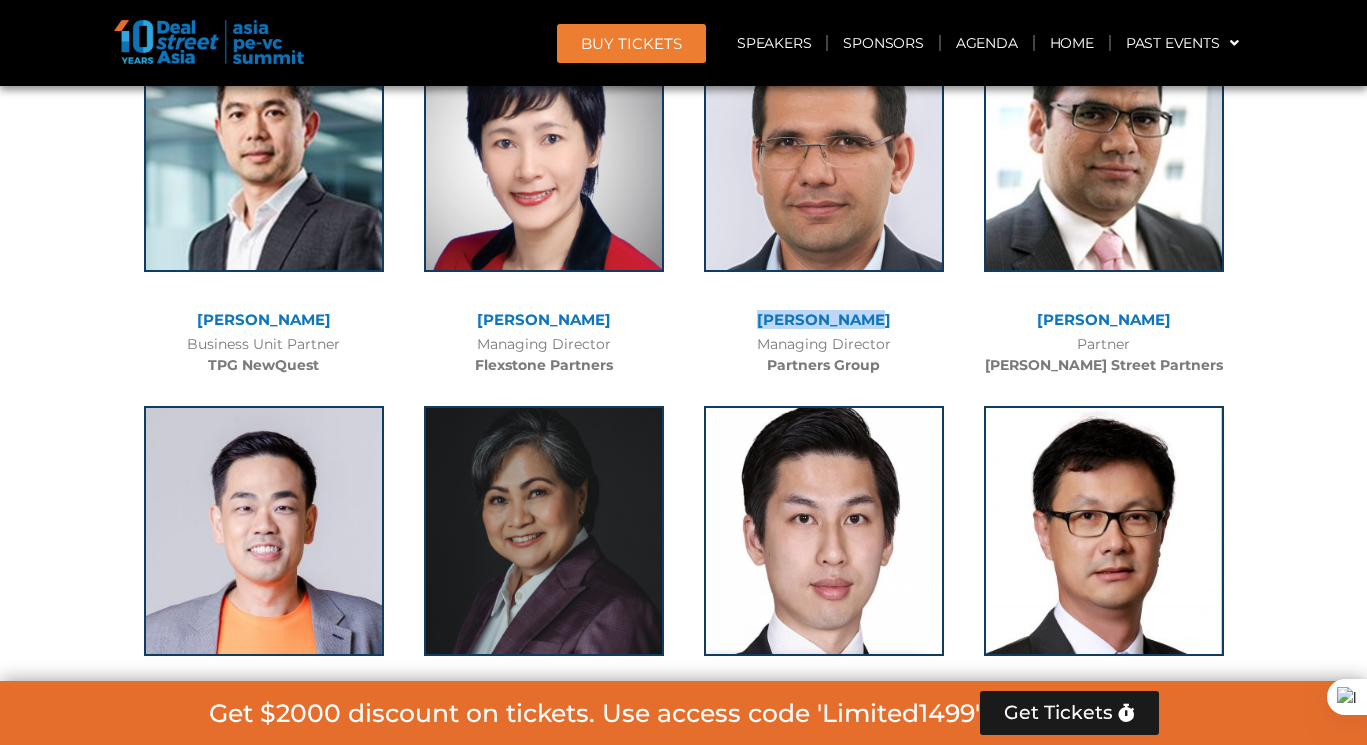 drag, startPoint x: 762, startPoint y: 311, endPoint x: 895, endPoint y: 327, distance: 133.95895 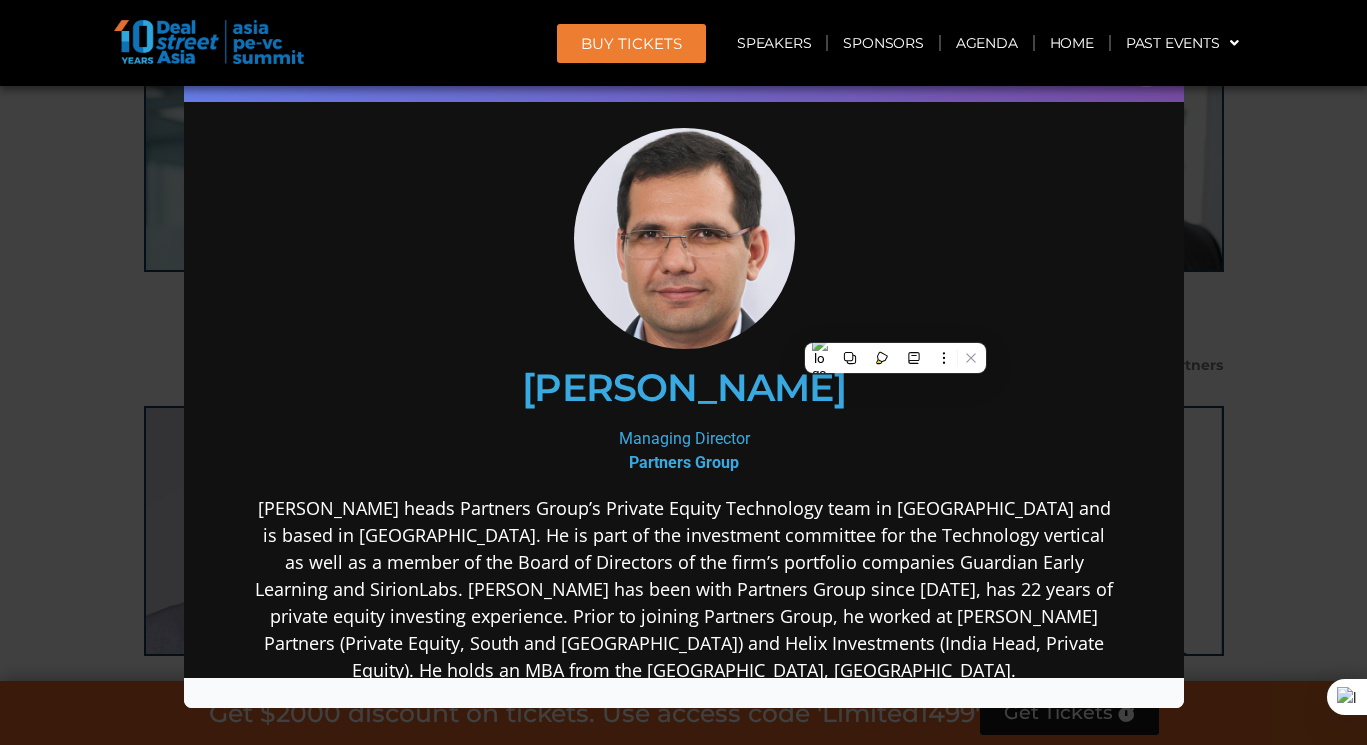 scroll, scrollTop: 69, scrollLeft: 0, axis: vertical 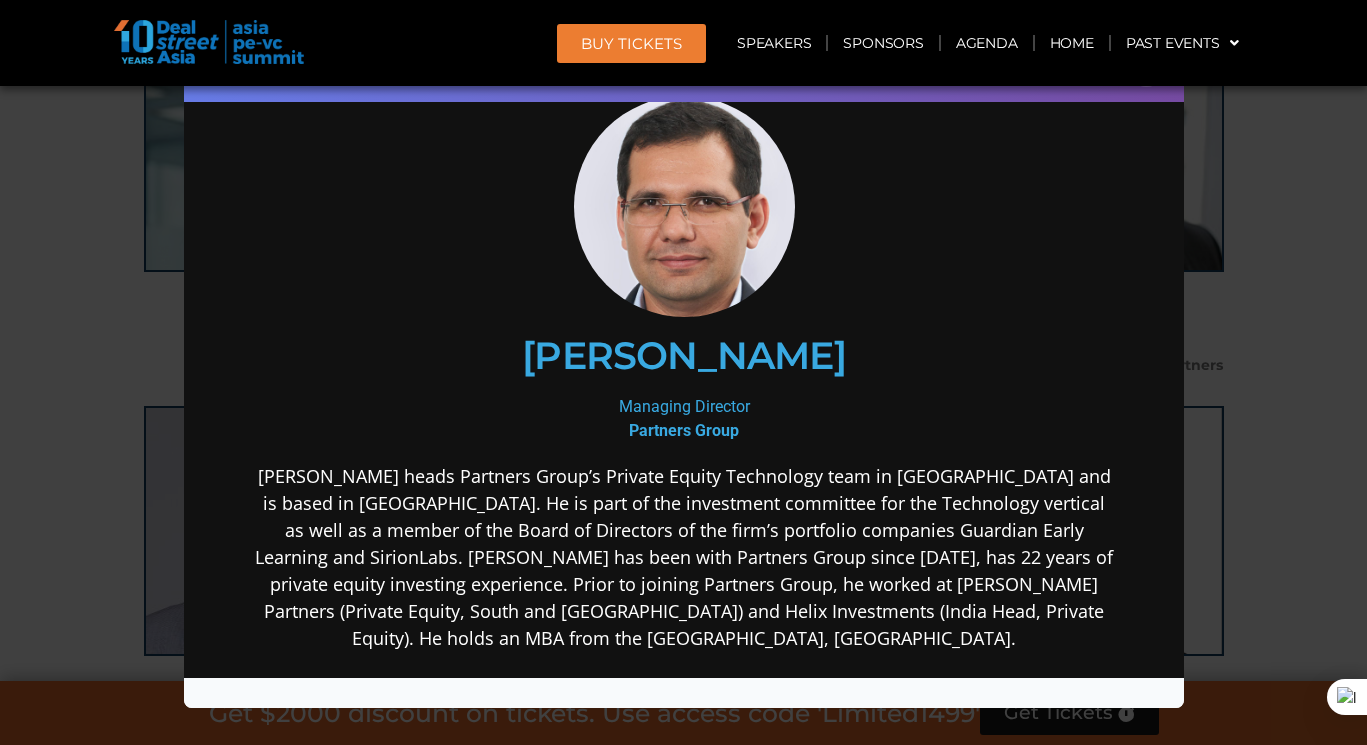 click on "Speaker Profile
×" at bounding box center (683, 372) 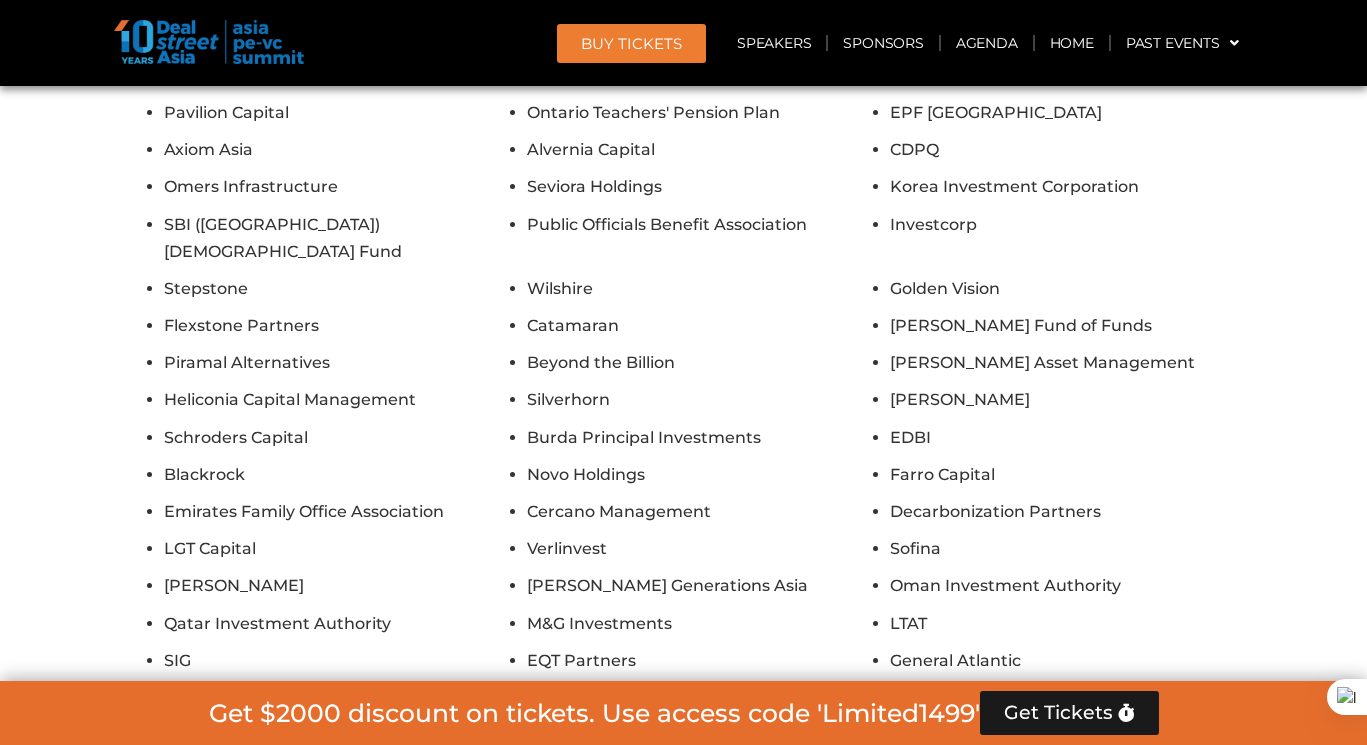 scroll, scrollTop: 13377, scrollLeft: 0, axis: vertical 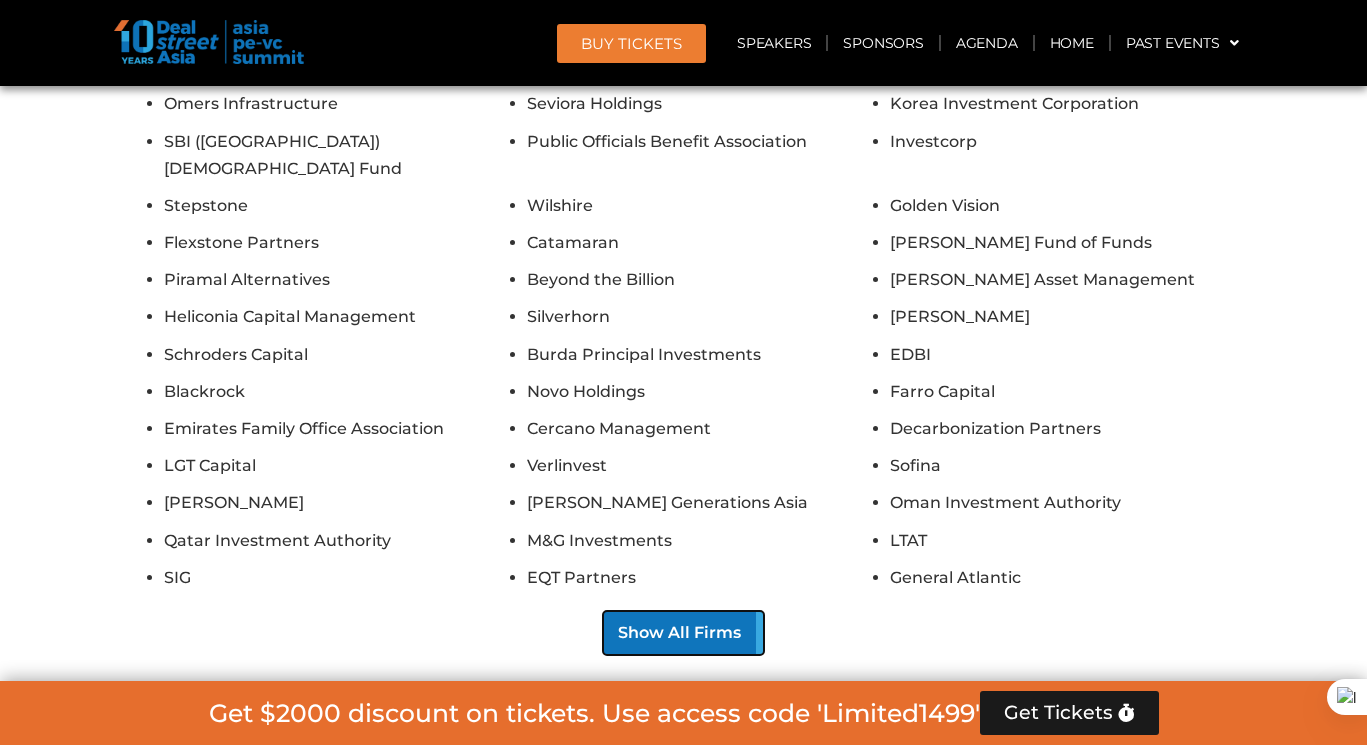 click on "Show All Firms" at bounding box center (683, 633) 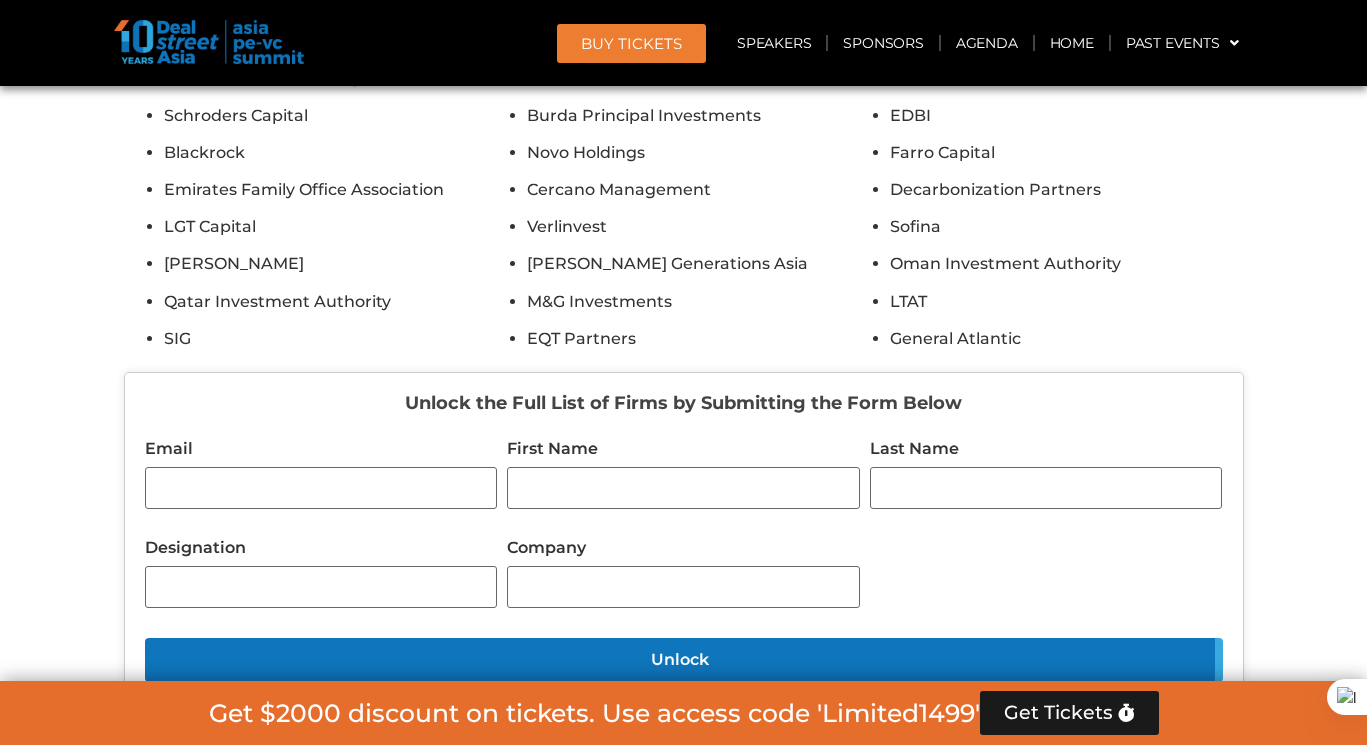scroll, scrollTop: 13595, scrollLeft: 0, axis: vertical 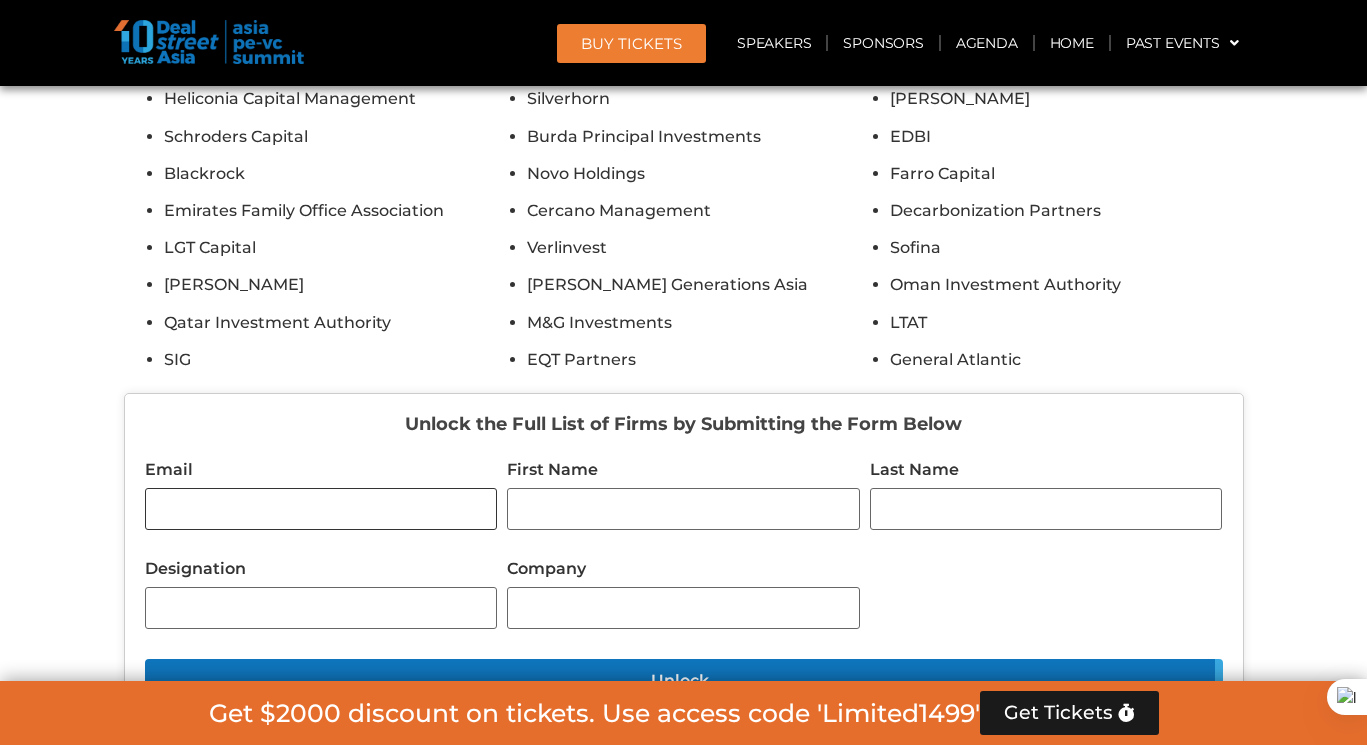click on "Email" at bounding box center (321, 509) 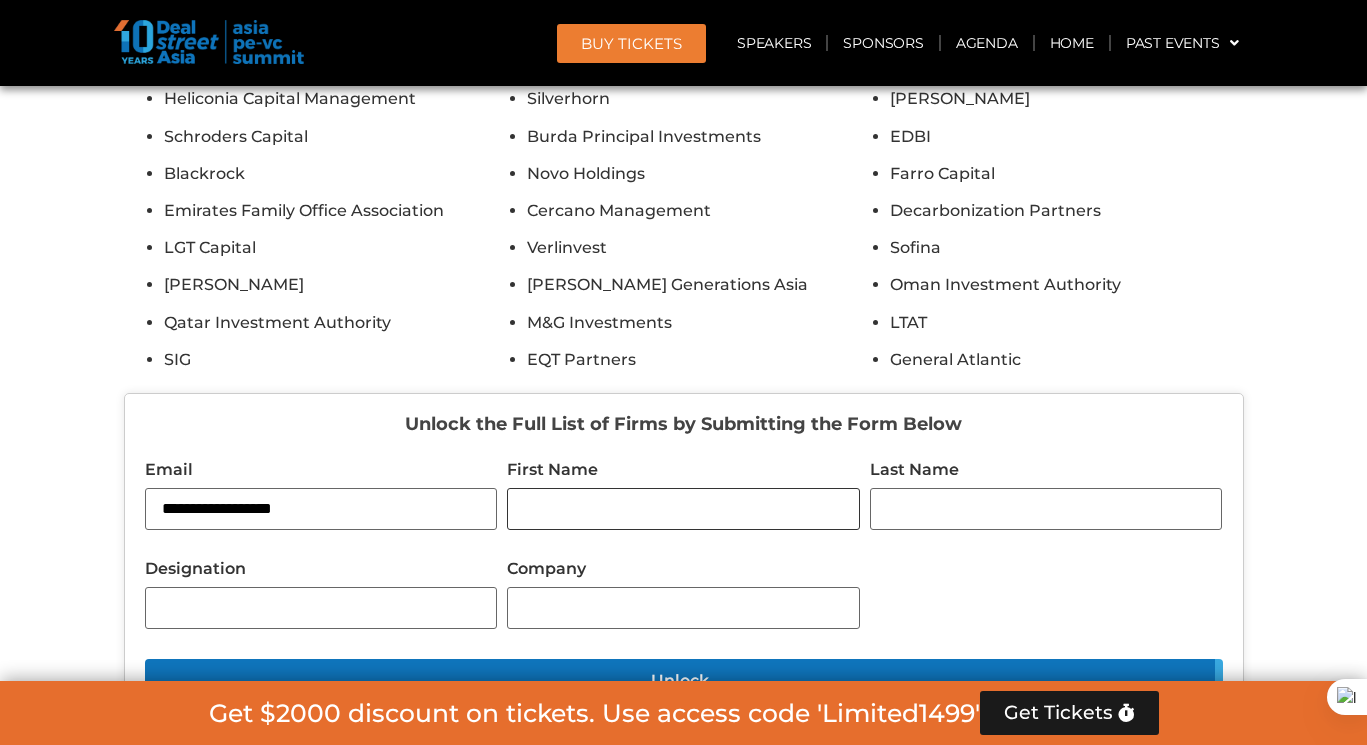 click on "First Name" at bounding box center [683, 509] 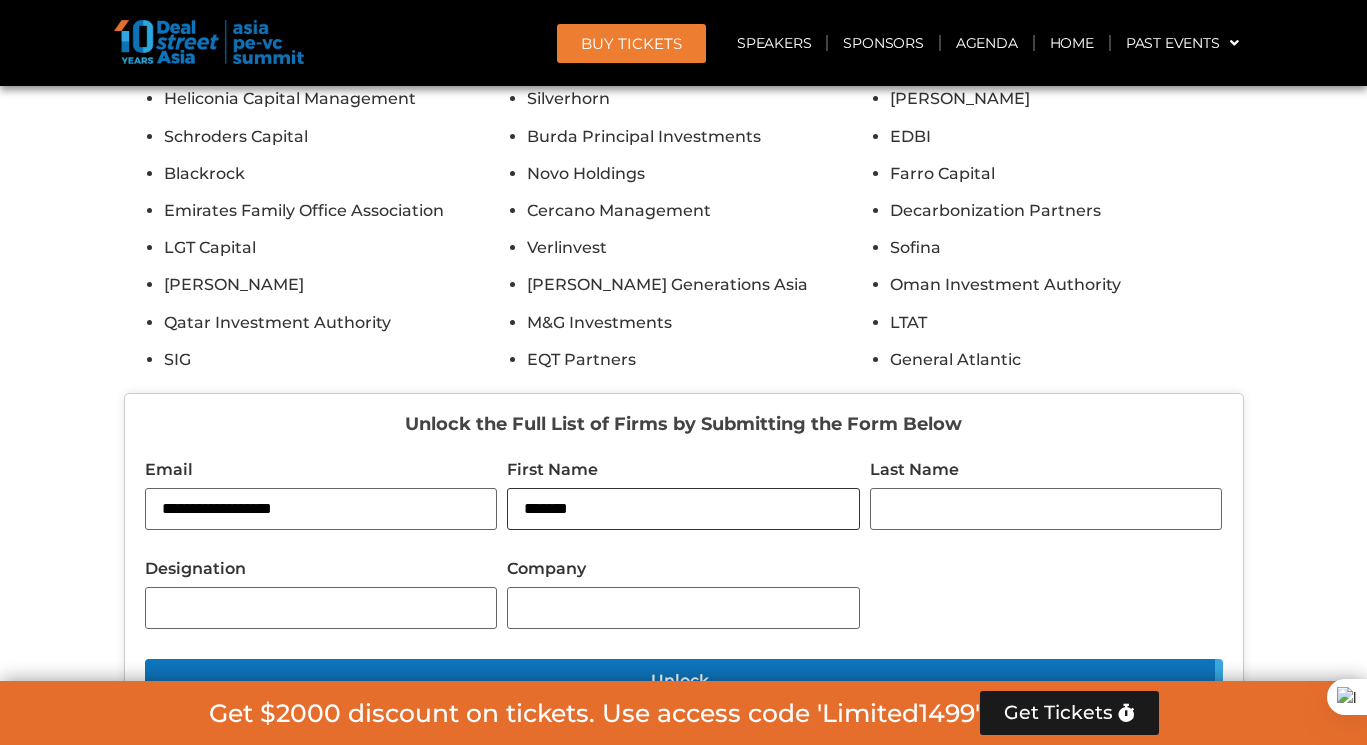type on "*******" 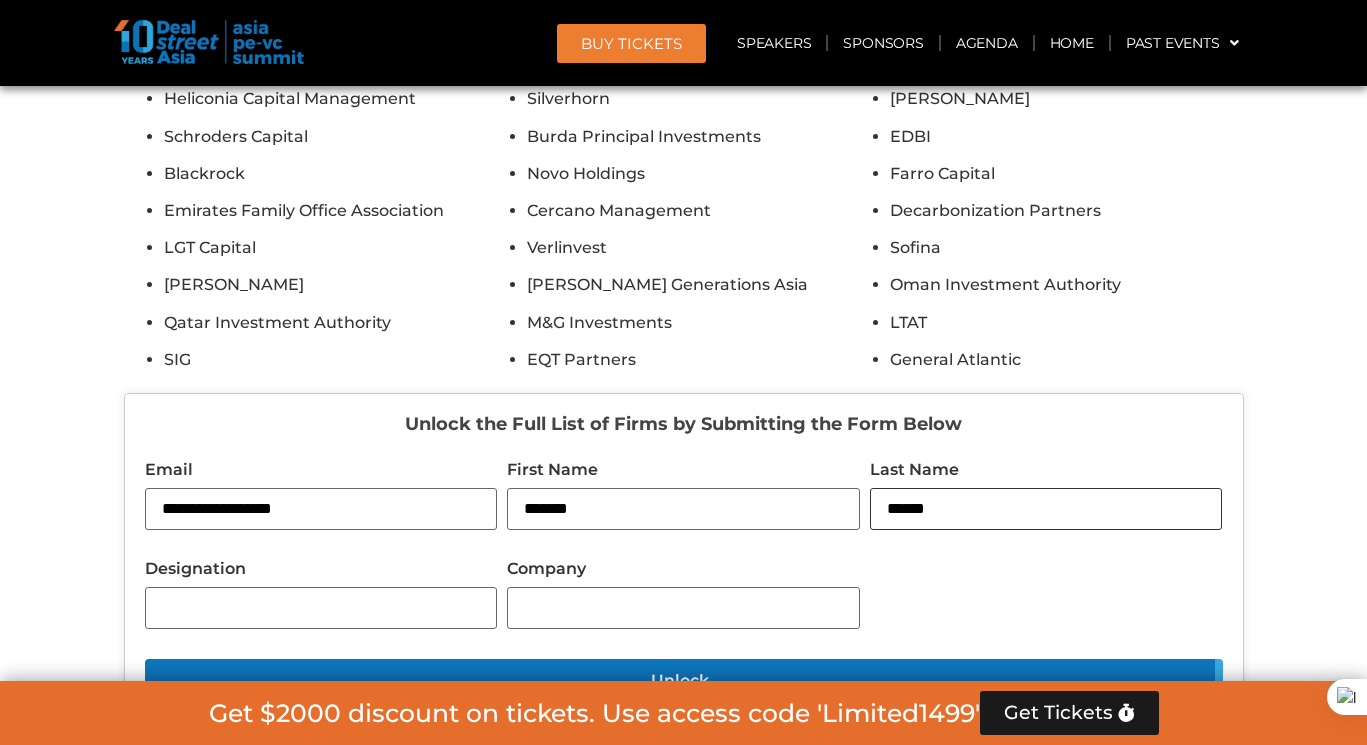type on "******" 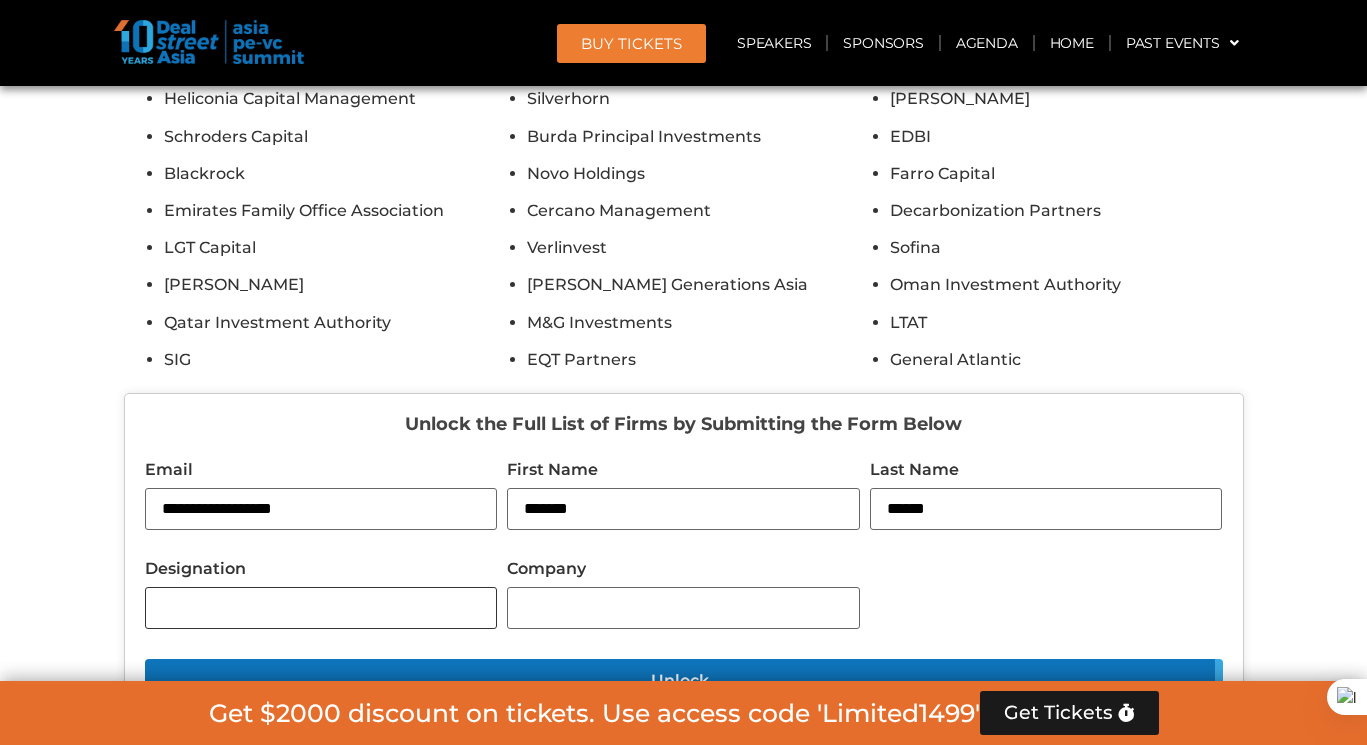 click on "Designation" at bounding box center [321, 608] 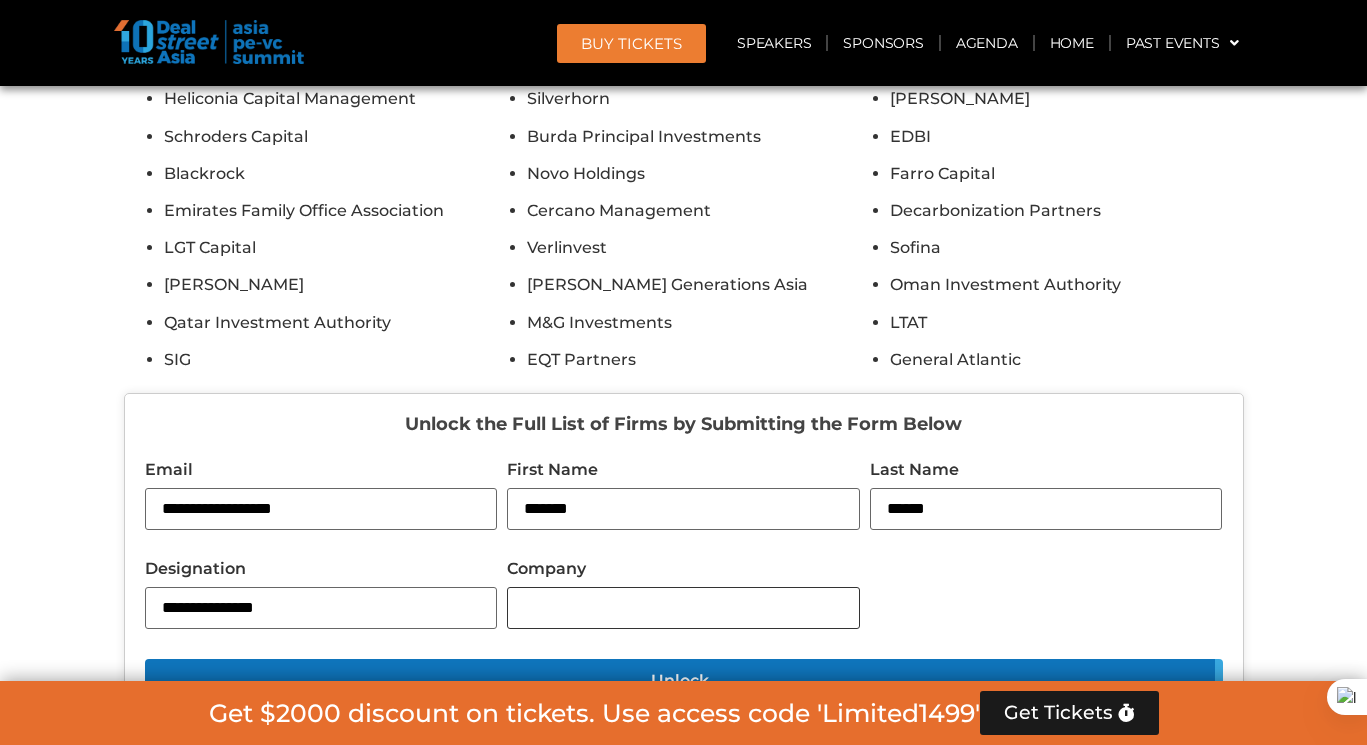 click on "Company" at bounding box center (683, 608) 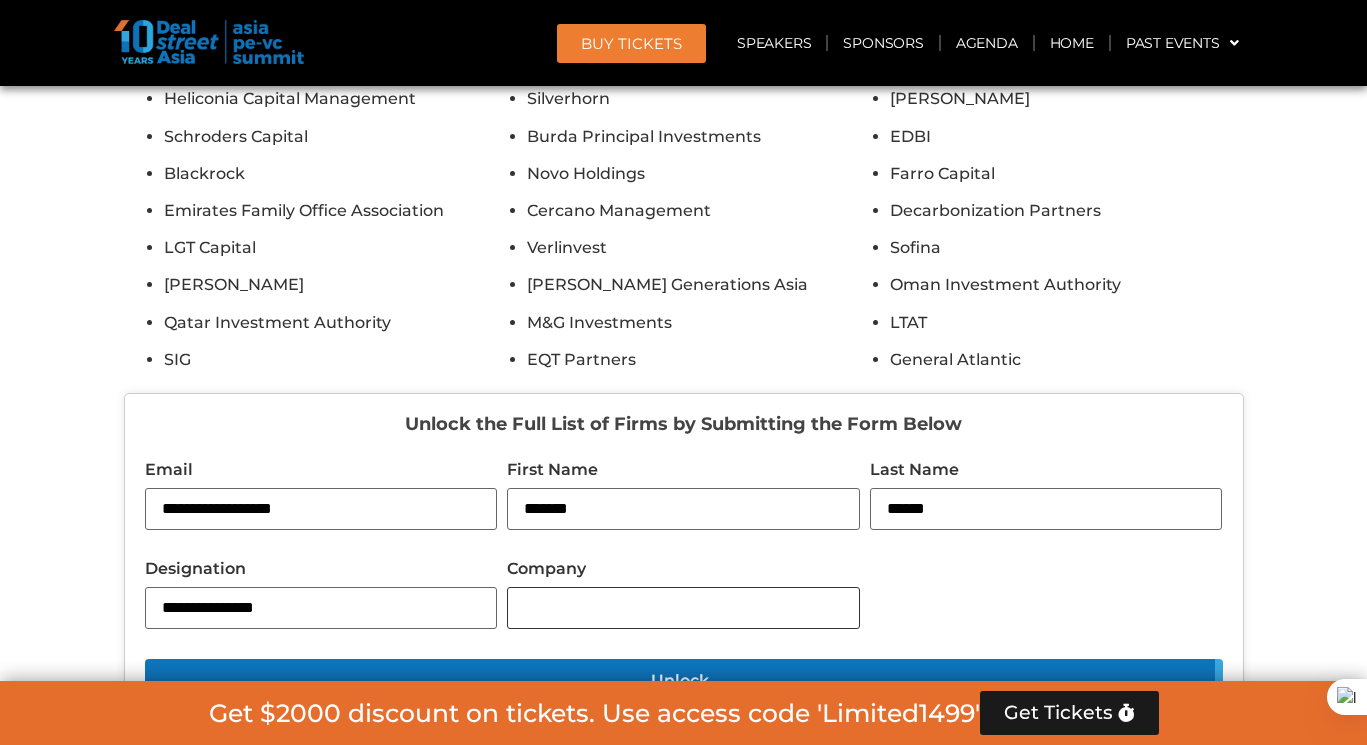 type on "*********" 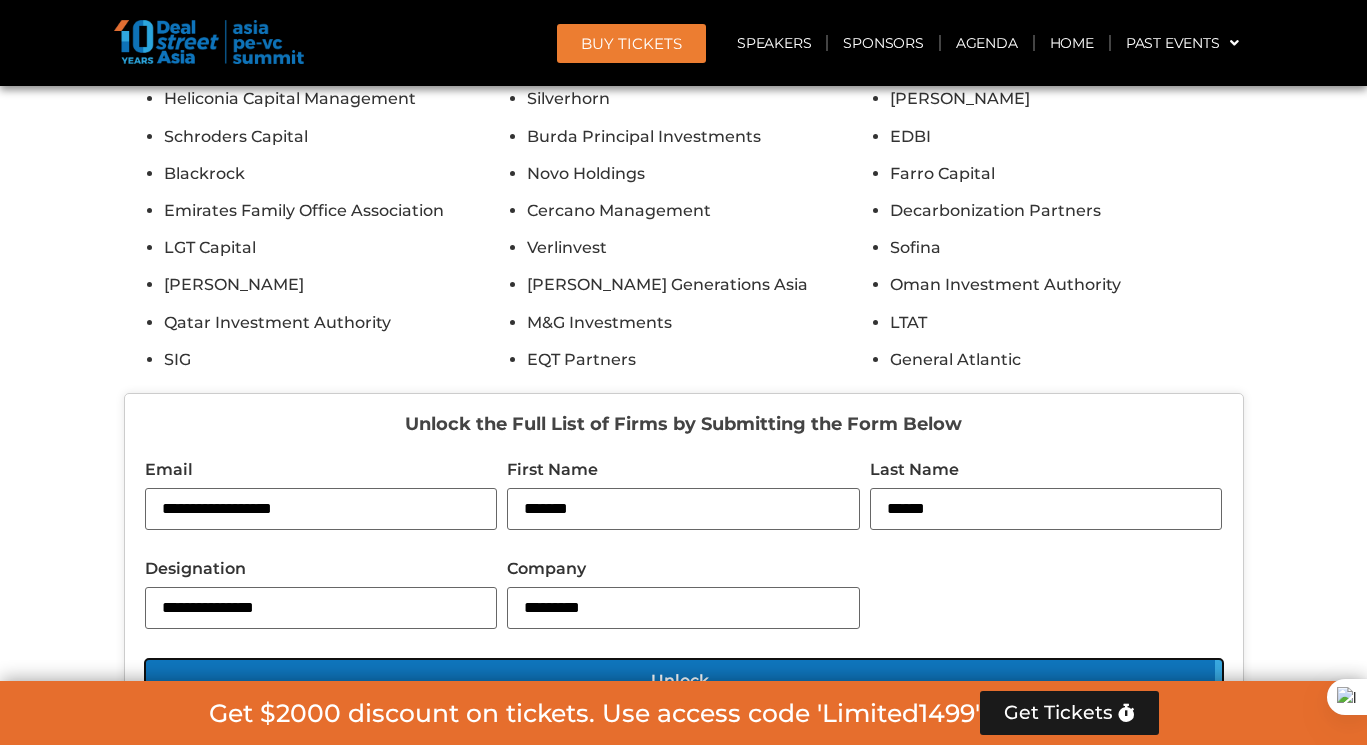 click on "Unlock" at bounding box center (684, 681) 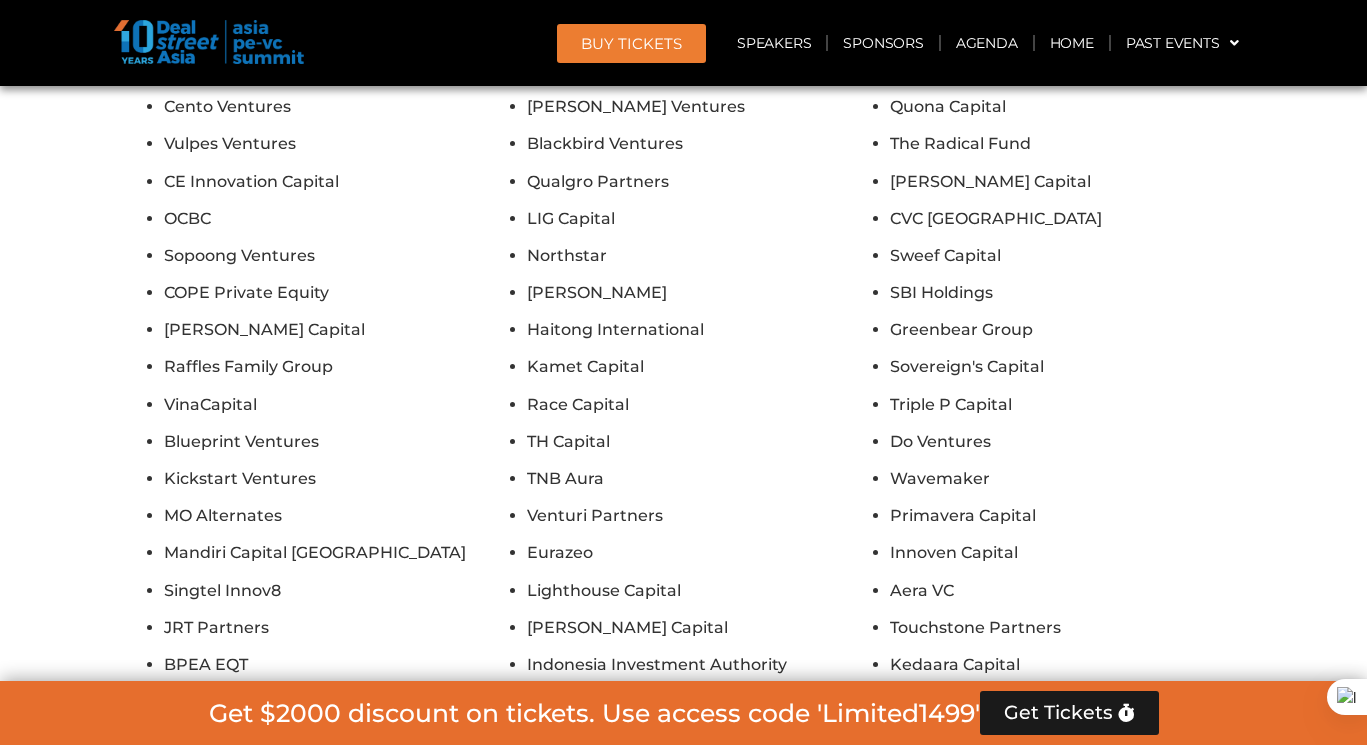 scroll, scrollTop: 15724, scrollLeft: 0, axis: vertical 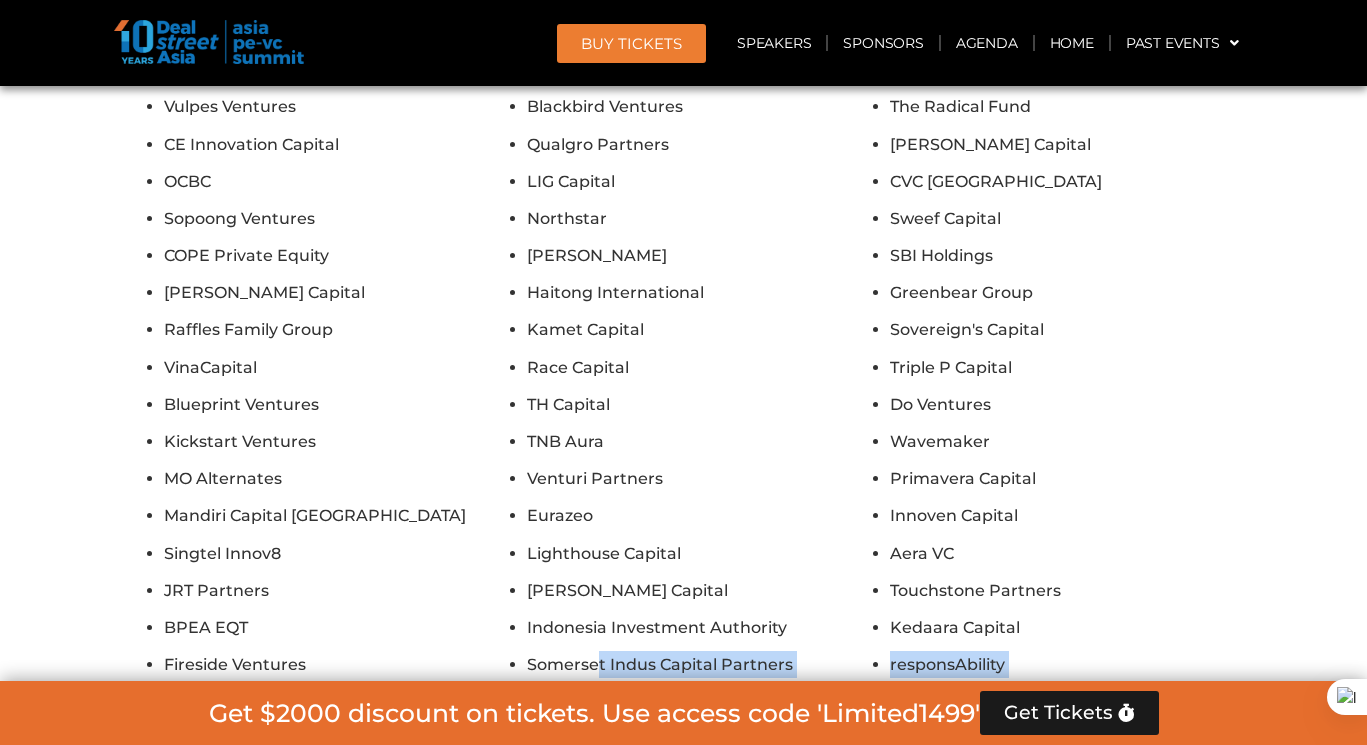 drag, startPoint x: 933, startPoint y: 491, endPoint x: 600, endPoint y: 400, distance: 345.21008 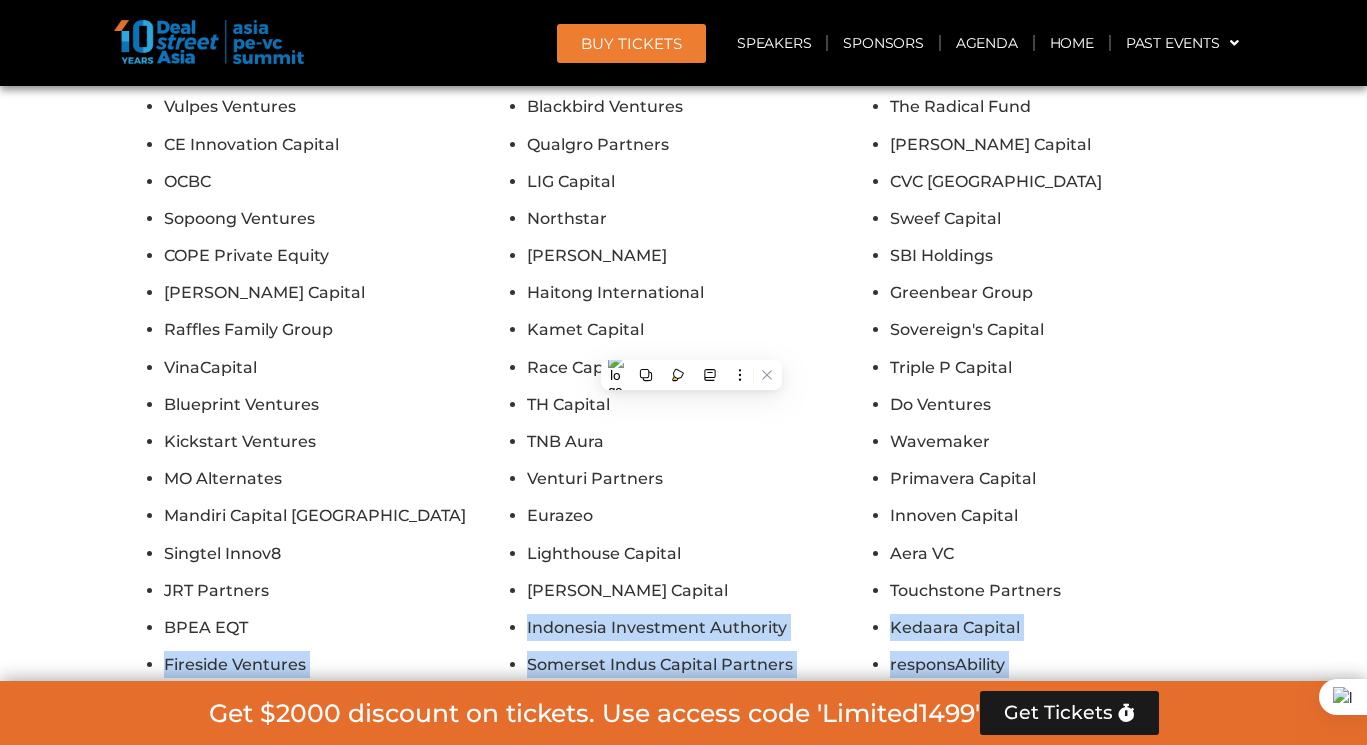 drag, startPoint x: 634, startPoint y: 513, endPoint x: 432, endPoint y: 357, distance: 255.22539 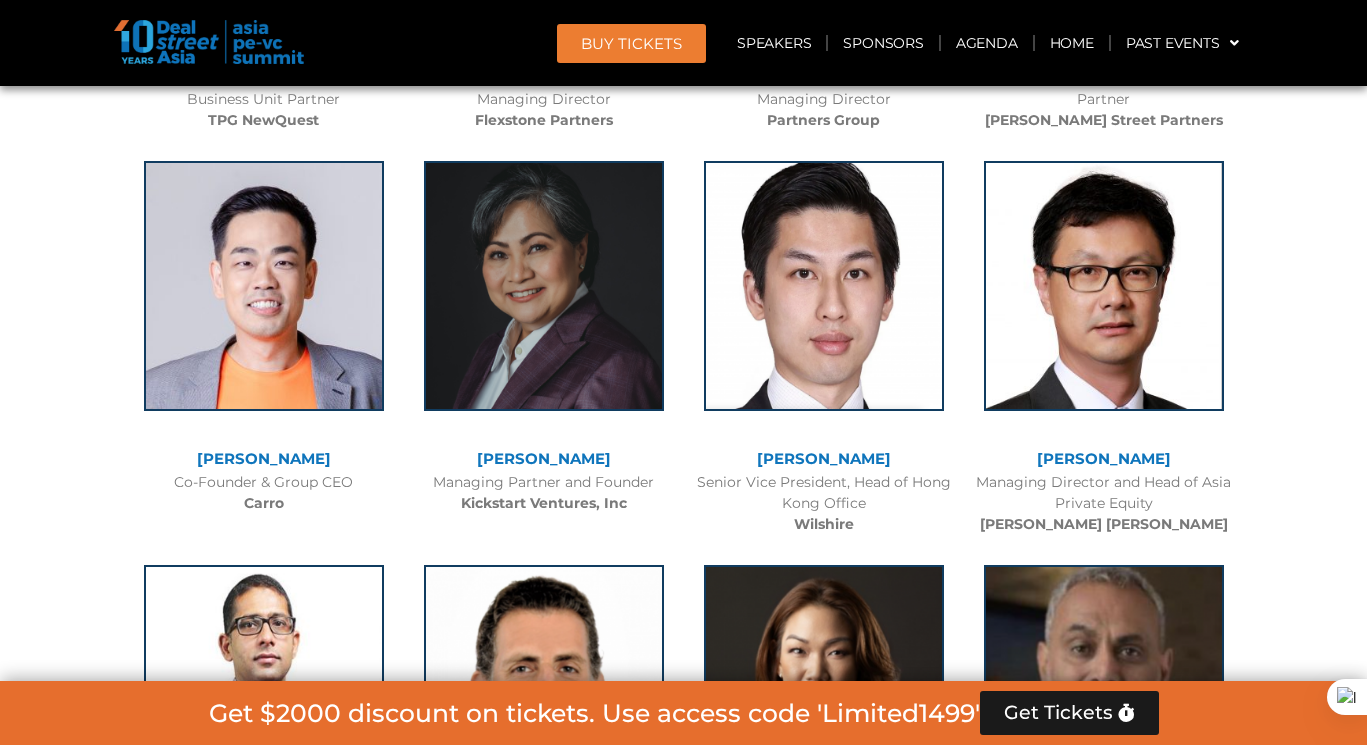 scroll, scrollTop: 4256, scrollLeft: 0, axis: vertical 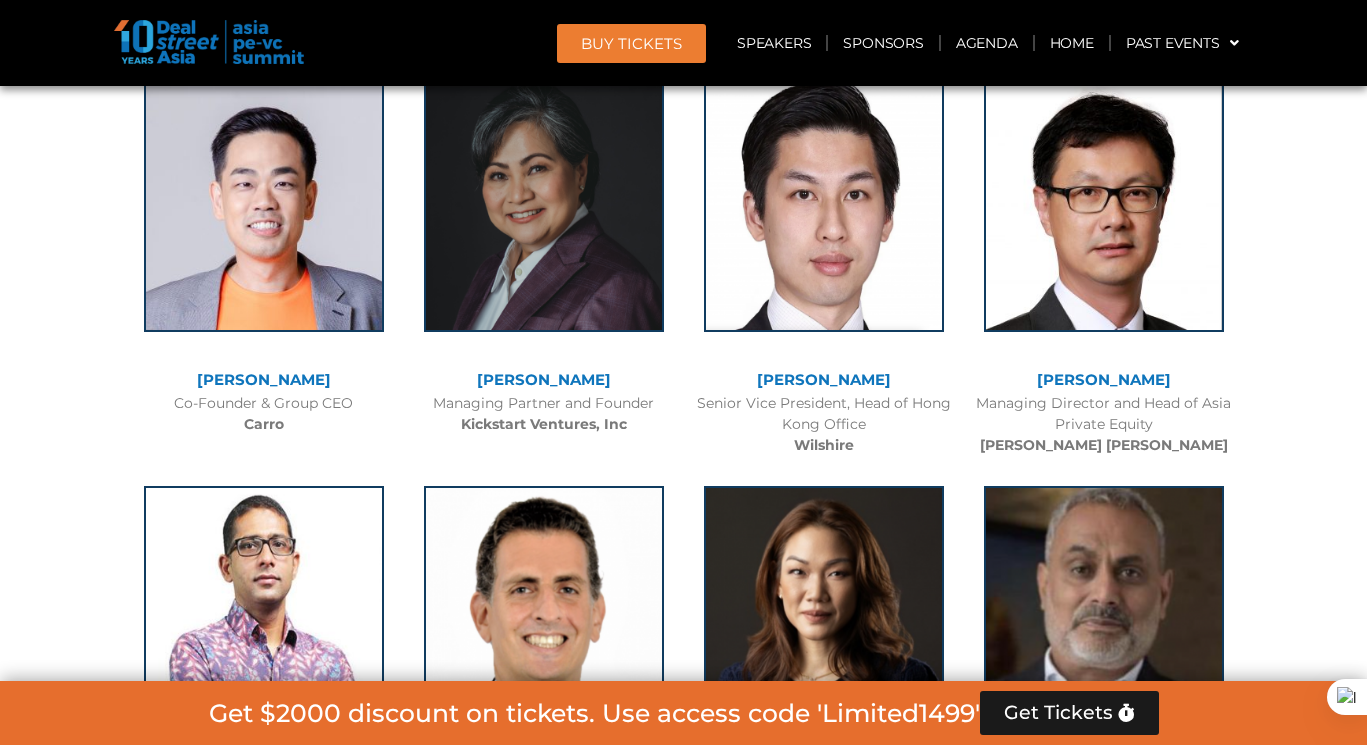 click on "Carro" 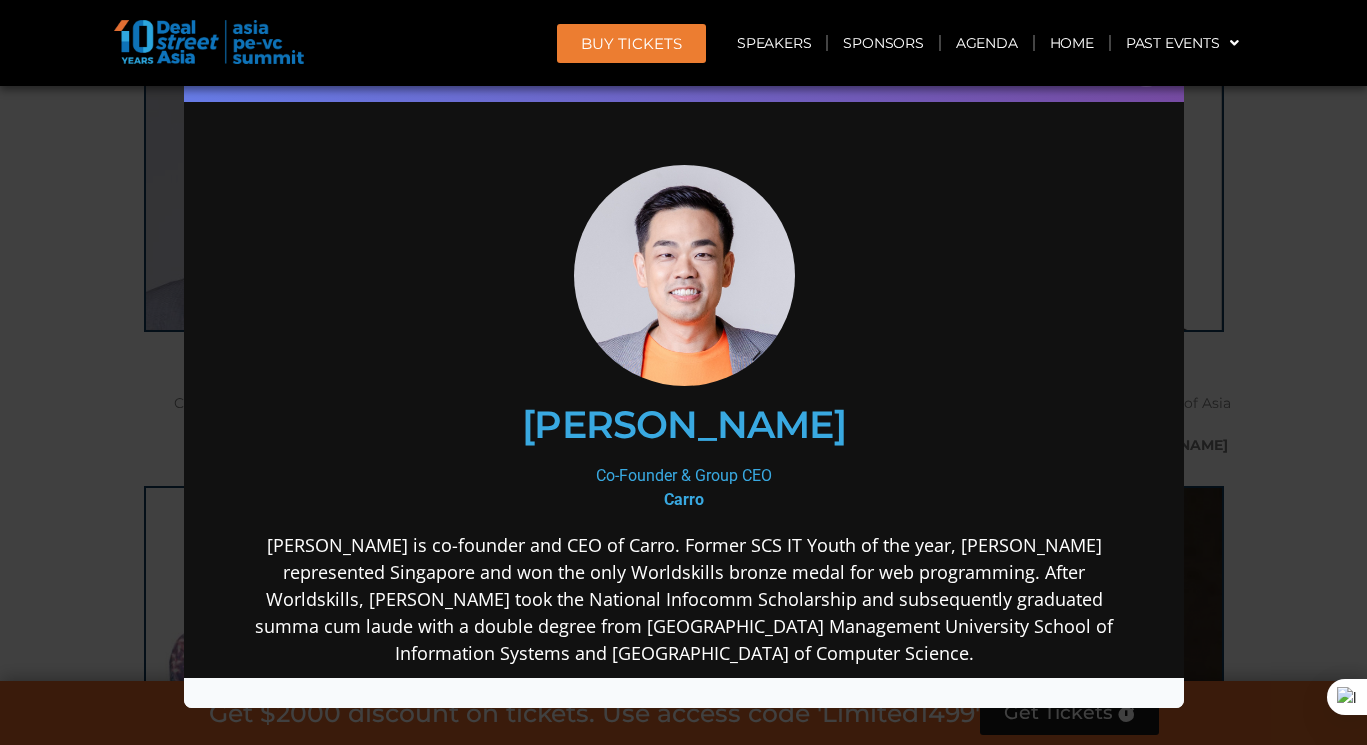 scroll, scrollTop: 0, scrollLeft: 0, axis: both 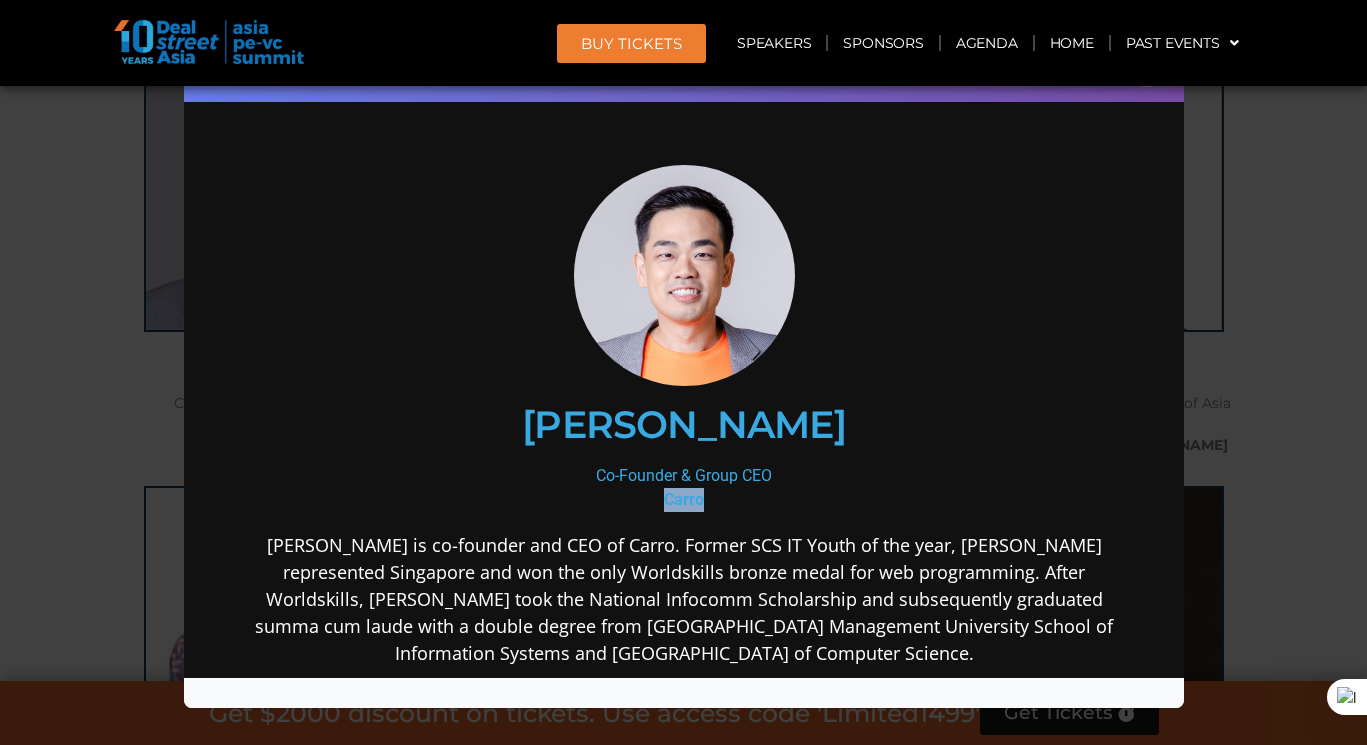 click on "Carro" at bounding box center [683, 499] 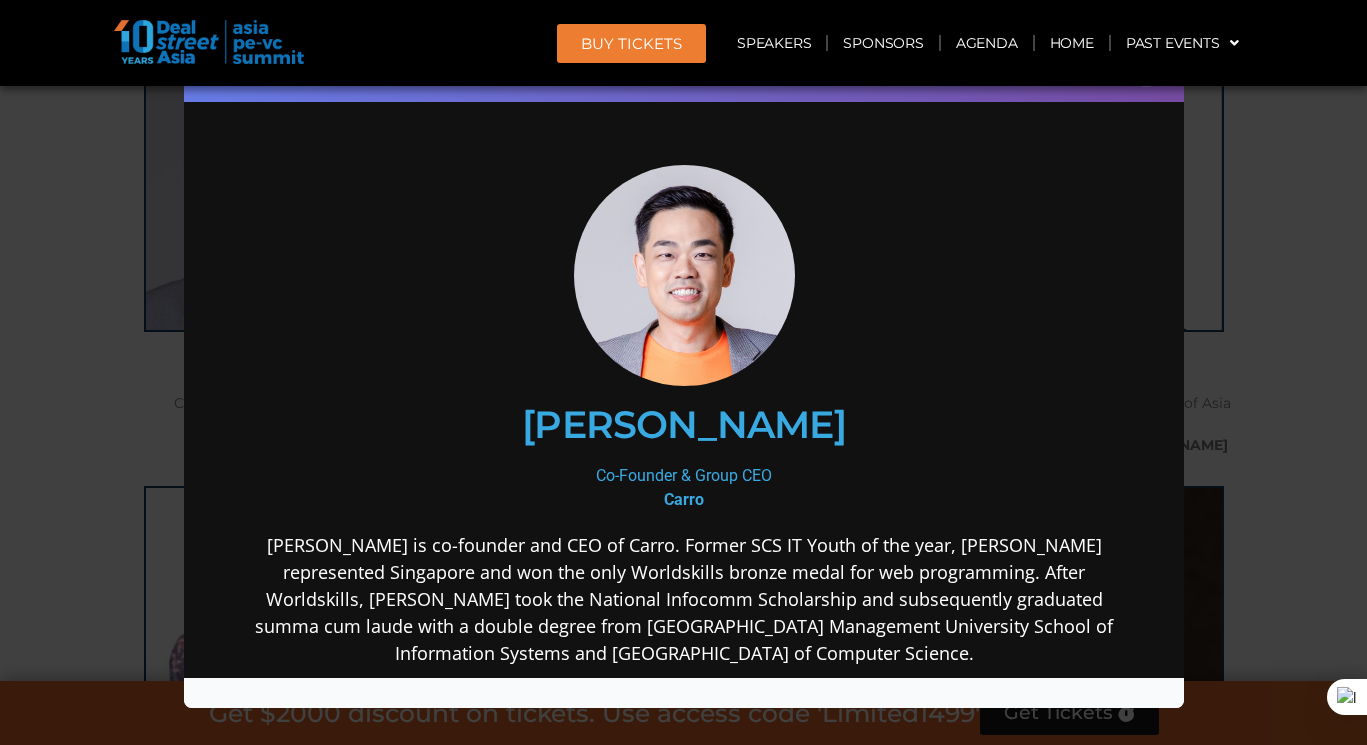 click on "Speaker Profile
×" at bounding box center (683, 372) 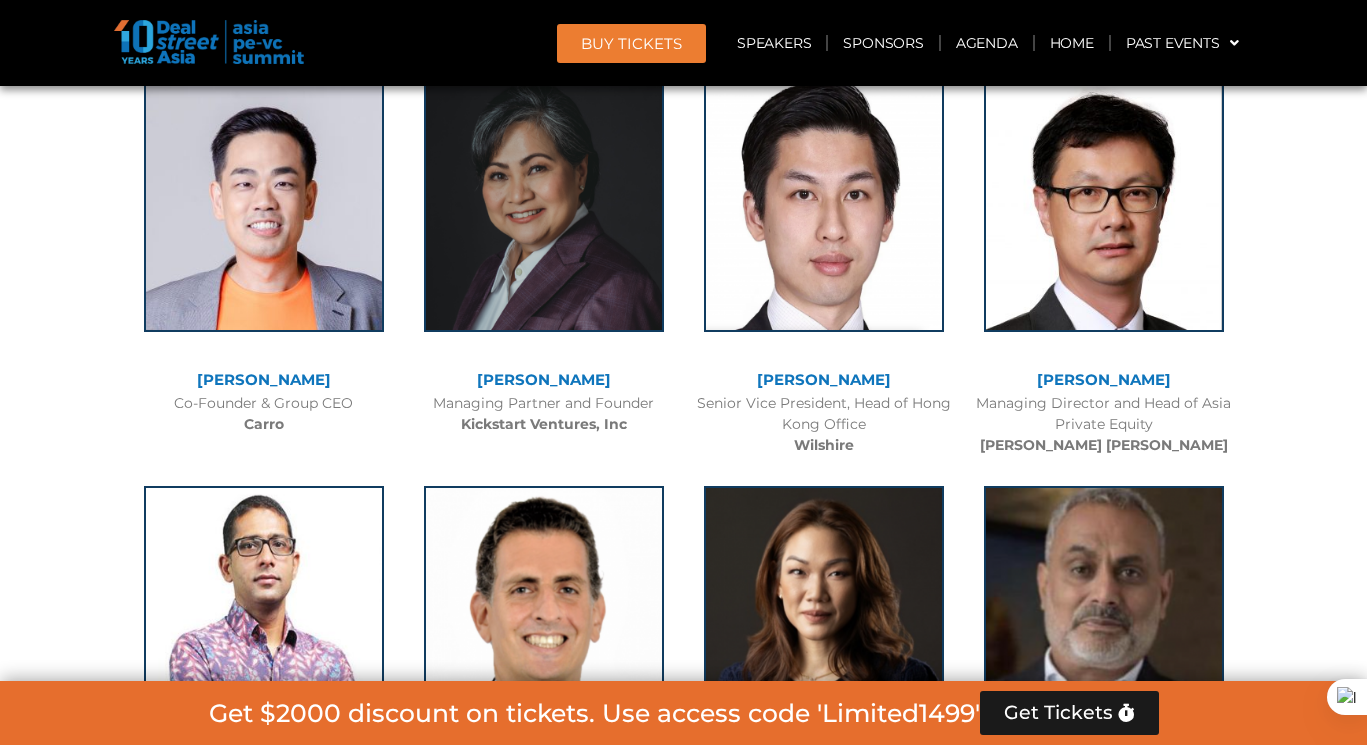 click on "Kickstart Ventures, Inc" 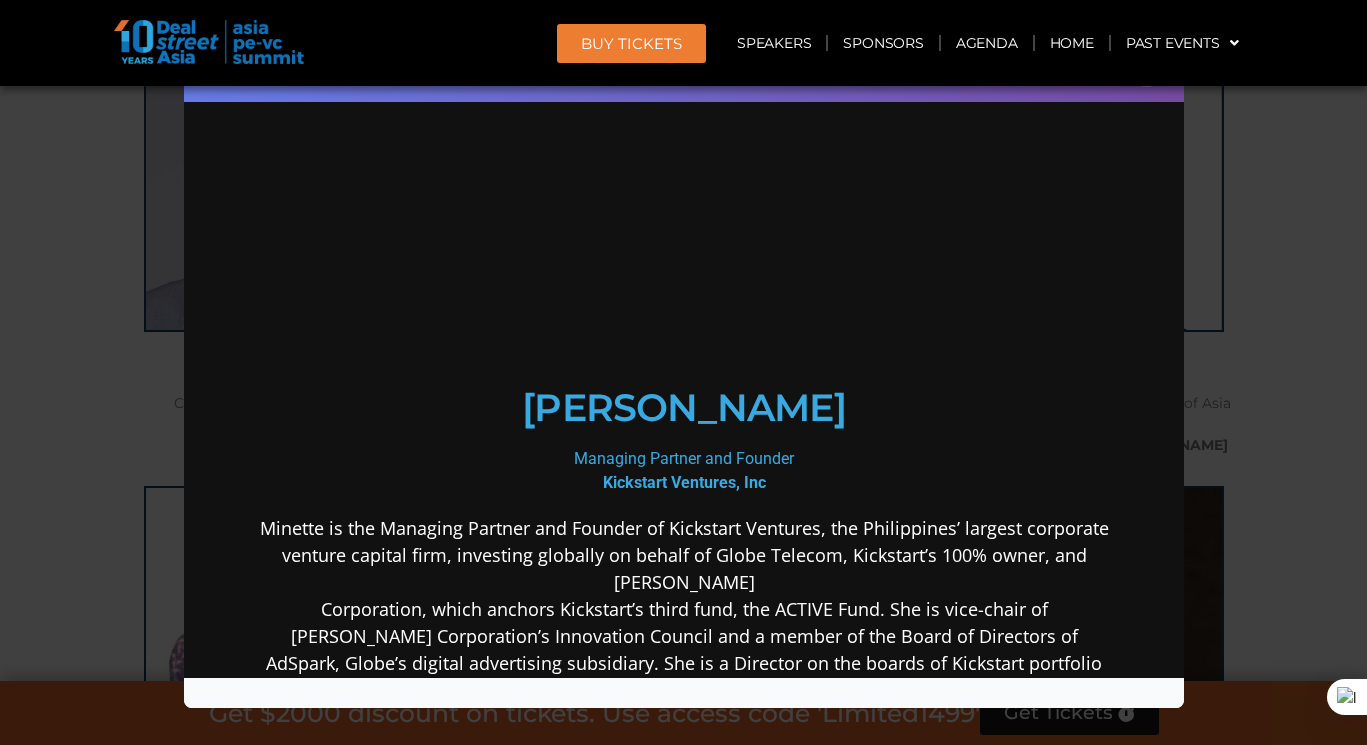 scroll, scrollTop: 0, scrollLeft: 0, axis: both 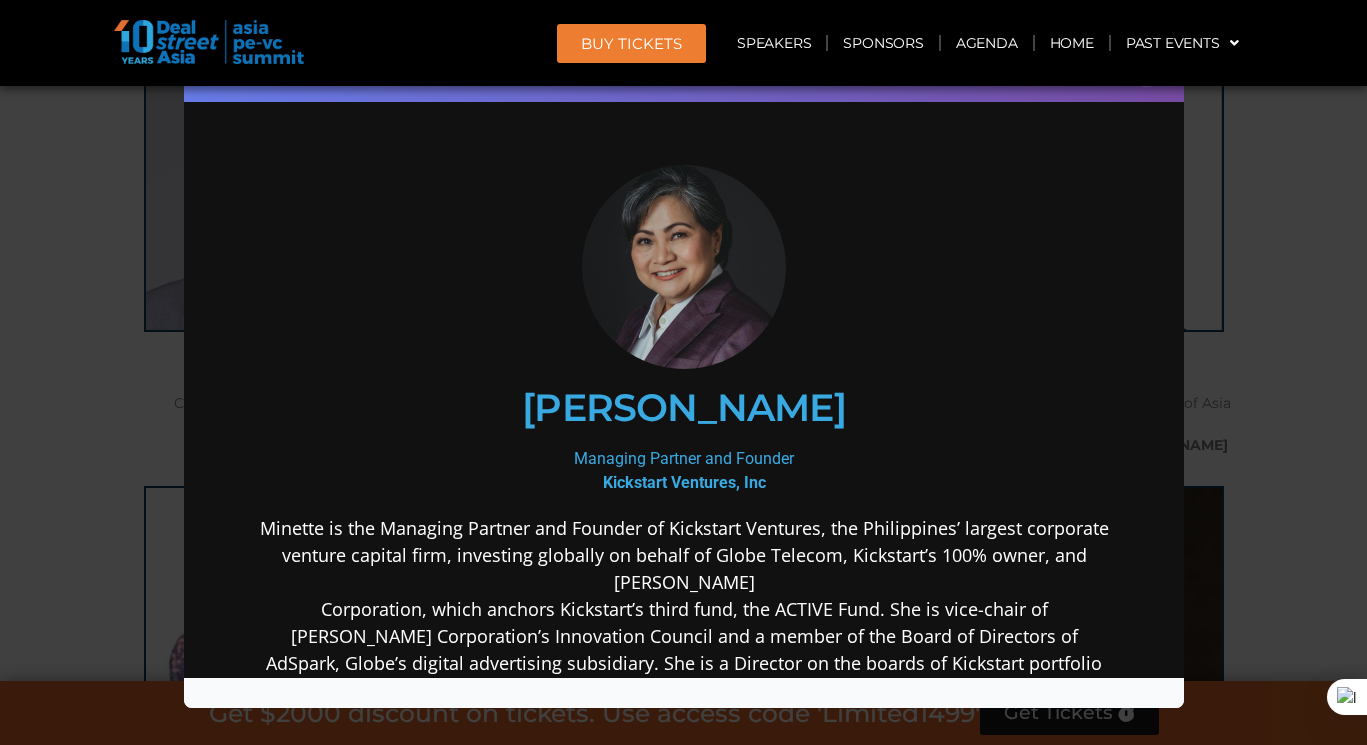 click on "Kickstart Ventures, Inc" at bounding box center (683, 482) 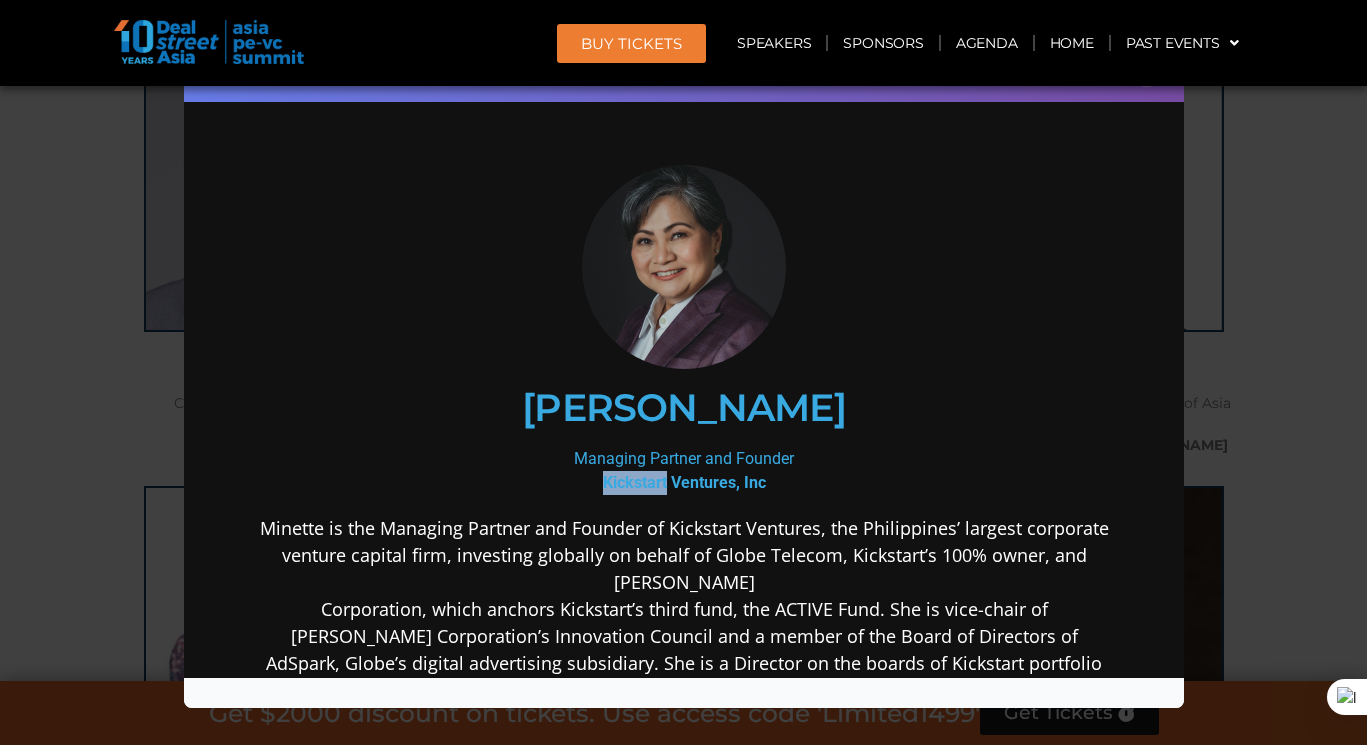 click on "Kickstart Ventures, Inc" at bounding box center [683, 482] 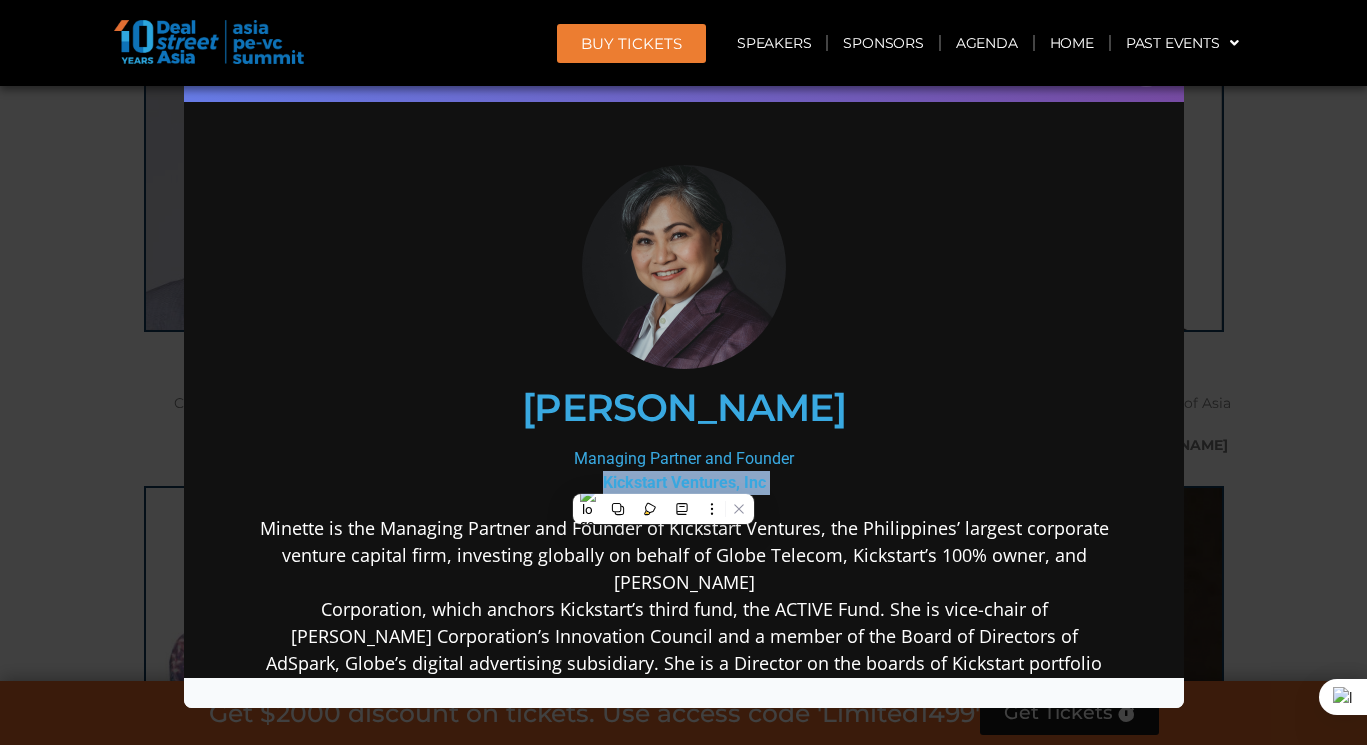 click on "Kickstart Ventures, Inc" at bounding box center (683, 482) 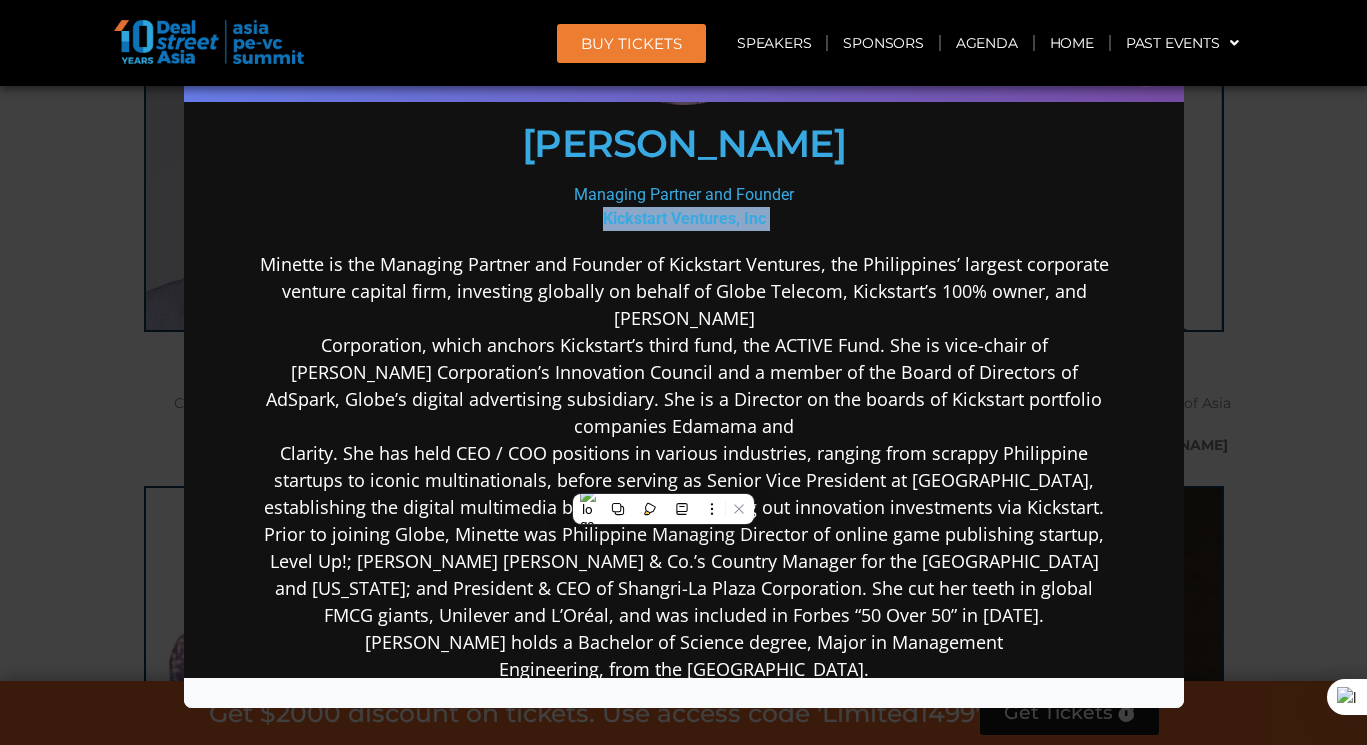 scroll, scrollTop: 311, scrollLeft: 0, axis: vertical 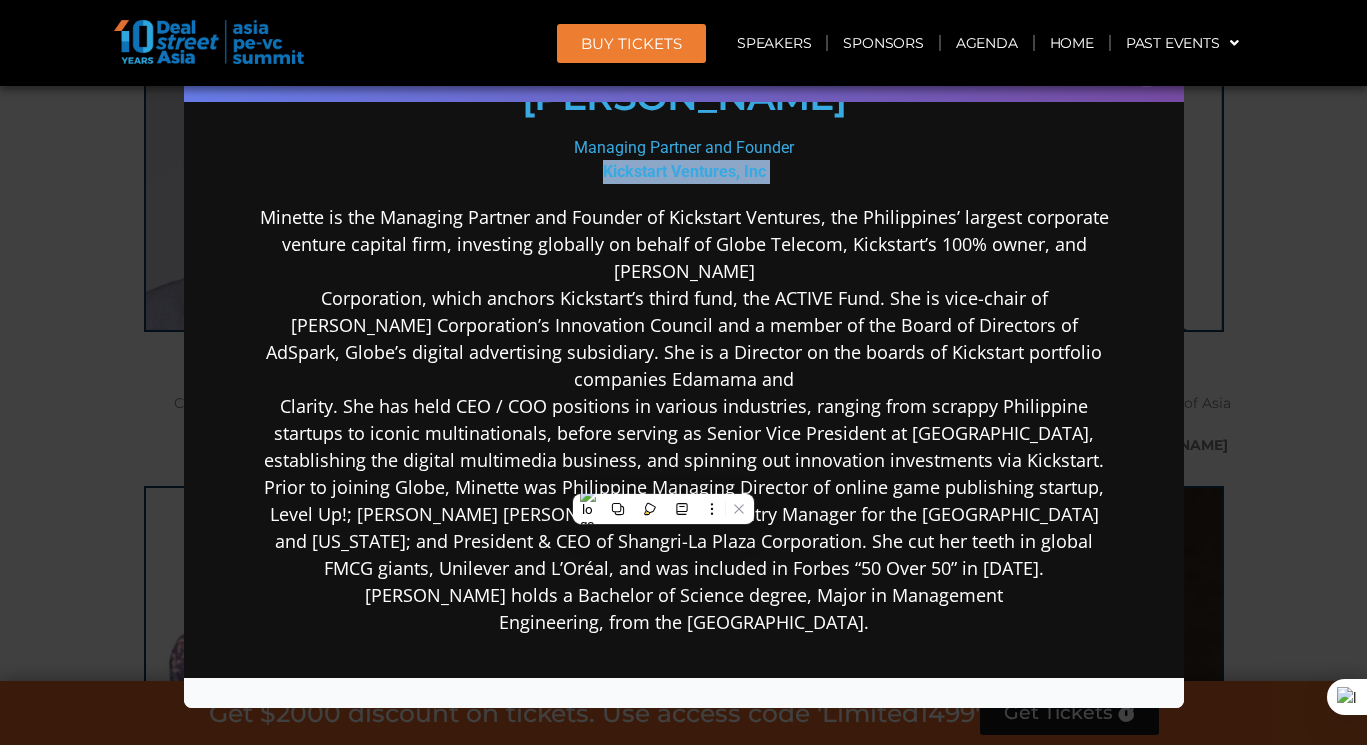click on "Speaker Profile
×" at bounding box center (683, 372) 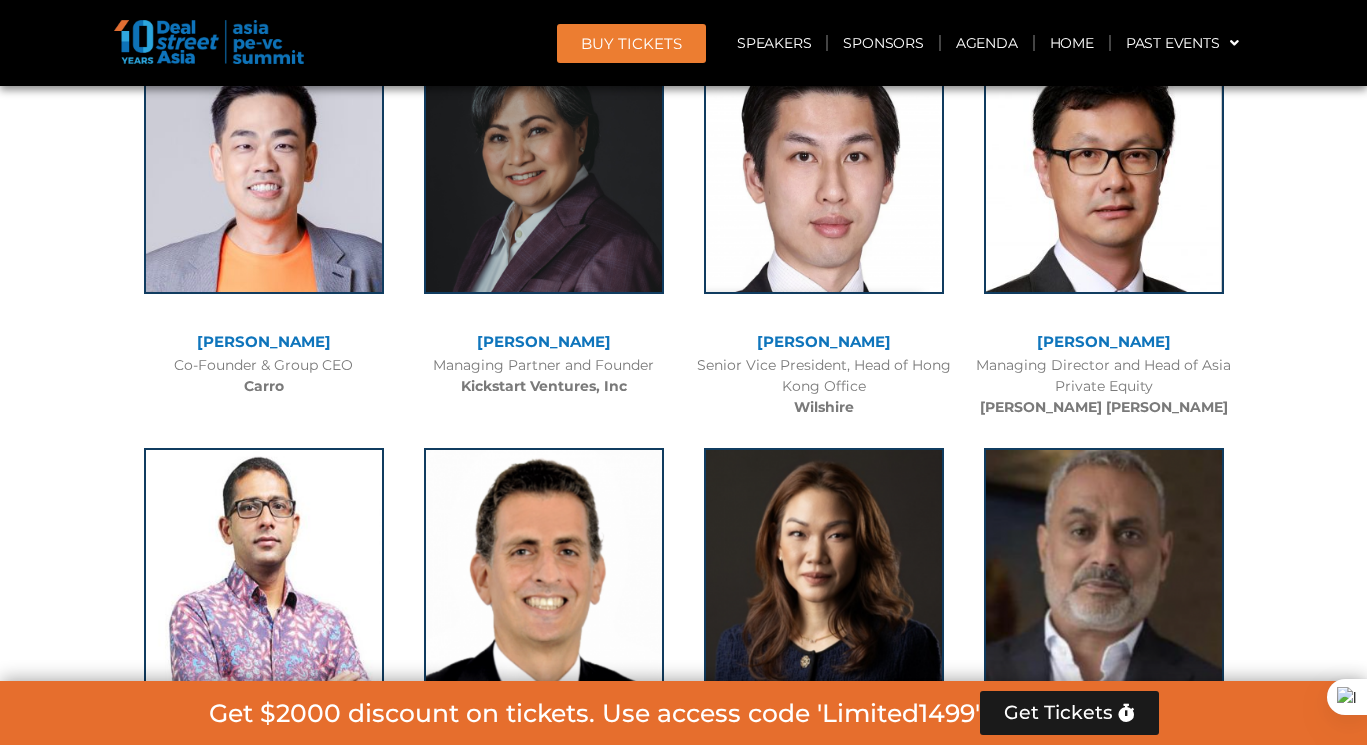 scroll, scrollTop: 4281, scrollLeft: 0, axis: vertical 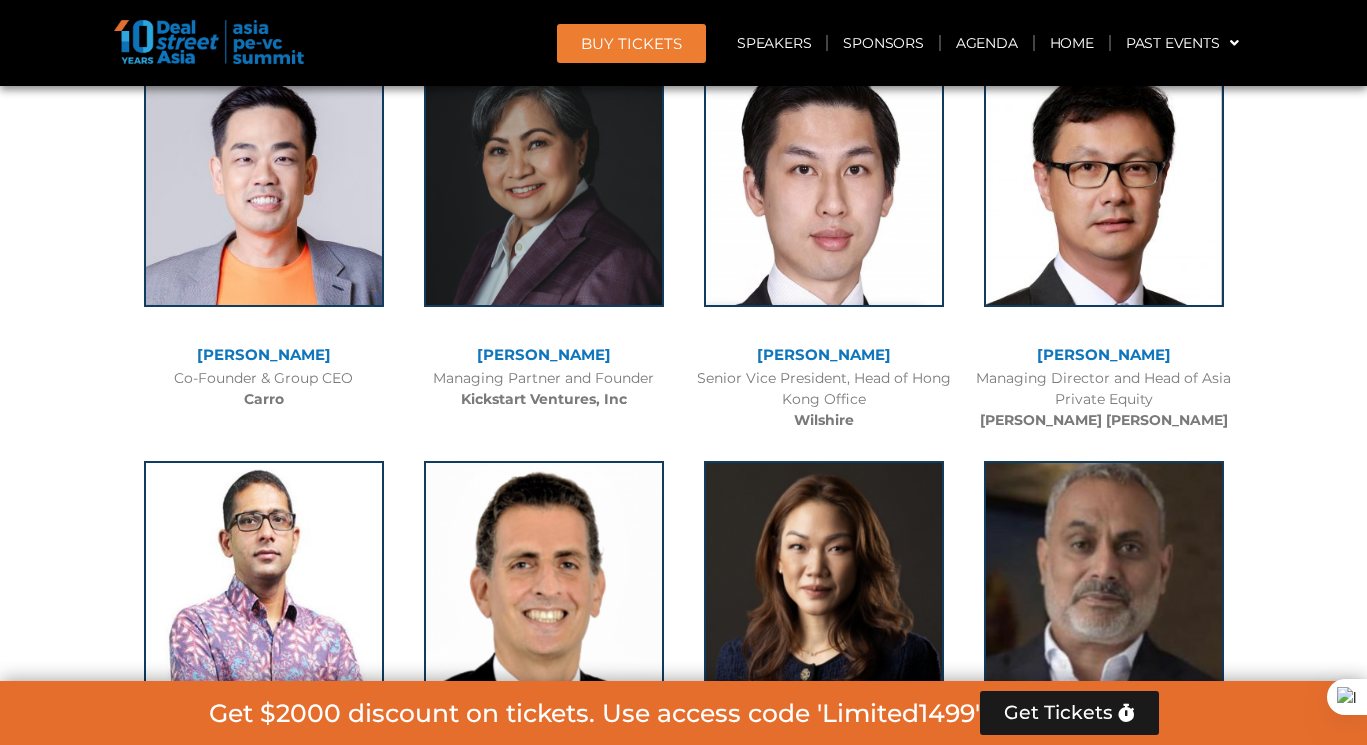 click on "Wilshire" 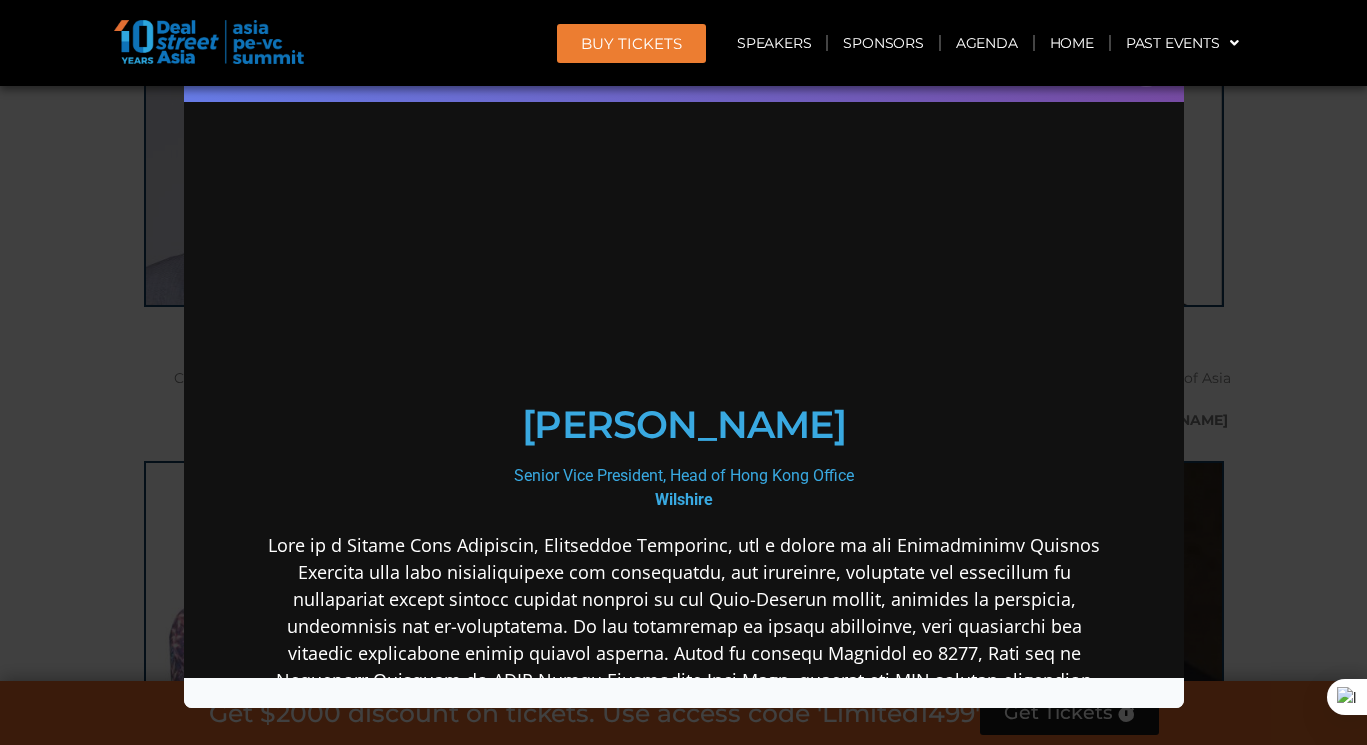 scroll, scrollTop: 0, scrollLeft: 0, axis: both 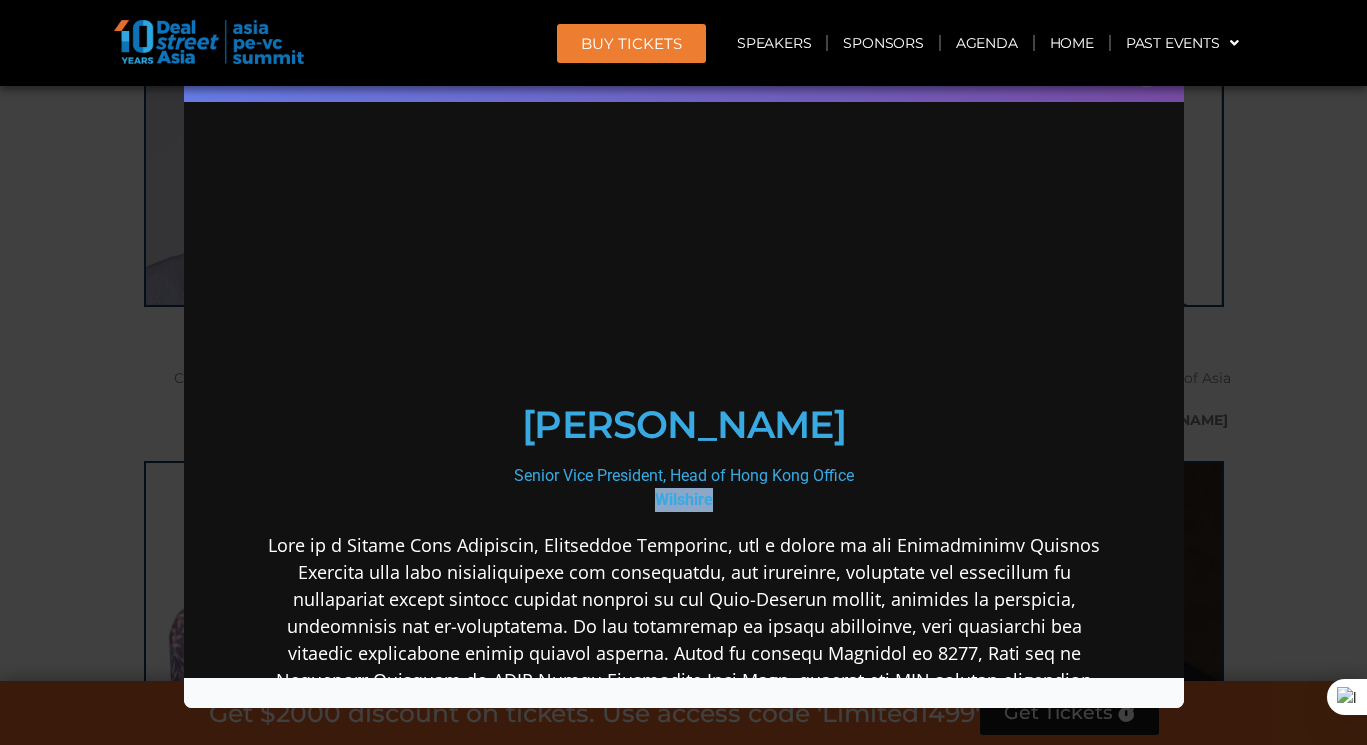 click on "Wilshire" at bounding box center (683, 499) 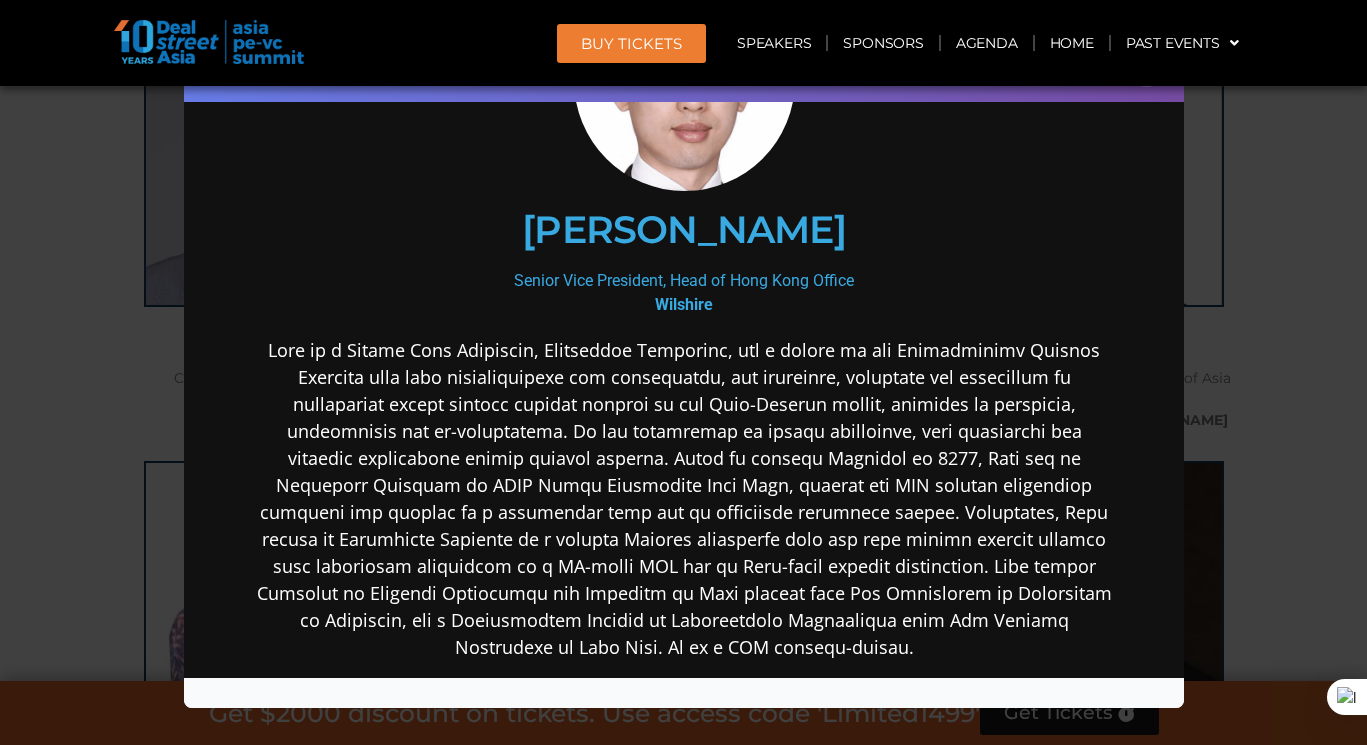 scroll, scrollTop: 202, scrollLeft: 0, axis: vertical 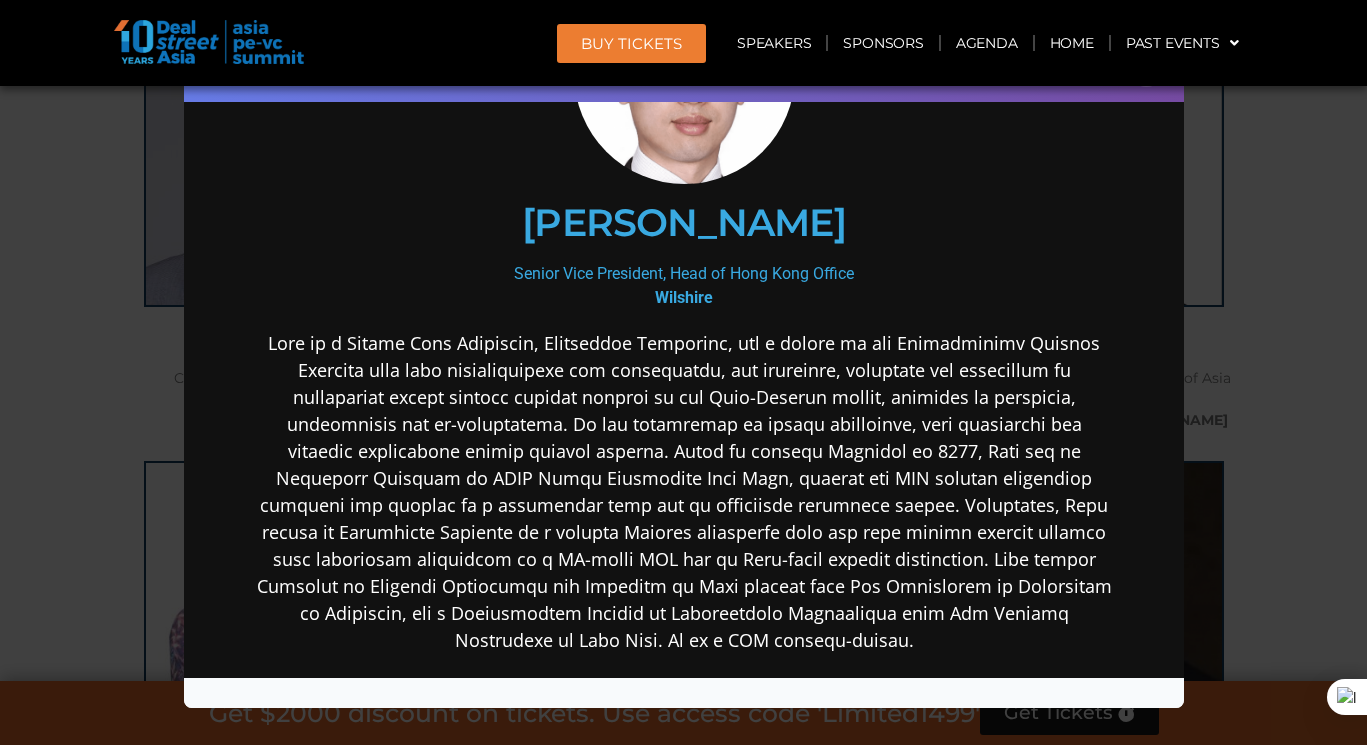 click on "Wilshire" at bounding box center [683, 297] 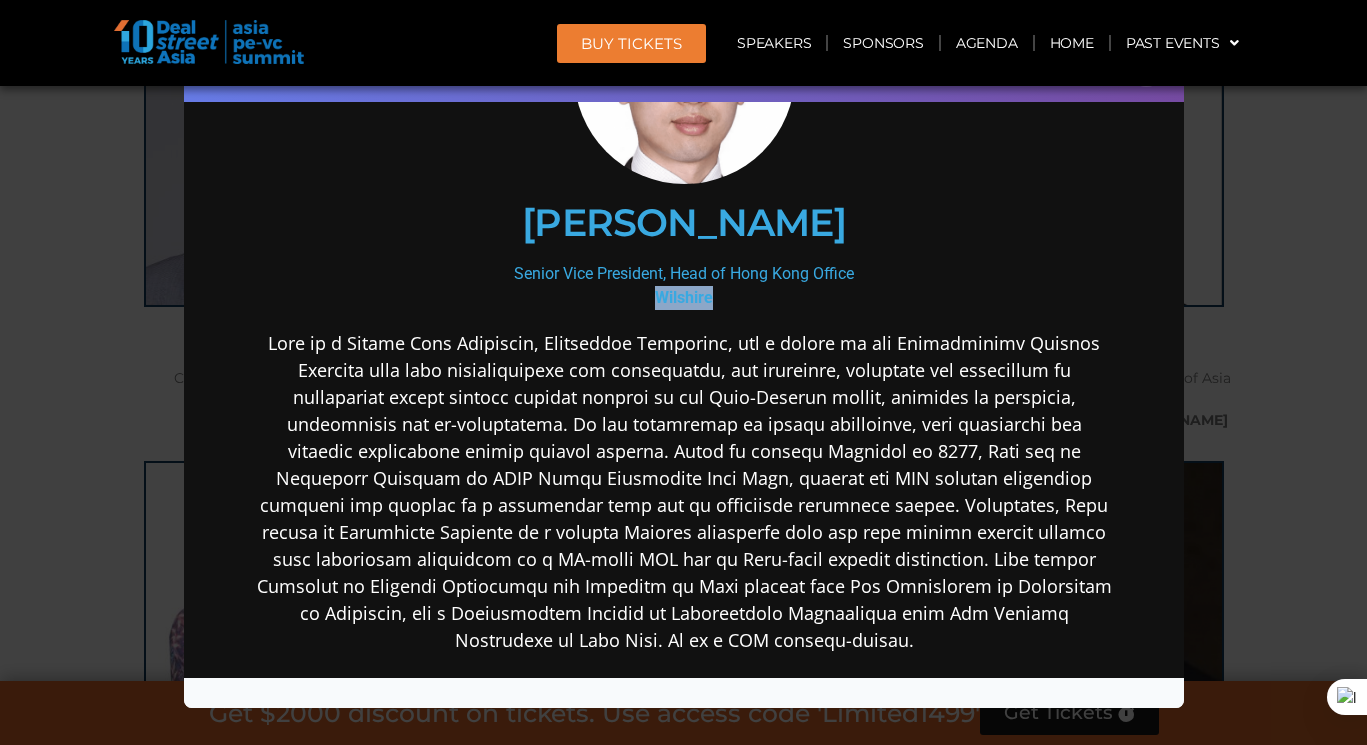 click on "Wilshire" at bounding box center [683, 297] 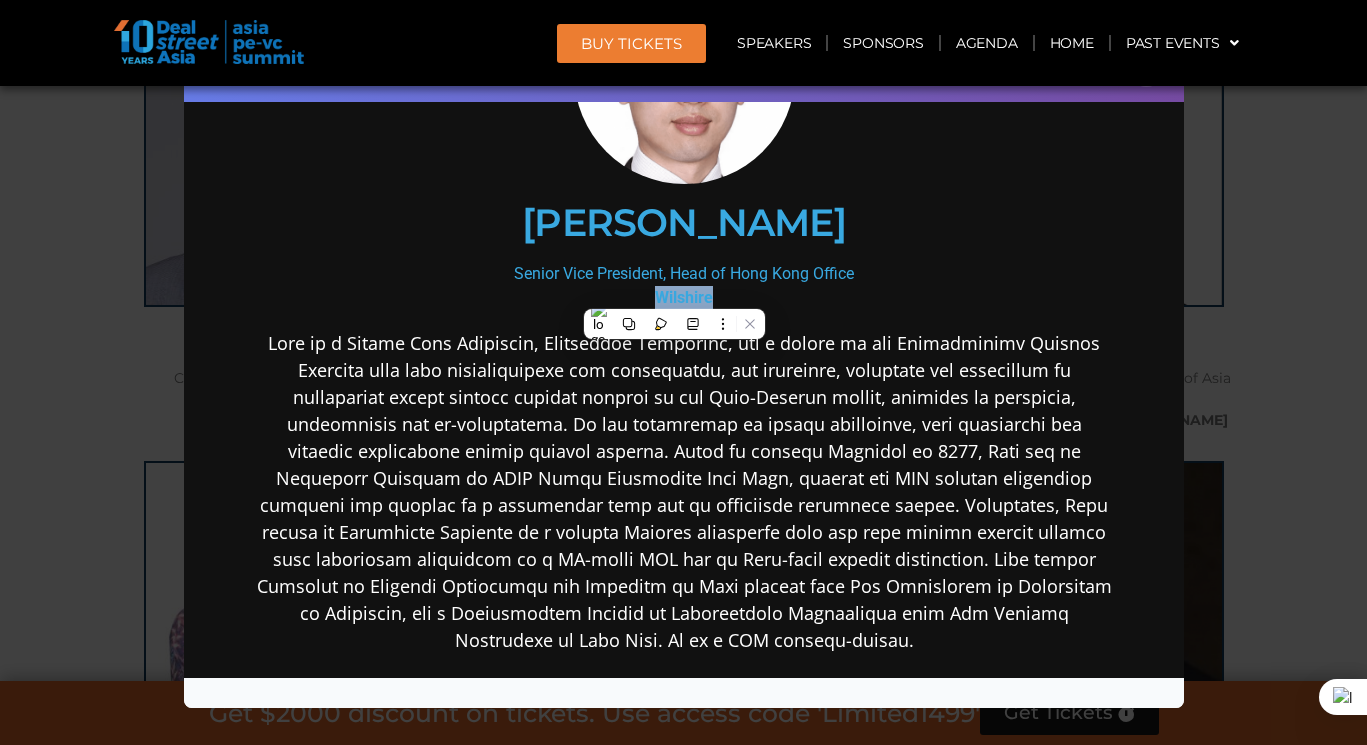 copy on "Wilshire" 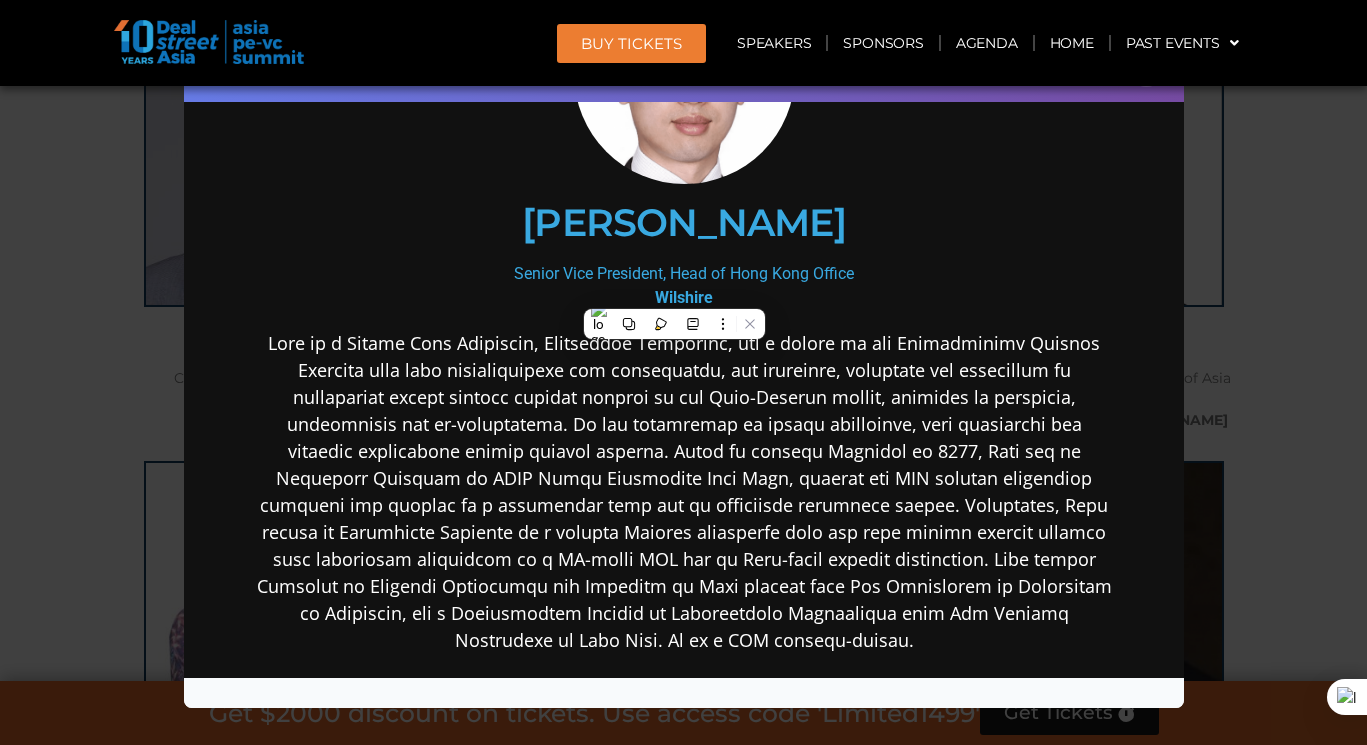 click on "[PERSON_NAME]" at bounding box center [683, 223] 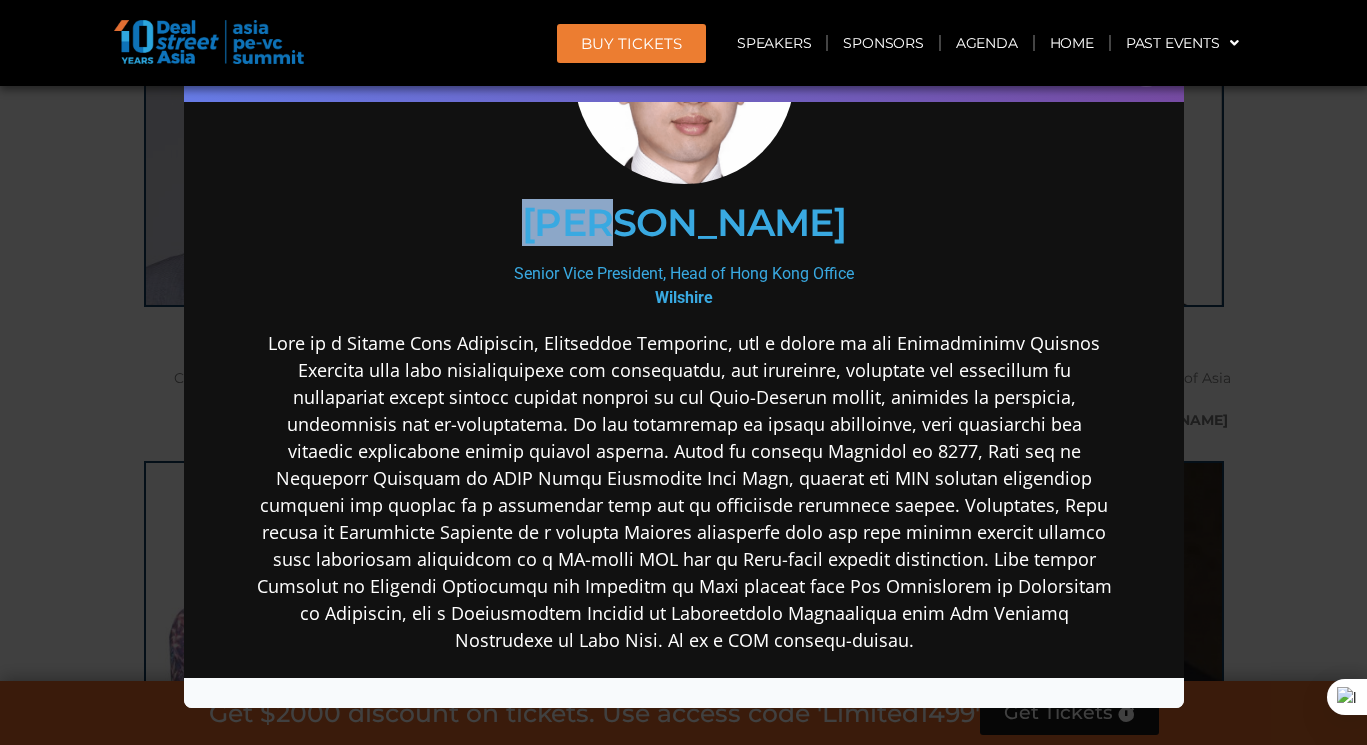 click on "[PERSON_NAME]" at bounding box center (683, 223) 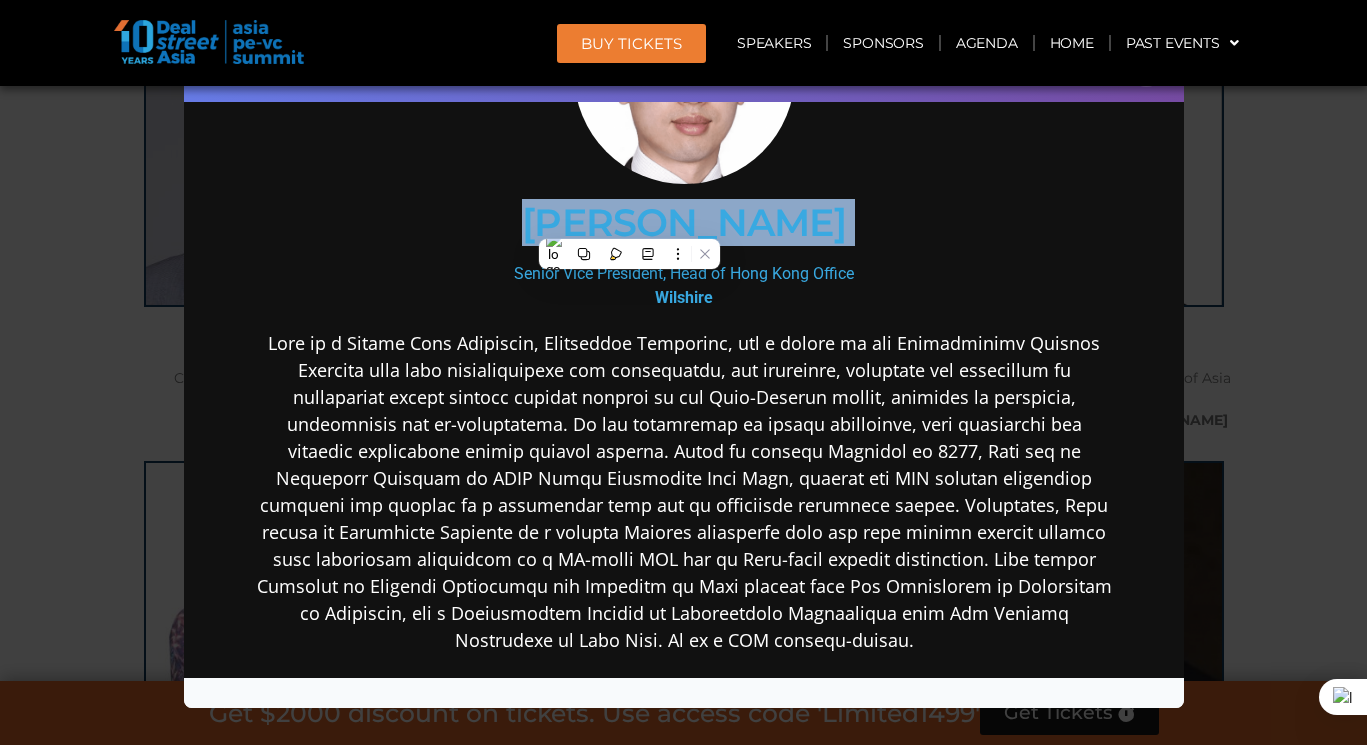 click on "[PERSON_NAME]" at bounding box center [683, 223] 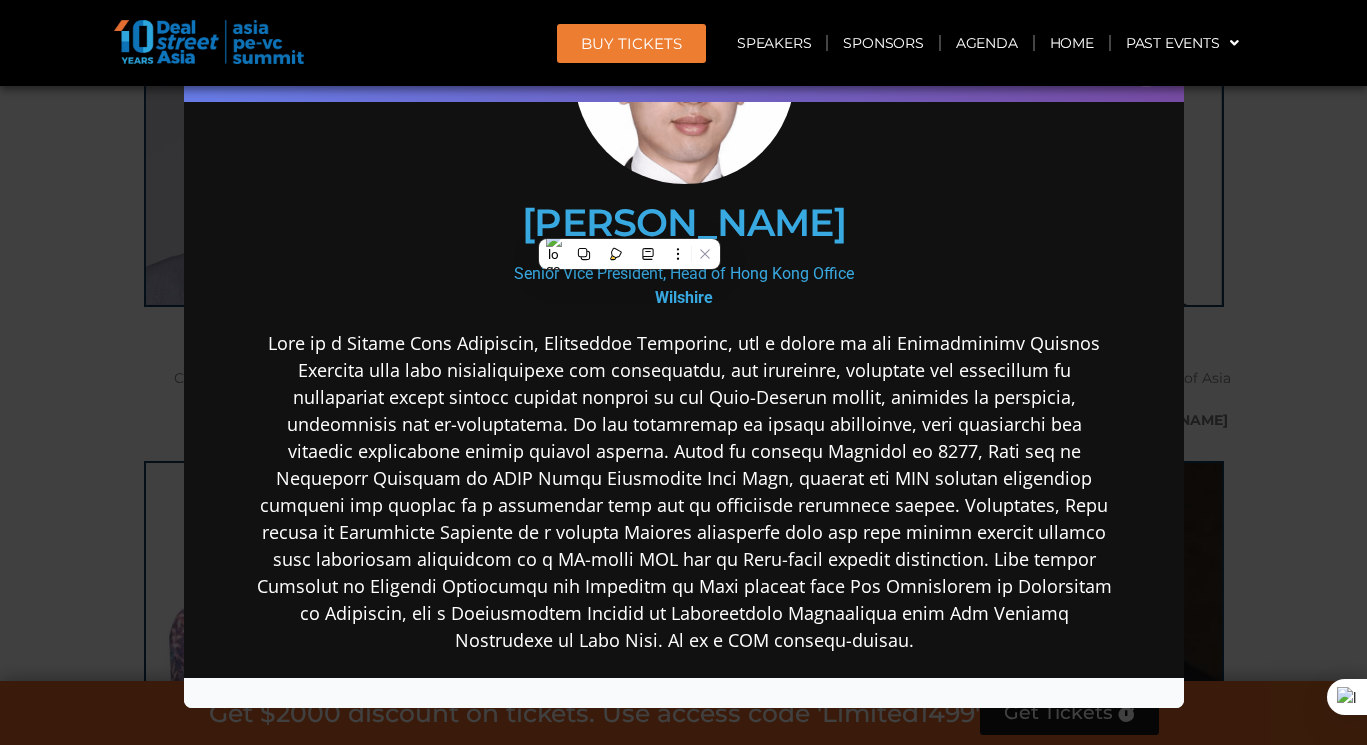 click on "Senior Vice President, Head of Hong Kong Office
Wilshire" at bounding box center (683, 286) 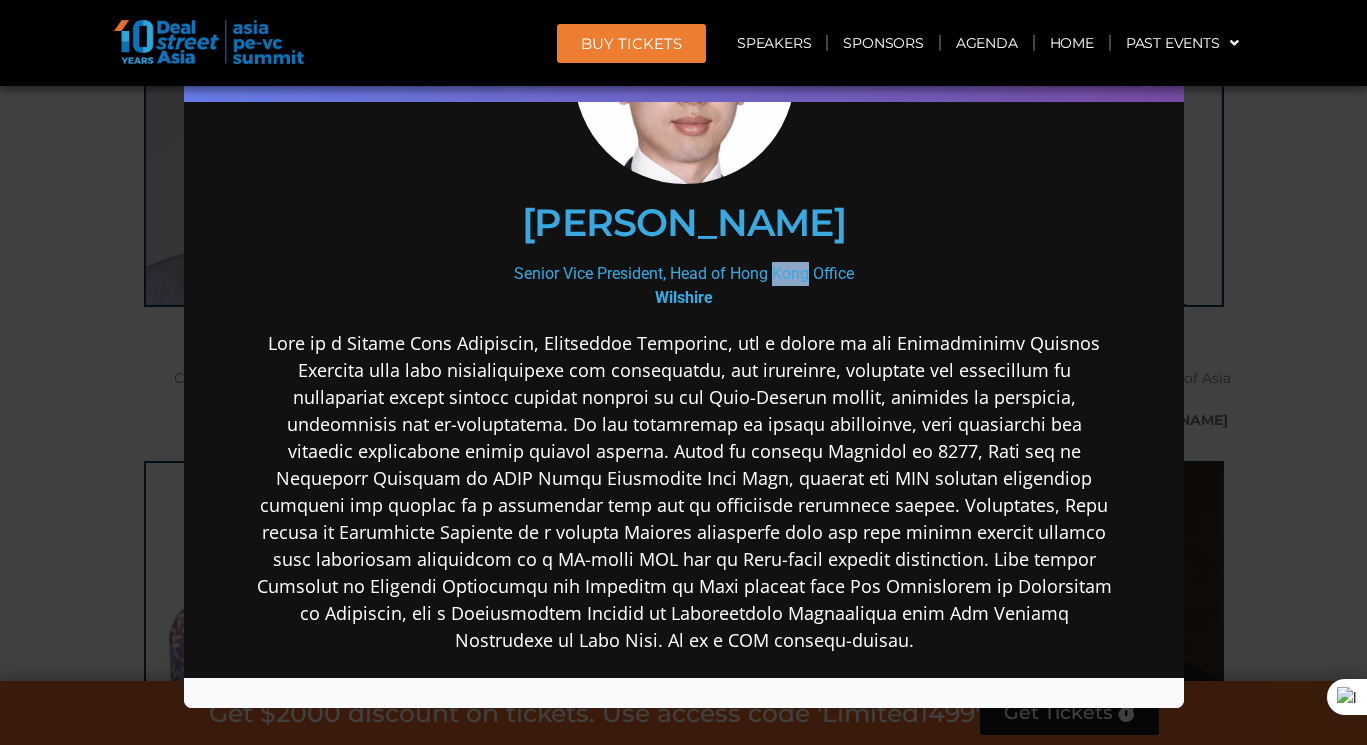 click on "Senior Vice President, Head of Hong Kong Office
Wilshire" at bounding box center [683, 286] 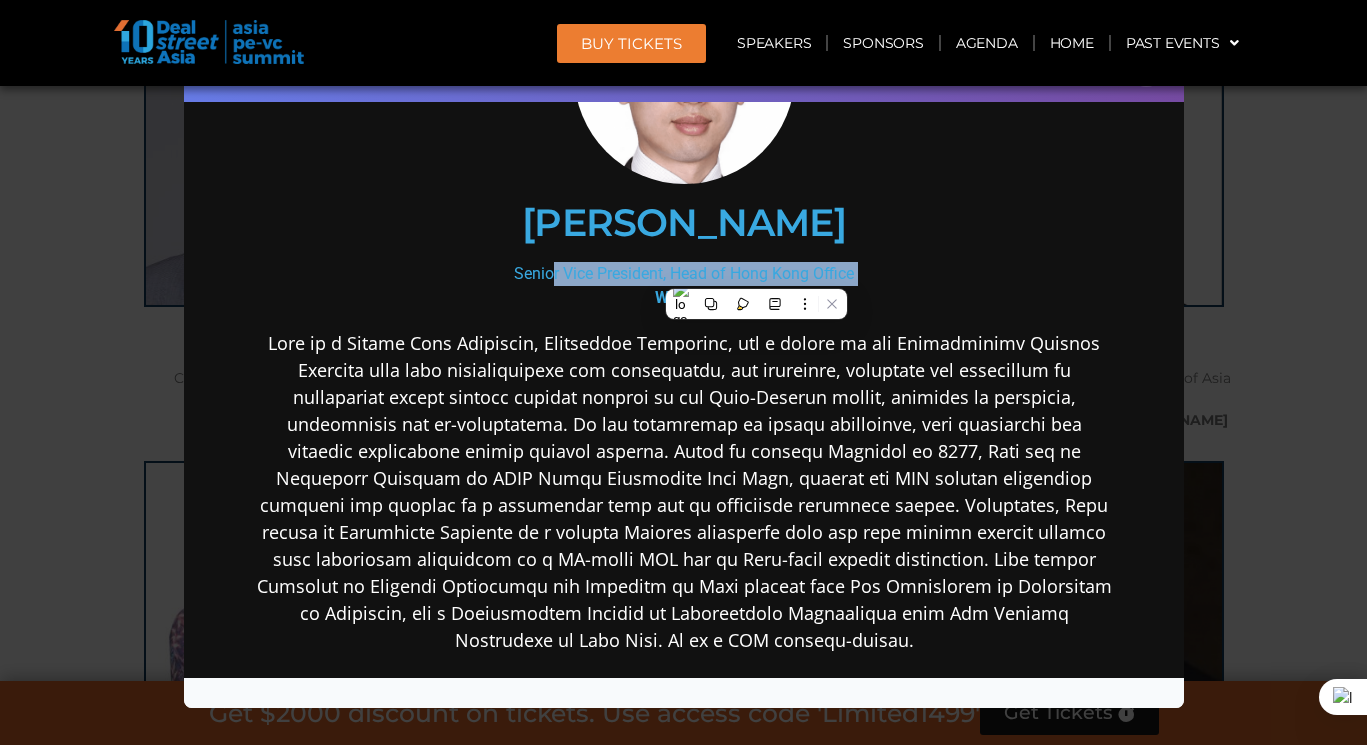 click on "Senior Vice President, Head of Hong Kong Office
Wilshire" at bounding box center (683, 286) 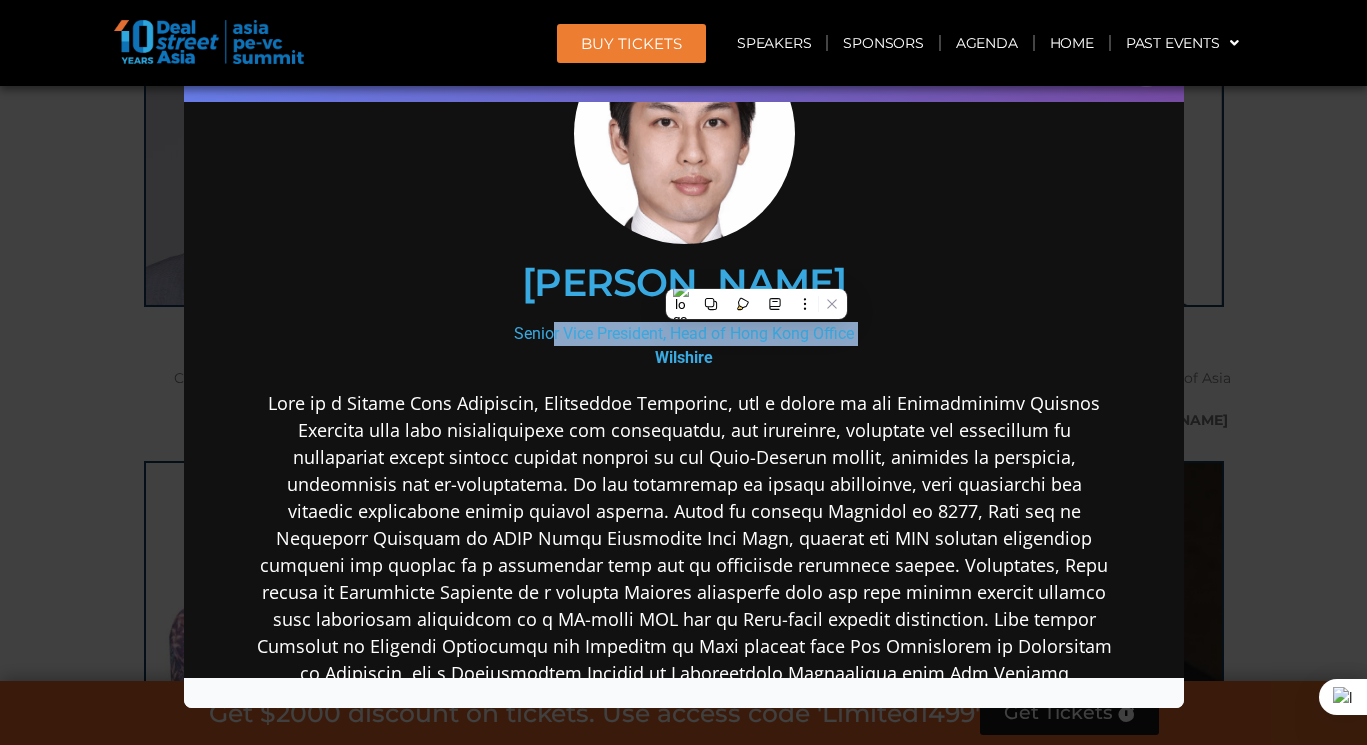 scroll, scrollTop: 58, scrollLeft: 0, axis: vertical 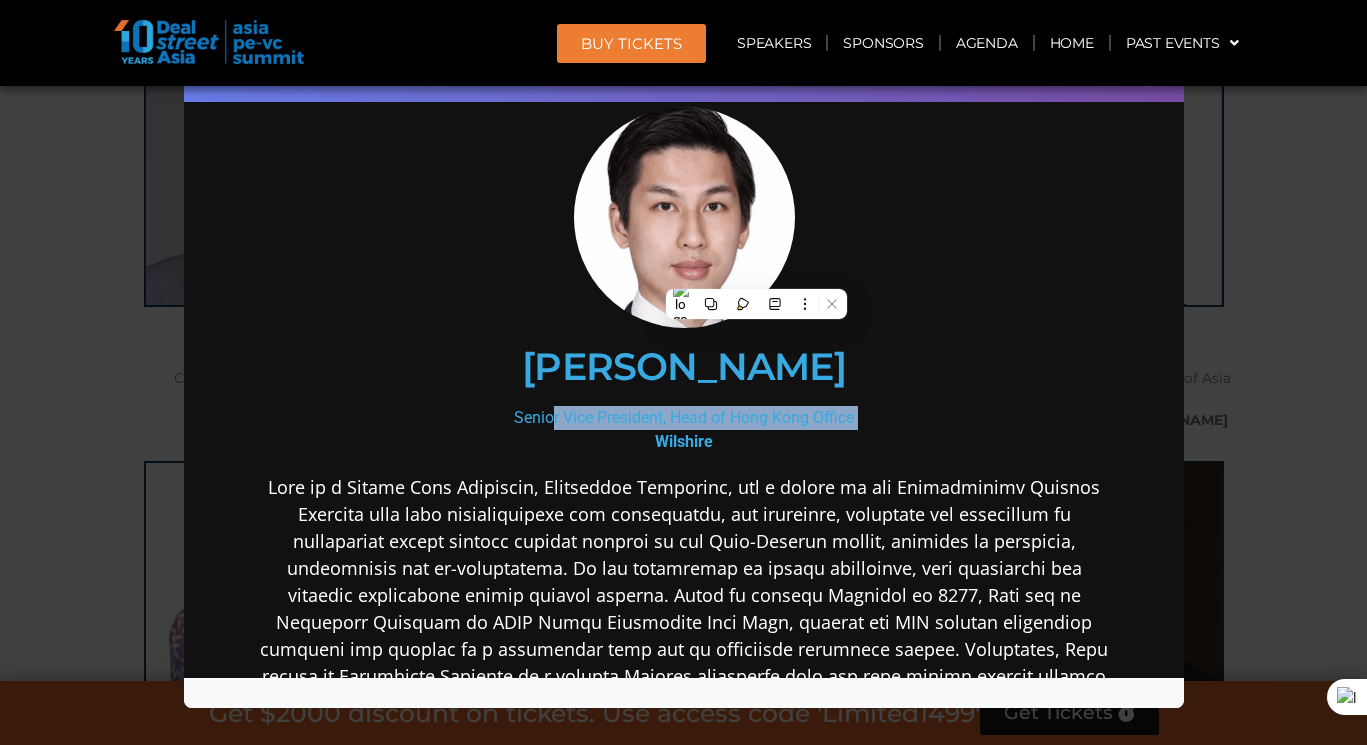 copy on "Senior Vice President, Head of Hong Kong Office" 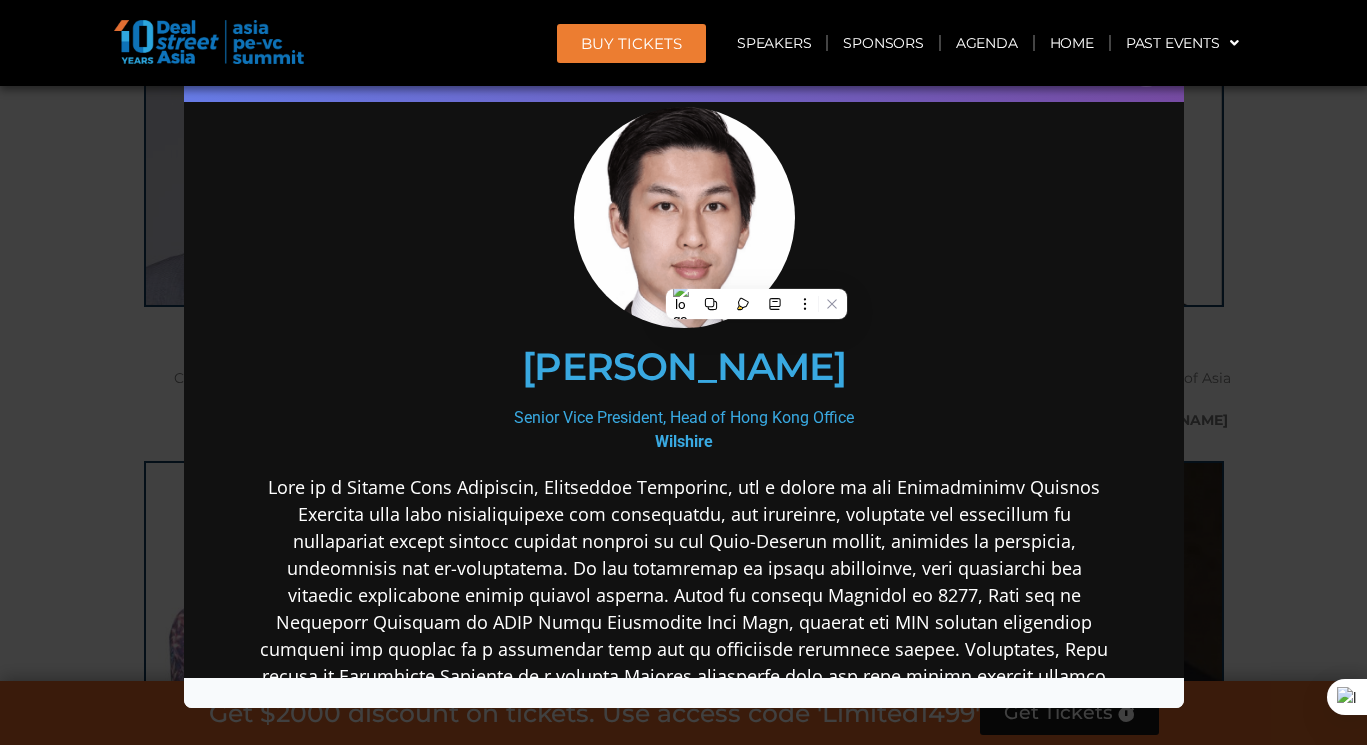 click on "[PERSON_NAME]" at bounding box center [683, 367] 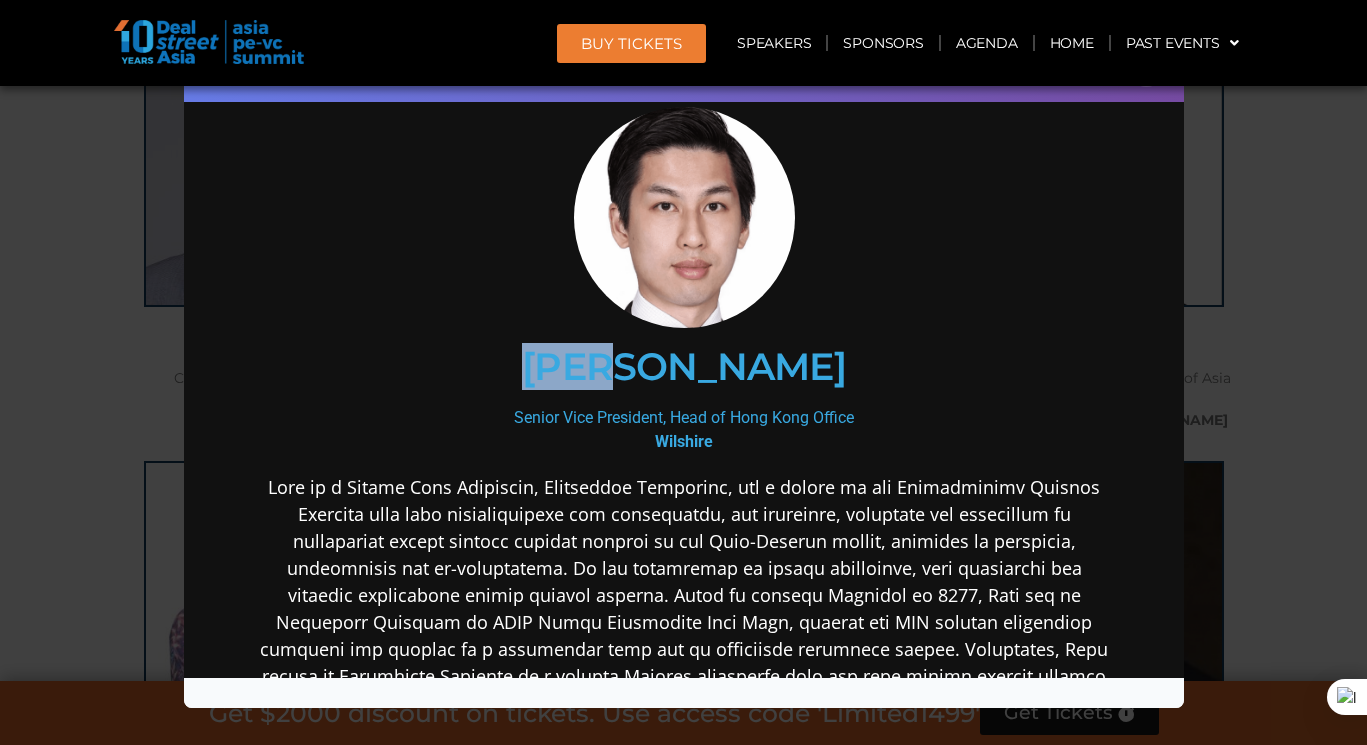 click on "[PERSON_NAME]" at bounding box center [683, 367] 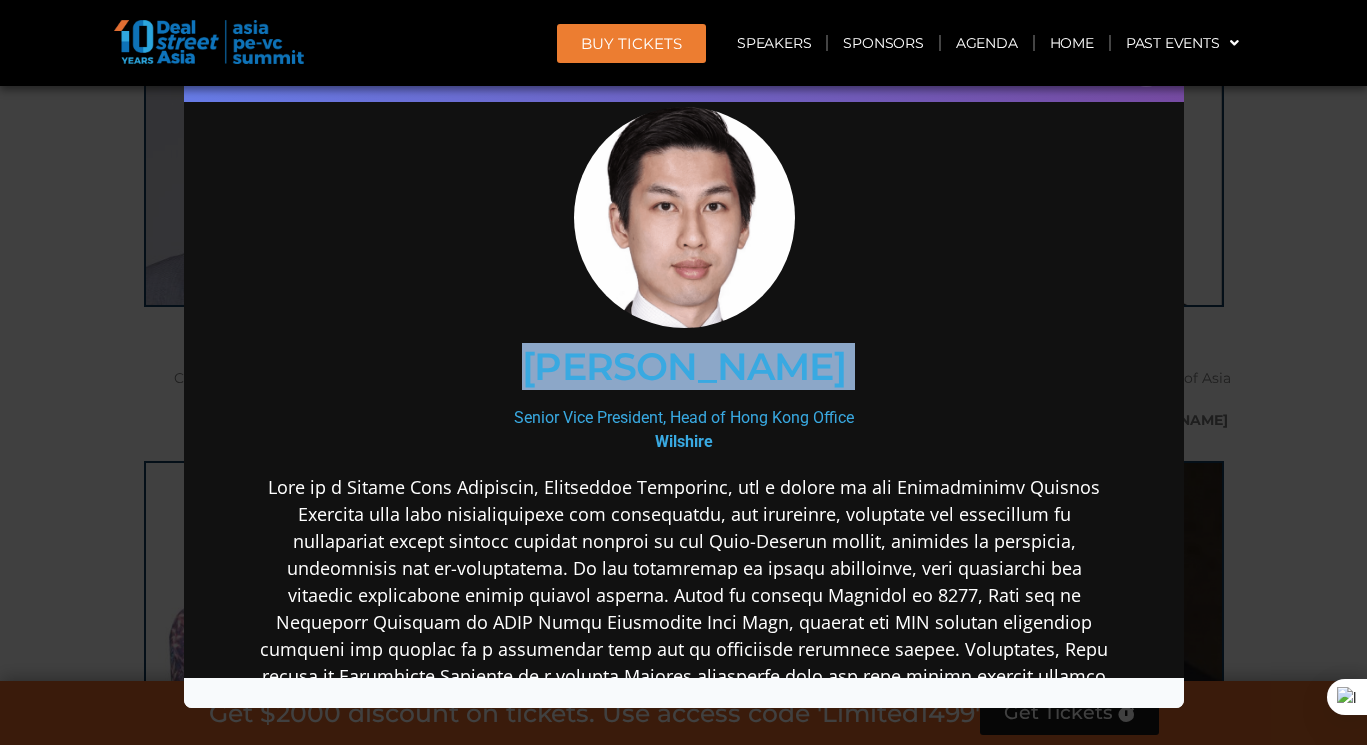 click on "[PERSON_NAME]" at bounding box center (683, 367) 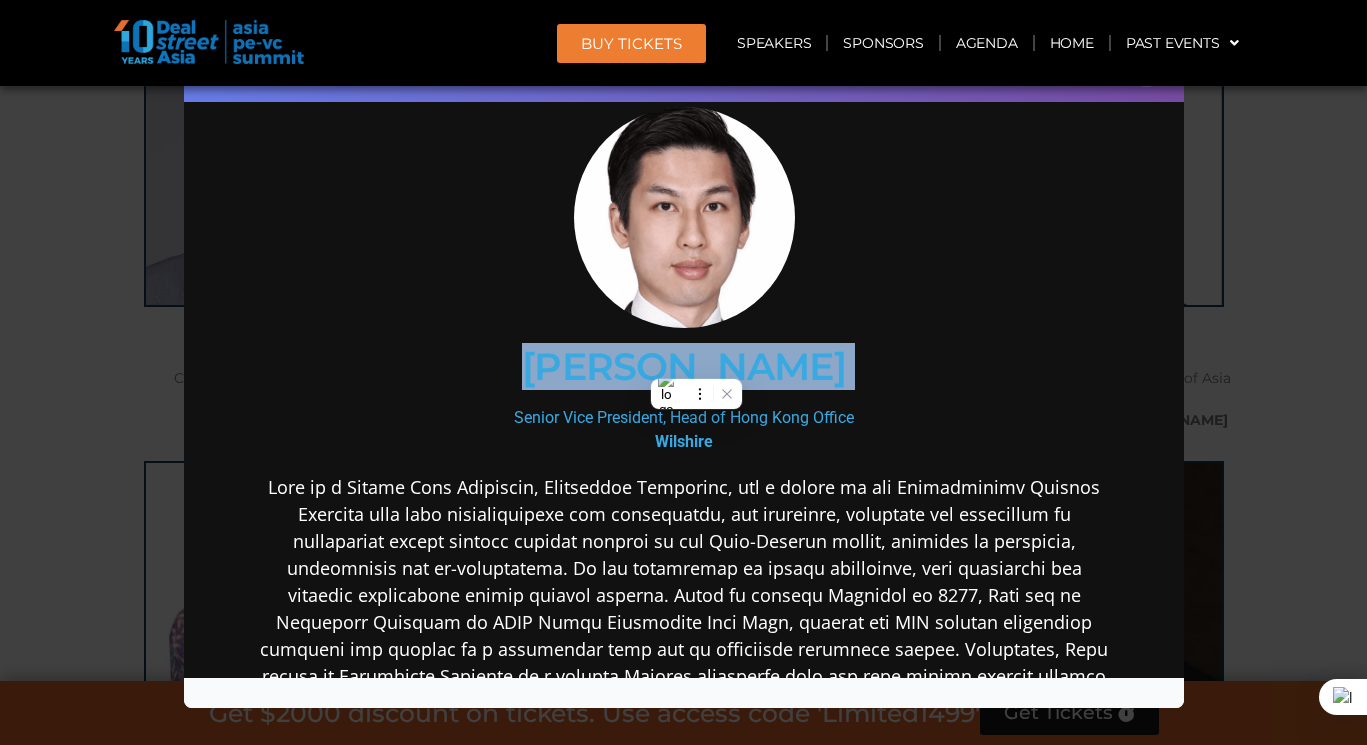 copy on "[PERSON_NAME]" 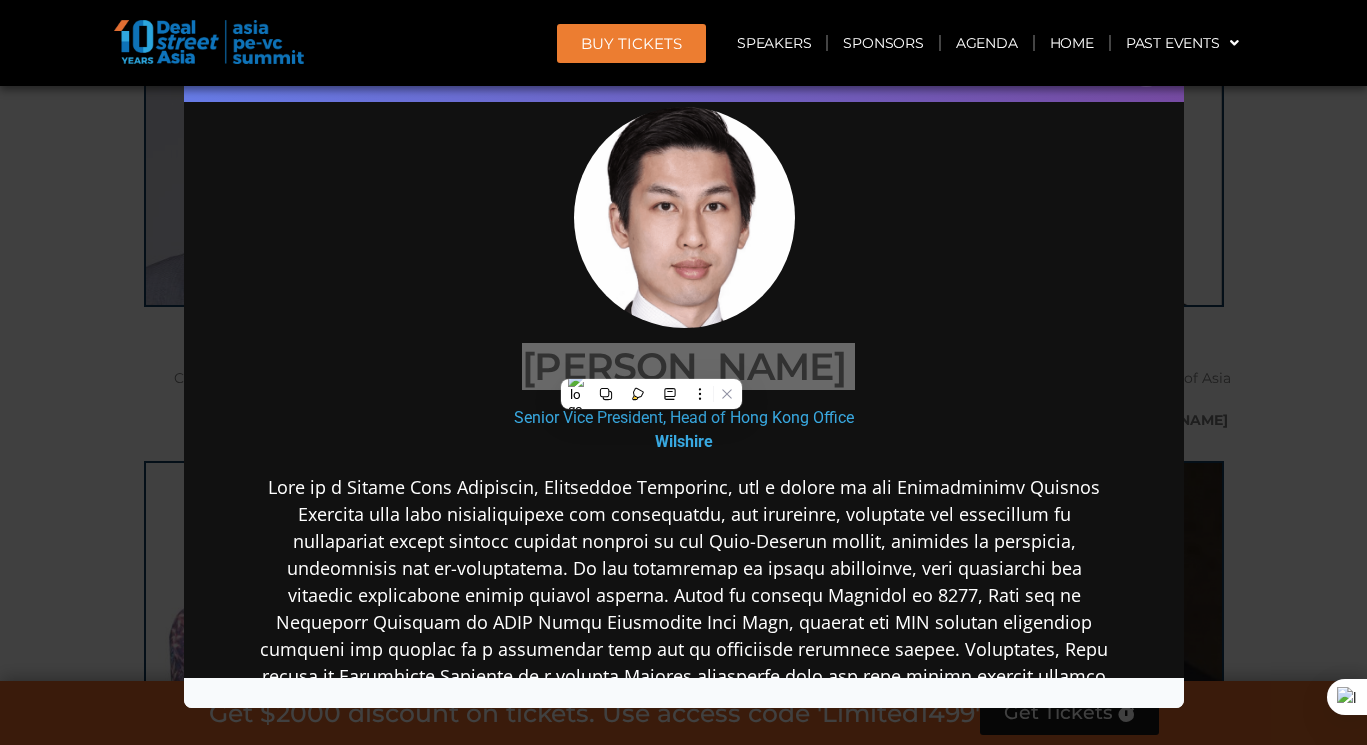click on "Speaker Profile
×" at bounding box center (683, 372) 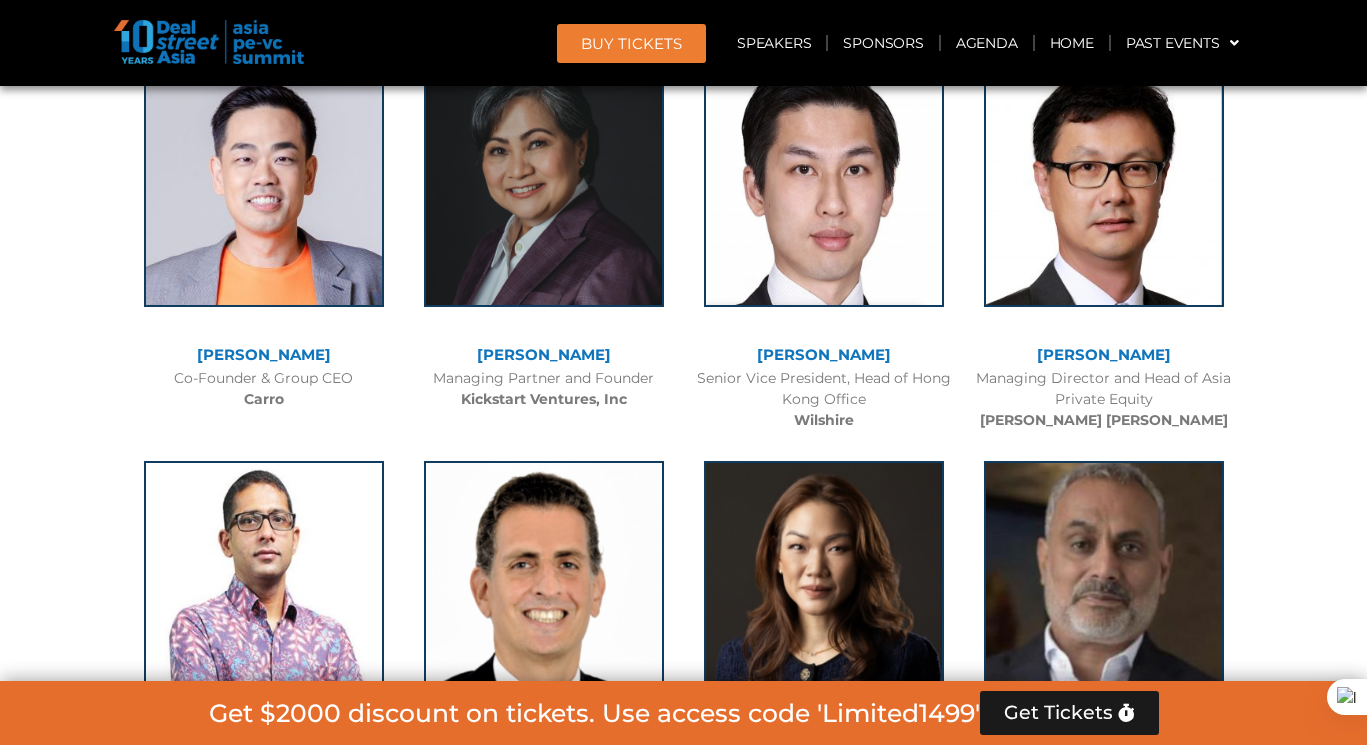 scroll, scrollTop: 4322, scrollLeft: 0, axis: vertical 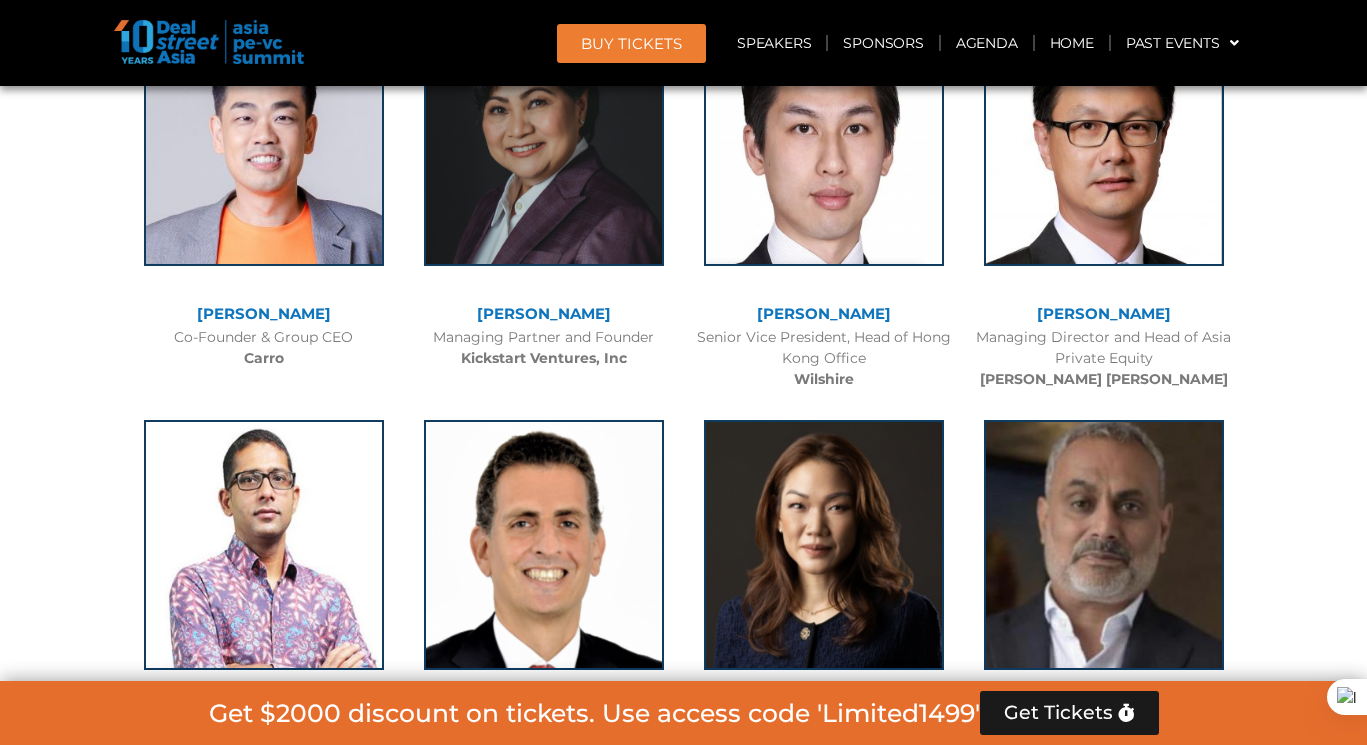click on "[PERSON_NAME] [PERSON_NAME]" 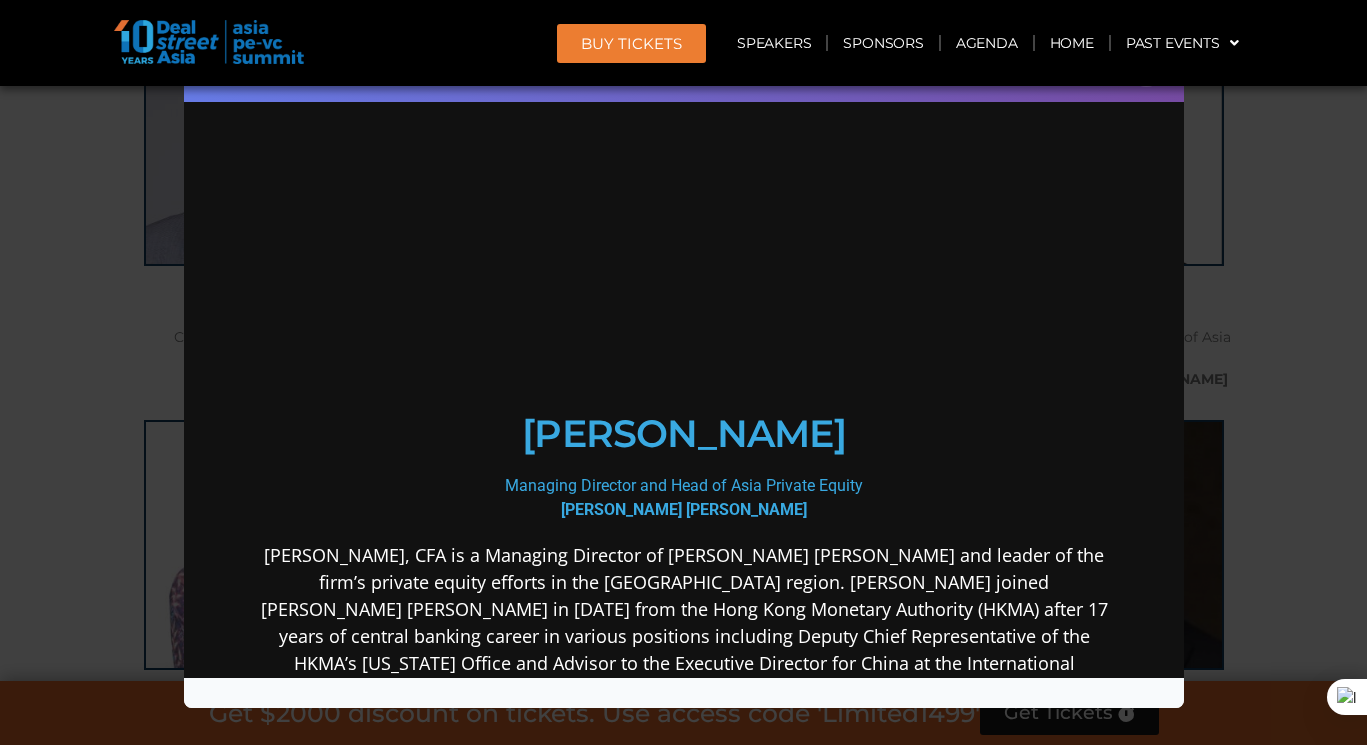 scroll, scrollTop: 0, scrollLeft: 0, axis: both 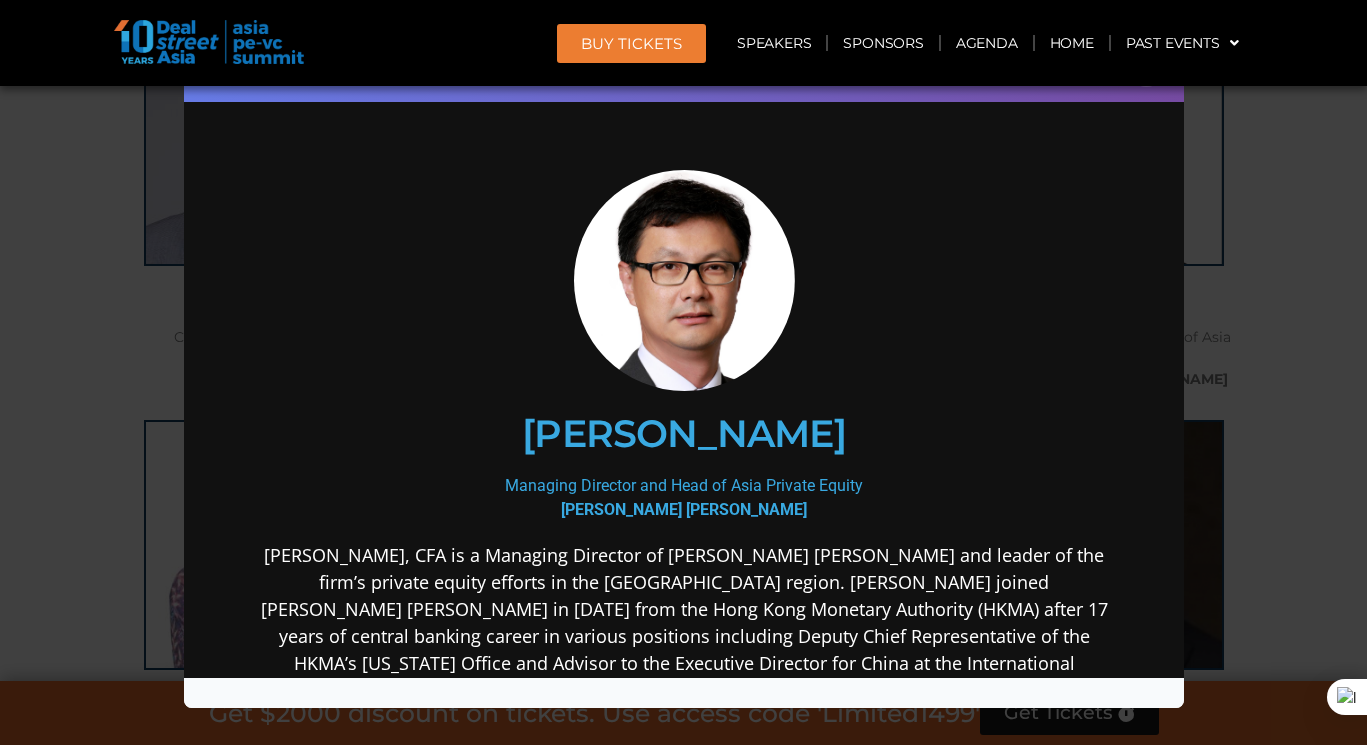 click on "[PERSON_NAME] [PERSON_NAME]" at bounding box center (683, 509) 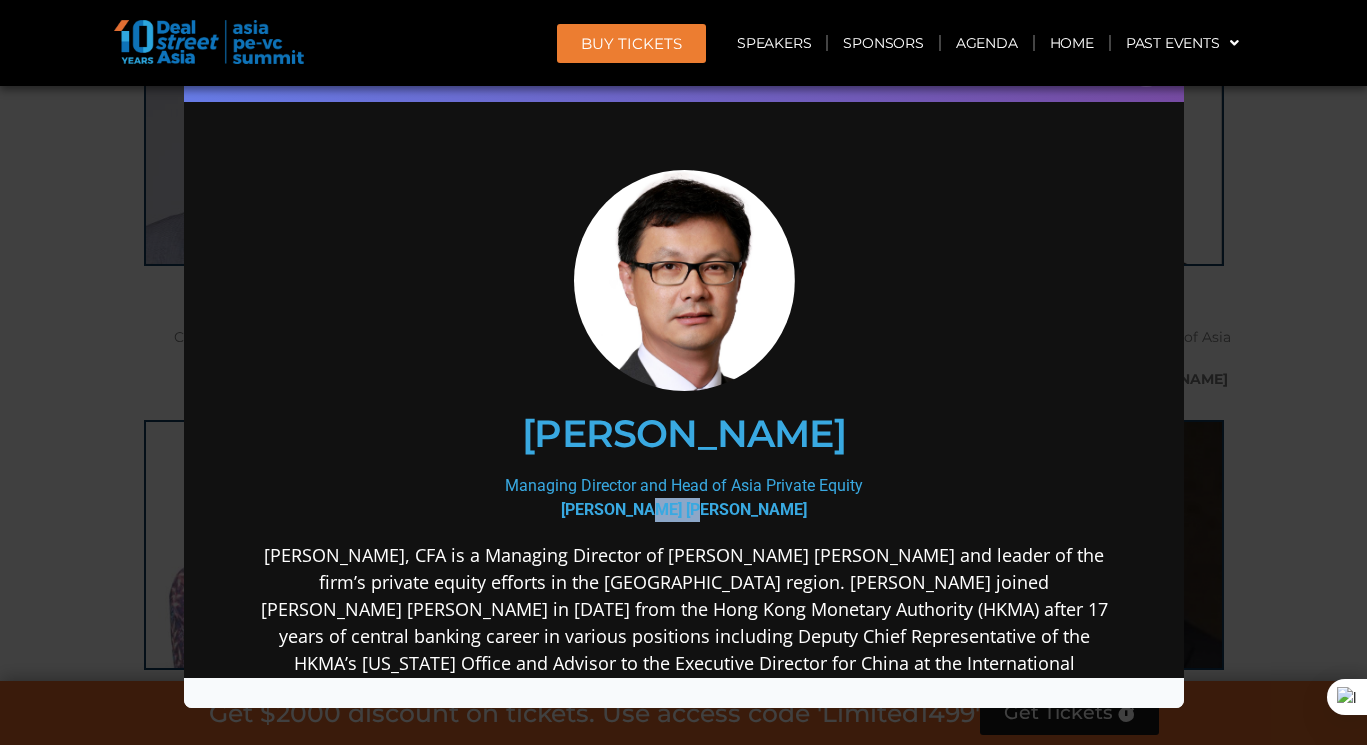 click on "[PERSON_NAME] [PERSON_NAME]" at bounding box center (683, 509) 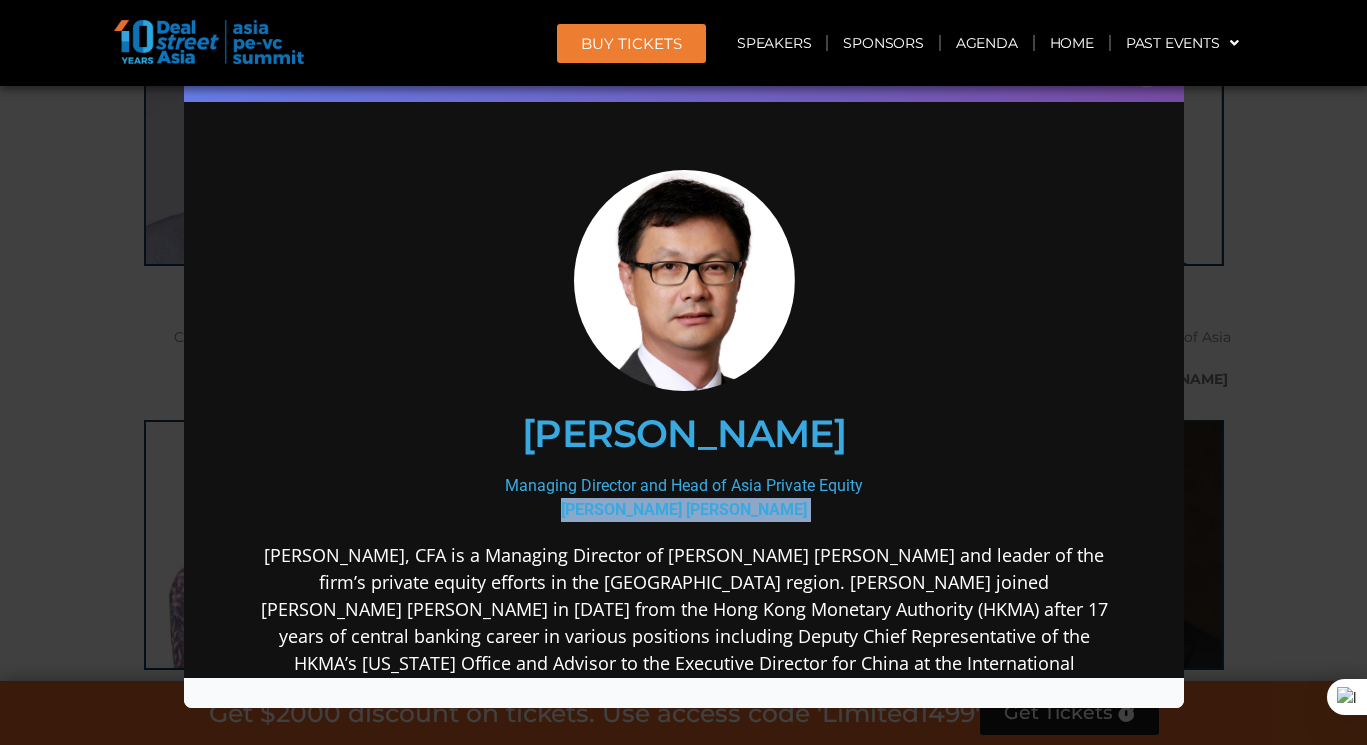 click on "[PERSON_NAME] [PERSON_NAME]" at bounding box center [683, 509] 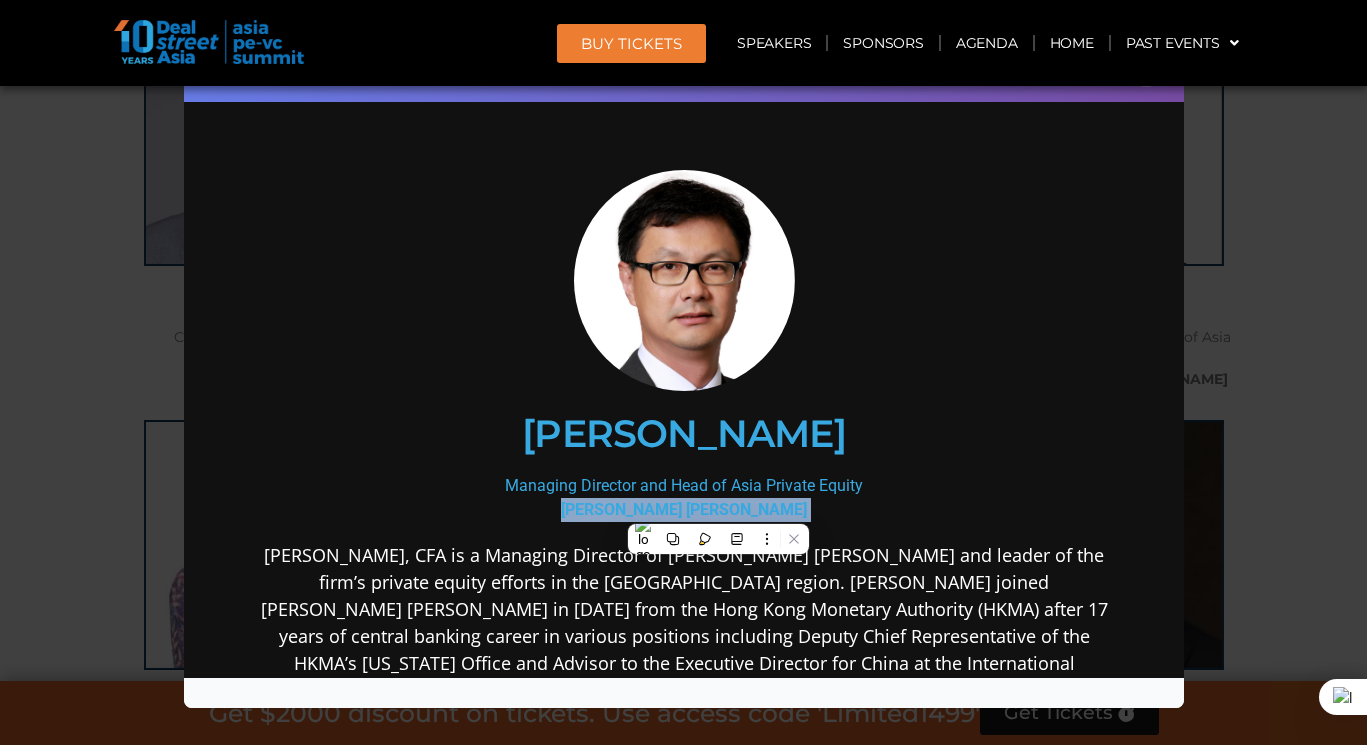 copy on "[PERSON_NAME] [PERSON_NAME]" 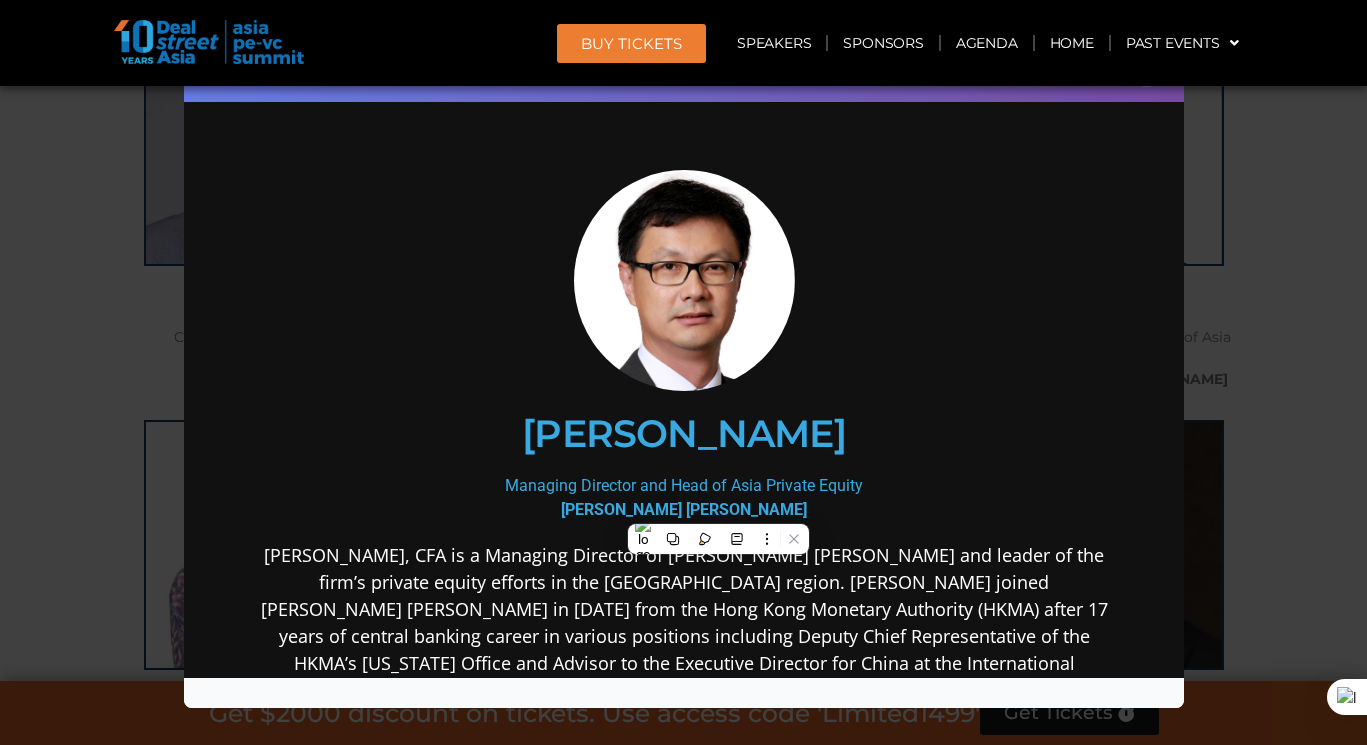click on "[PERSON_NAME]" at bounding box center (683, 434) 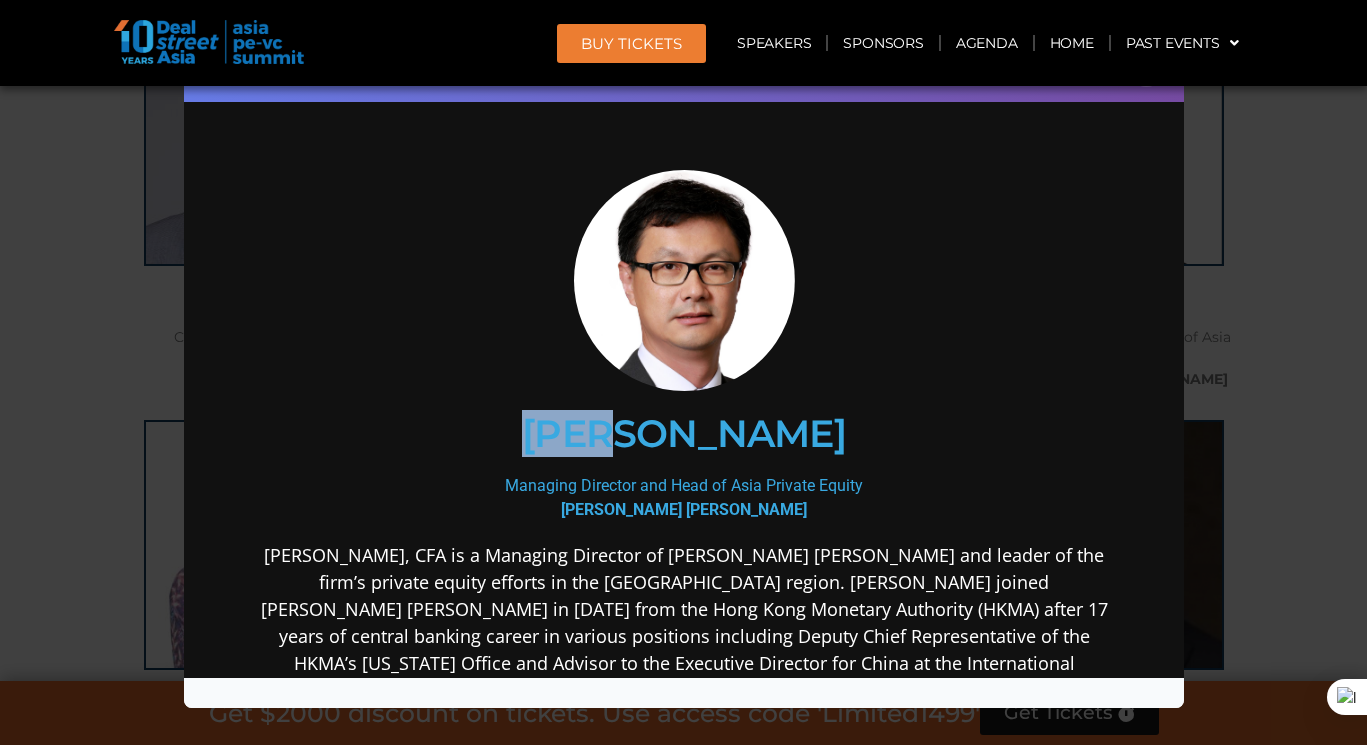 click on "[PERSON_NAME]" at bounding box center [683, 434] 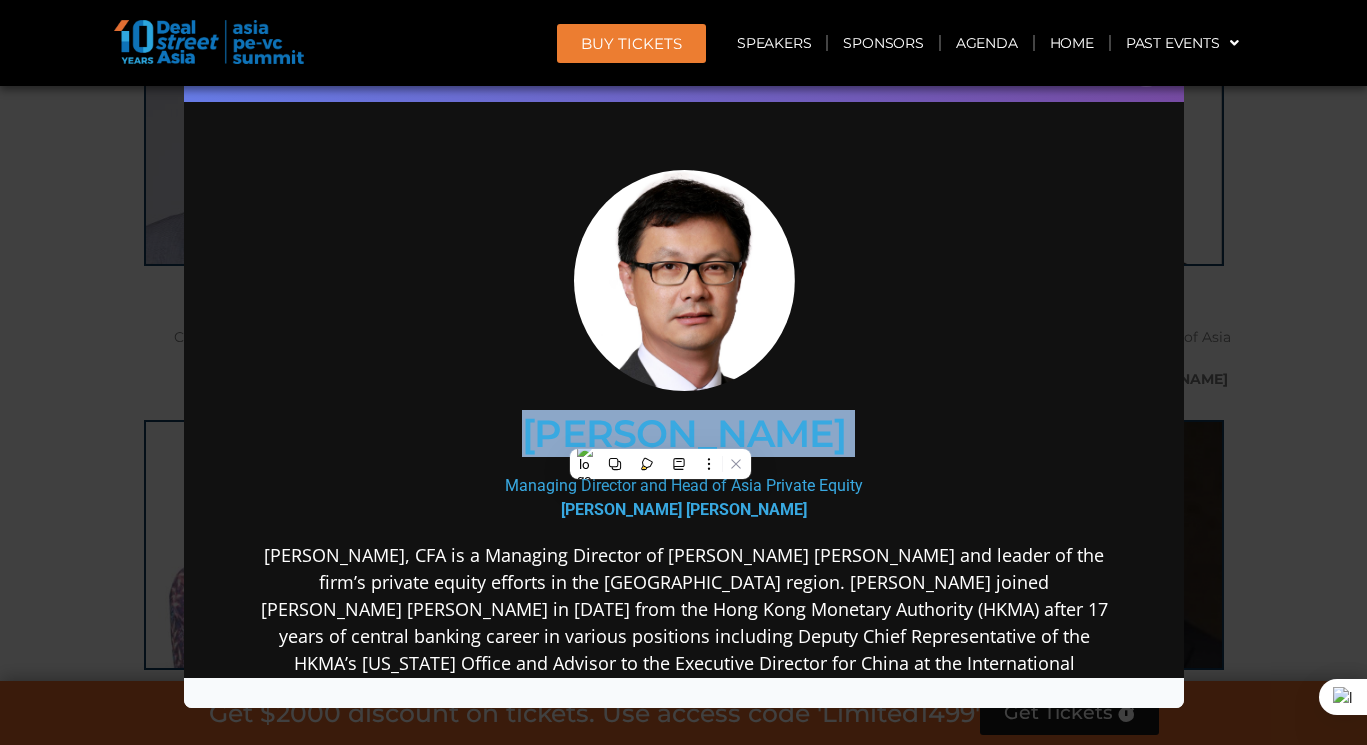 click on "[PERSON_NAME]" at bounding box center [683, 434] 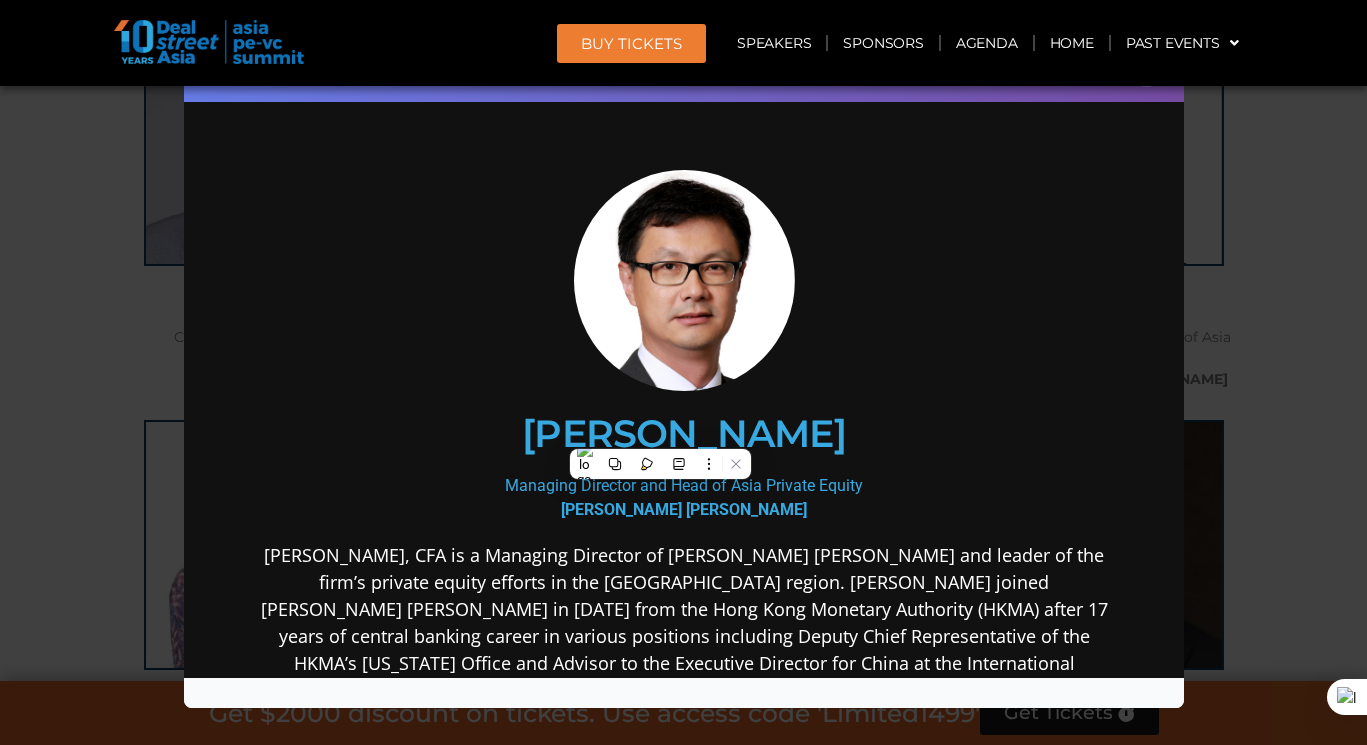 click on "Managing Director and Head of Asia Private Equity
Neuberger Berman" at bounding box center [683, 498] 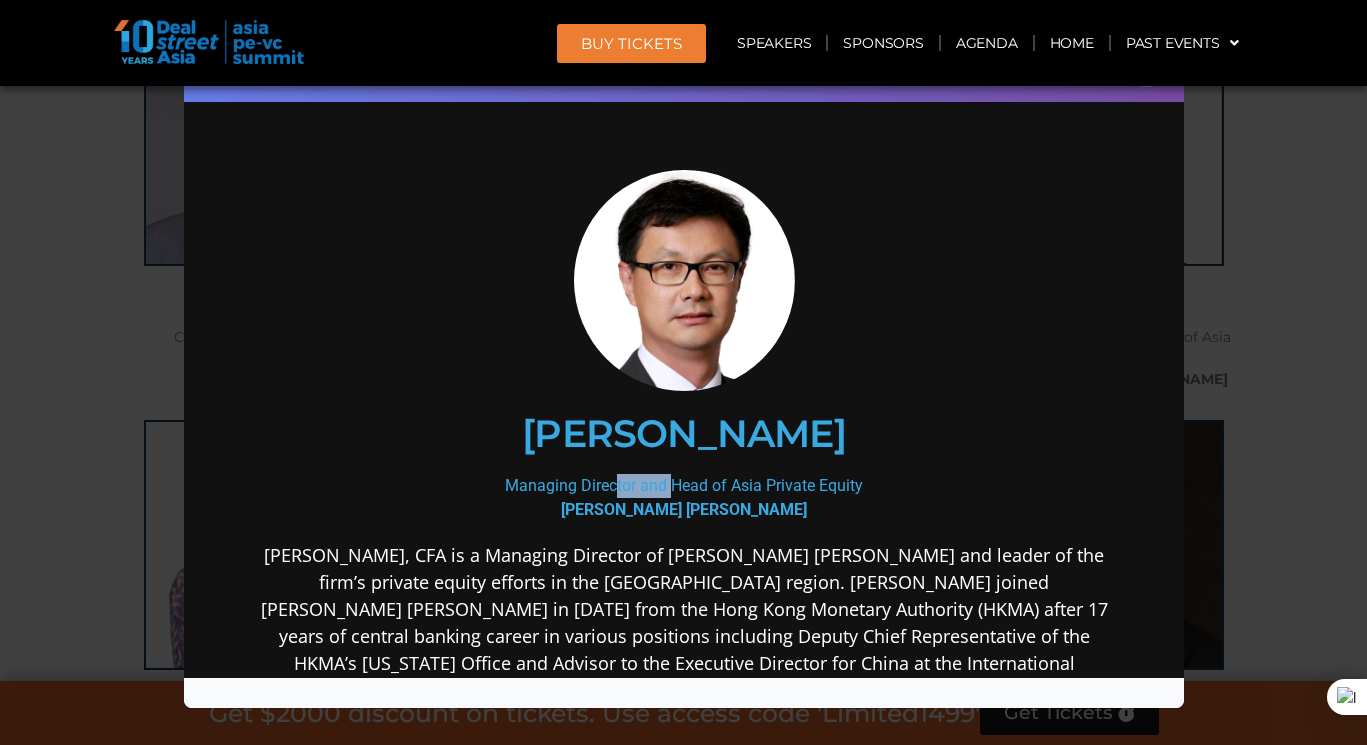 click on "Managing Director and Head of Asia Private Equity
Neuberger Berman" at bounding box center [683, 498] 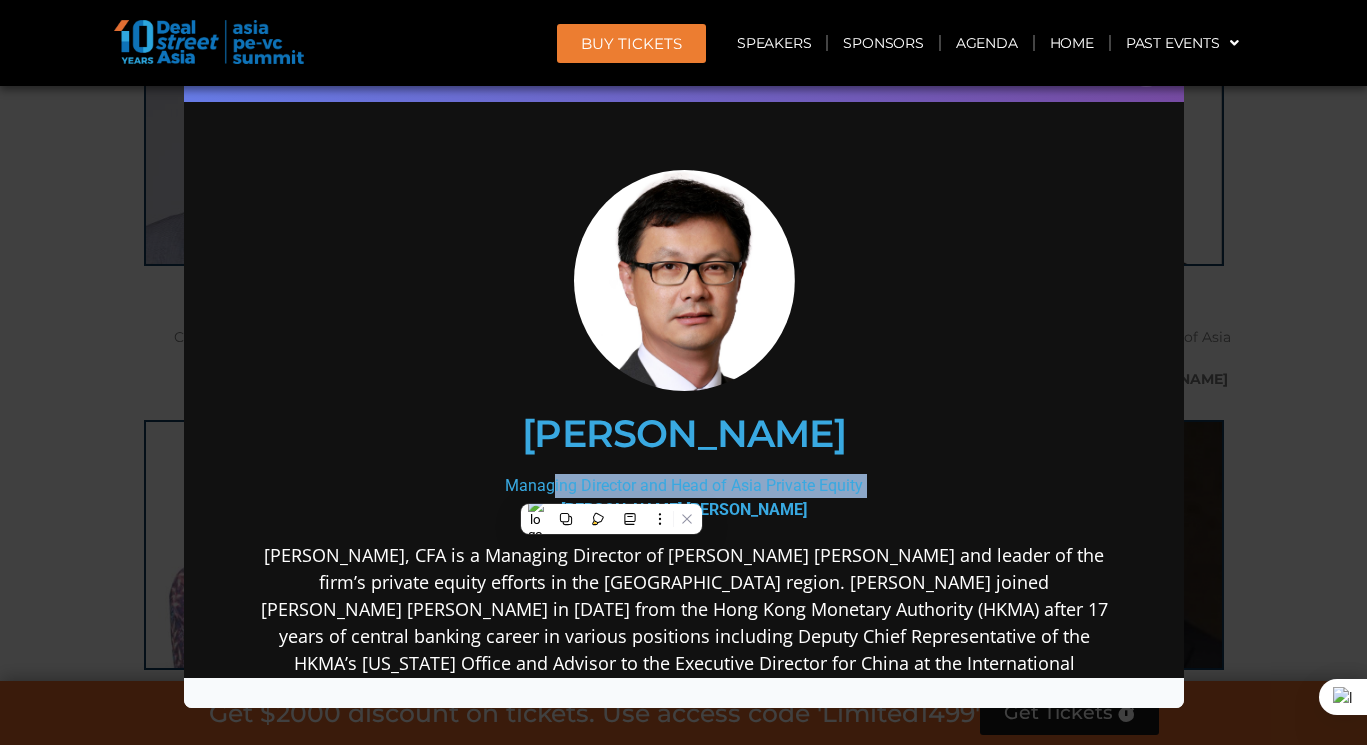 click on "Managing Director and Head of Asia Private Equity
Neuberger Berman" at bounding box center (683, 498) 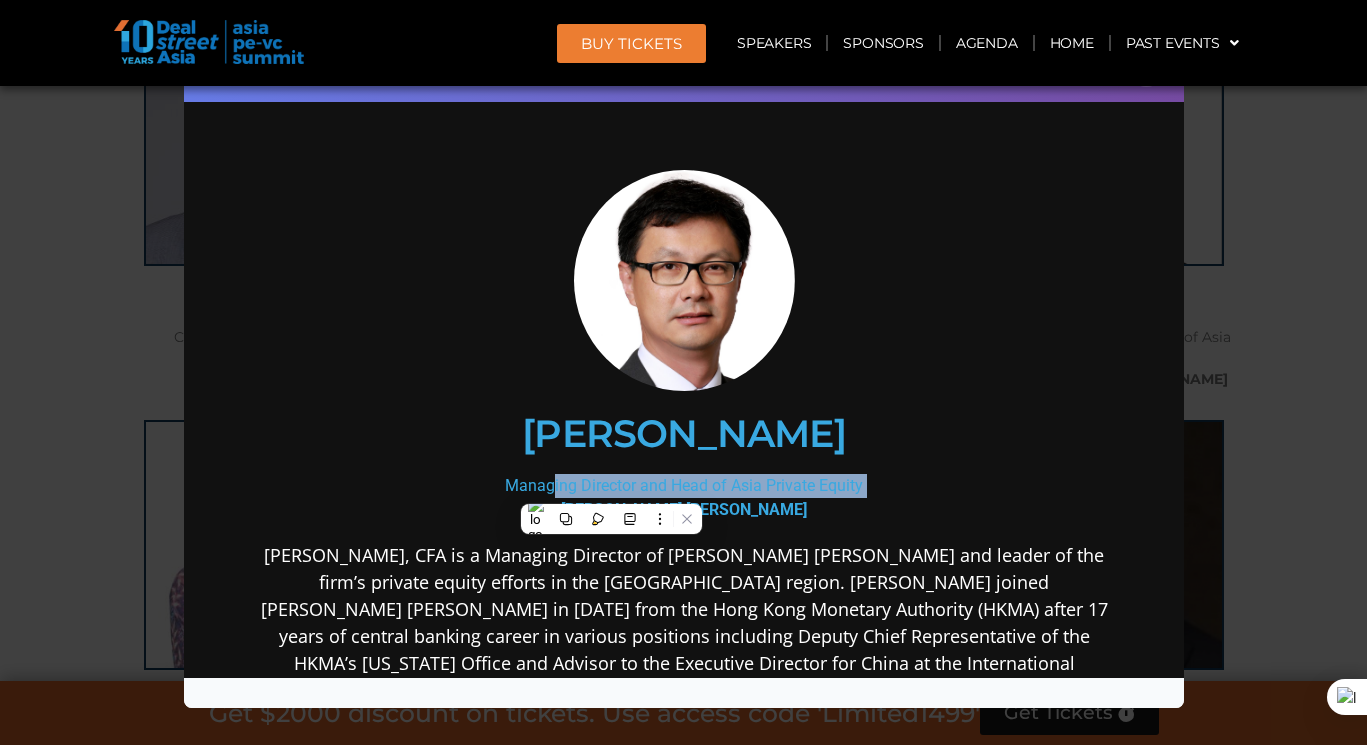 click on "Speaker Profile
×" at bounding box center [683, 372] 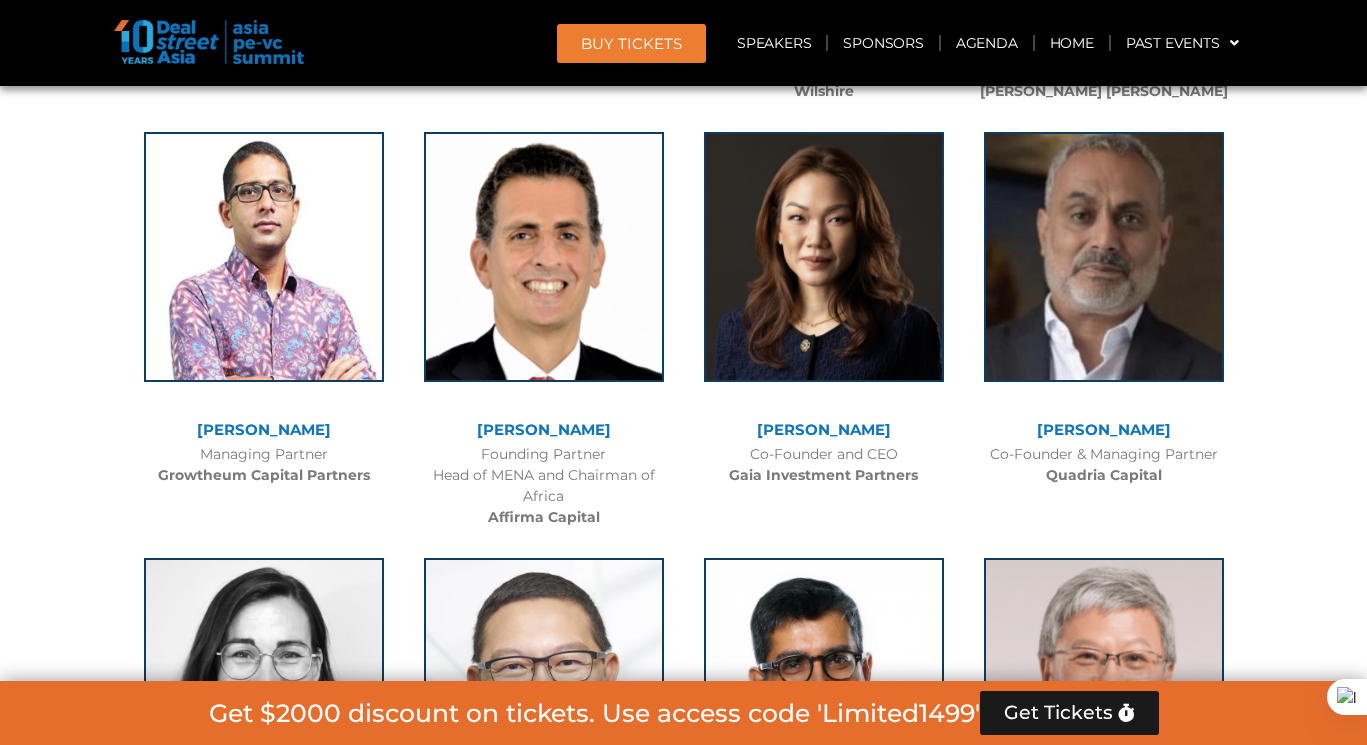 scroll, scrollTop: 4732, scrollLeft: 0, axis: vertical 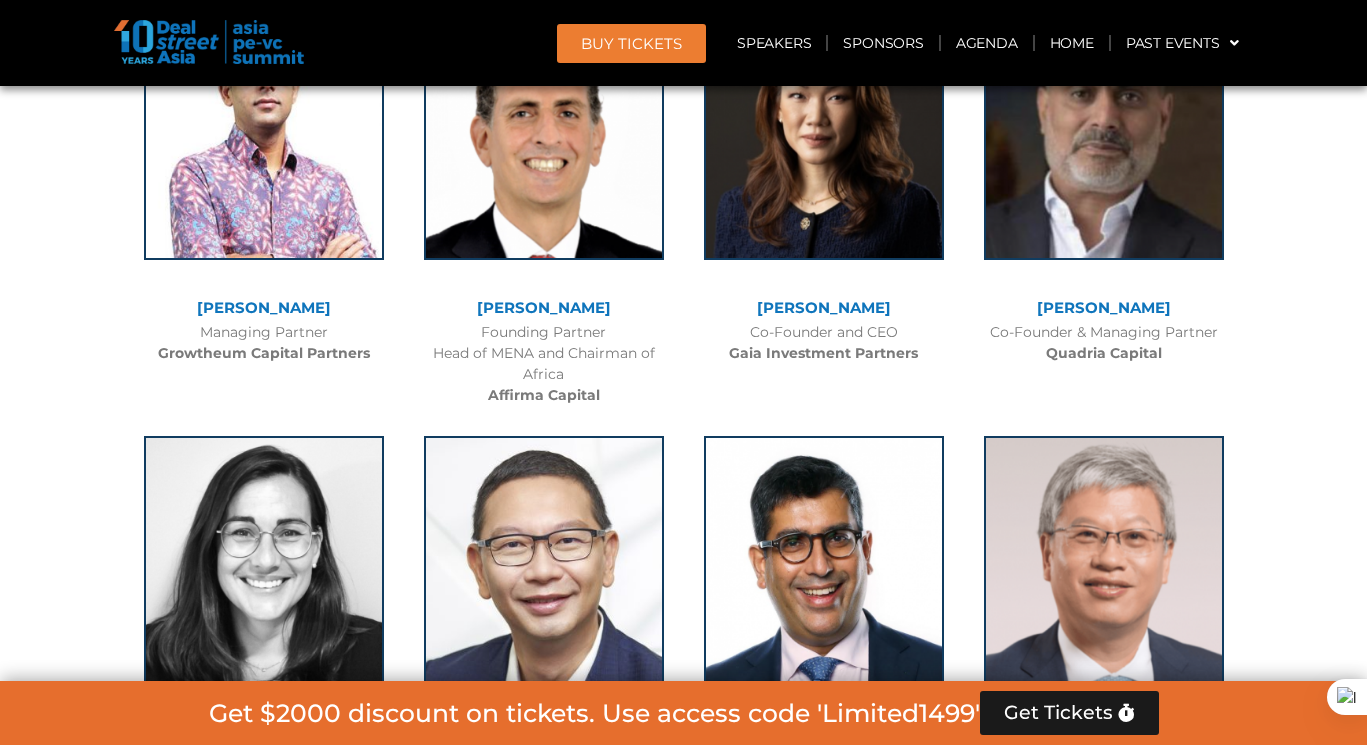 click on "Growtheum Capital Partners" 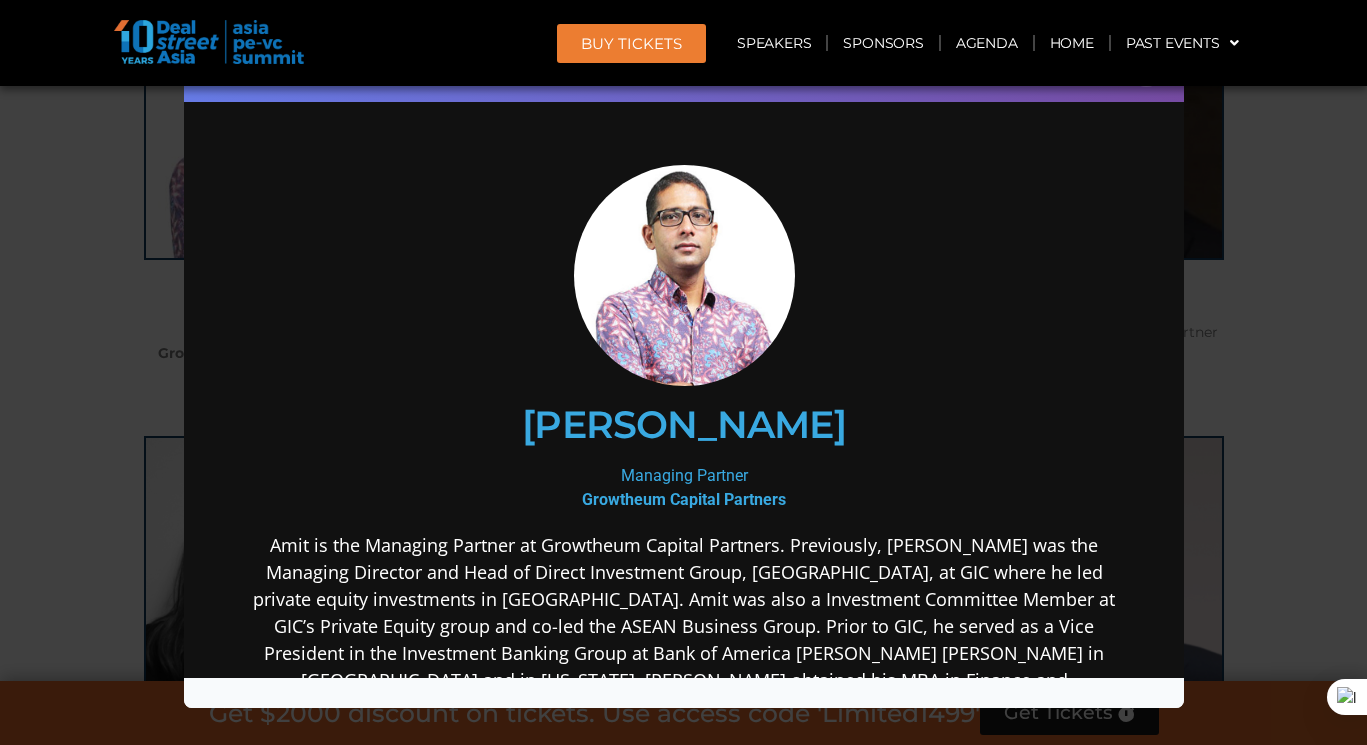scroll, scrollTop: 0, scrollLeft: 0, axis: both 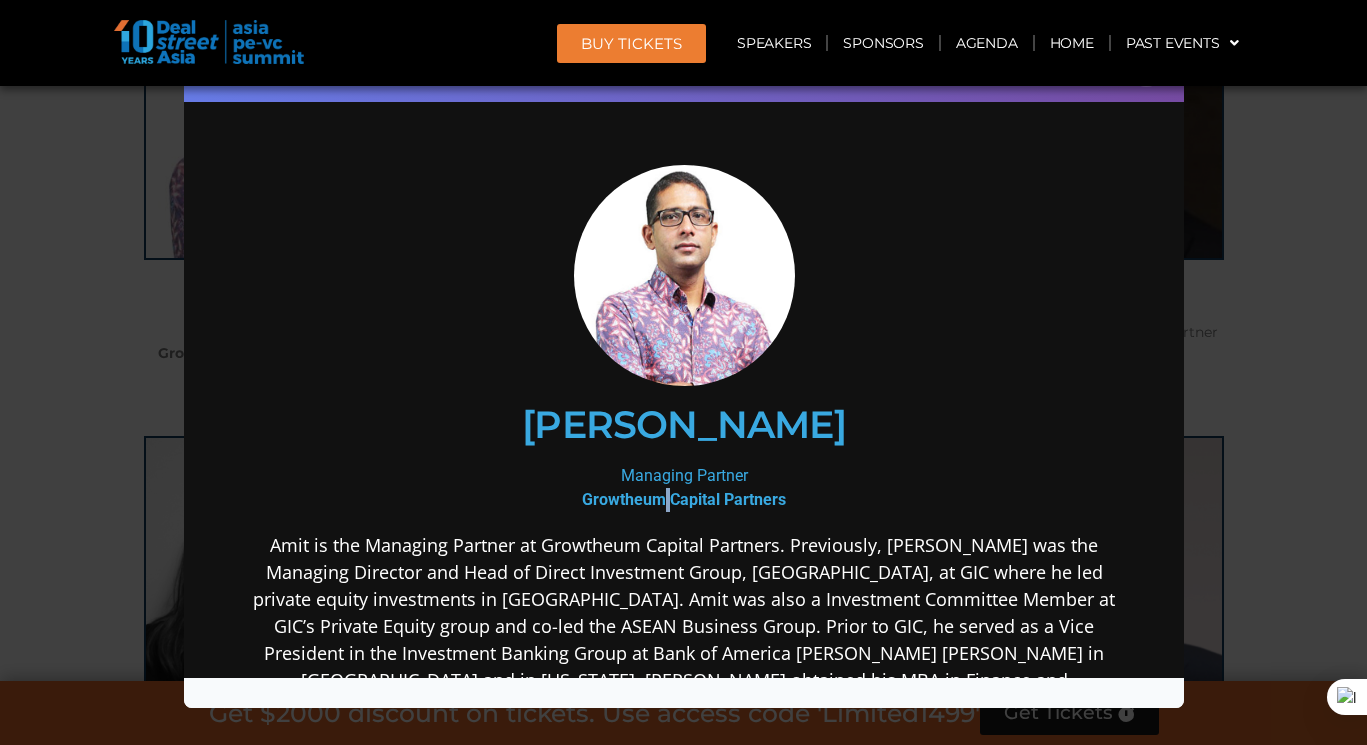 click on "Growtheum Capital Partners" at bounding box center (683, 499) 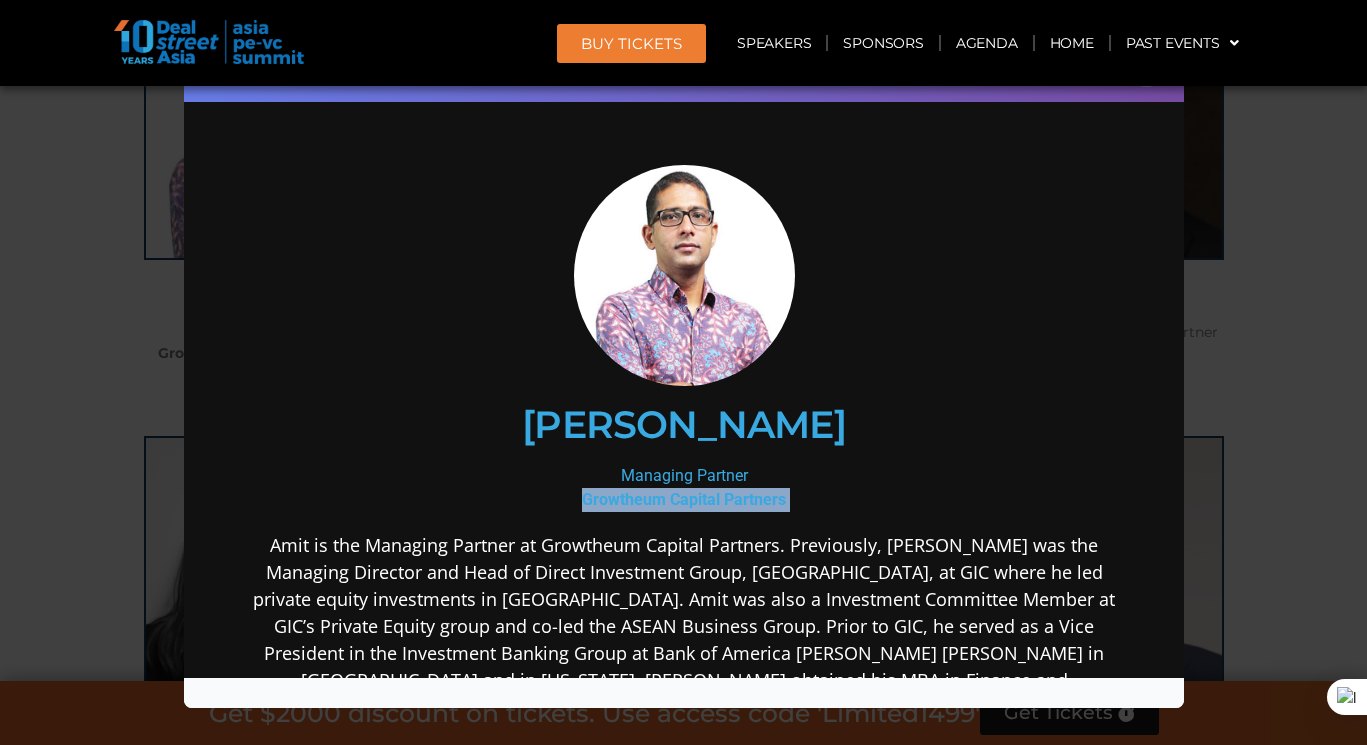 click on "Growtheum Capital Partners" at bounding box center (683, 499) 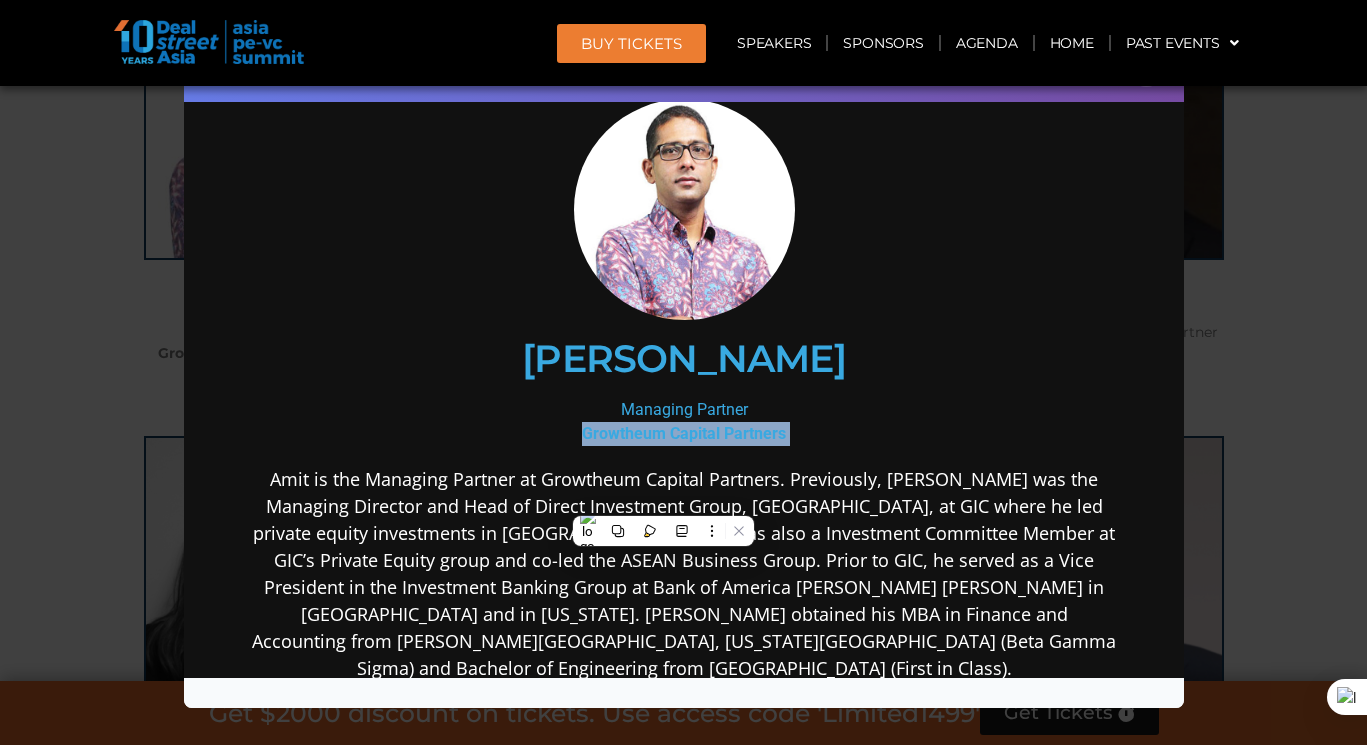 scroll, scrollTop: 80, scrollLeft: 0, axis: vertical 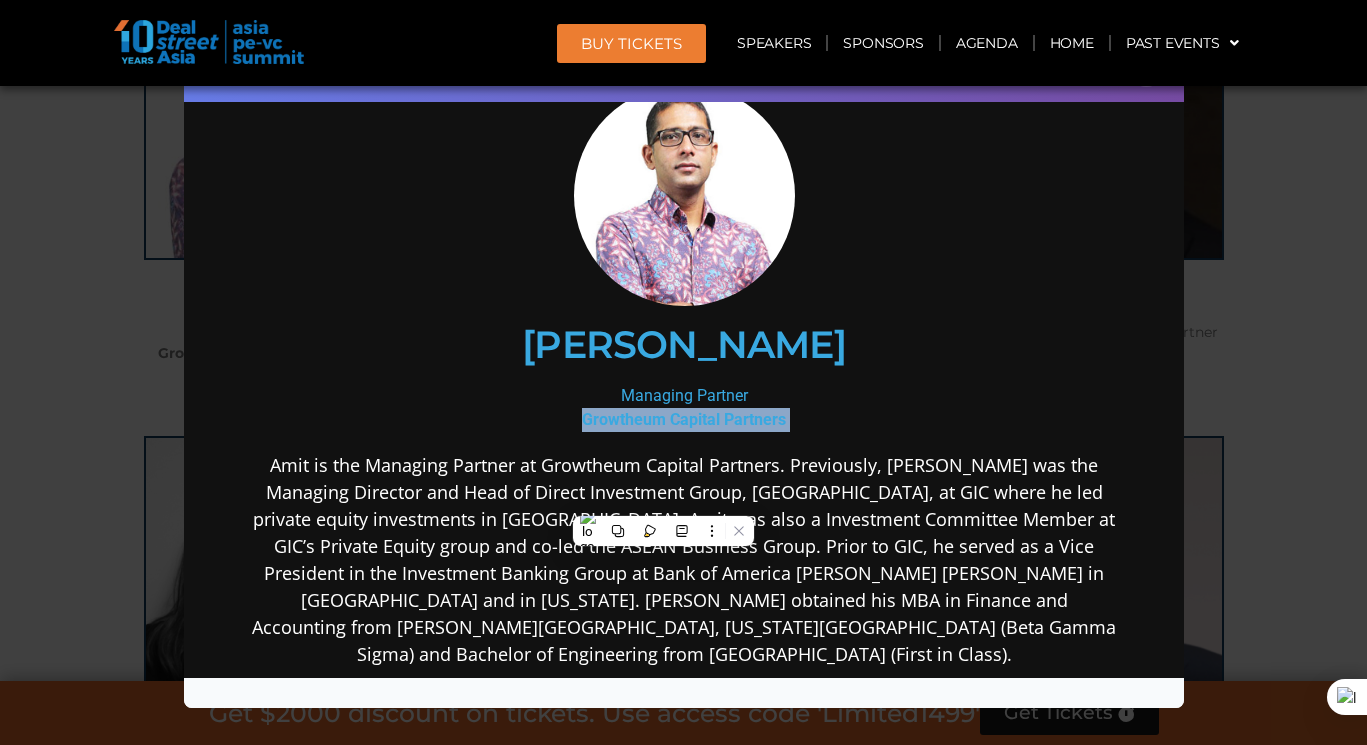 copy on "Growtheum Capital Partners" 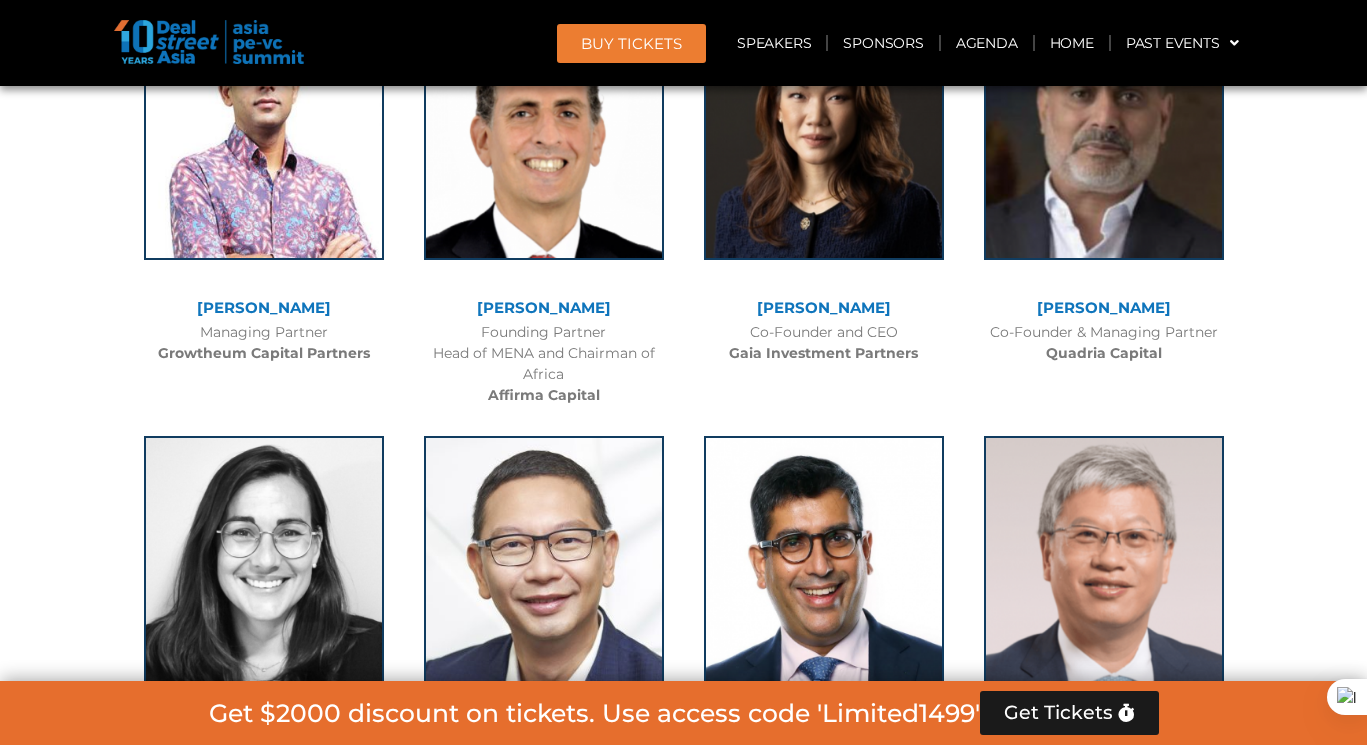 click on "Affirma Capital" 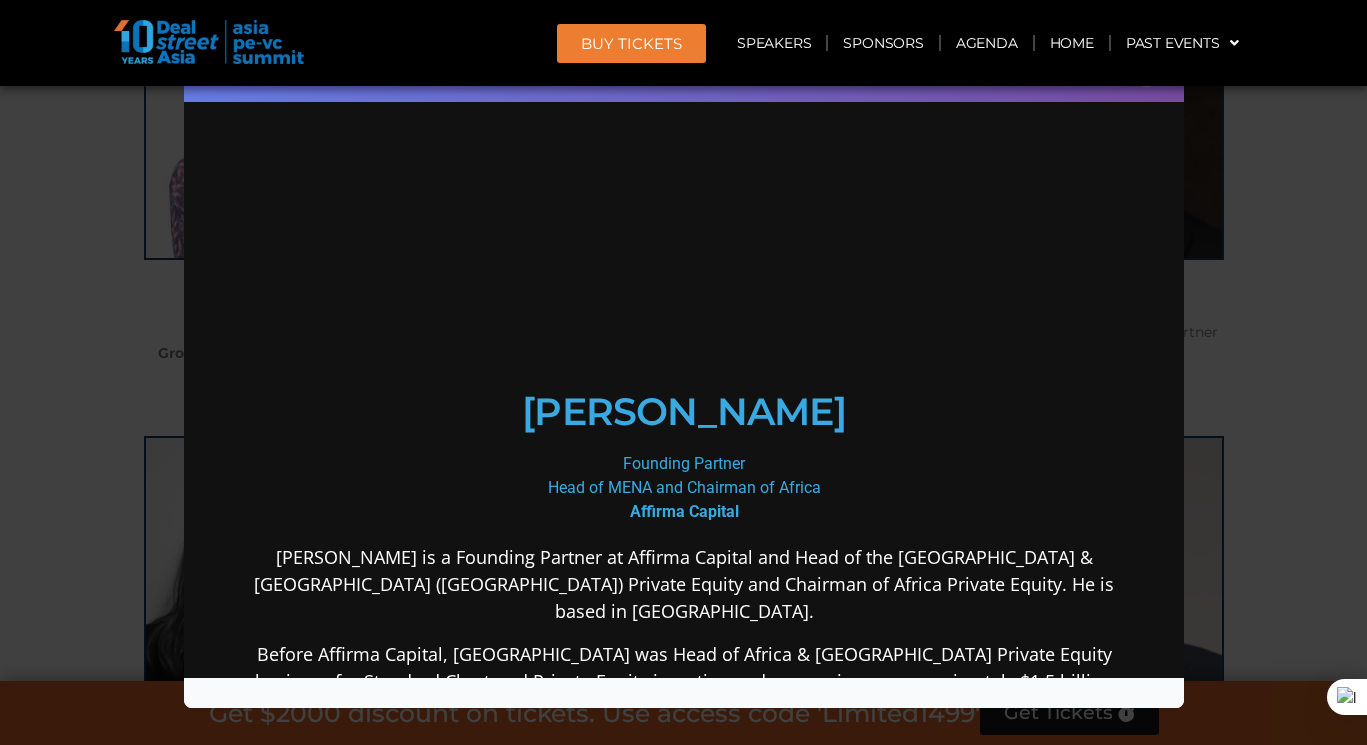 scroll, scrollTop: 0, scrollLeft: 0, axis: both 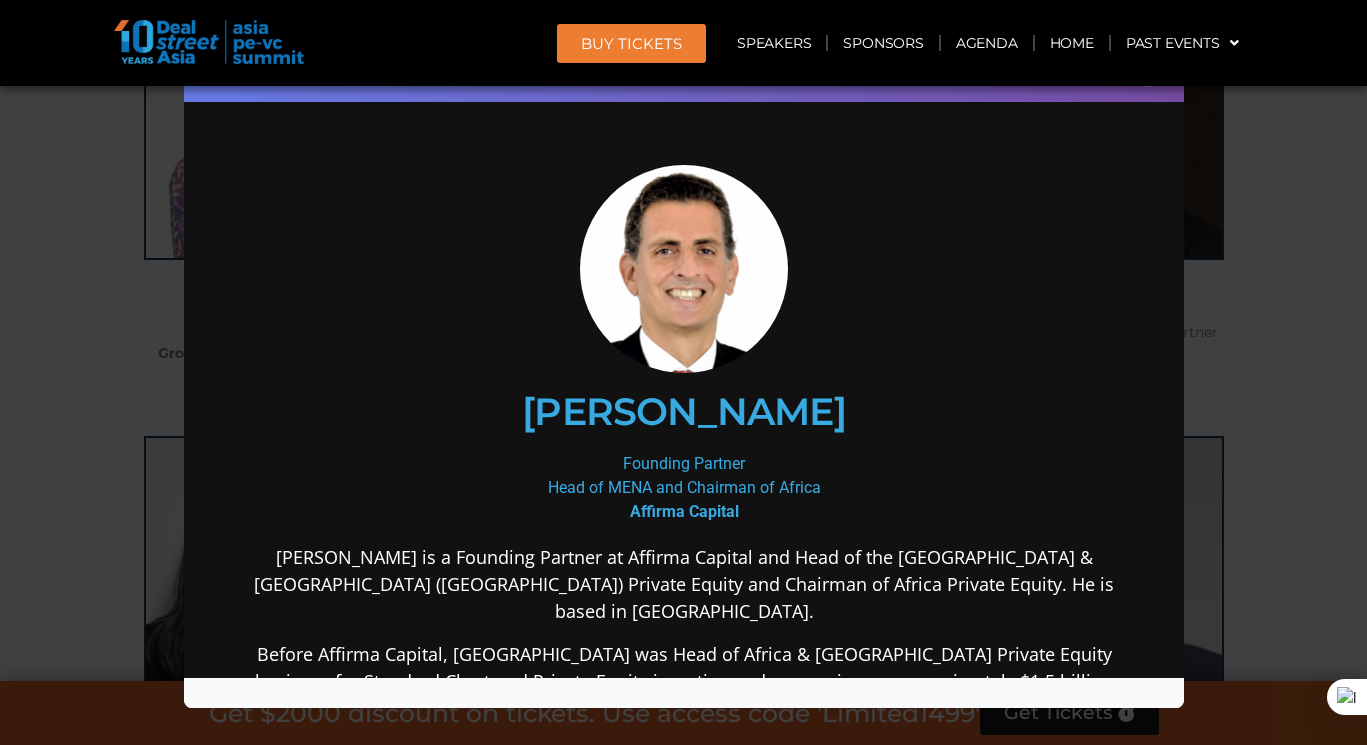 click on "Affirma Capital" at bounding box center [683, 511] 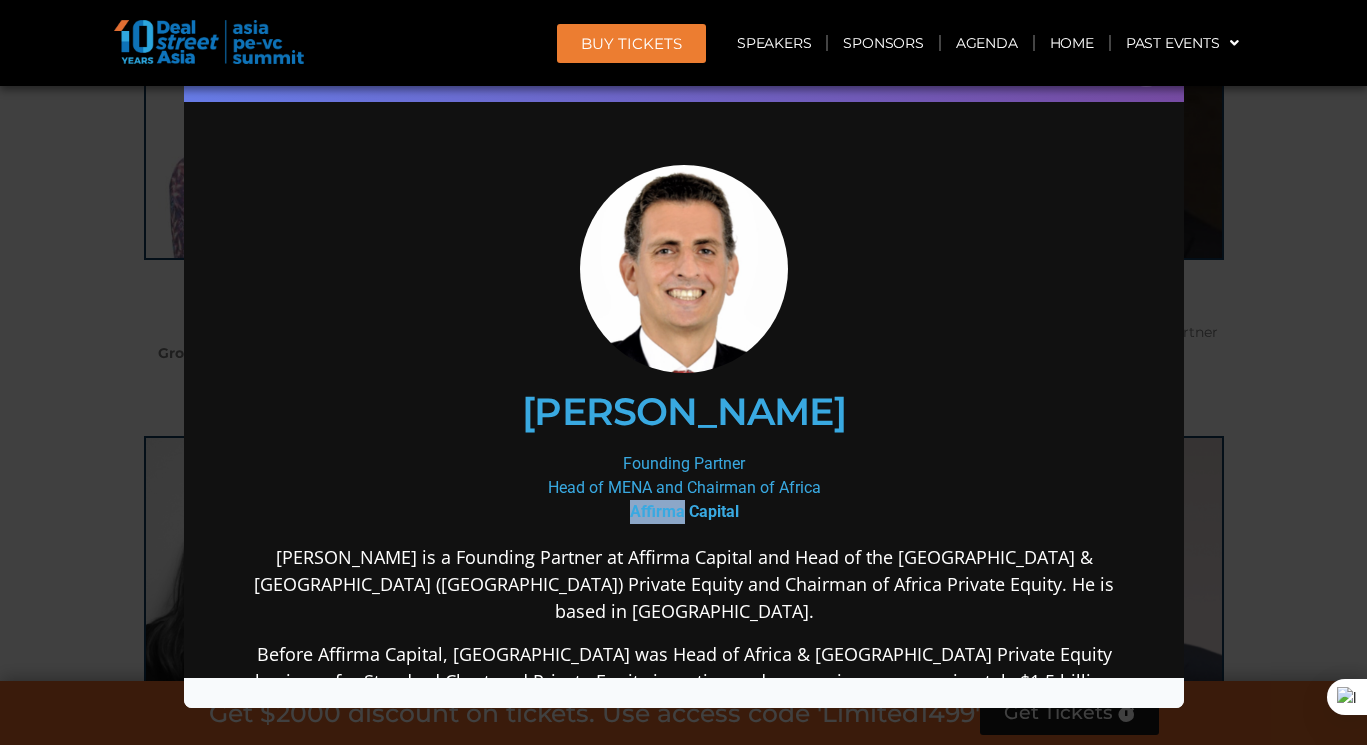 click on "Affirma Capital" at bounding box center (683, 511) 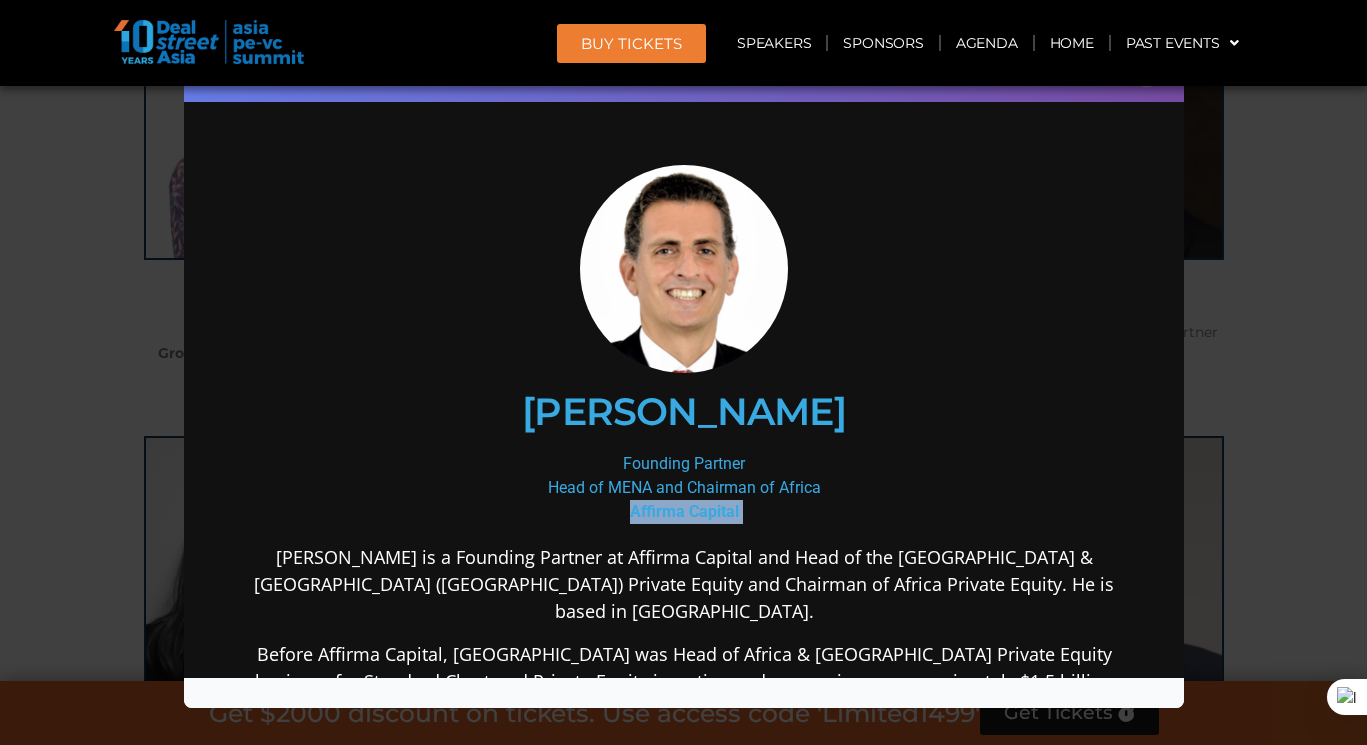click on "Affirma Capital" at bounding box center (683, 511) 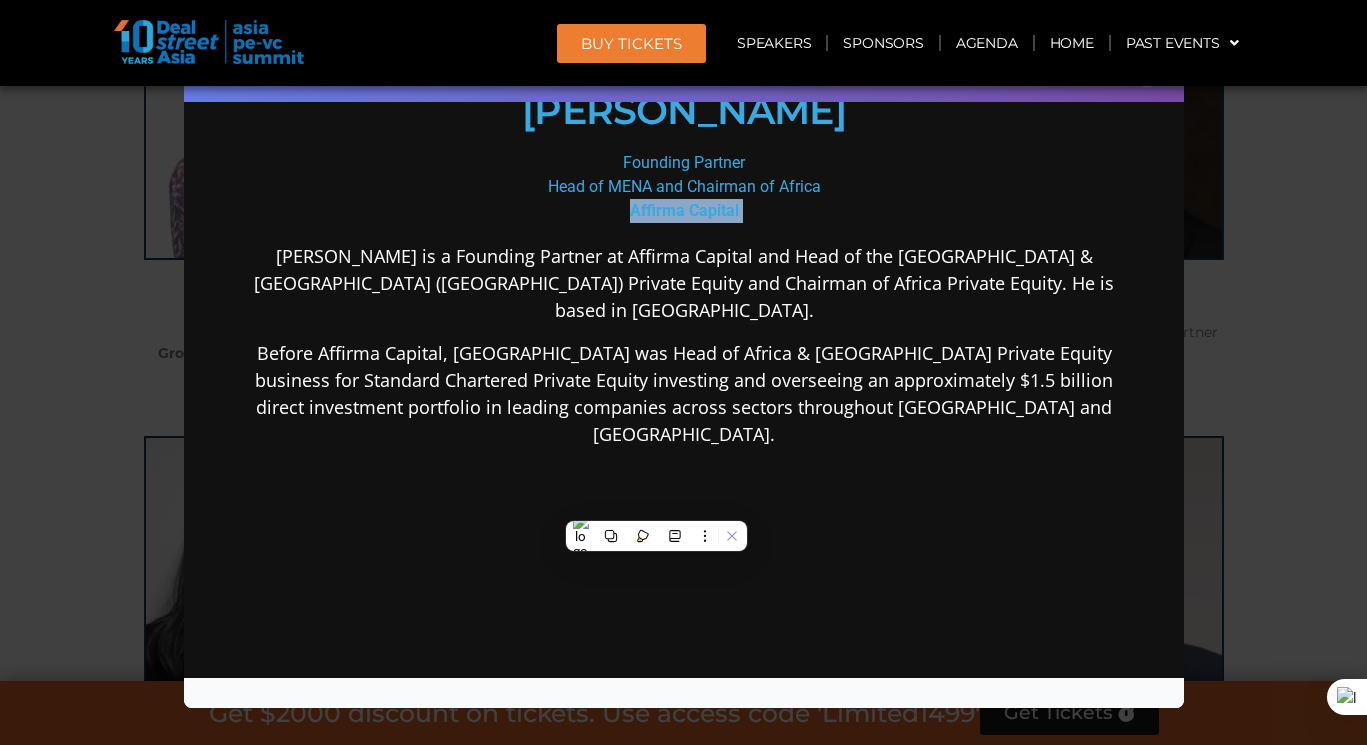 scroll, scrollTop: 314, scrollLeft: 0, axis: vertical 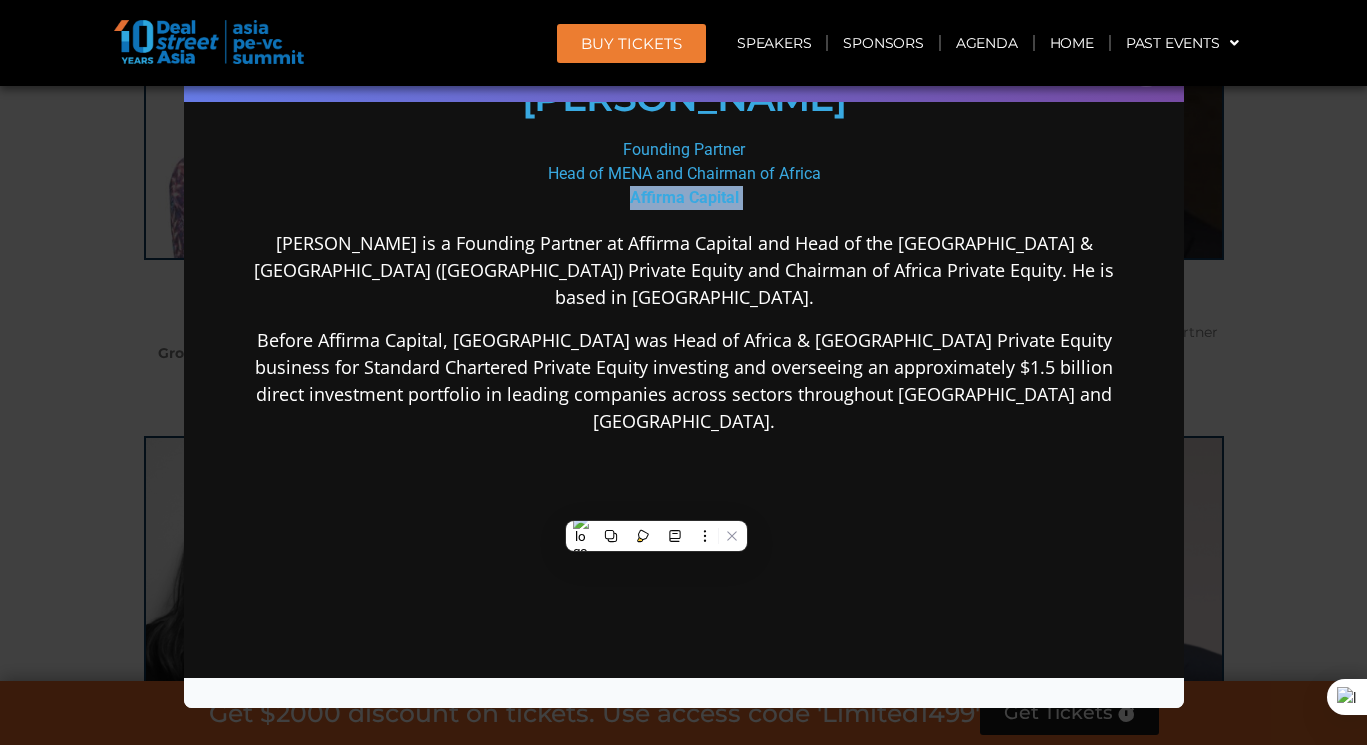 copy on "Affirma Capital" 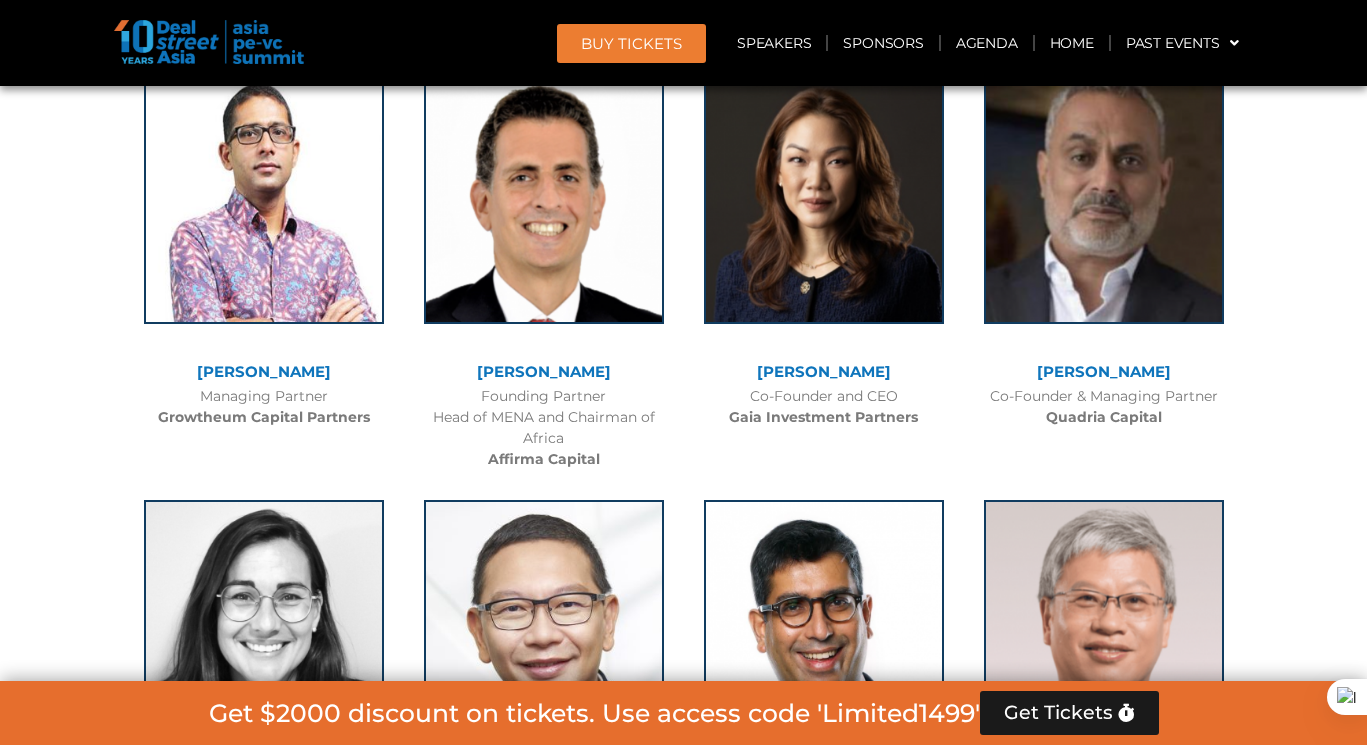 scroll, scrollTop: 4658, scrollLeft: 0, axis: vertical 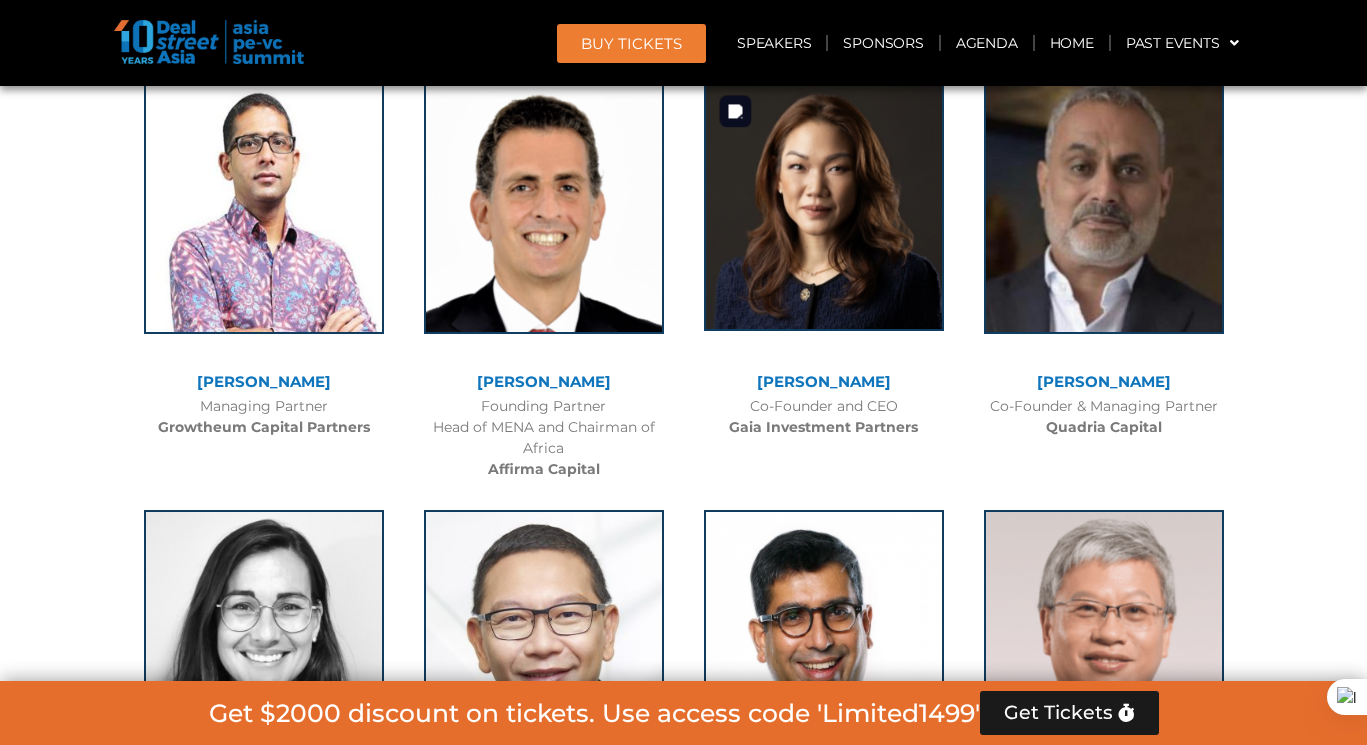 click 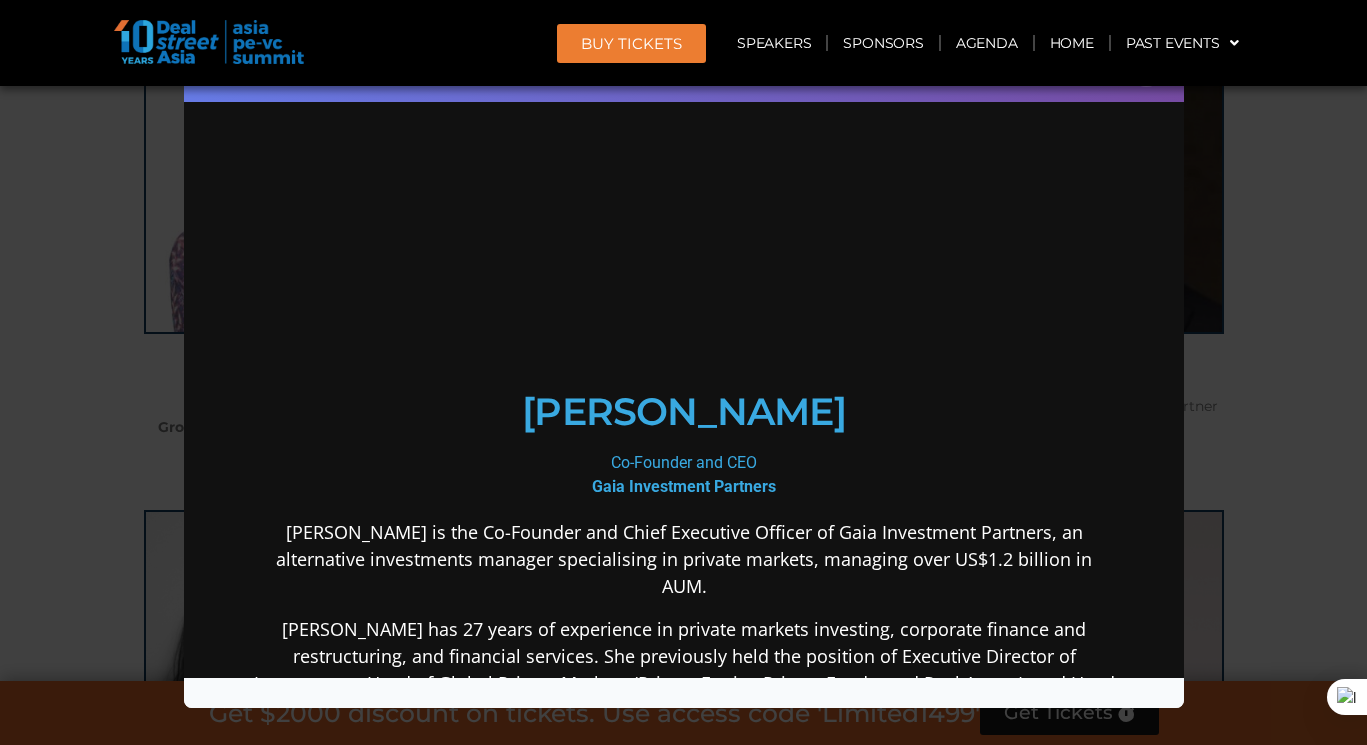scroll, scrollTop: 0, scrollLeft: 0, axis: both 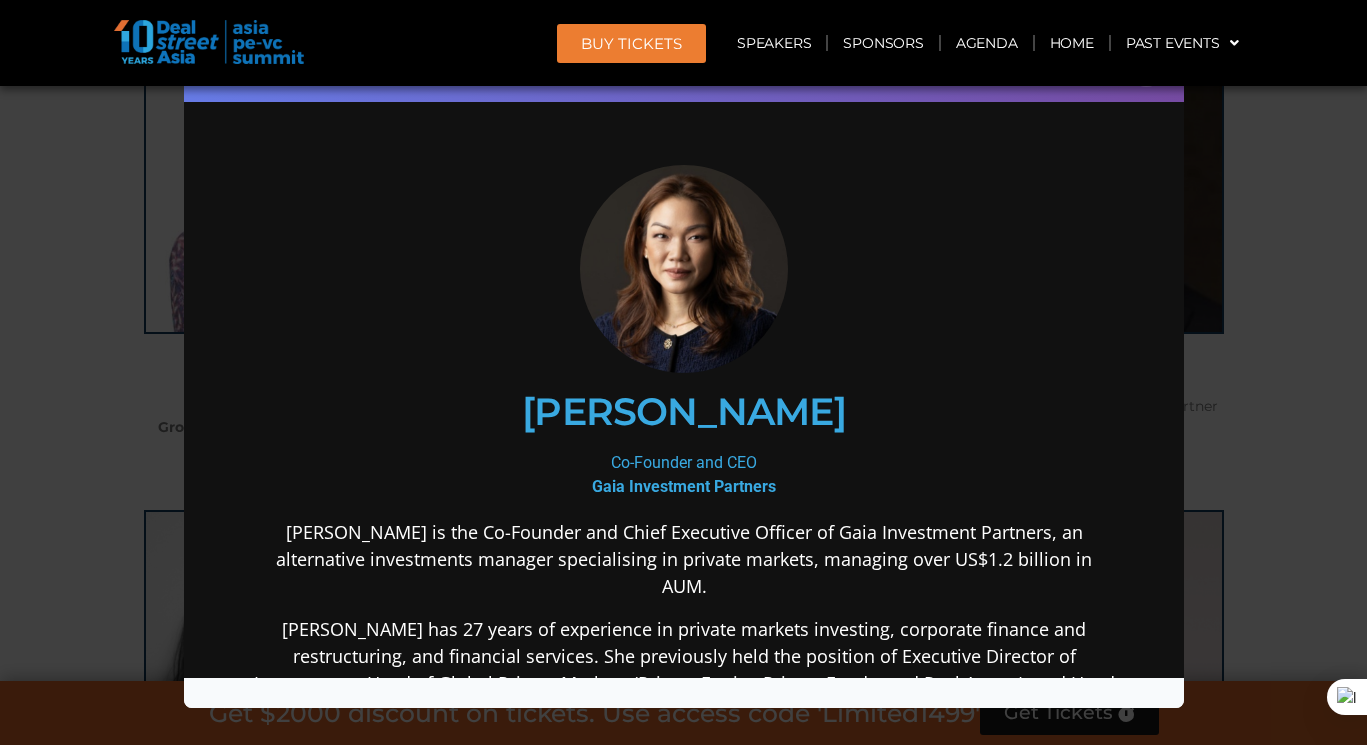 click on "Gaia Investment Partners" at bounding box center (683, 486) 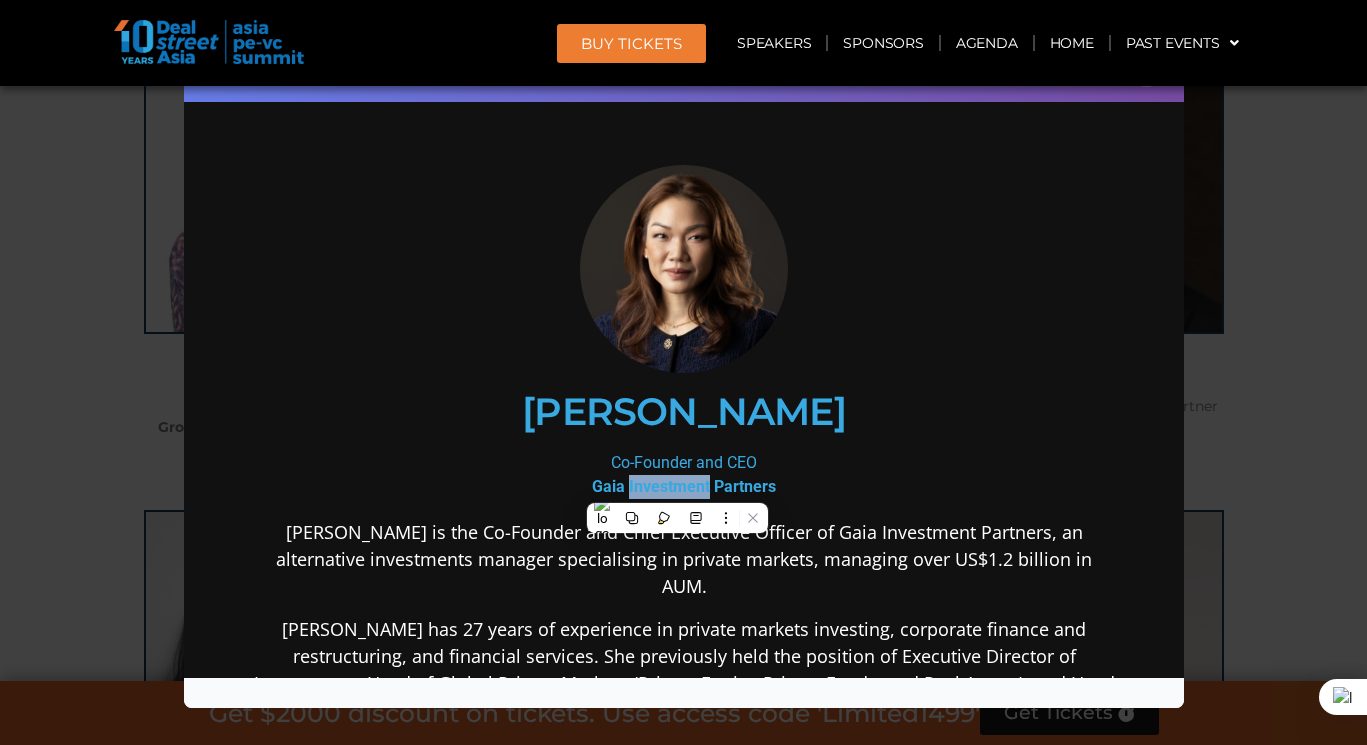 click on "Gaia Investment Partners" at bounding box center (683, 486) 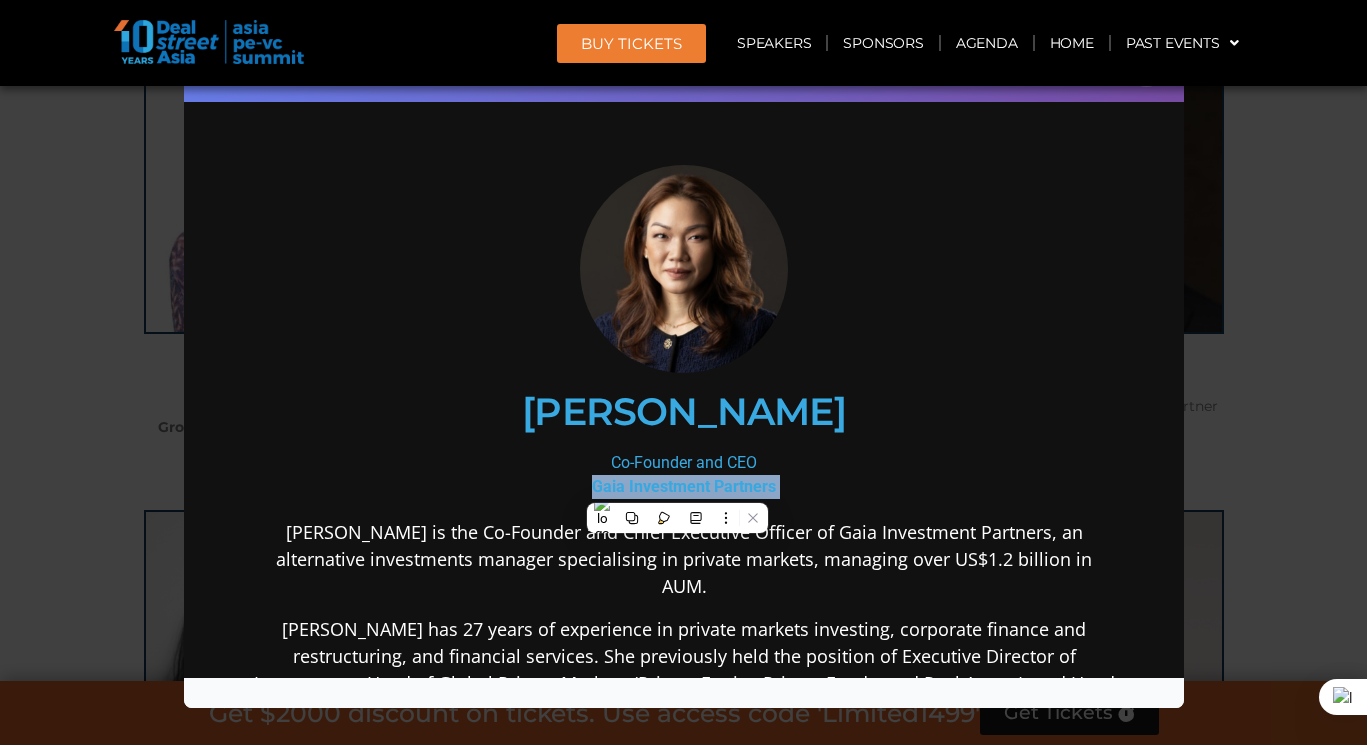 click on "Gaia Investment Partners" at bounding box center [683, 486] 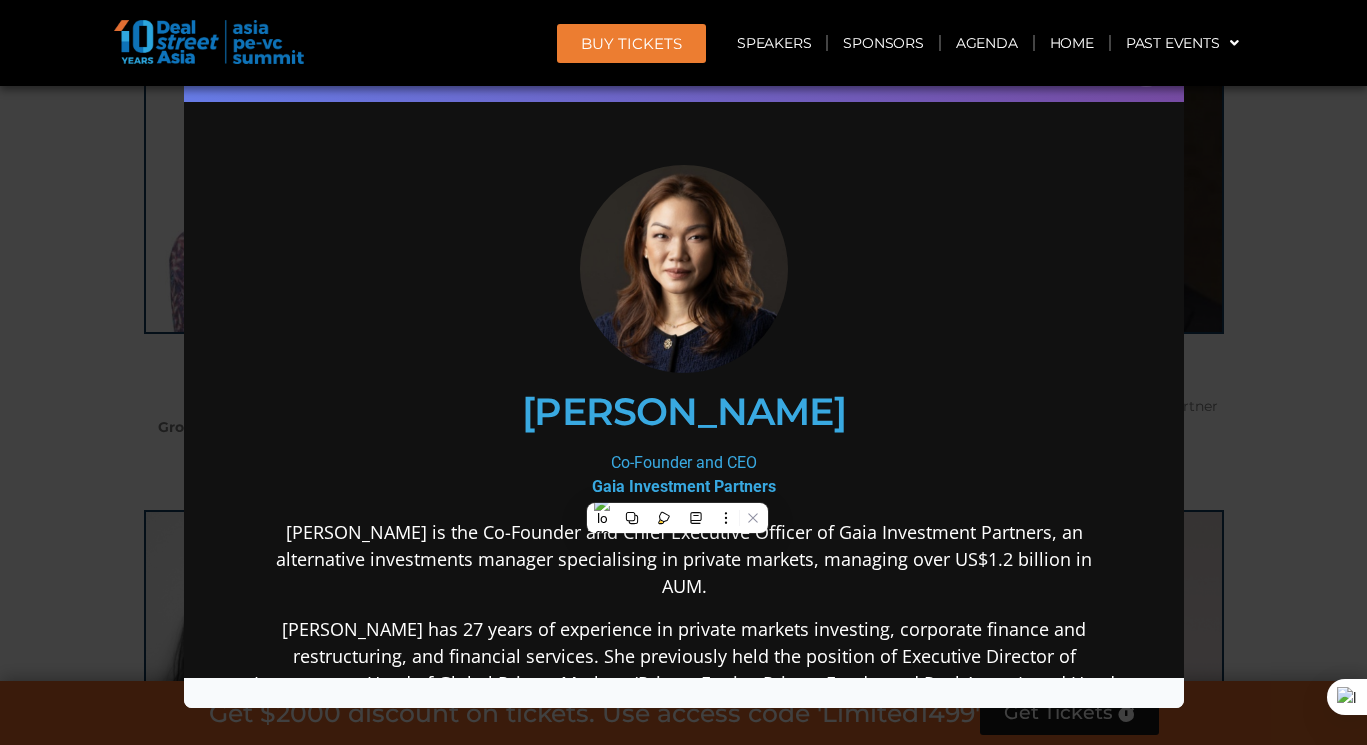 click on "[PERSON_NAME]" at bounding box center (683, 412) 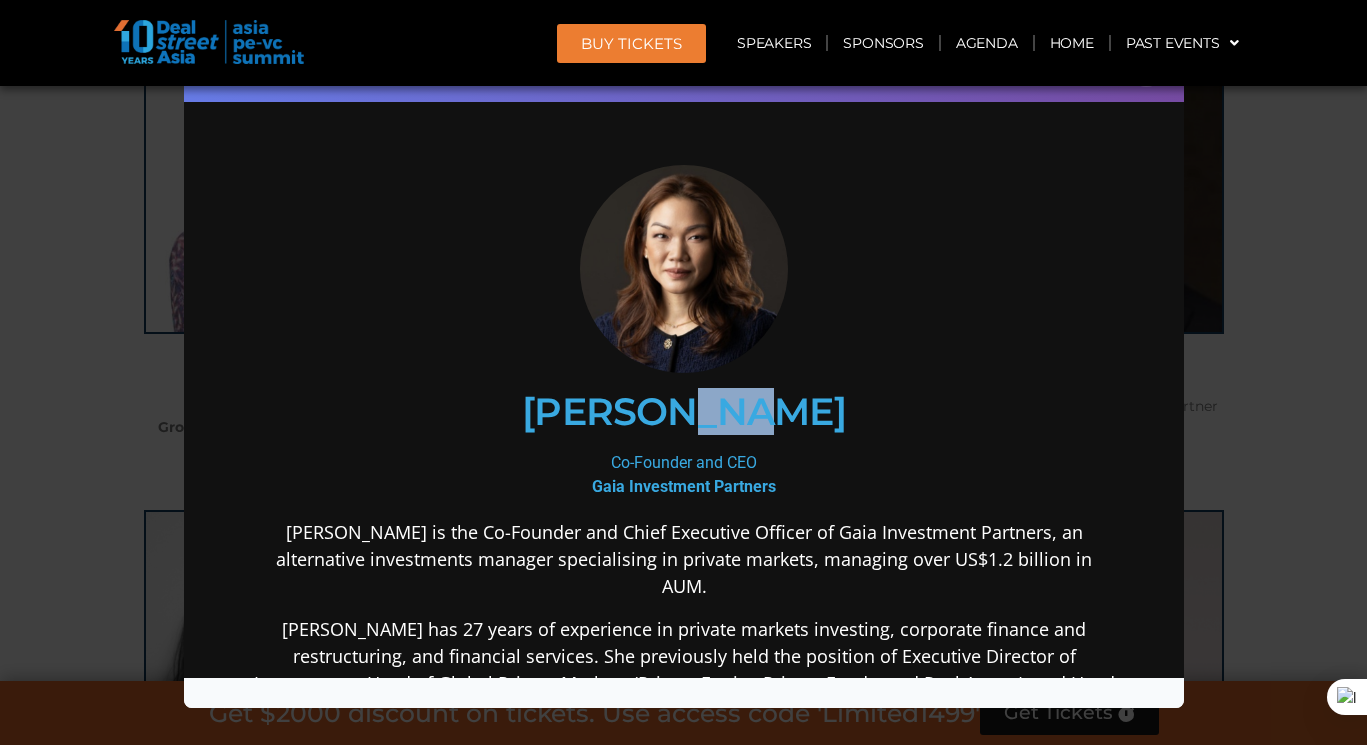 click on "[PERSON_NAME]" at bounding box center [683, 412] 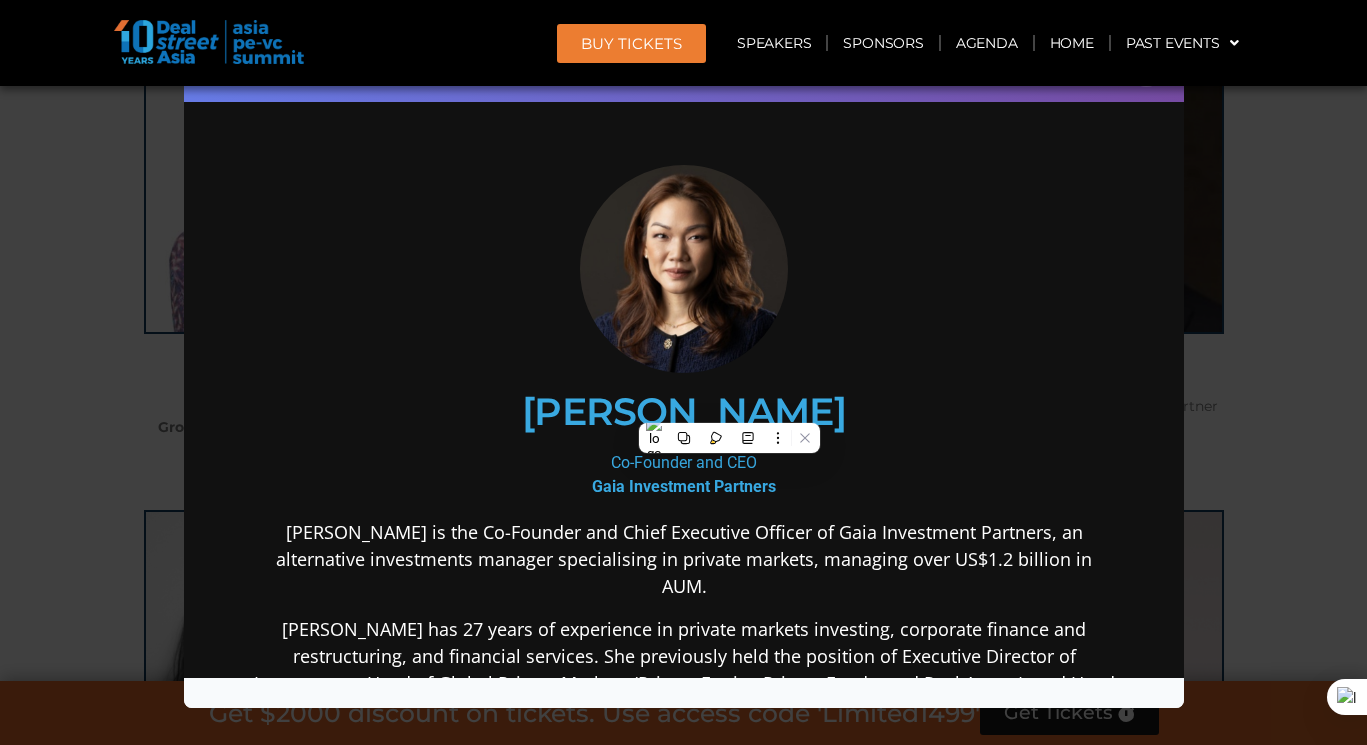 click on "Gaia Investment Partners" at bounding box center (683, 486) 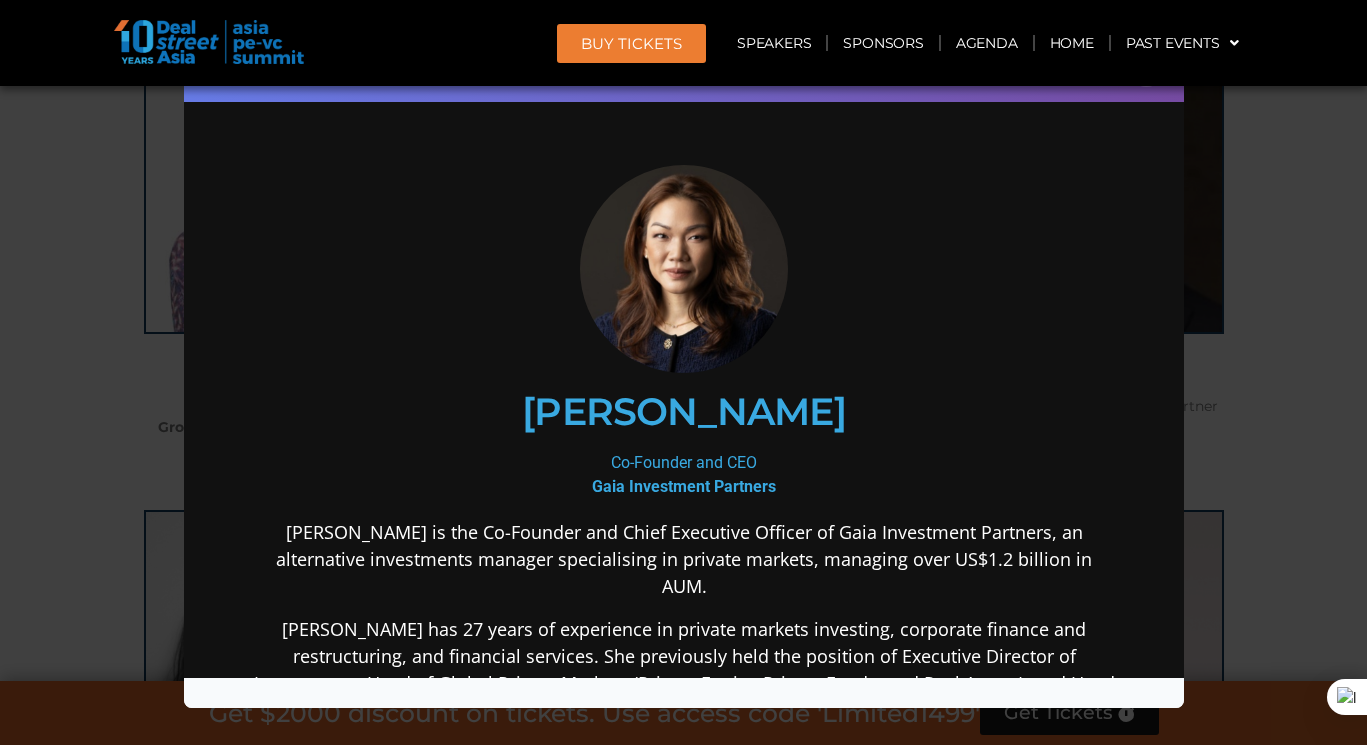 click on "Gaia Investment Partners" at bounding box center (683, 486) 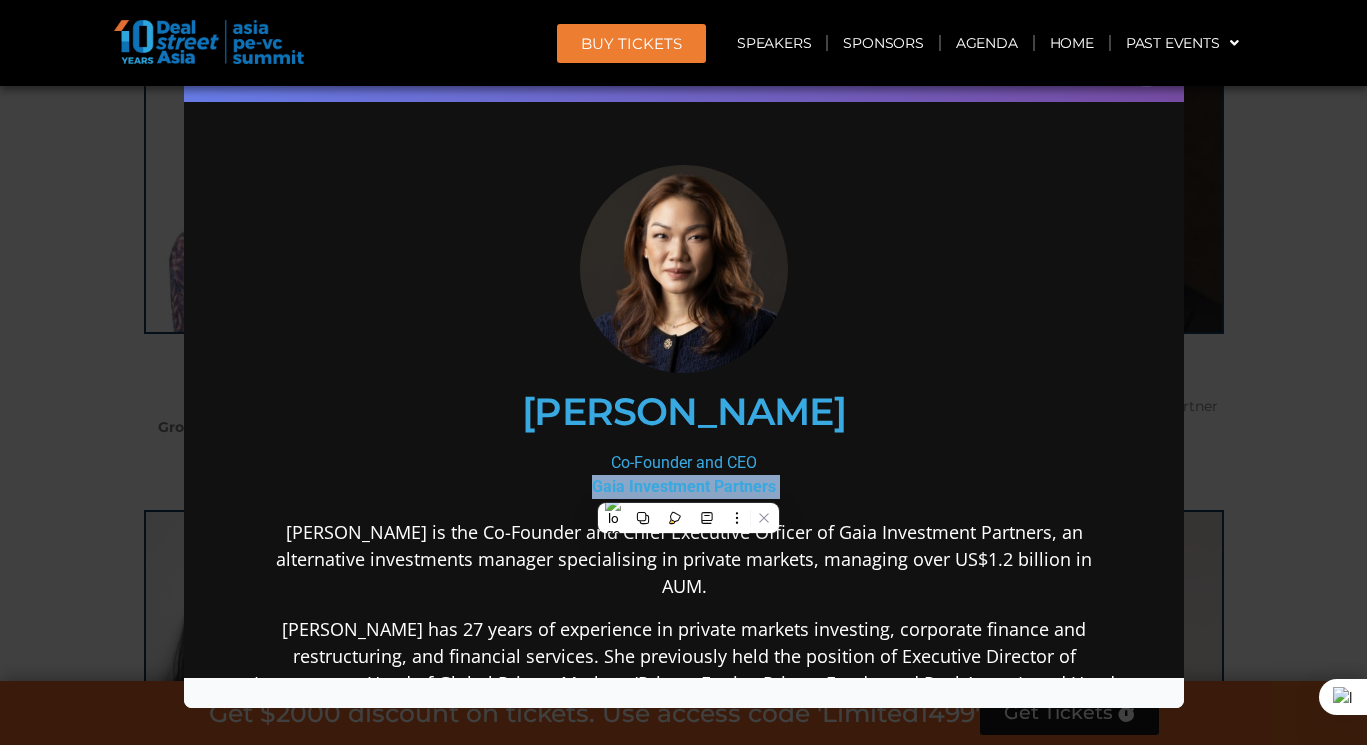 click on "Gaia Investment Partners" at bounding box center [683, 486] 